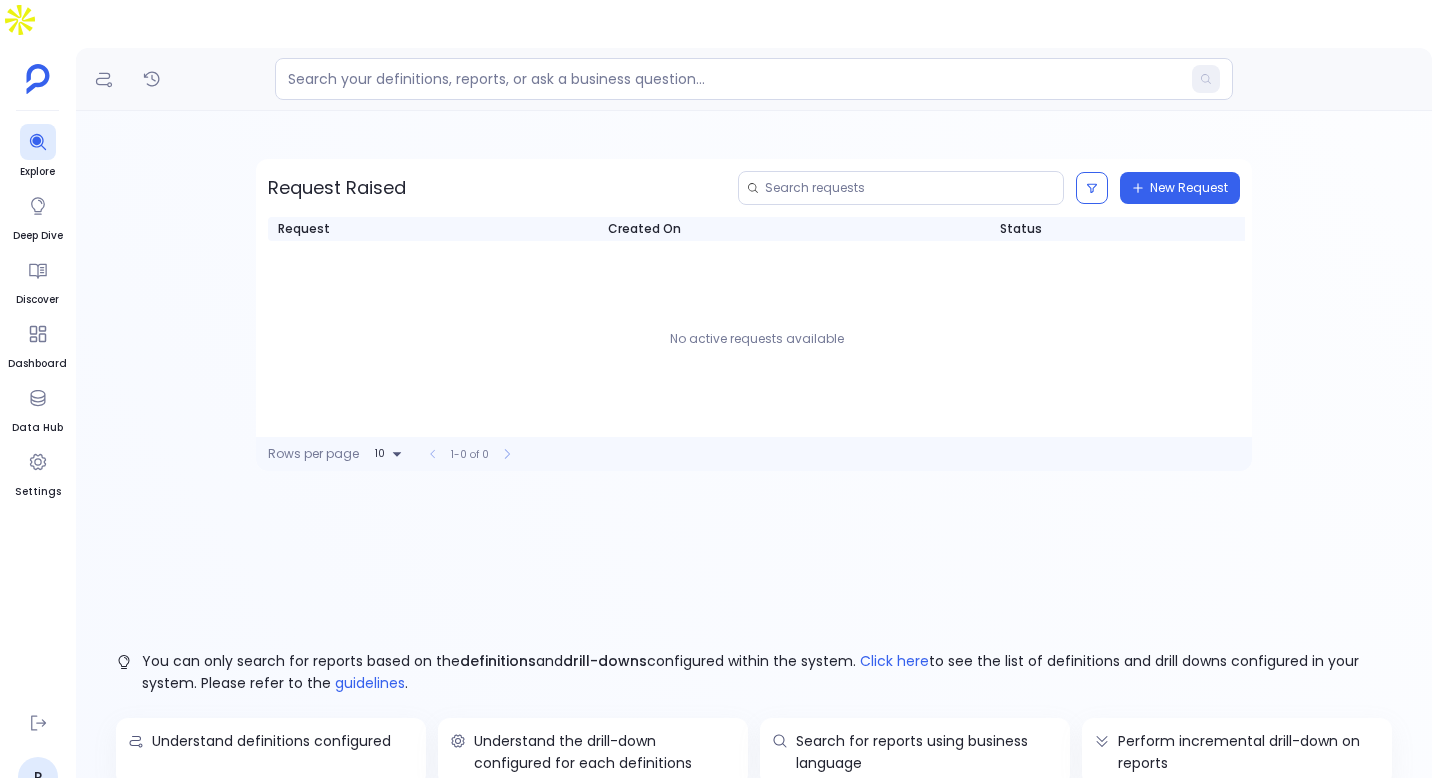 scroll, scrollTop: 0, scrollLeft: 0, axis: both 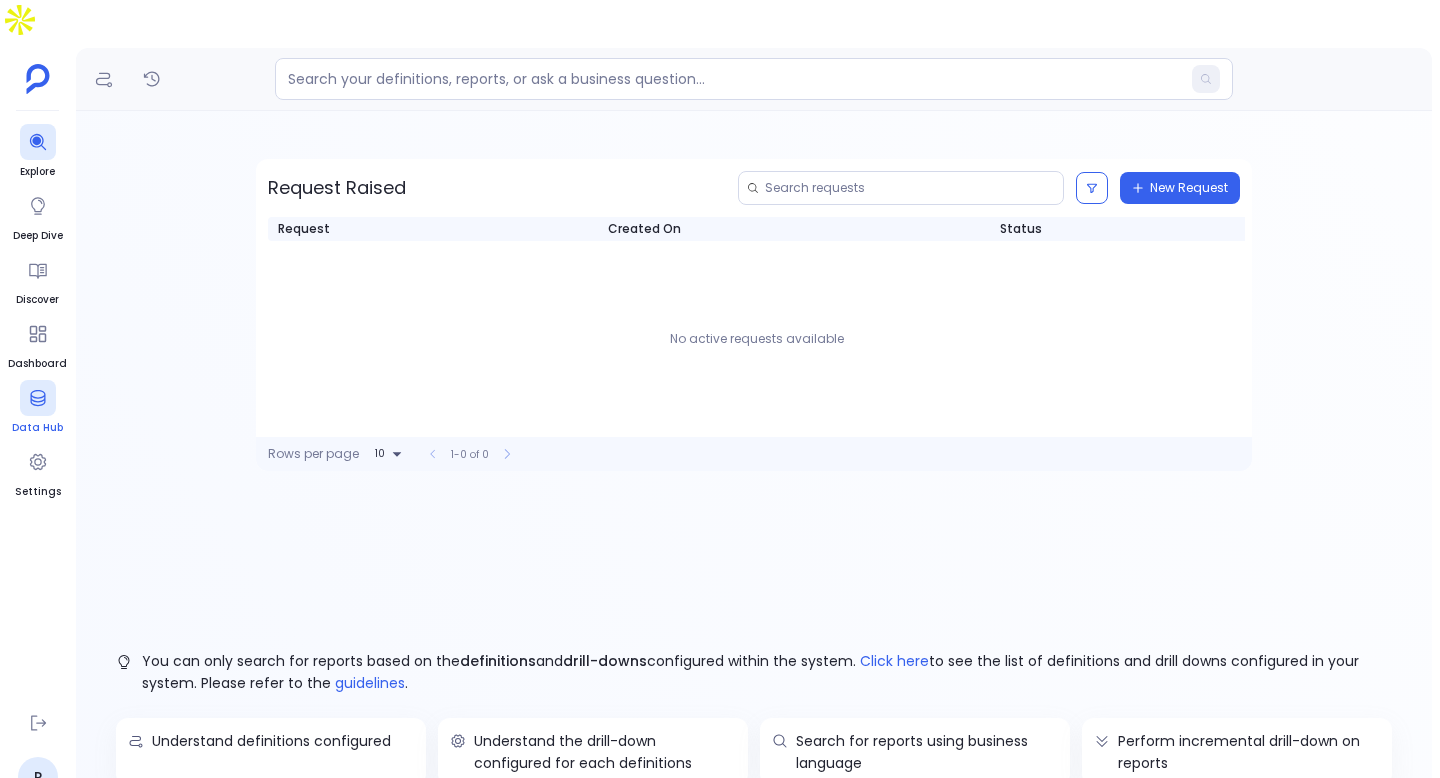 click 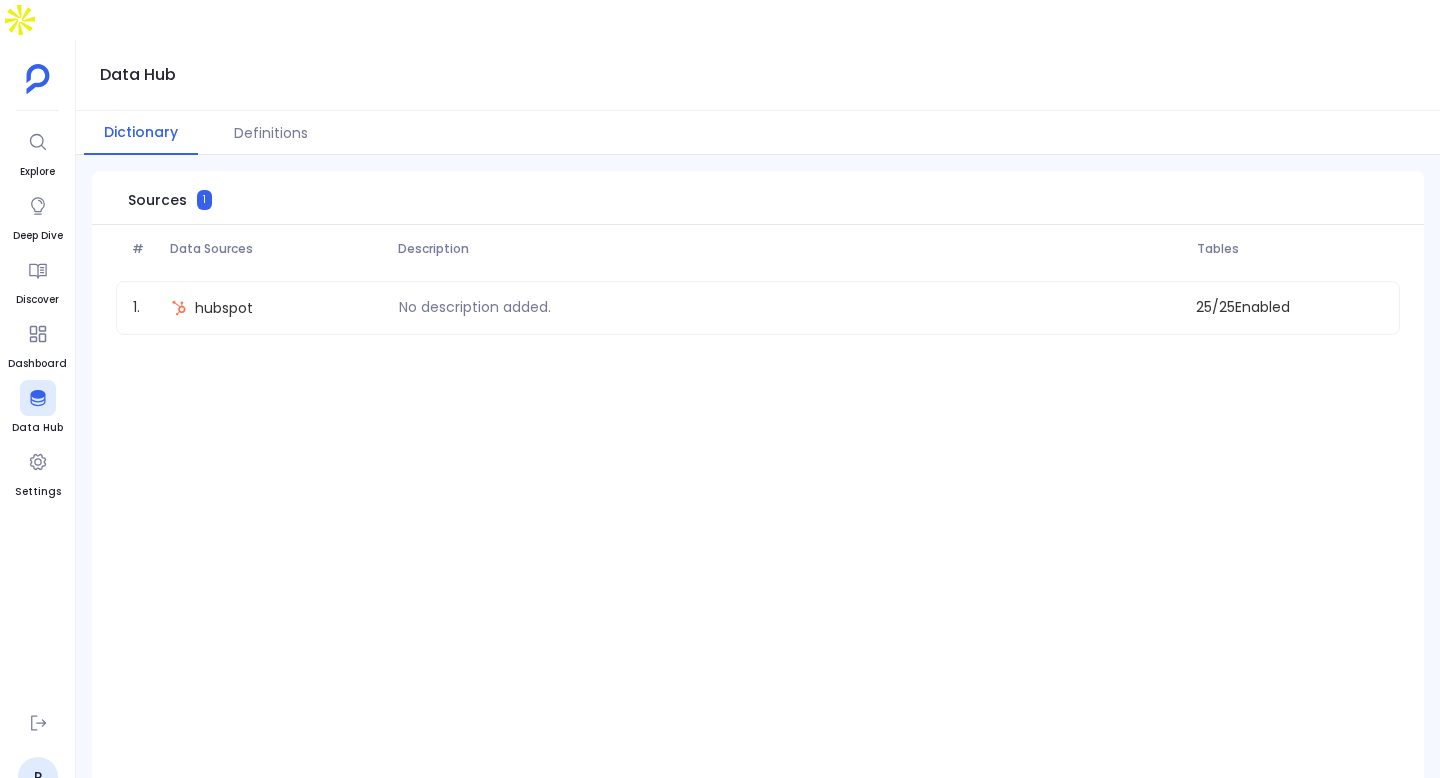 click on "Data Hub" at bounding box center (758, 75) 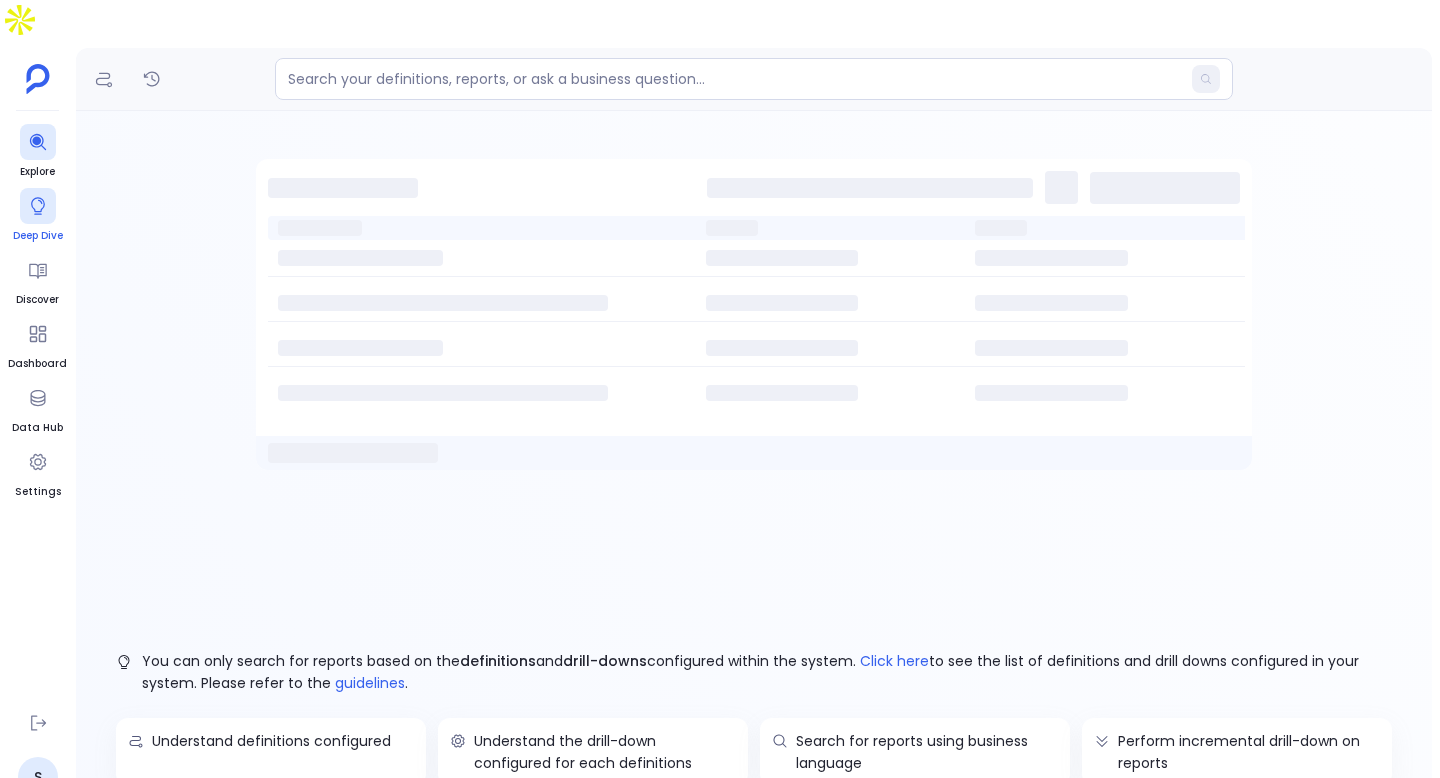 click on "Deep Dive" at bounding box center (38, 236) 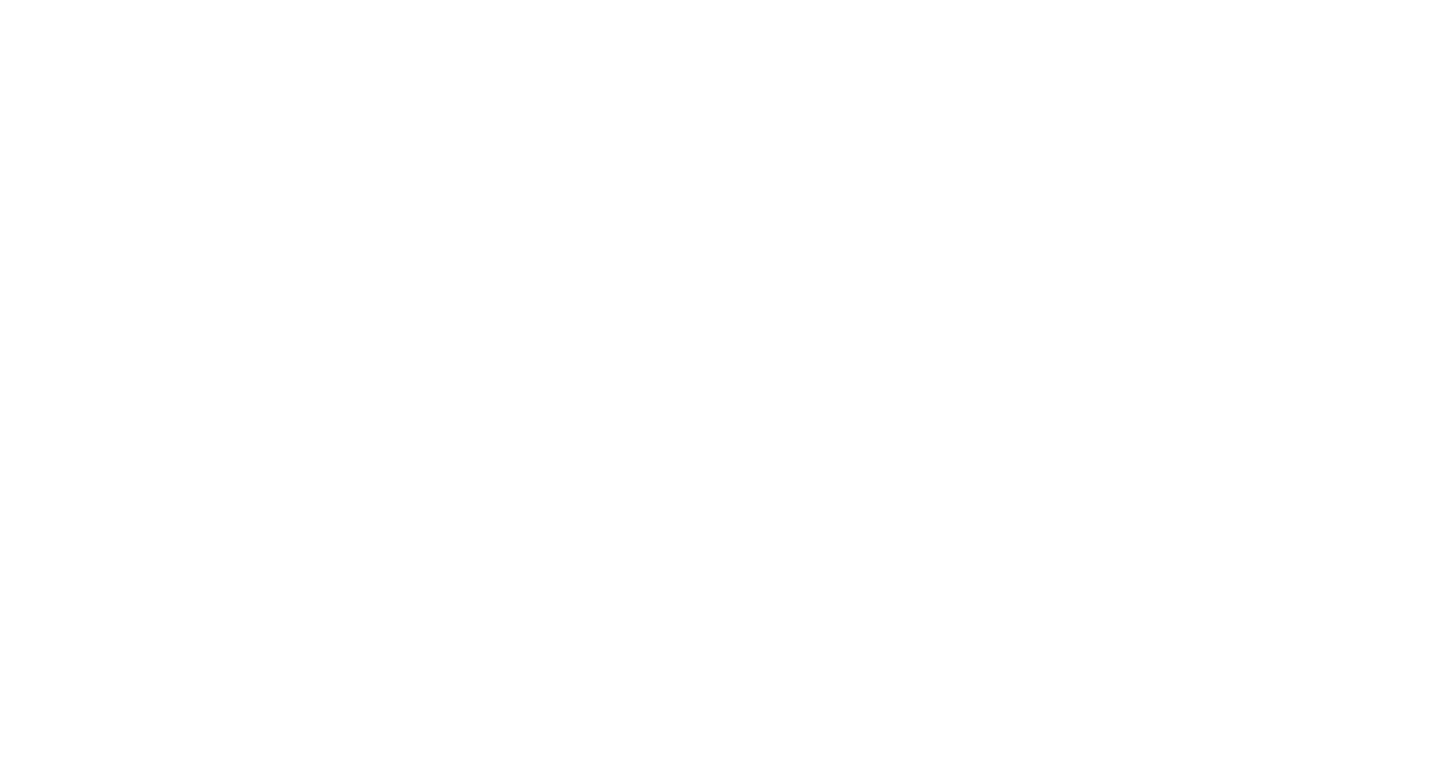 scroll, scrollTop: 0, scrollLeft: 0, axis: both 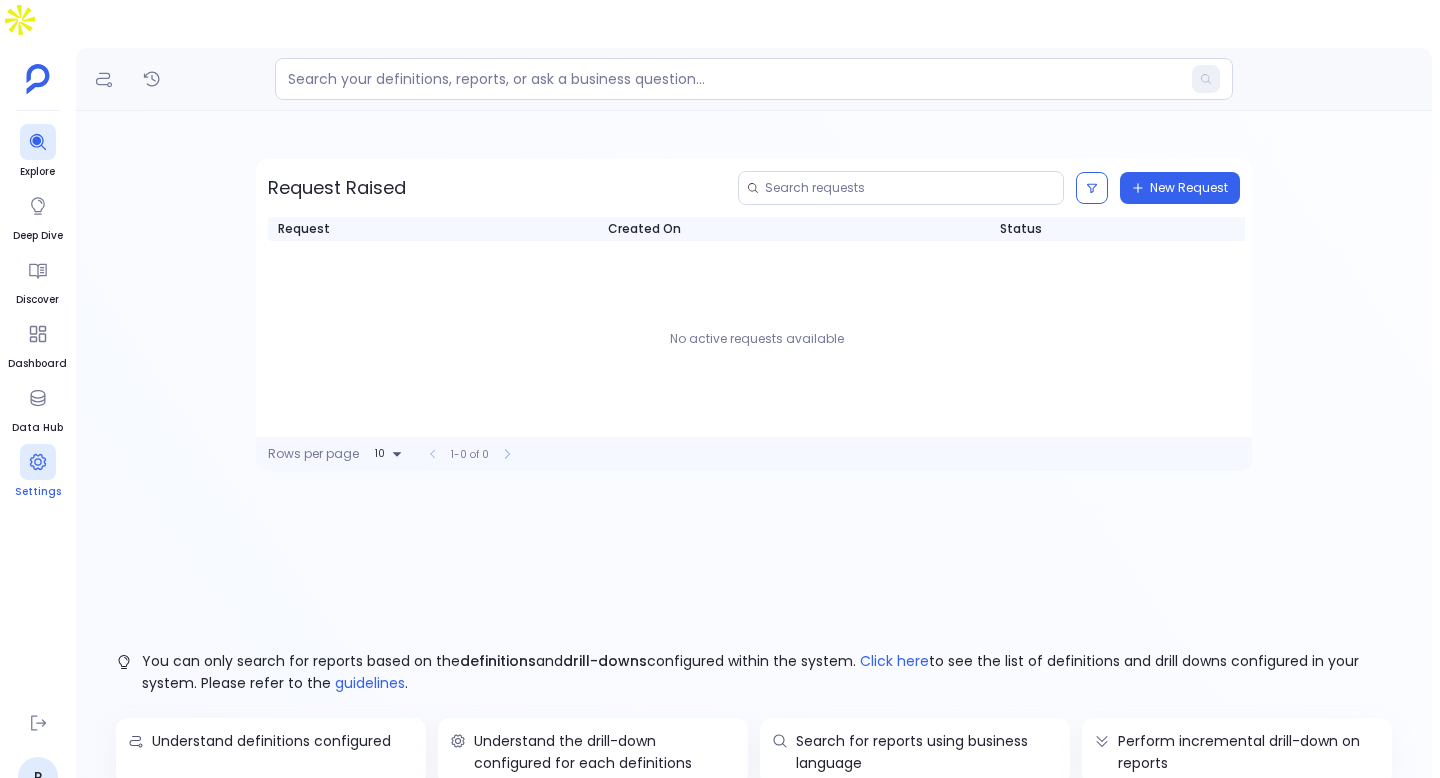 click at bounding box center [38, 462] 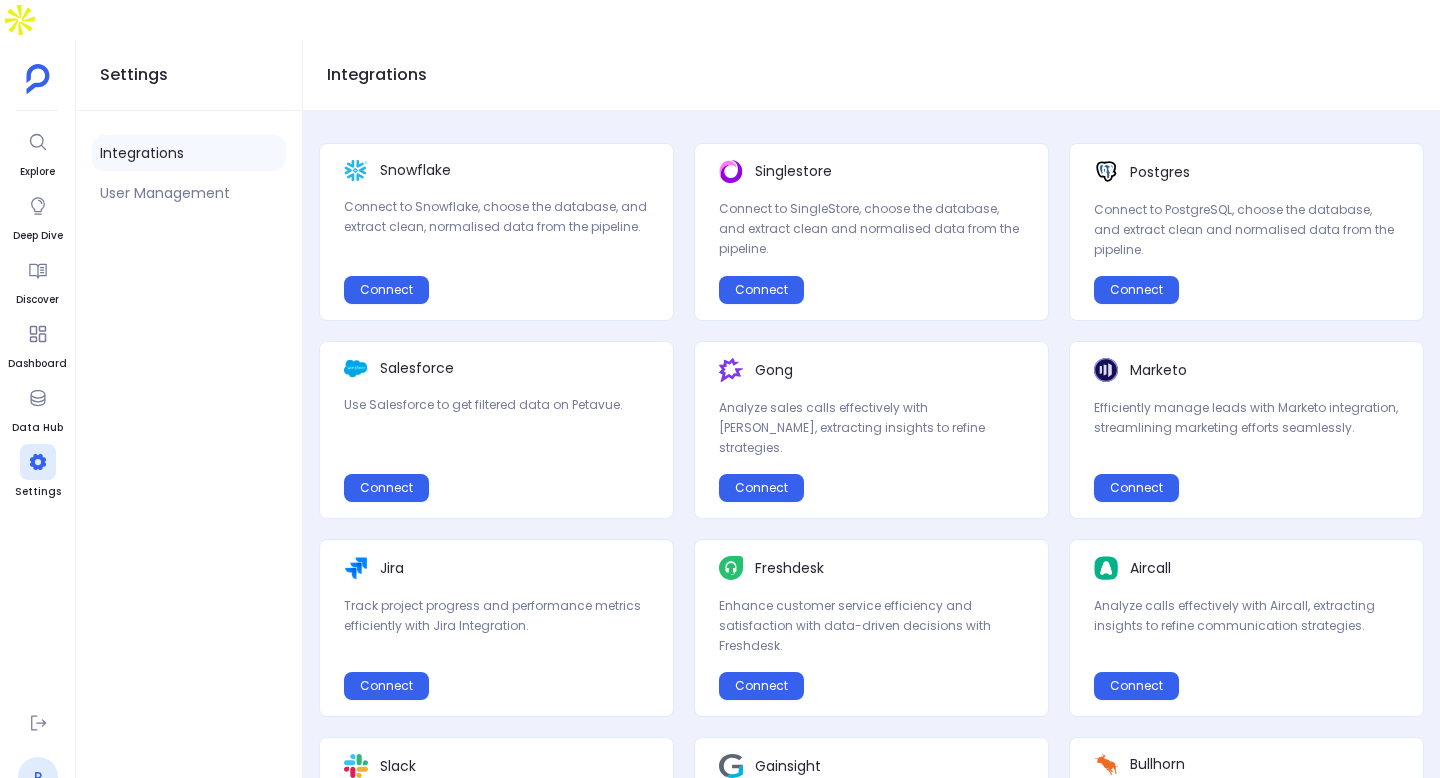 click on "P" at bounding box center (38, 777) 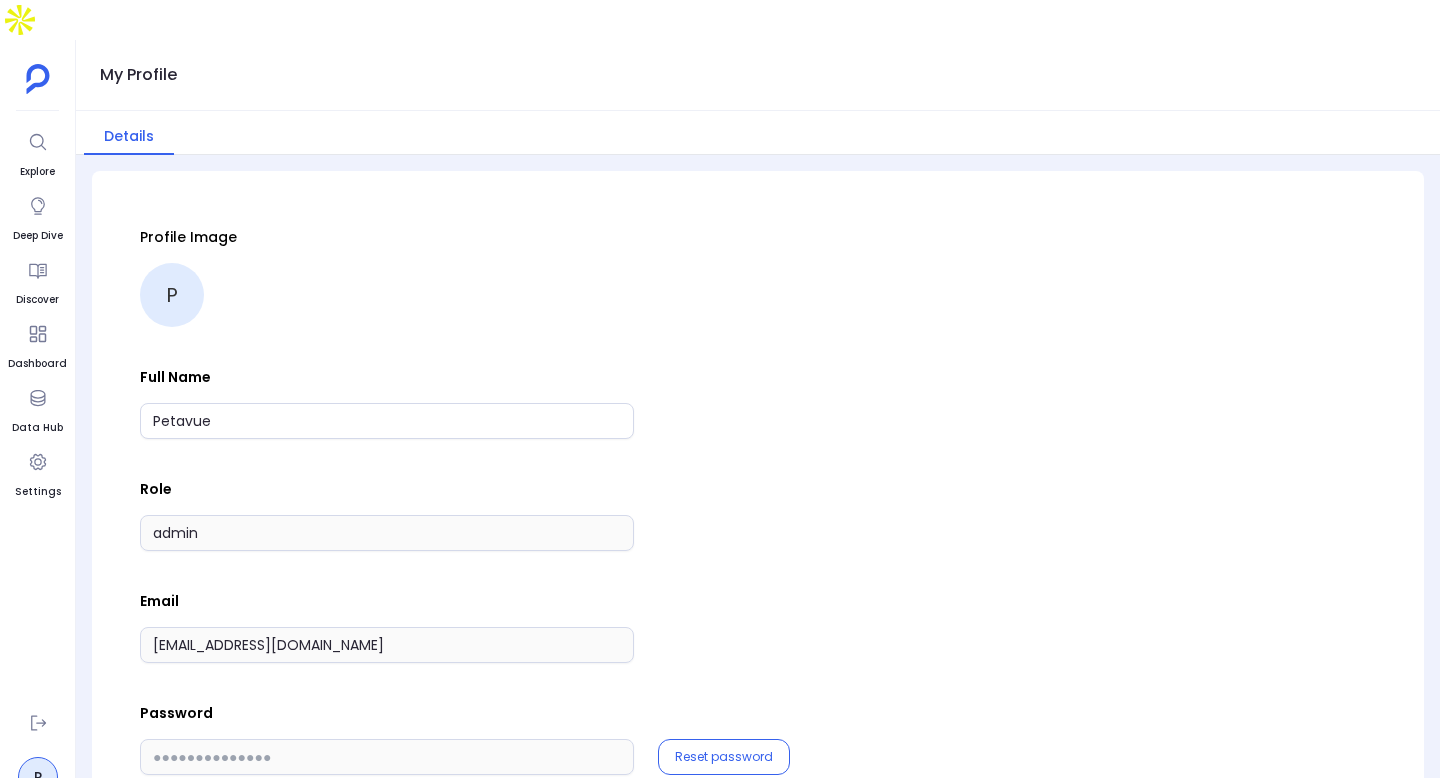 scroll, scrollTop: 21, scrollLeft: 0, axis: vertical 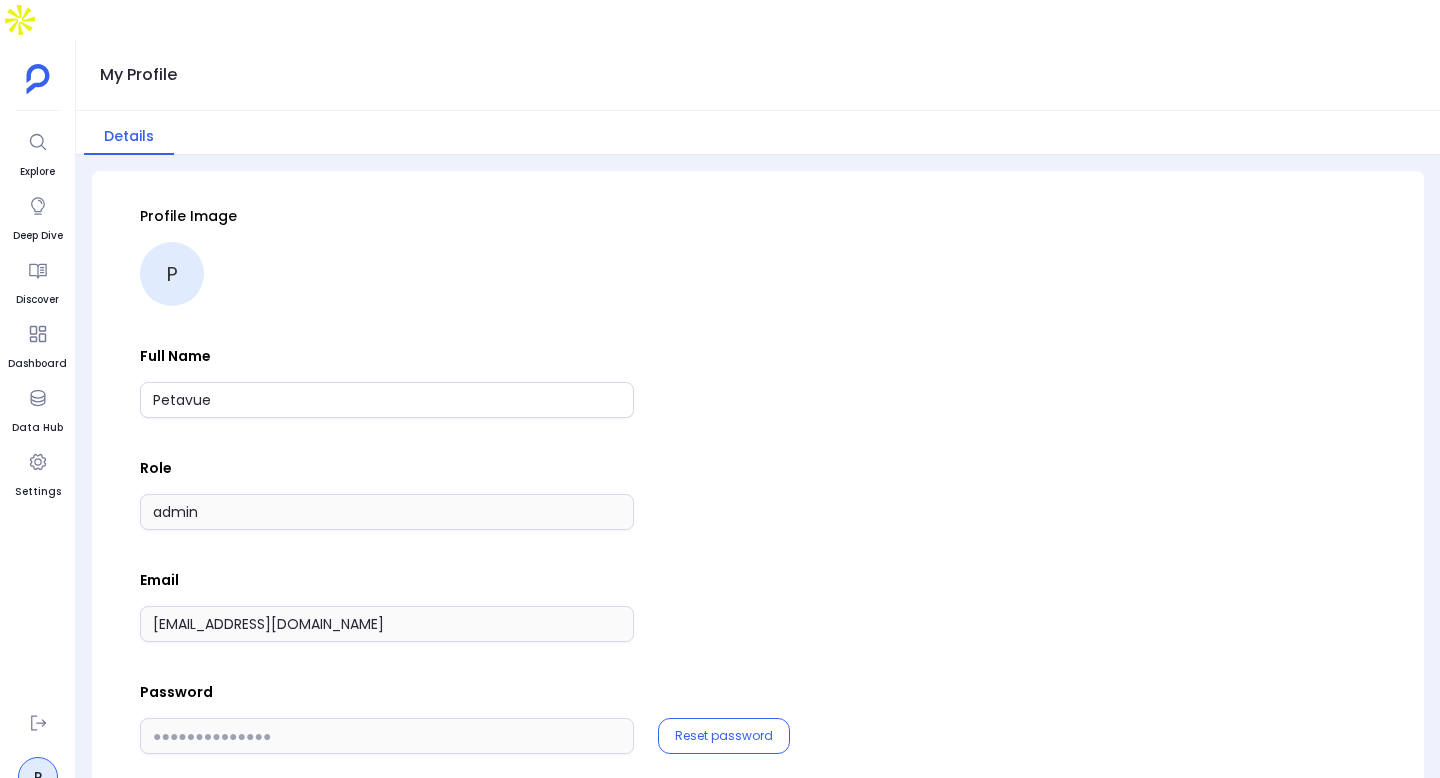 click on "Profile Image P Full Name Petavue Role admin Email support+phunware@petavue.com Password Reset password" at bounding box center (758, 486) 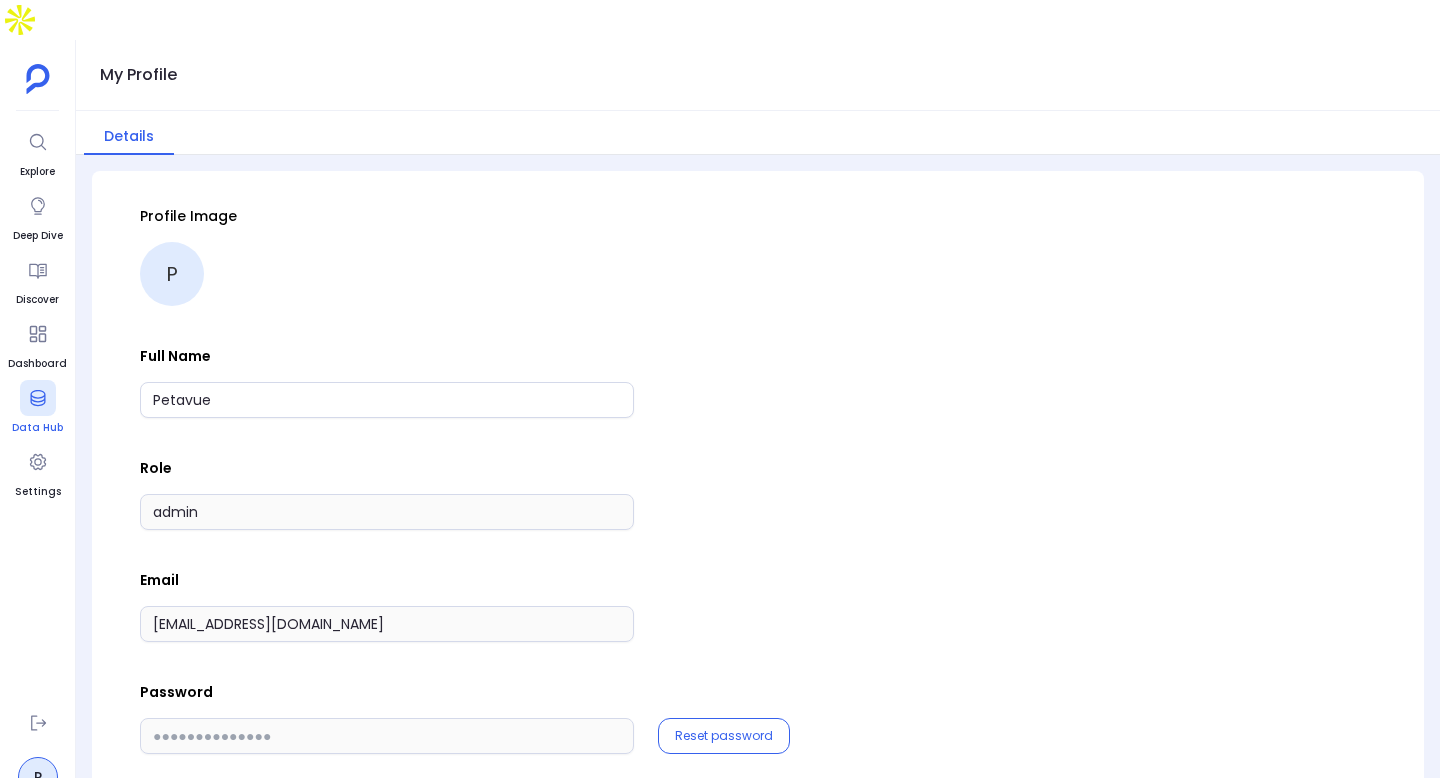 click on "Data Hub" at bounding box center (37, 408) 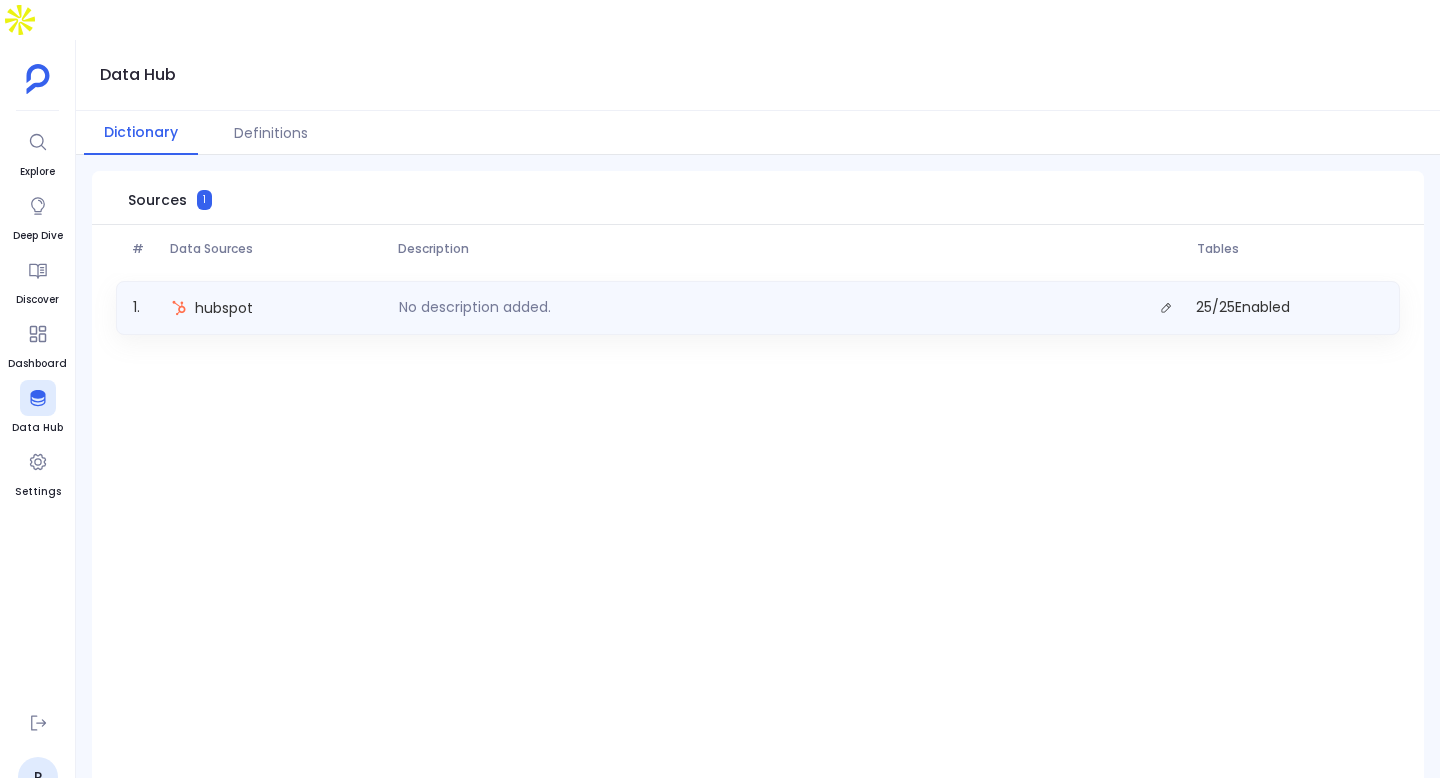click on "hubspot" at bounding box center [277, 308] 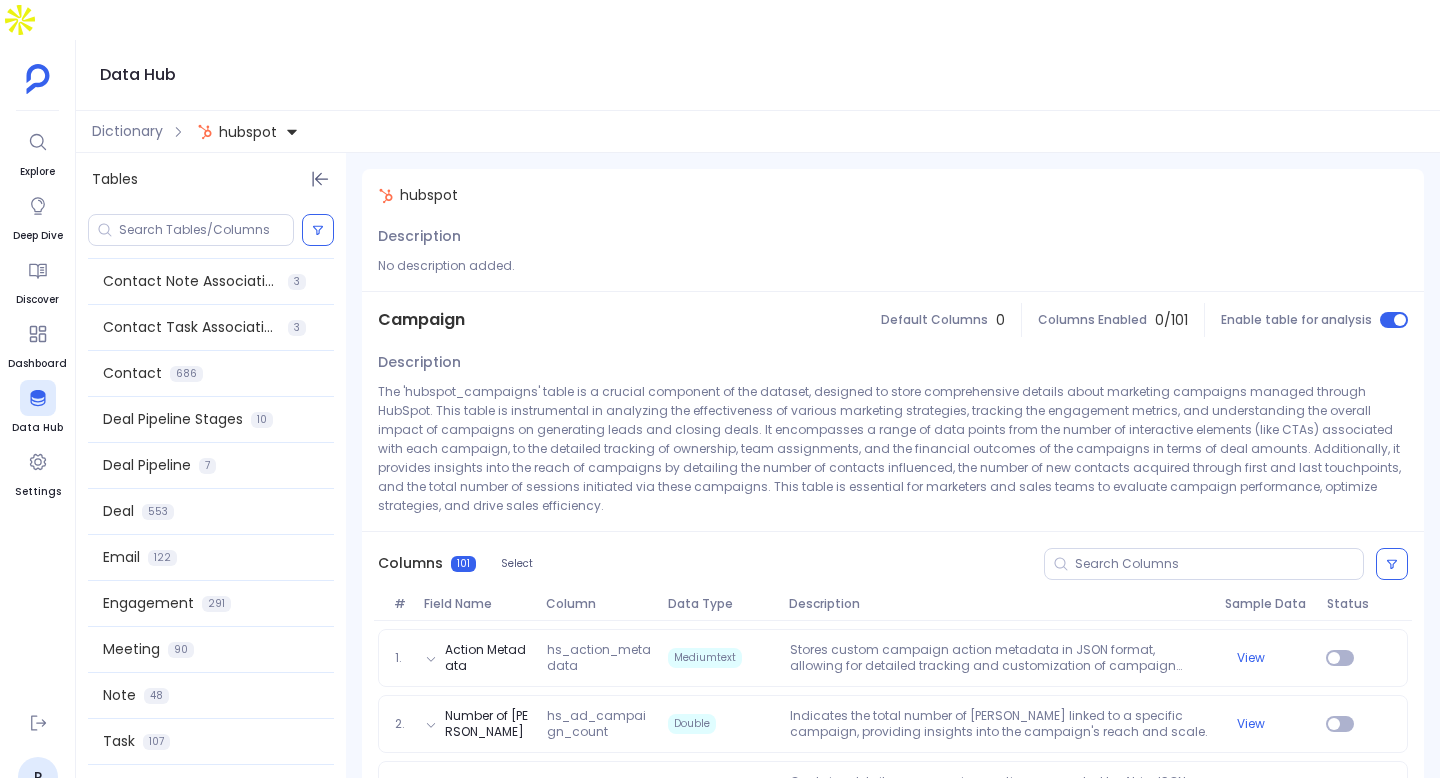 scroll, scrollTop: 590, scrollLeft: 0, axis: vertical 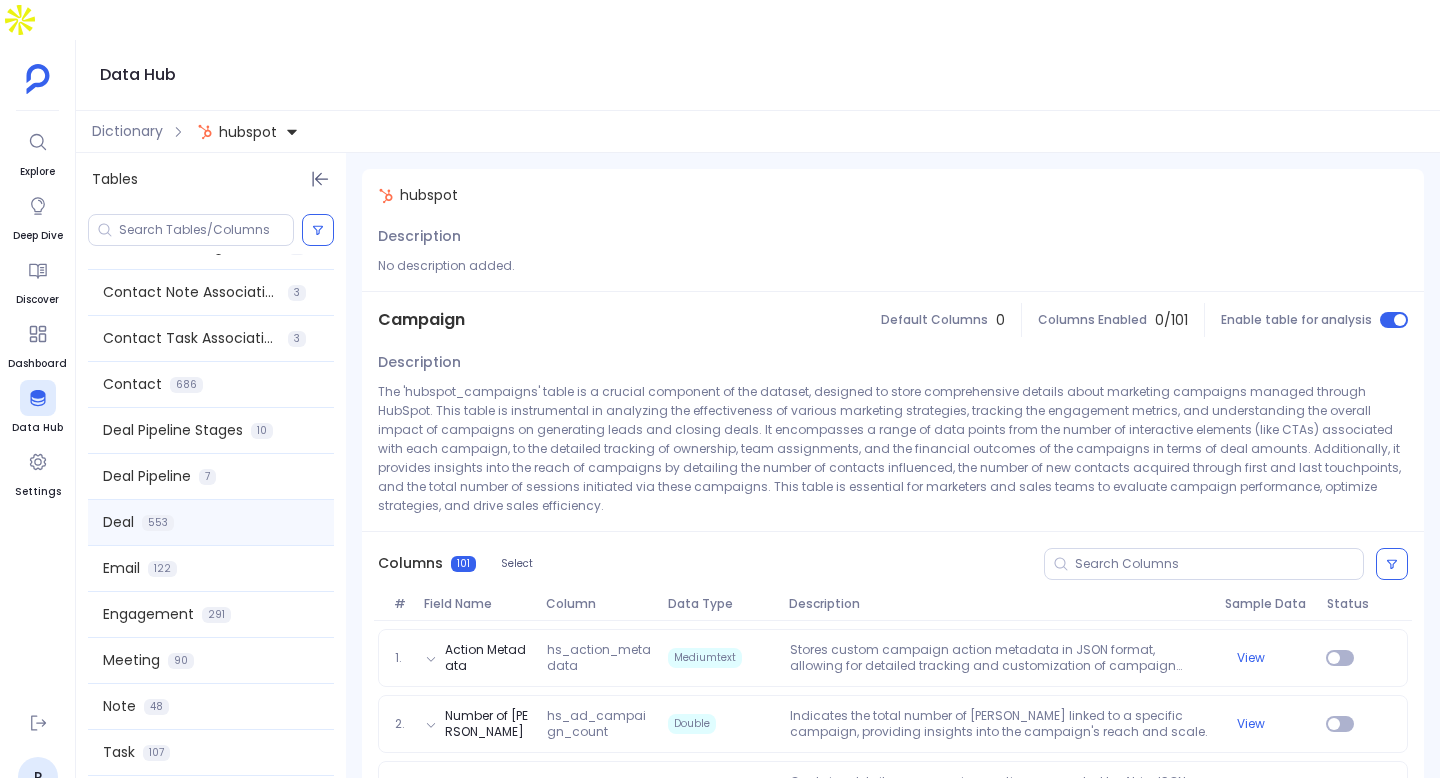 click on "Deal 553" at bounding box center (211, 522) 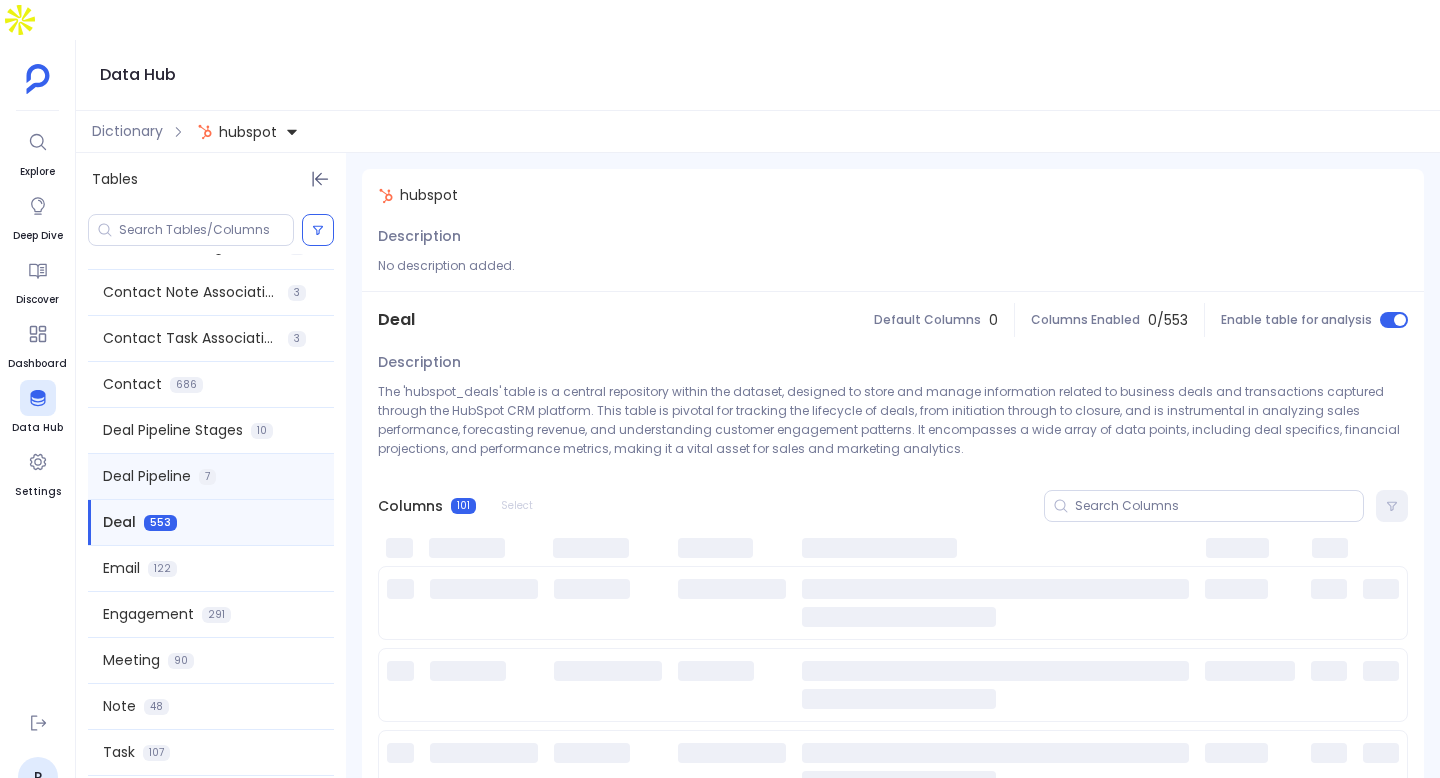 click on "Deal Pipeline 7" at bounding box center [211, 476] 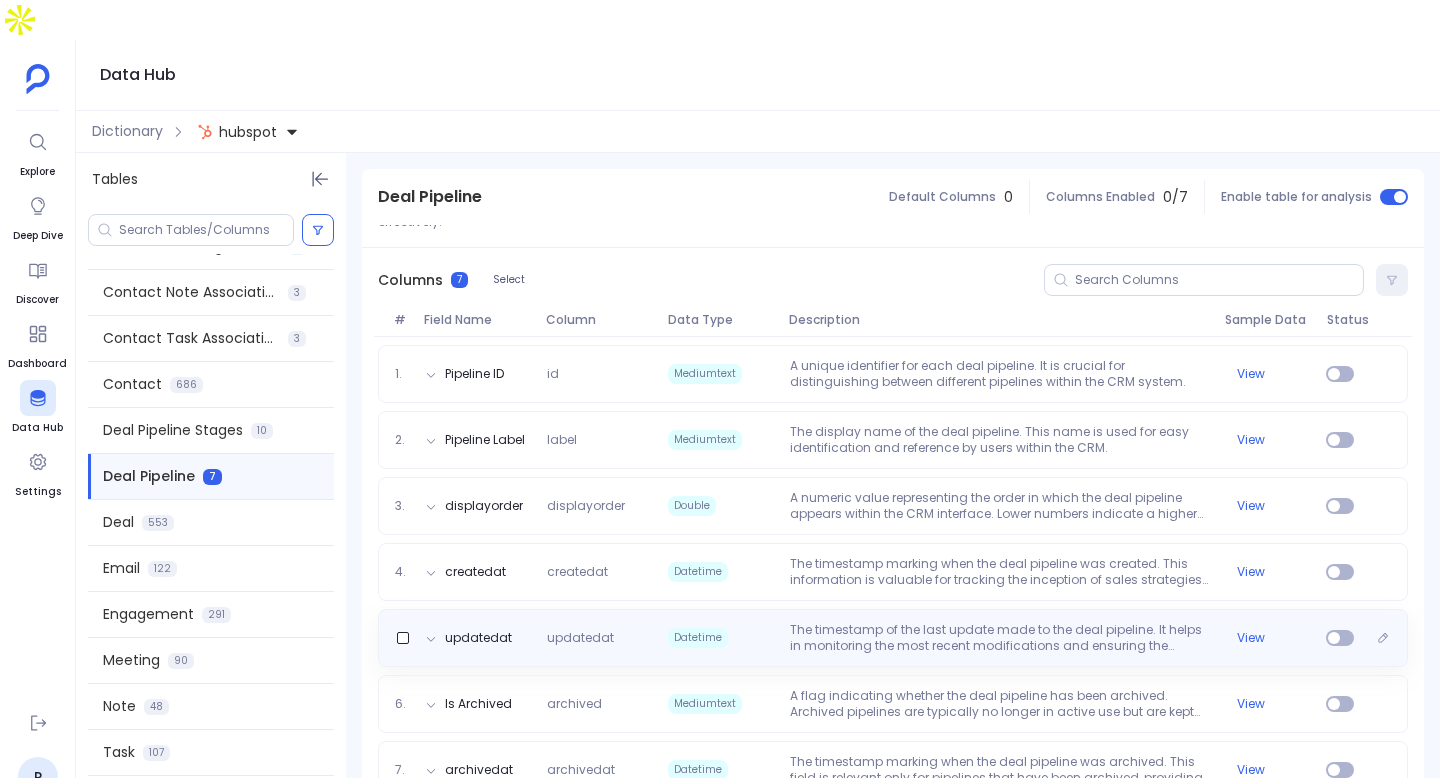 scroll, scrollTop: 252, scrollLeft: 0, axis: vertical 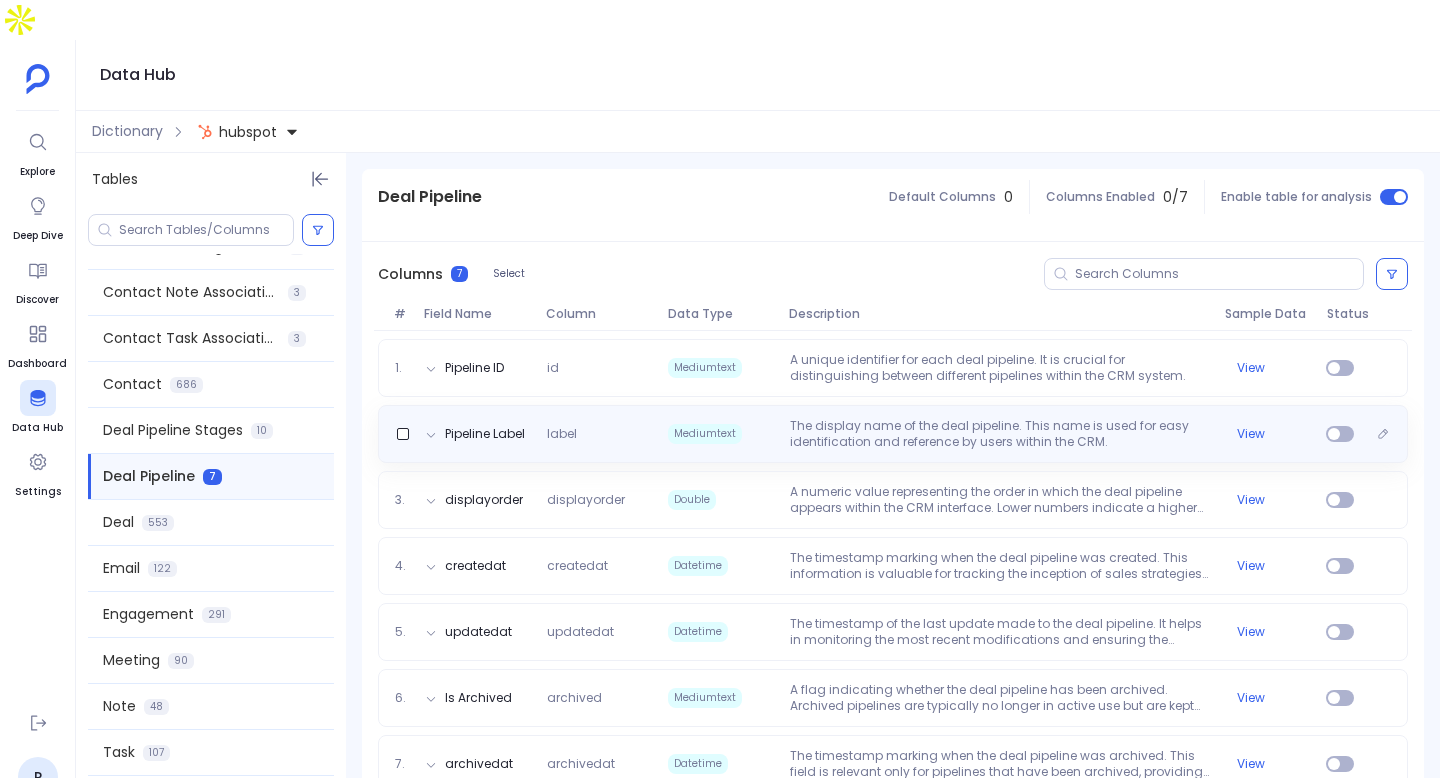 click on "The display name of the deal pipeline. This name is used for easy identification and reference by users within the CRM." at bounding box center [999, 434] 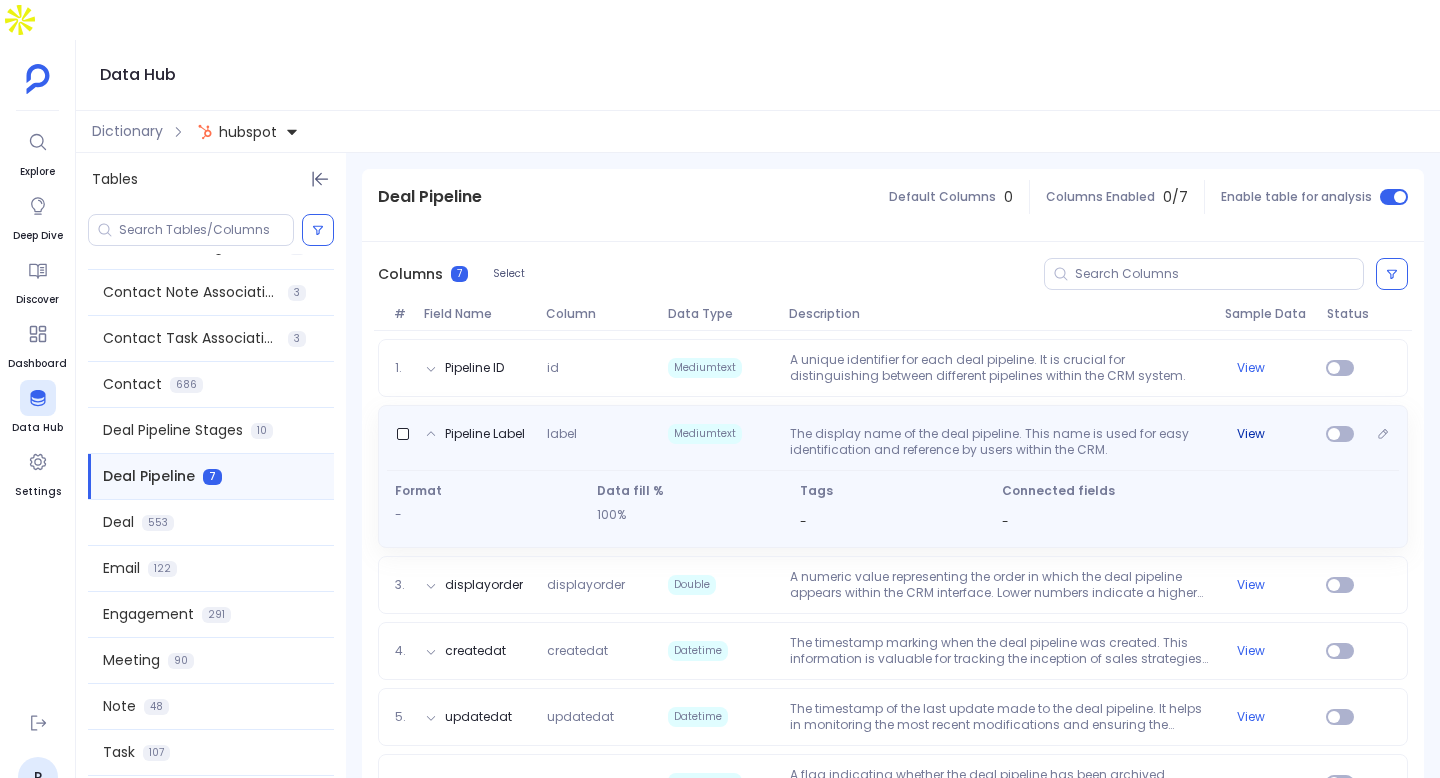 click on "View" at bounding box center (1251, 434) 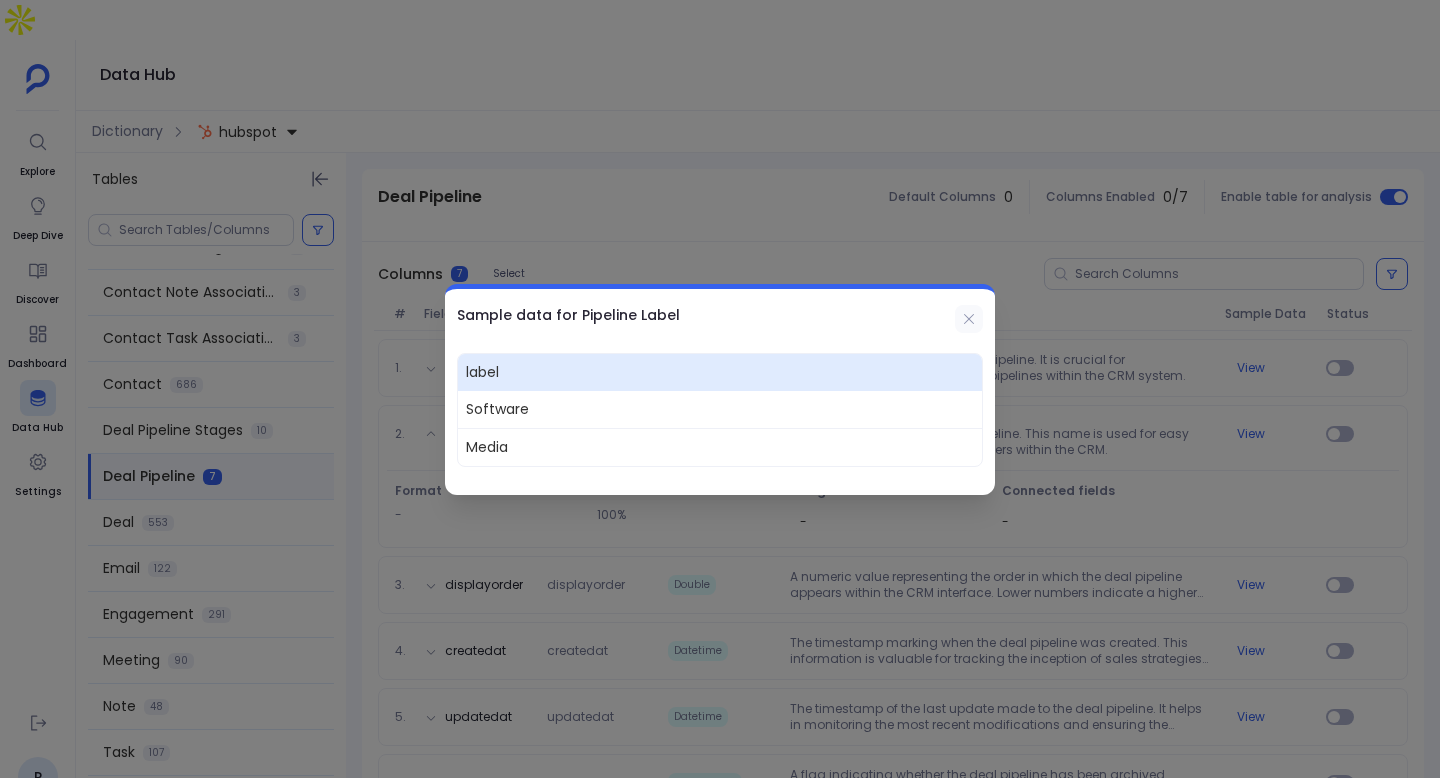 click 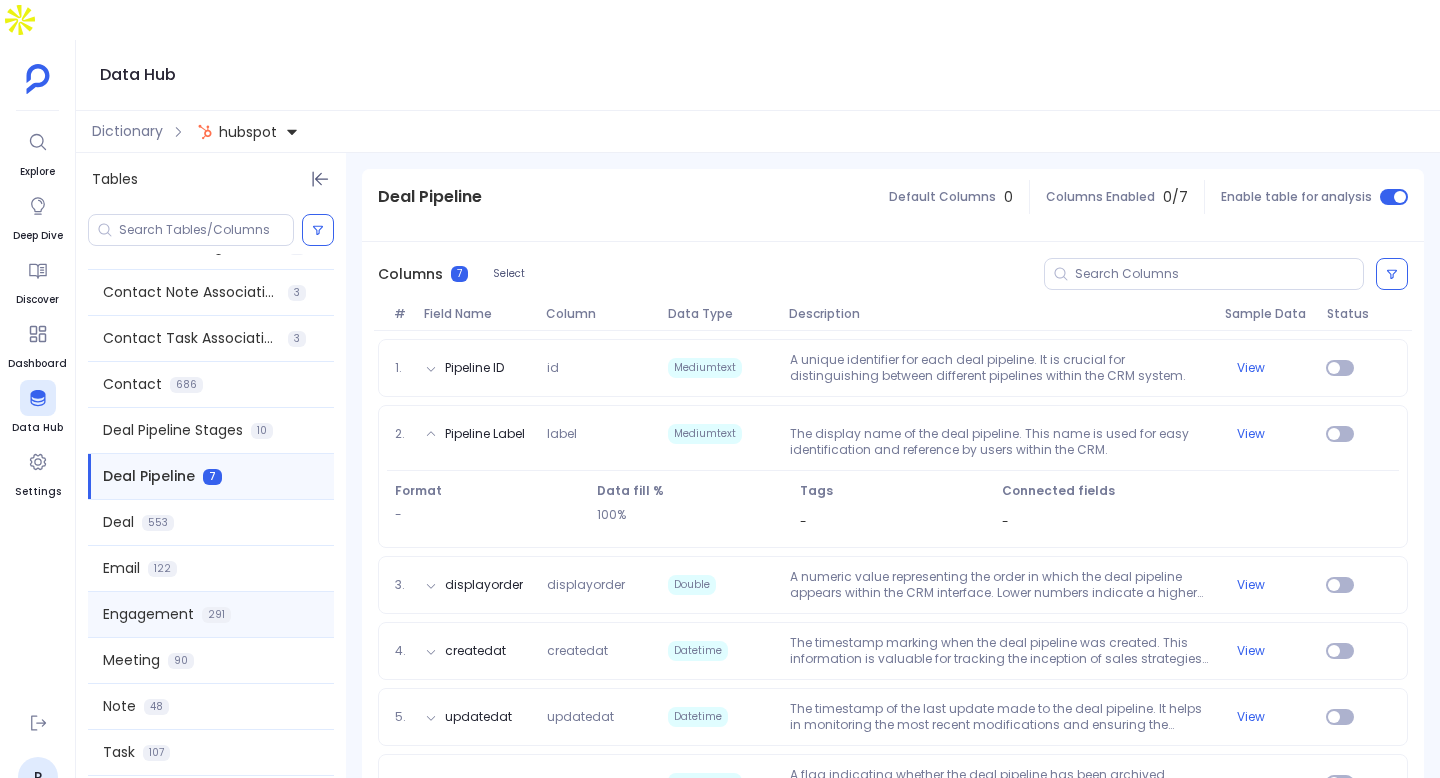 scroll, scrollTop: 601, scrollLeft: 0, axis: vertical 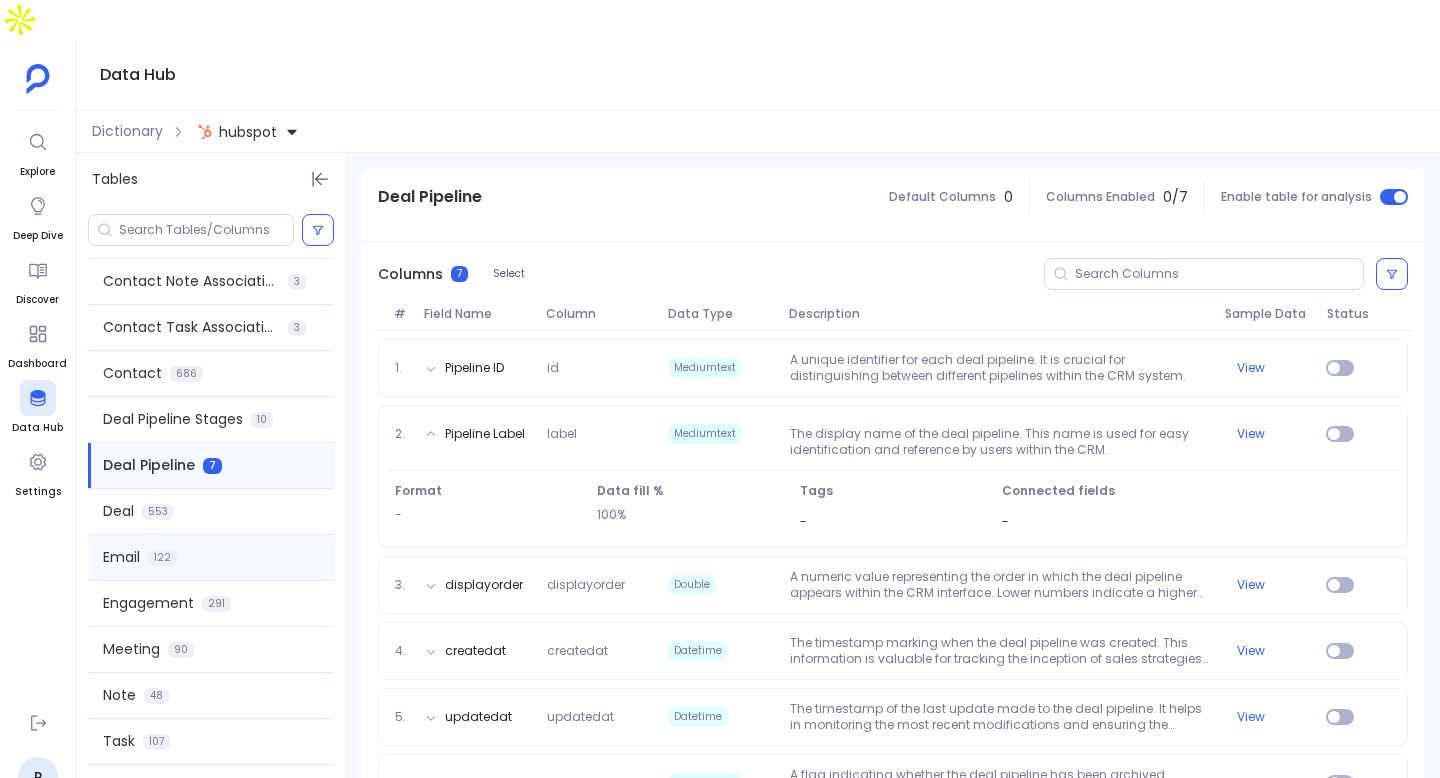 click on "Email 122" at bounding box center [211, 557] 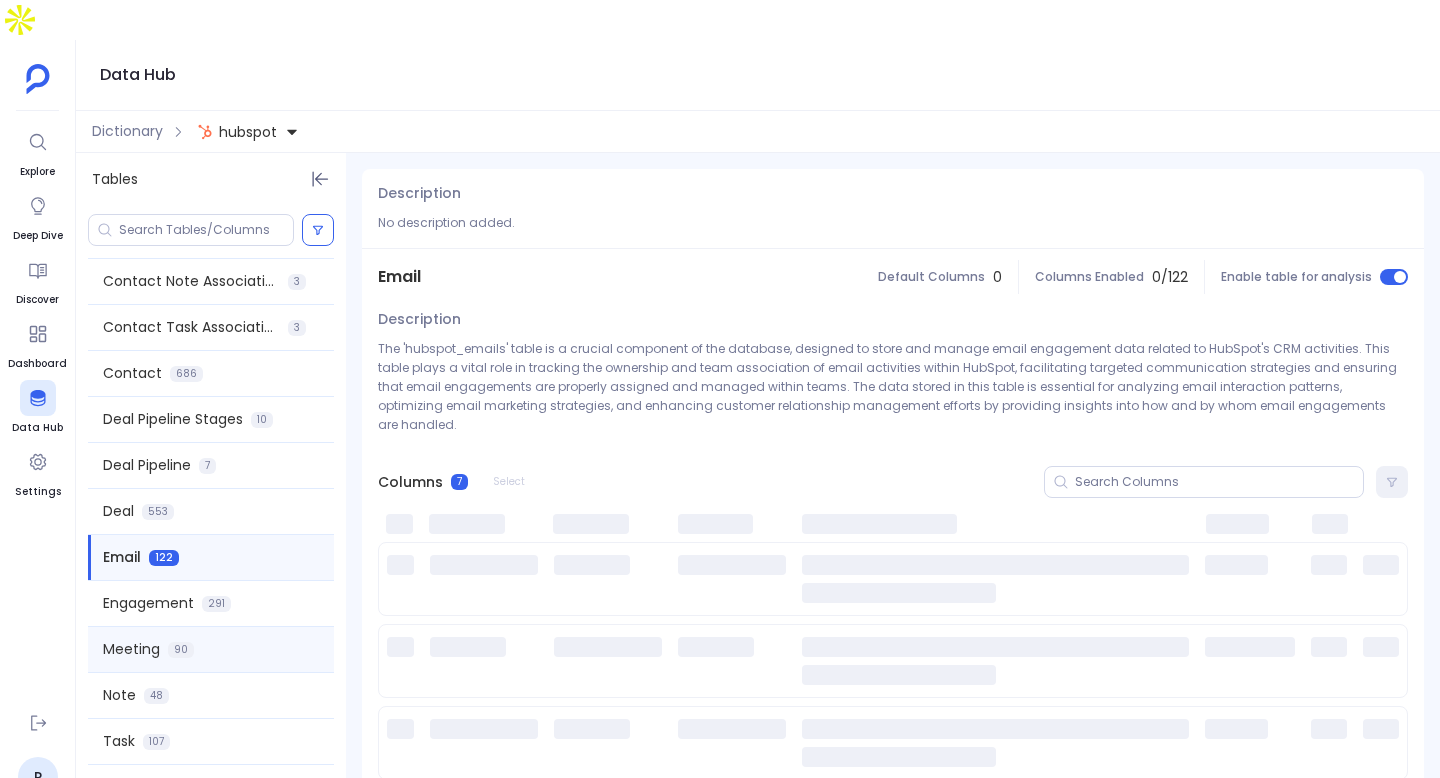 scroll, scrollTop: 0, scrollLeft: 0, axis: both 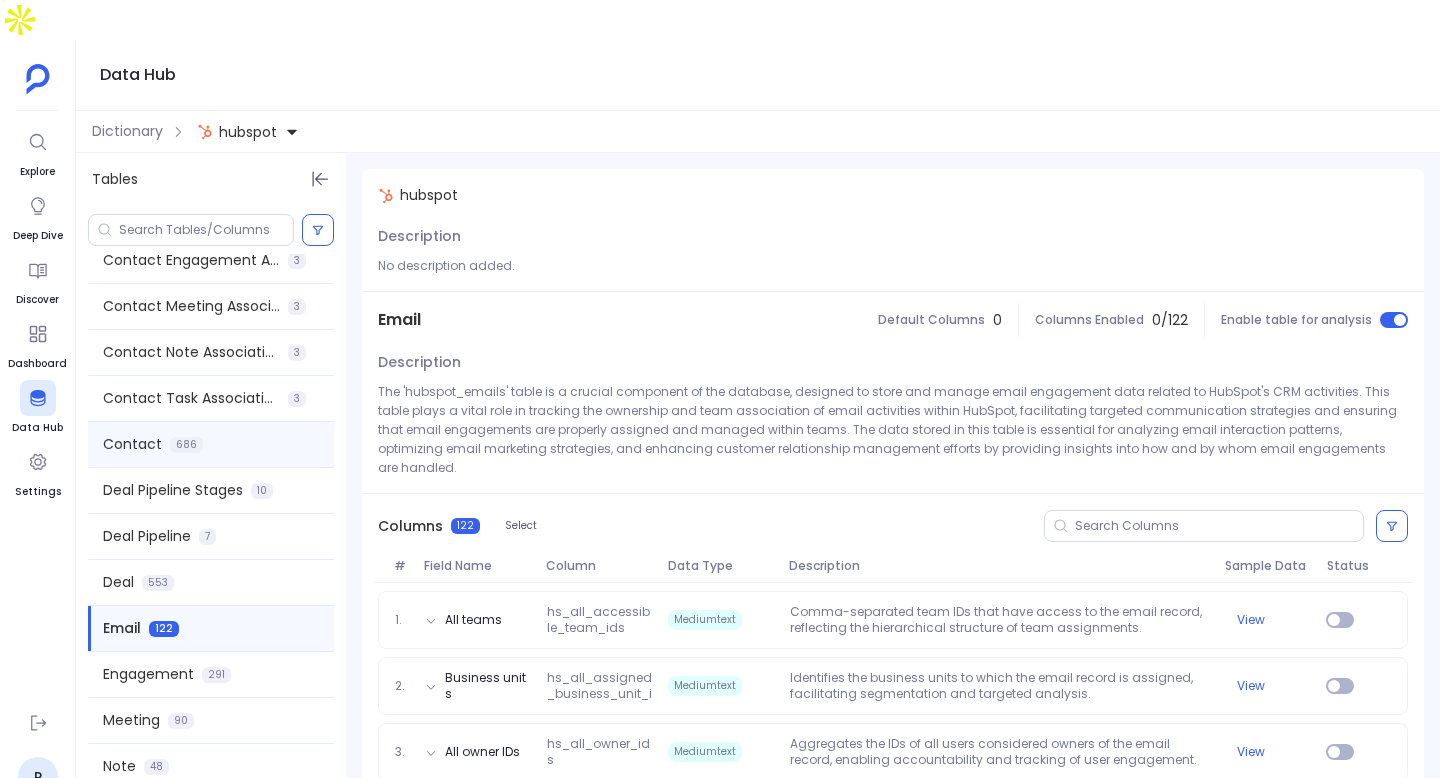 click on "Contact 686" at bounding box center [211, 444] 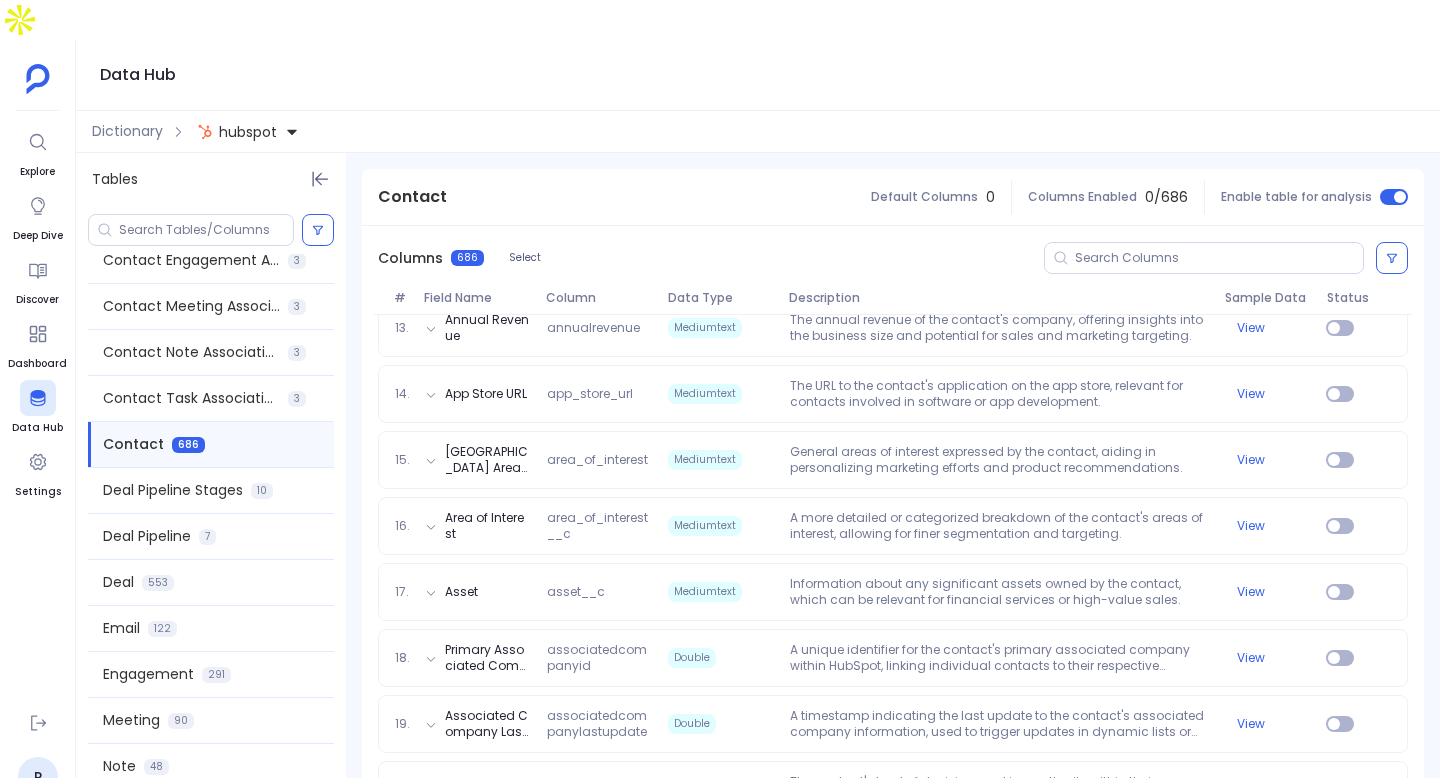 scroll, scrollTop: 1071, scrollLeft: 0, axis: vertical 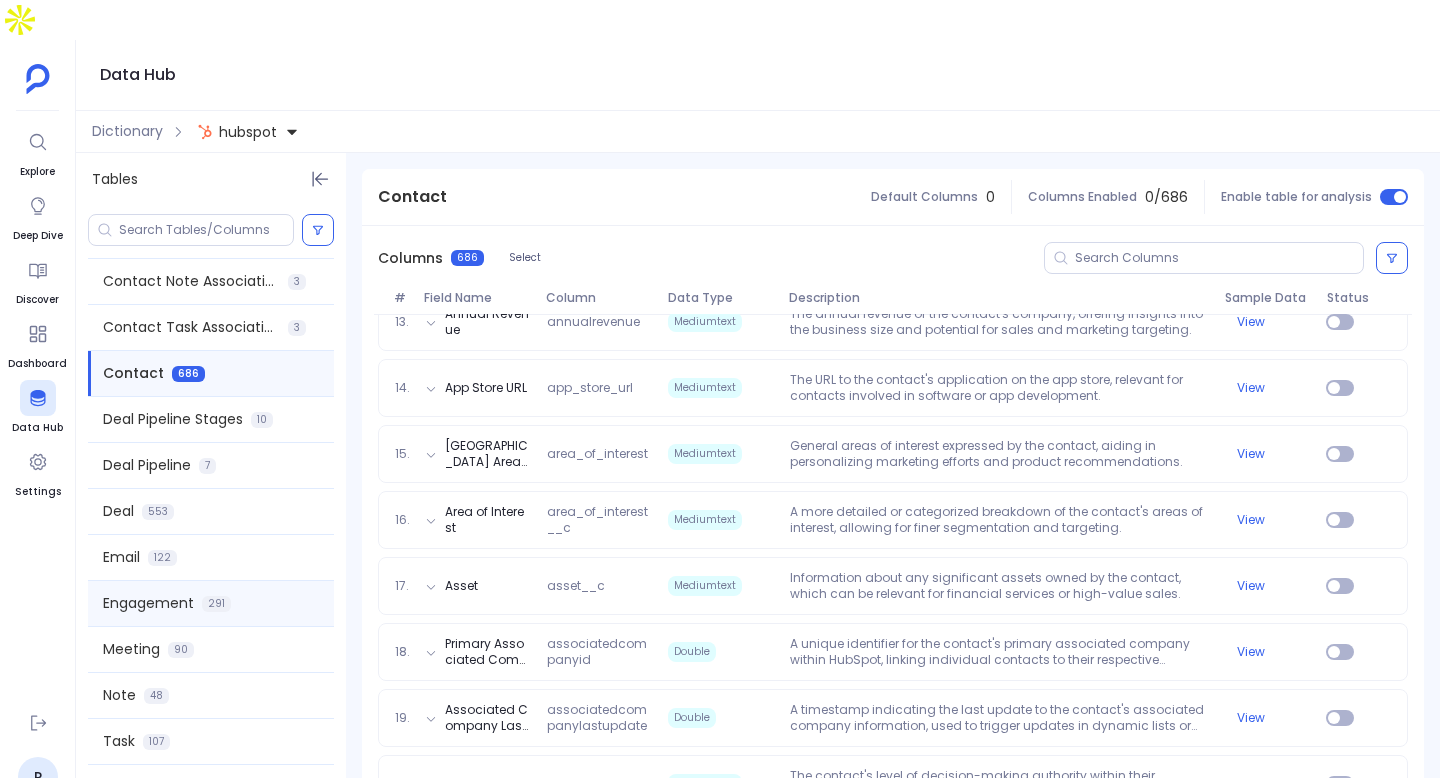 click on "Engagement 291" at bounding box center (211, 603) 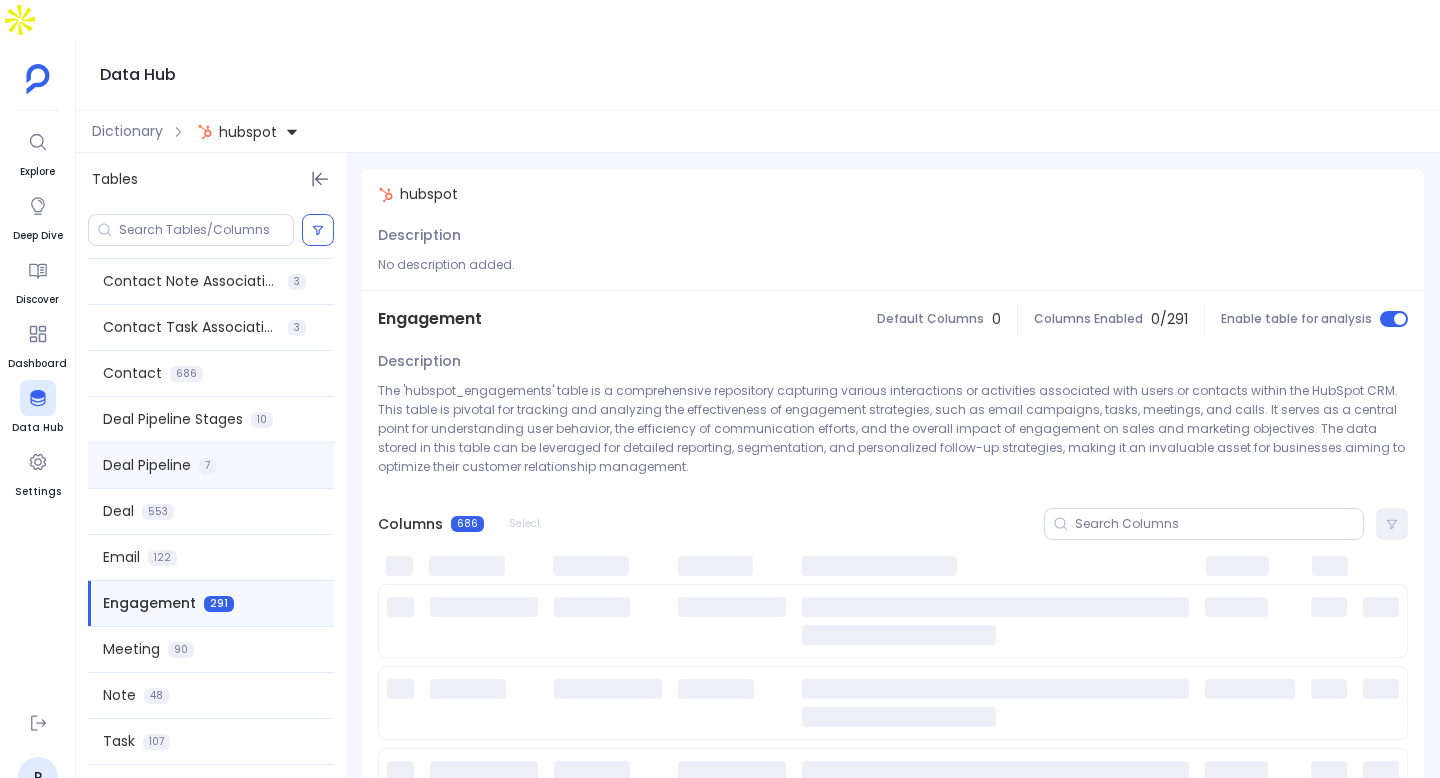 scroll, scrollTop: 0, scrollLeft: 0, axis: both 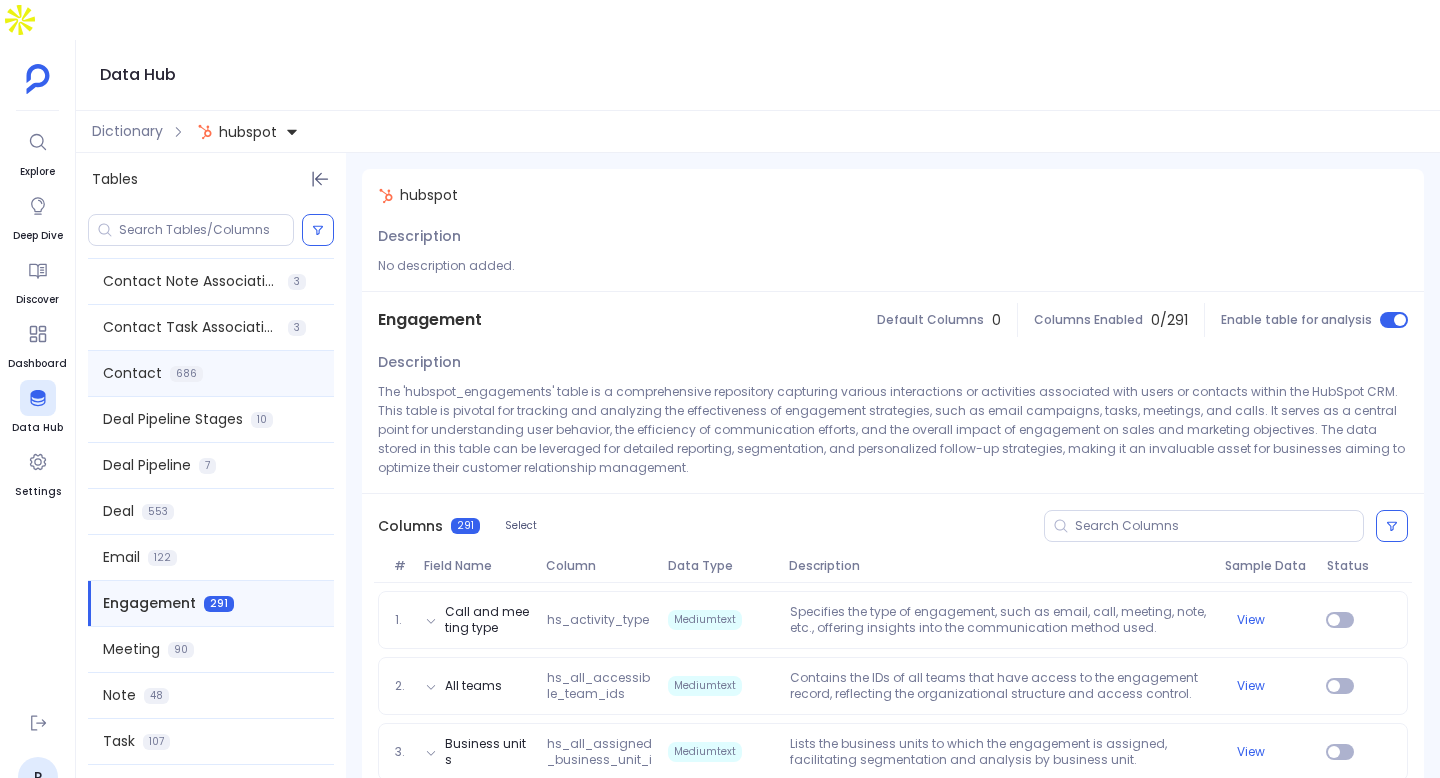 click on "Contact 686" at bounding box center (211, 373) 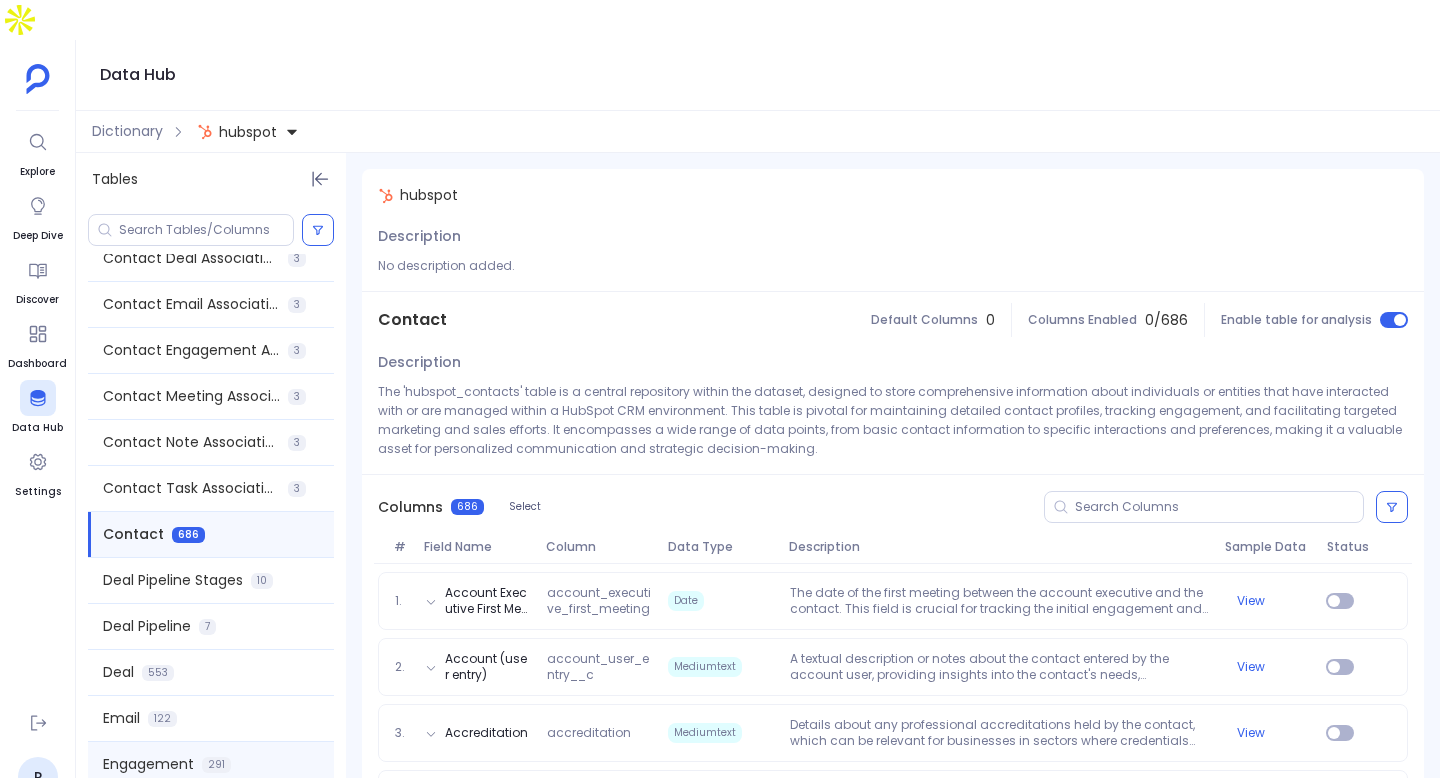 scroll, scrollTop: 601, scrollLeft: 0, axis: vertical 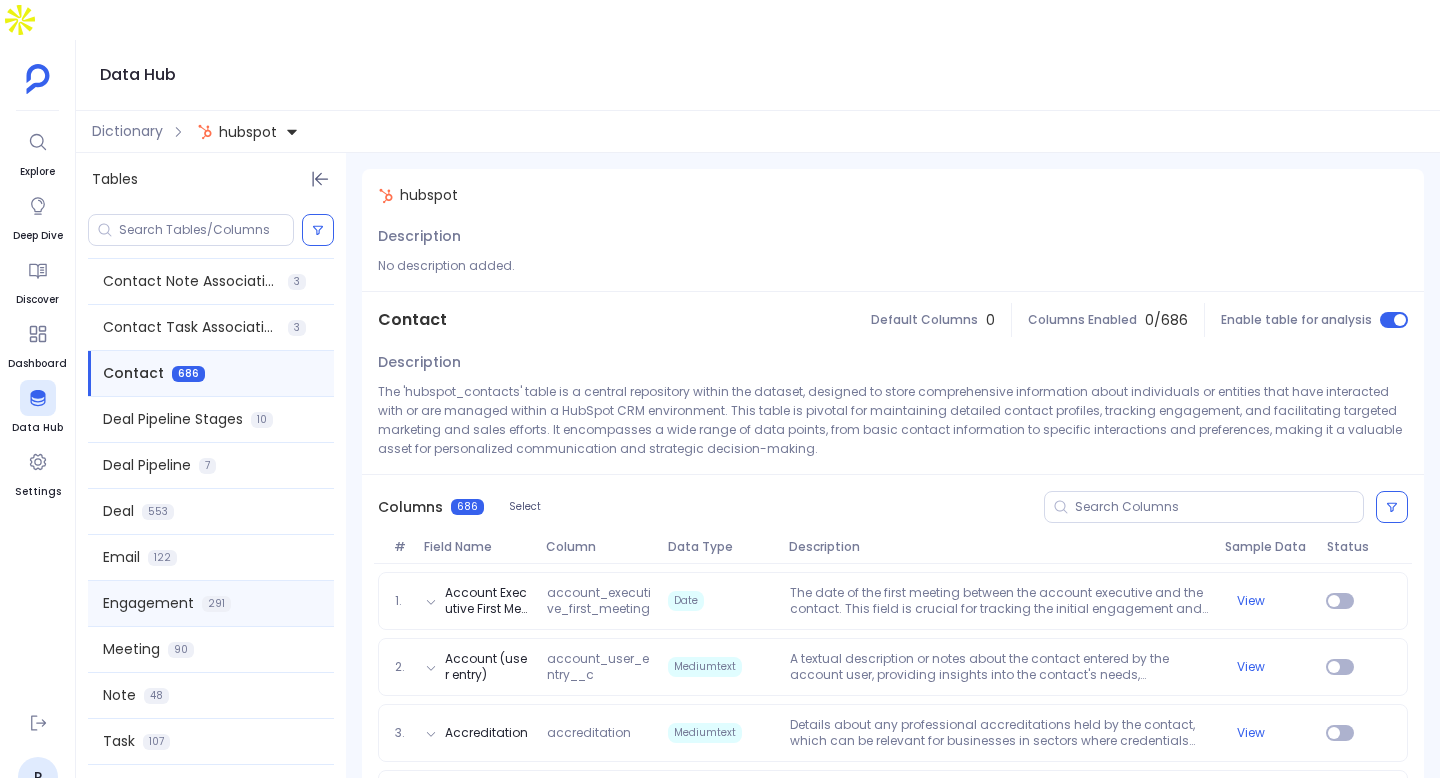 click on "Engagement 291" at bounding box center (211, 603) 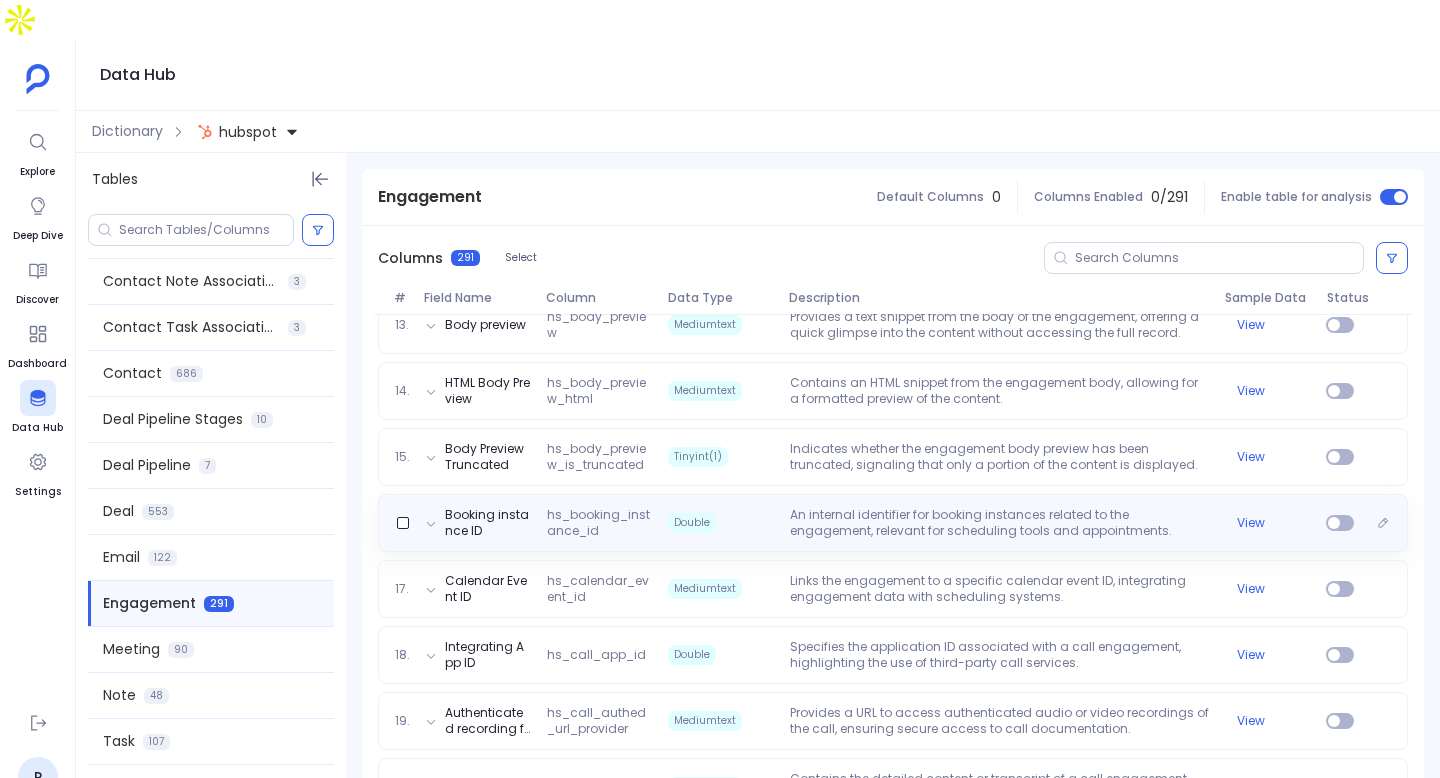 scroll, scrollTop: 1103, scrollLeft: 0, axis: vertical 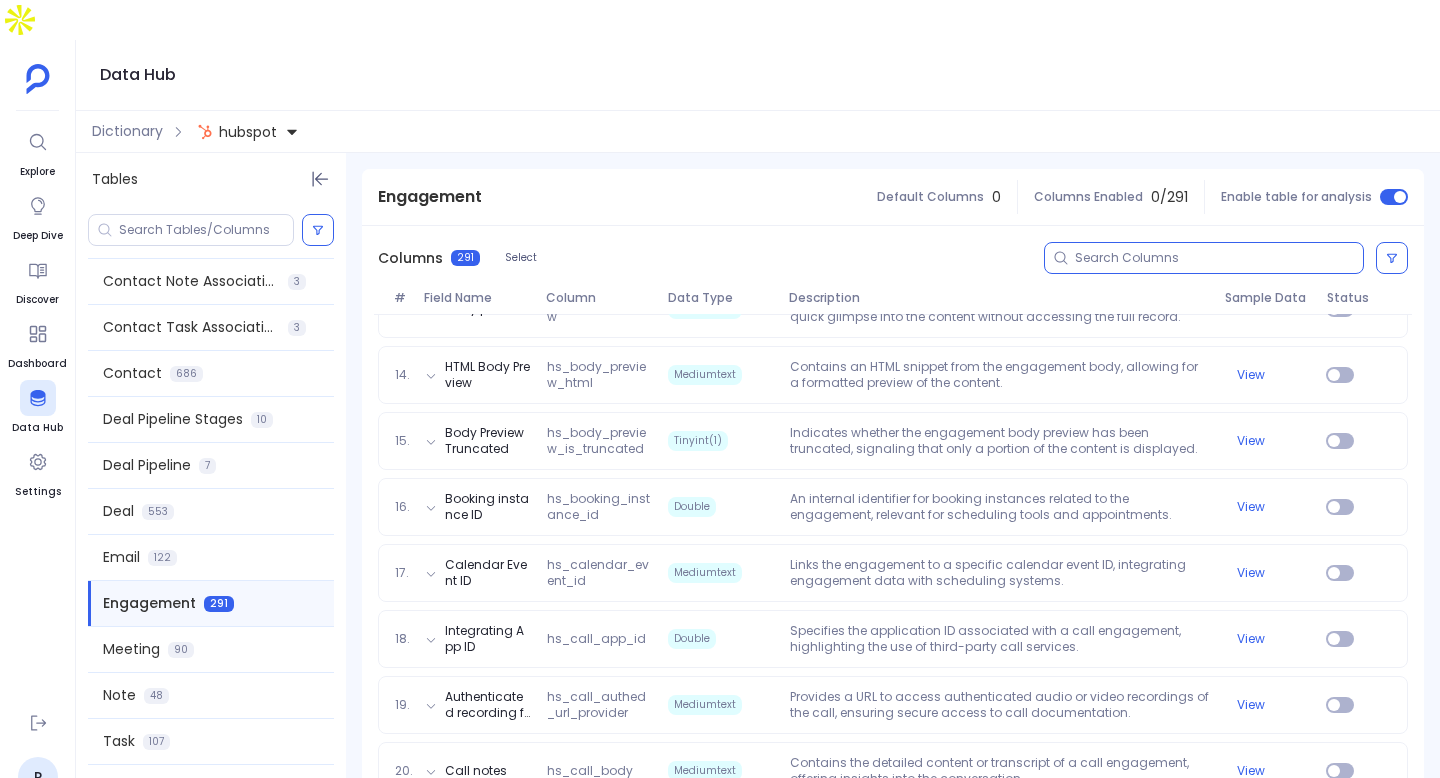 click at bounding box center [1219, 258] 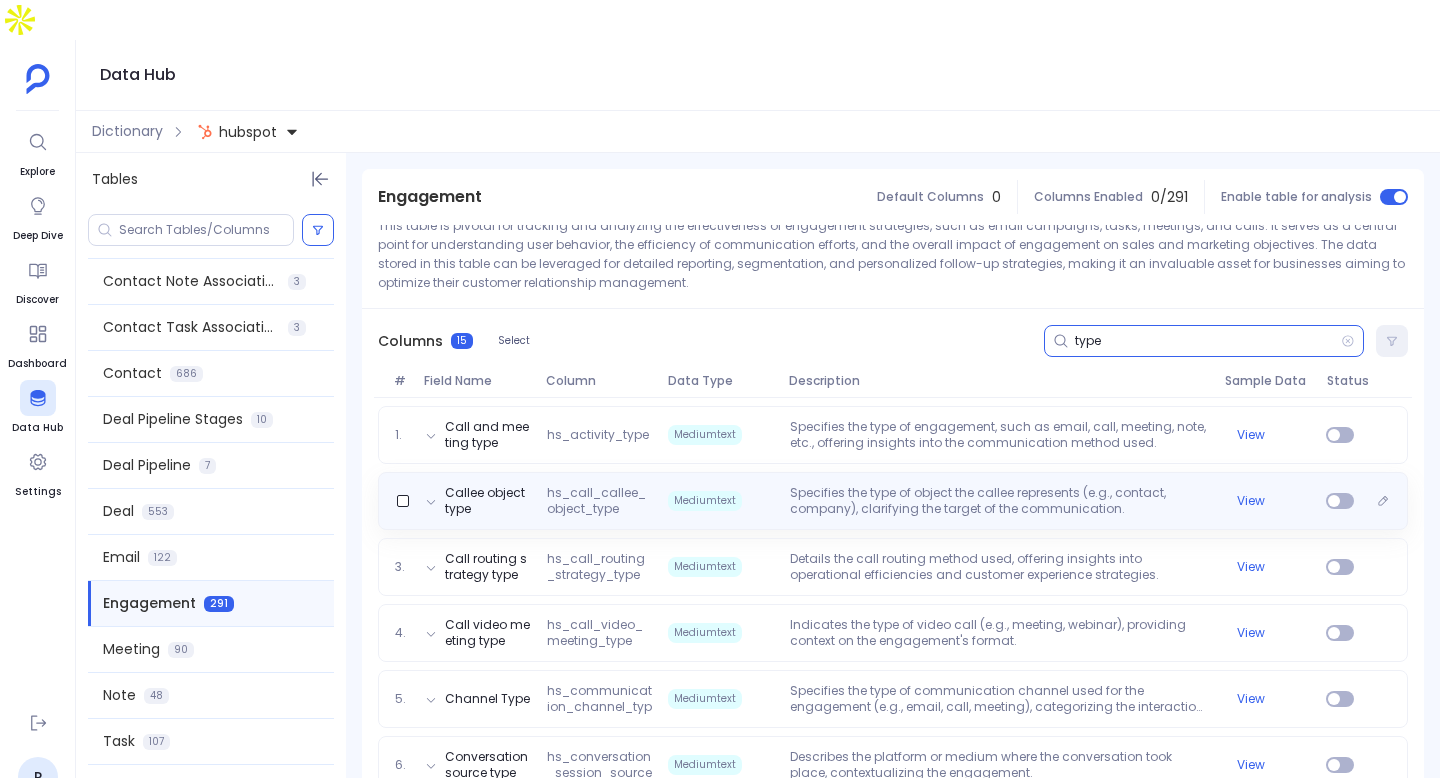 scroll, scrollTop: 209, scrollLeft: 0, axis: vertical 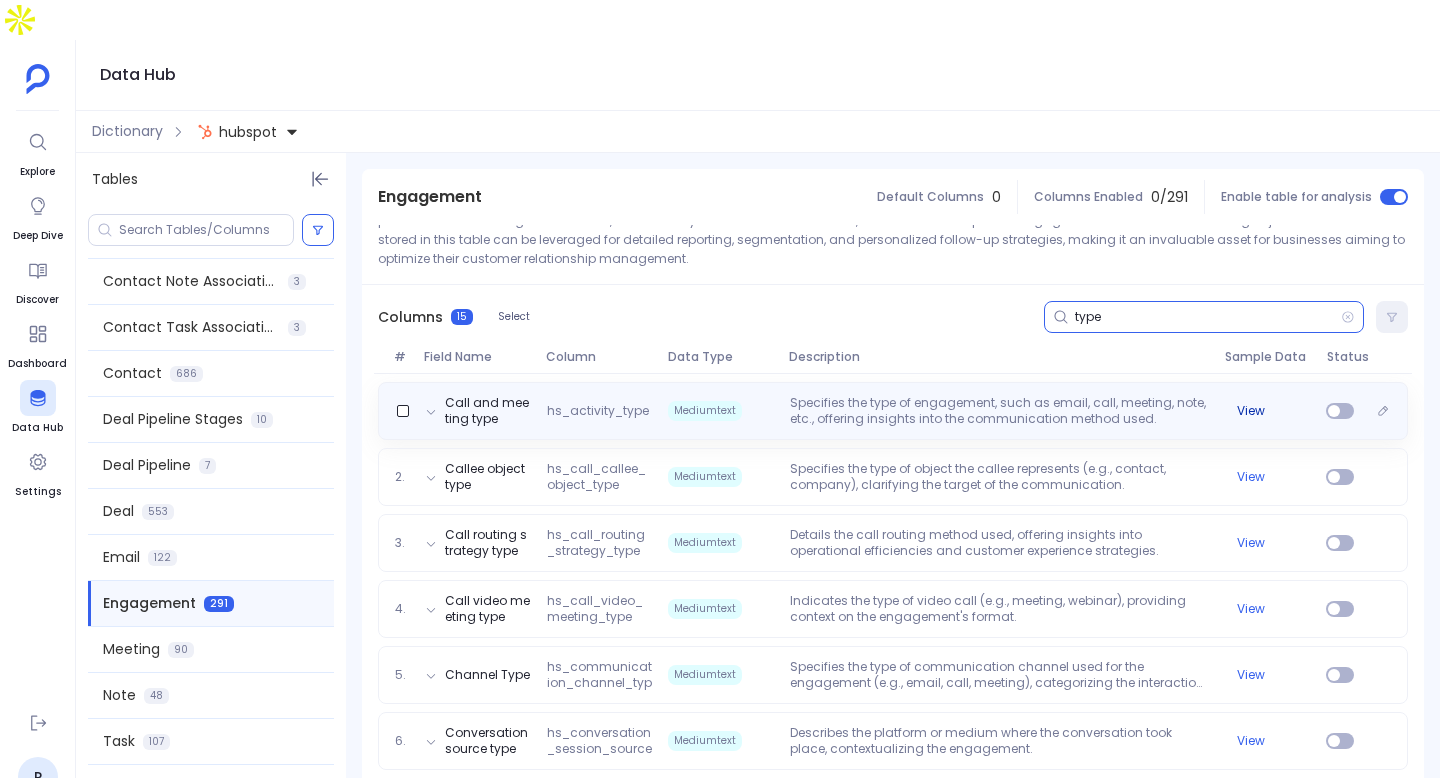 click on "View" at bounding box center (1267, 411) 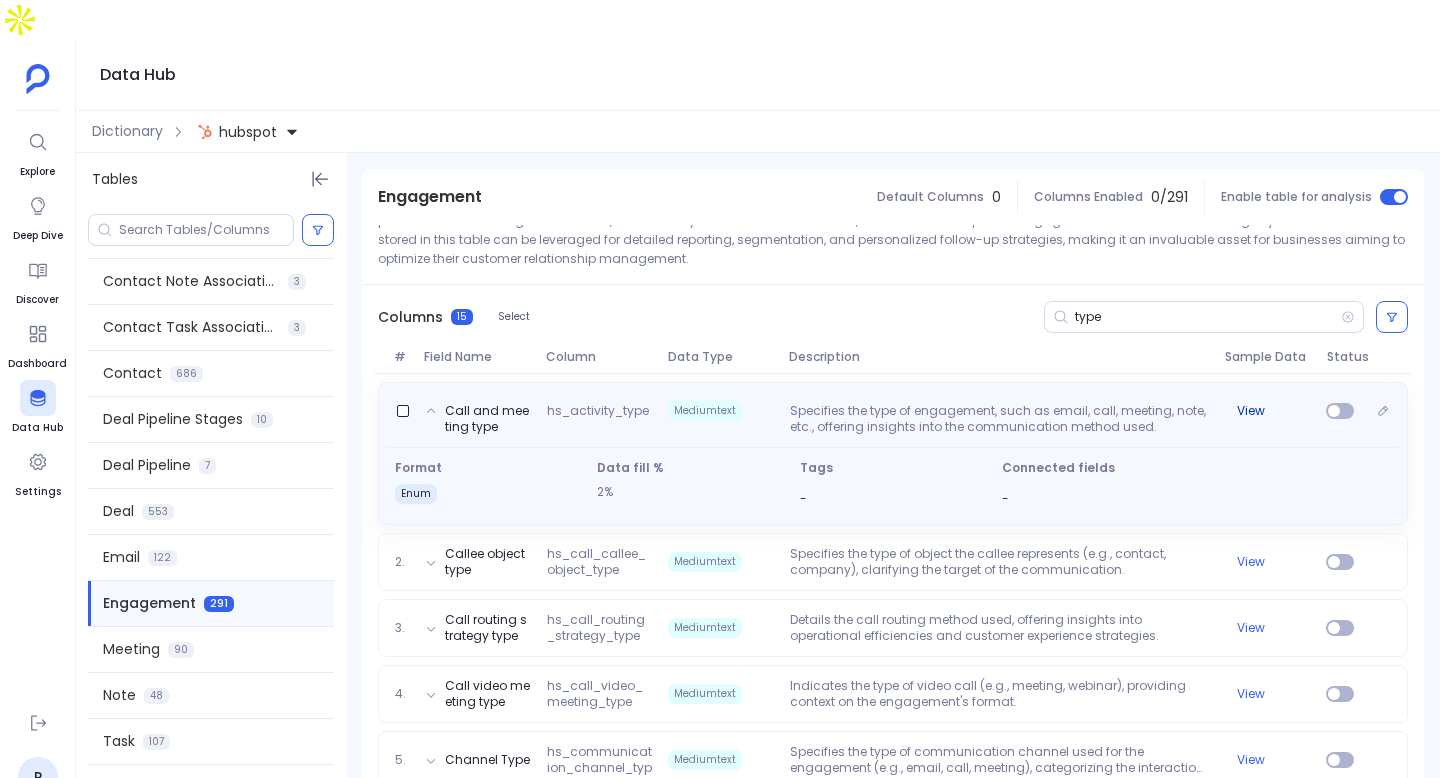 click on "View" at bounding box center [1251, 411] 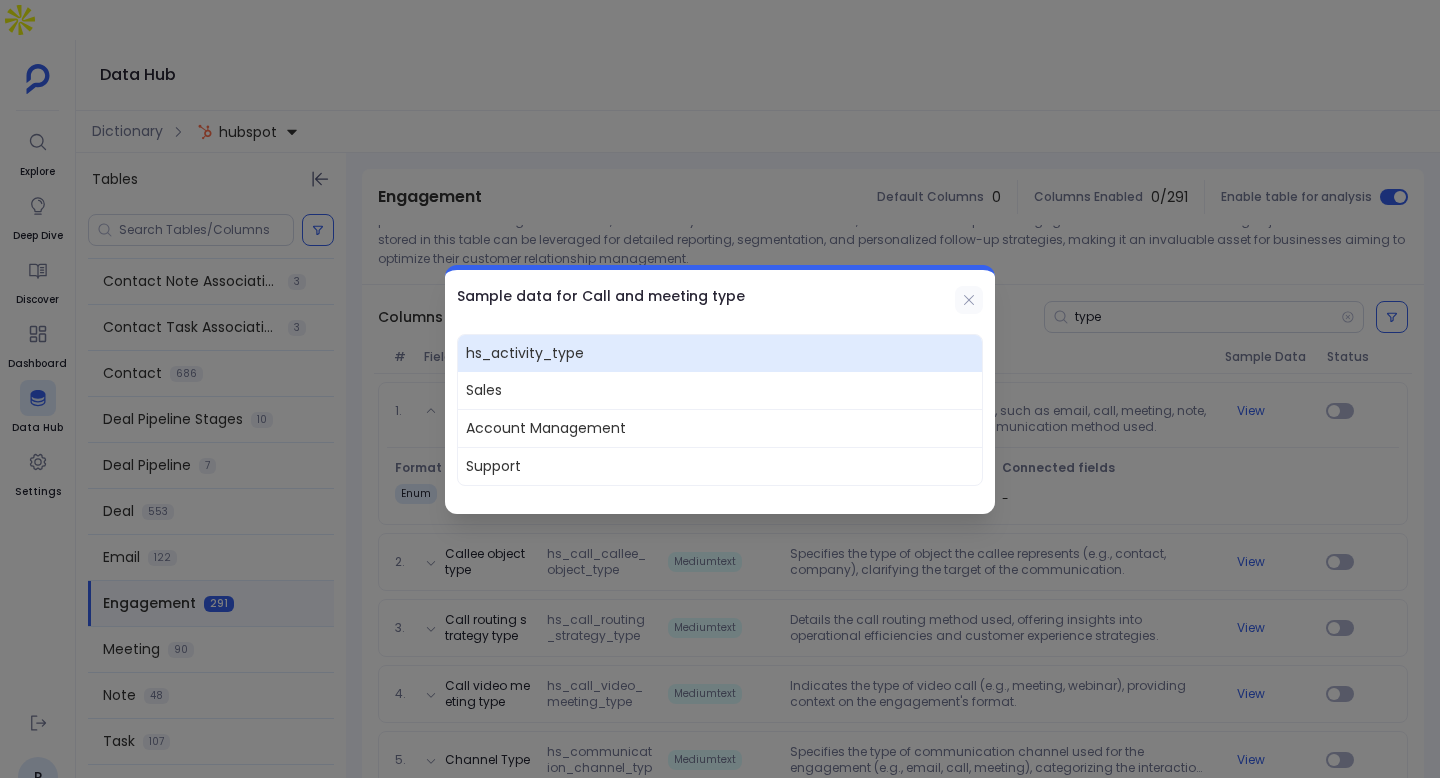click 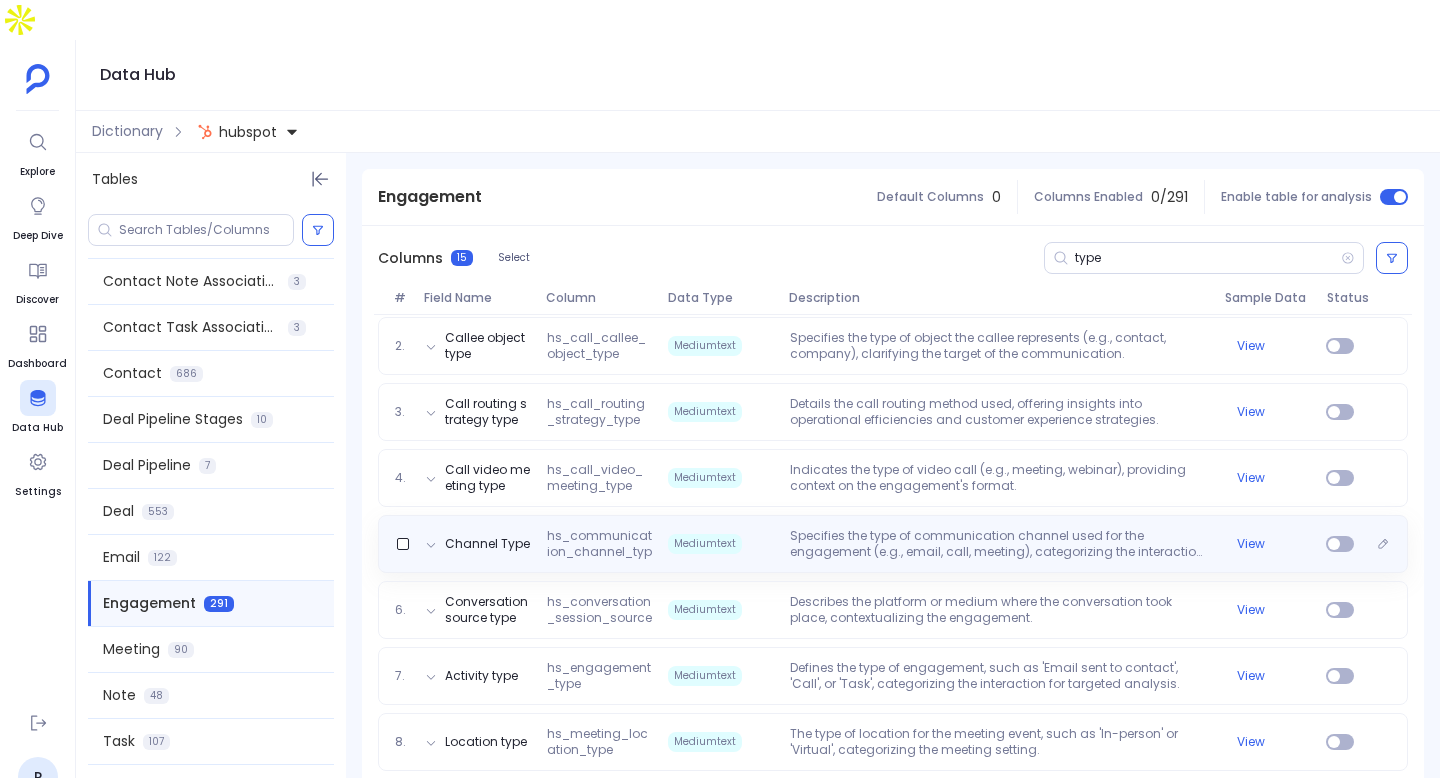 scroll, scrollTop: 435, scrollLeft: 0, axis: vertical 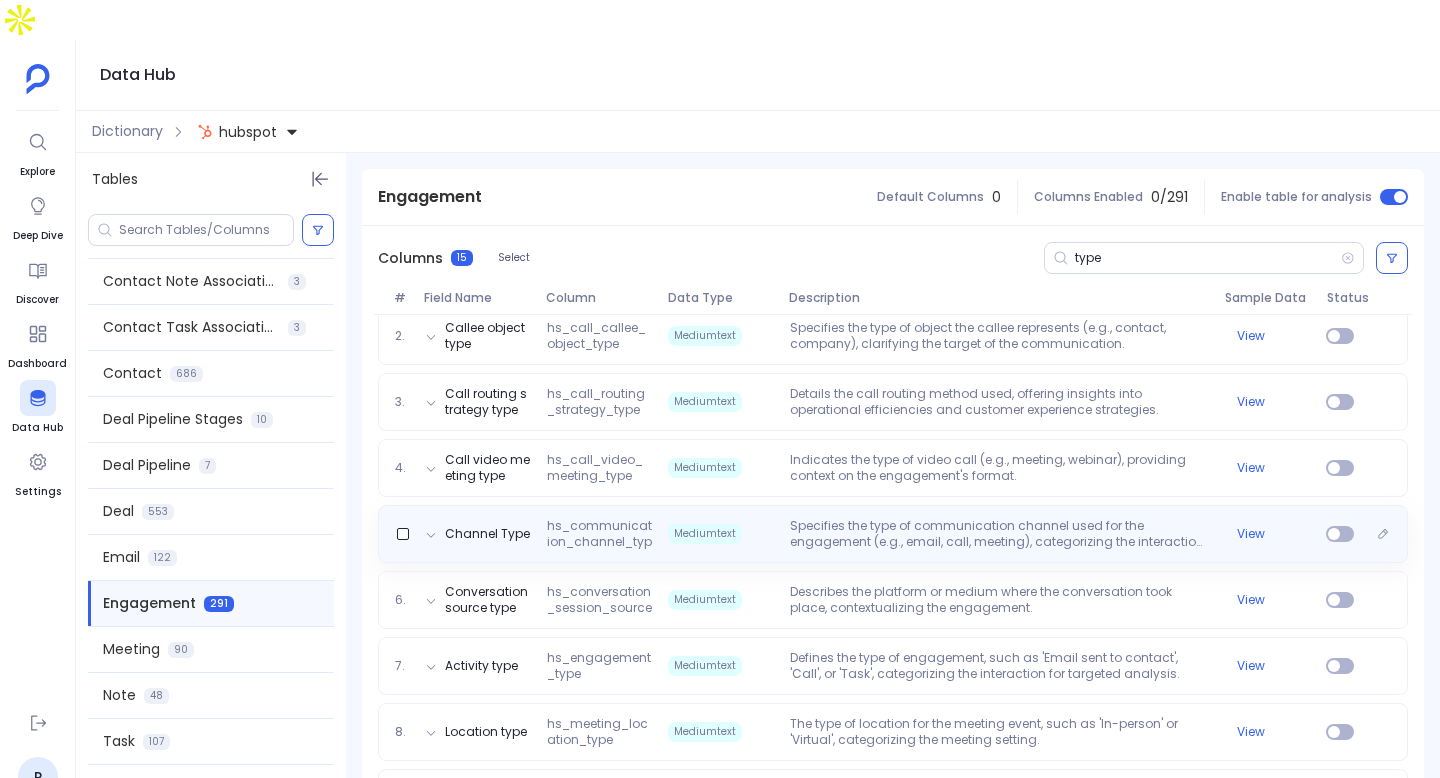 click on "Channel Type hs_communication_channel_type Mediumtext Specifies the type of communication channel used for the engagement (e.g., email, call, meeting), categorizing the interaction method. View" at bounding box center (893, 534) 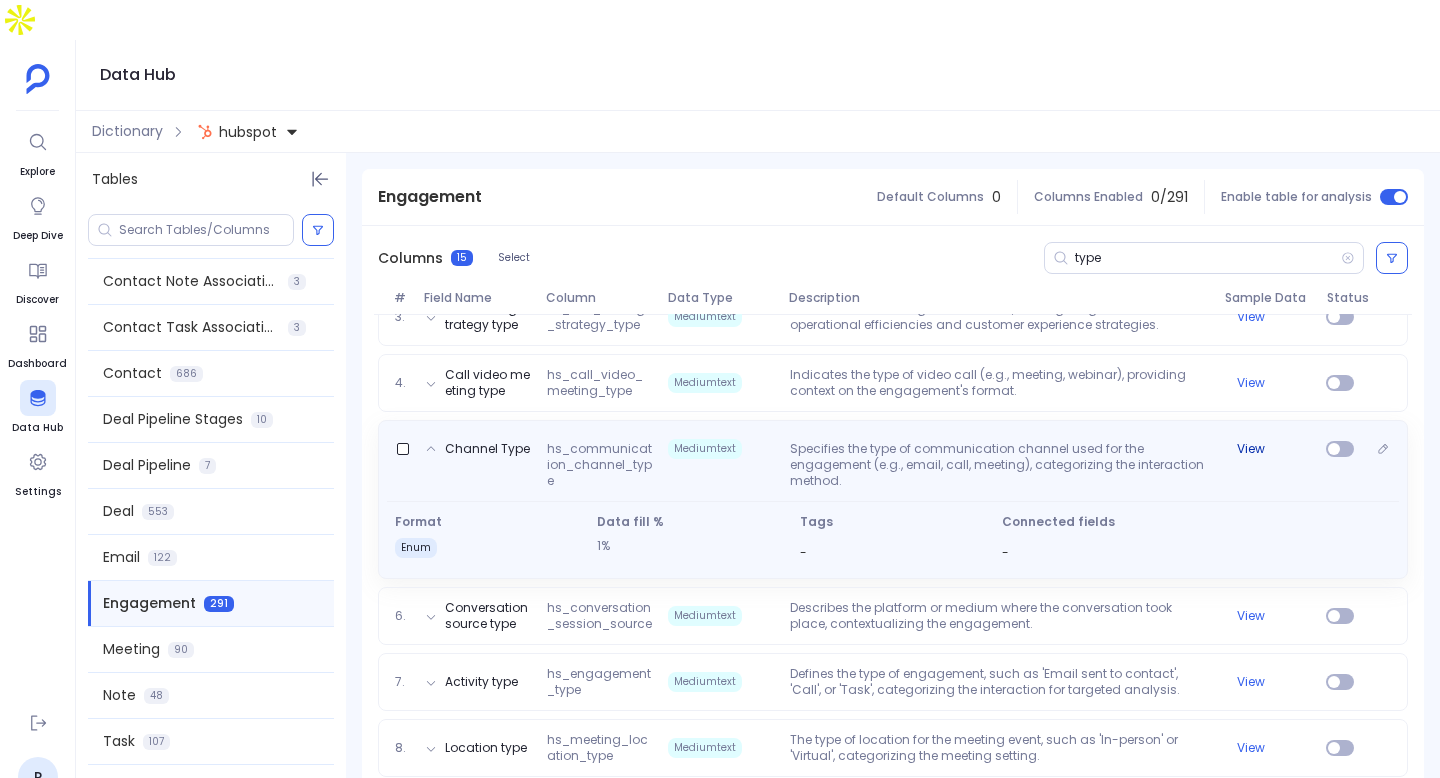 click on "View" at bounding box center (1251, 449) 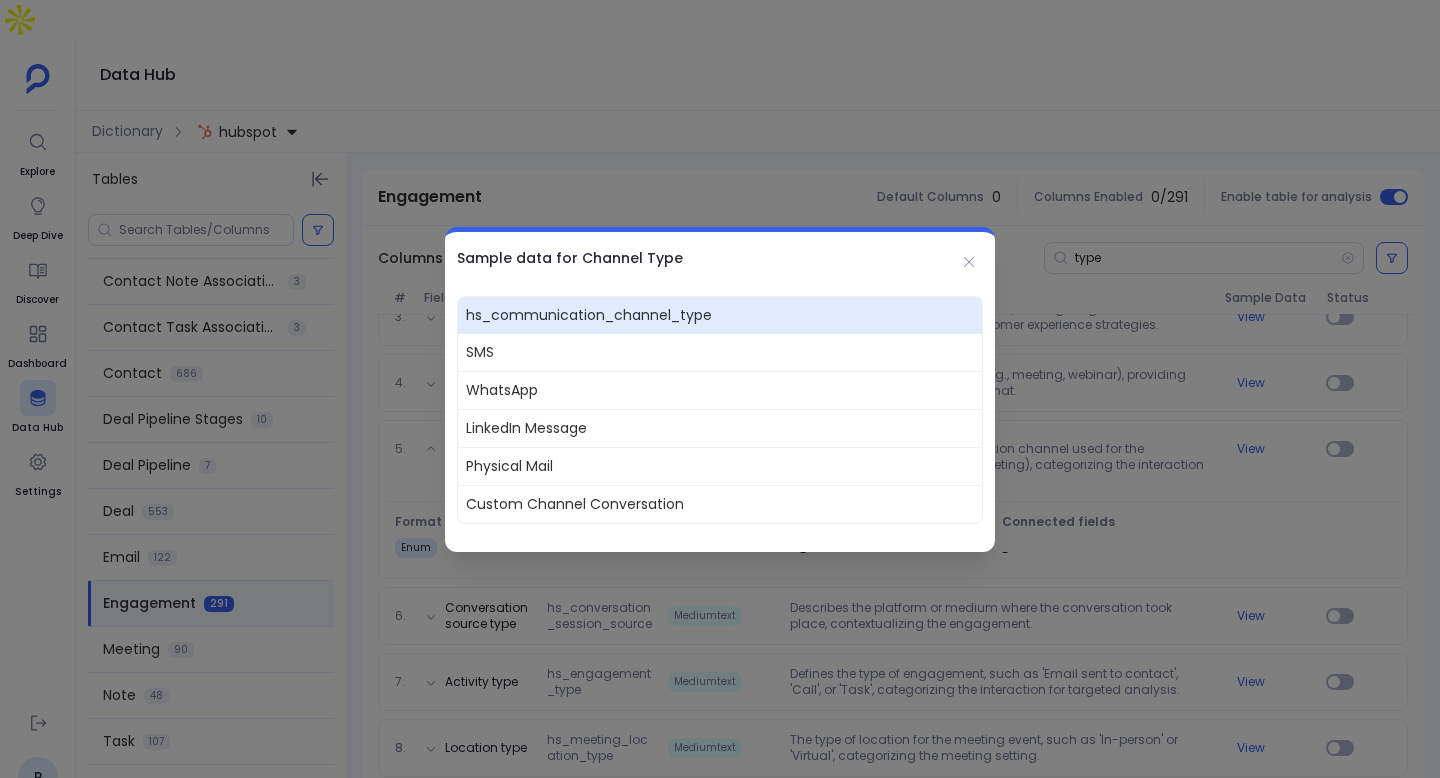 click on "Sample data for Channel Type" at bounding box center (720, 258) 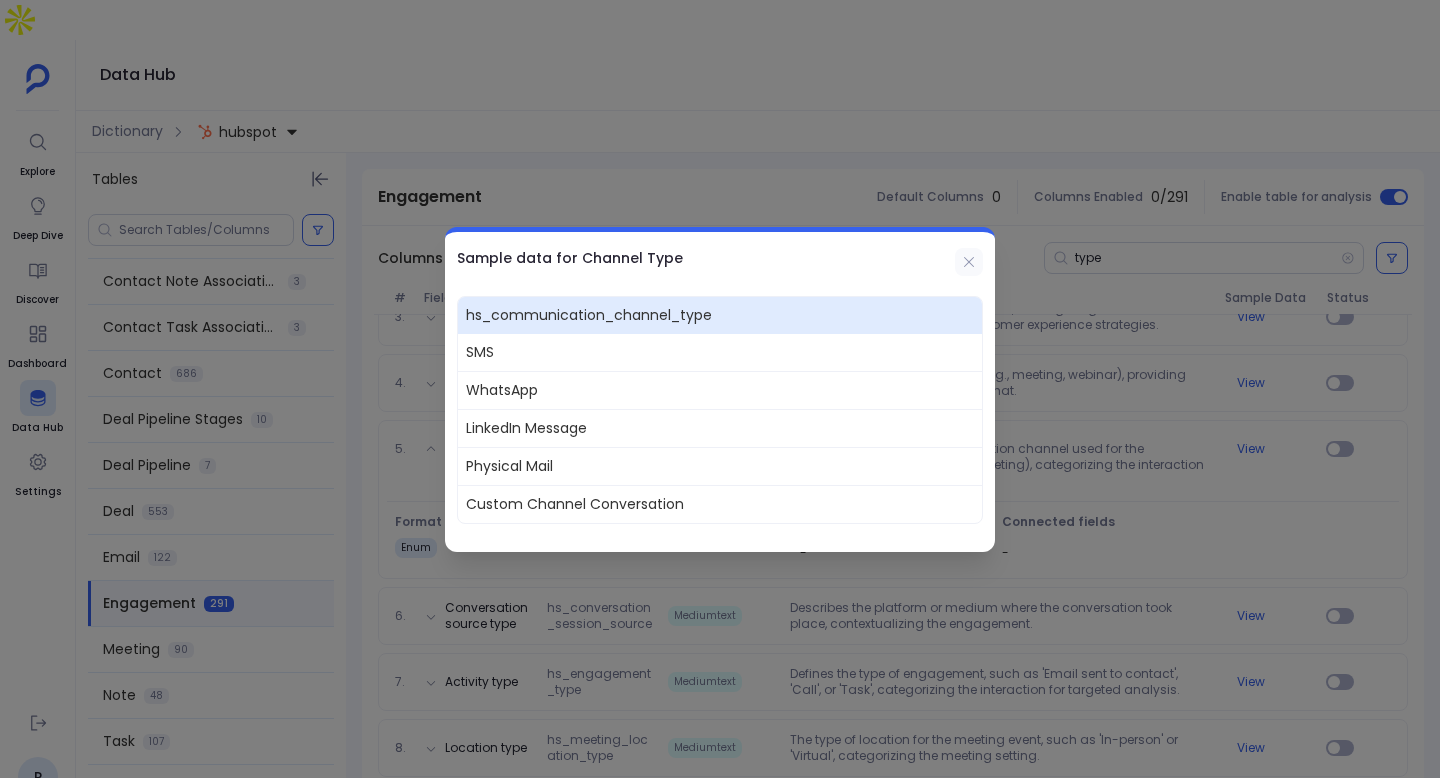 click 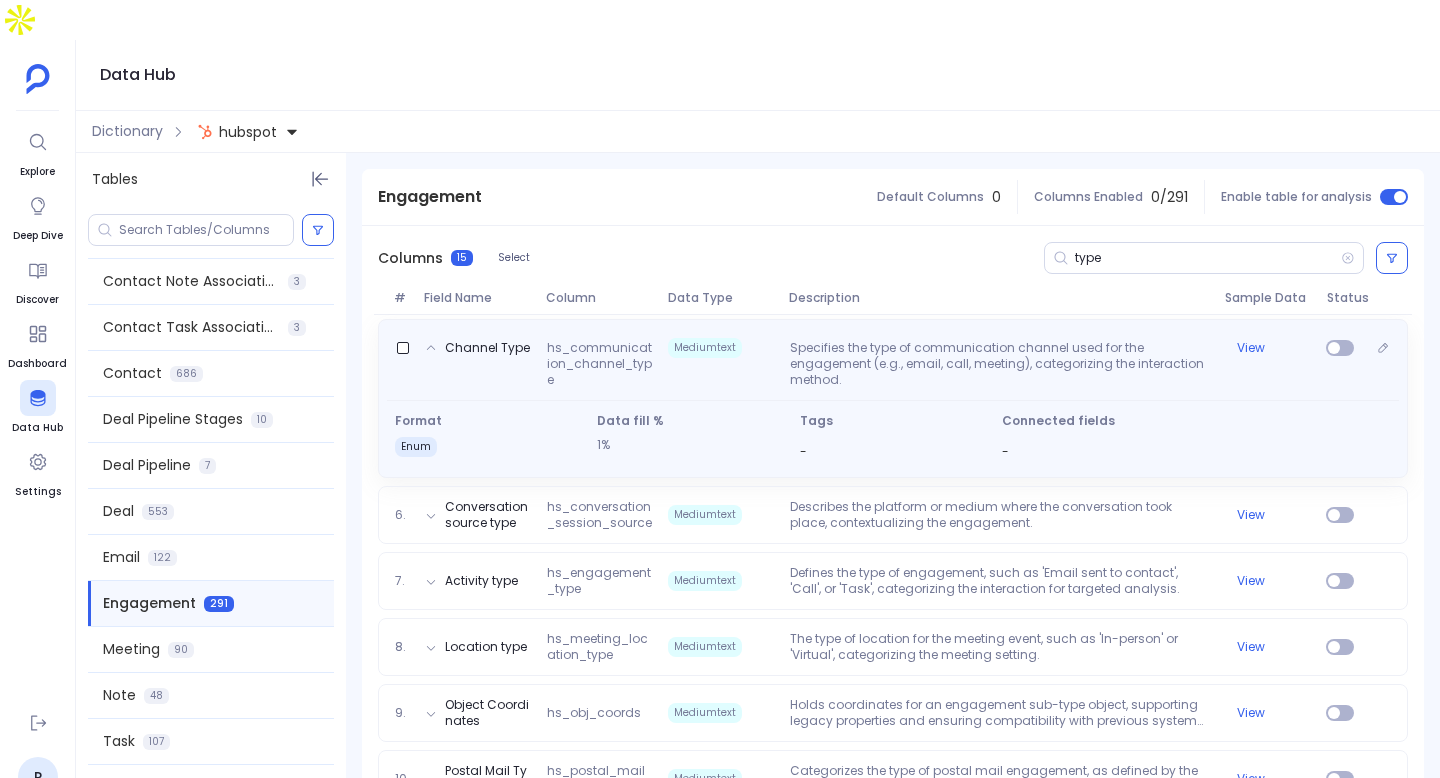scroll, scrollTop: 571, scrollLeft: 0, axis: vertical 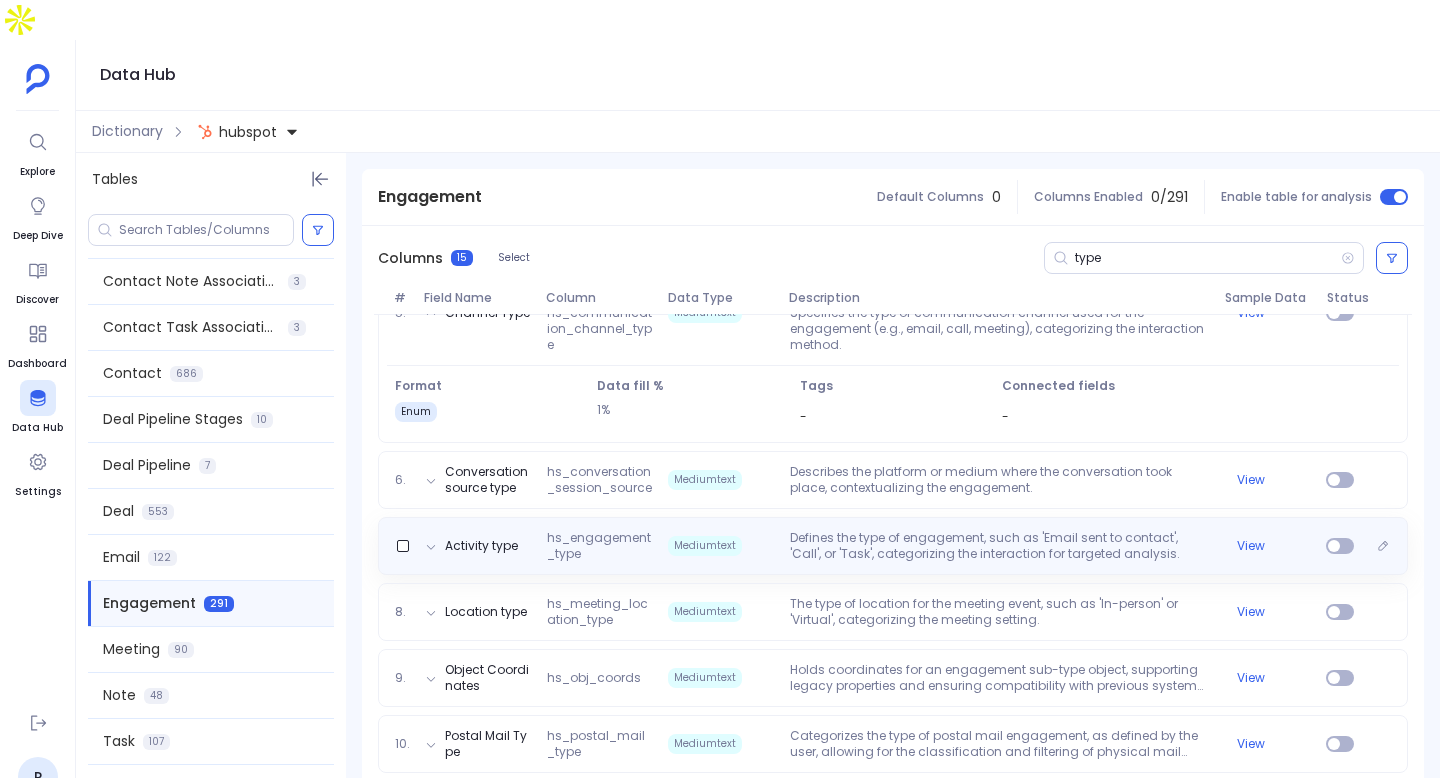 click on "Defines the type of engagement, such as 'Email sent to contact', 'Call', or 'Task', categorizing the interaction for targeted analysis." at bounding box center [999, 546] 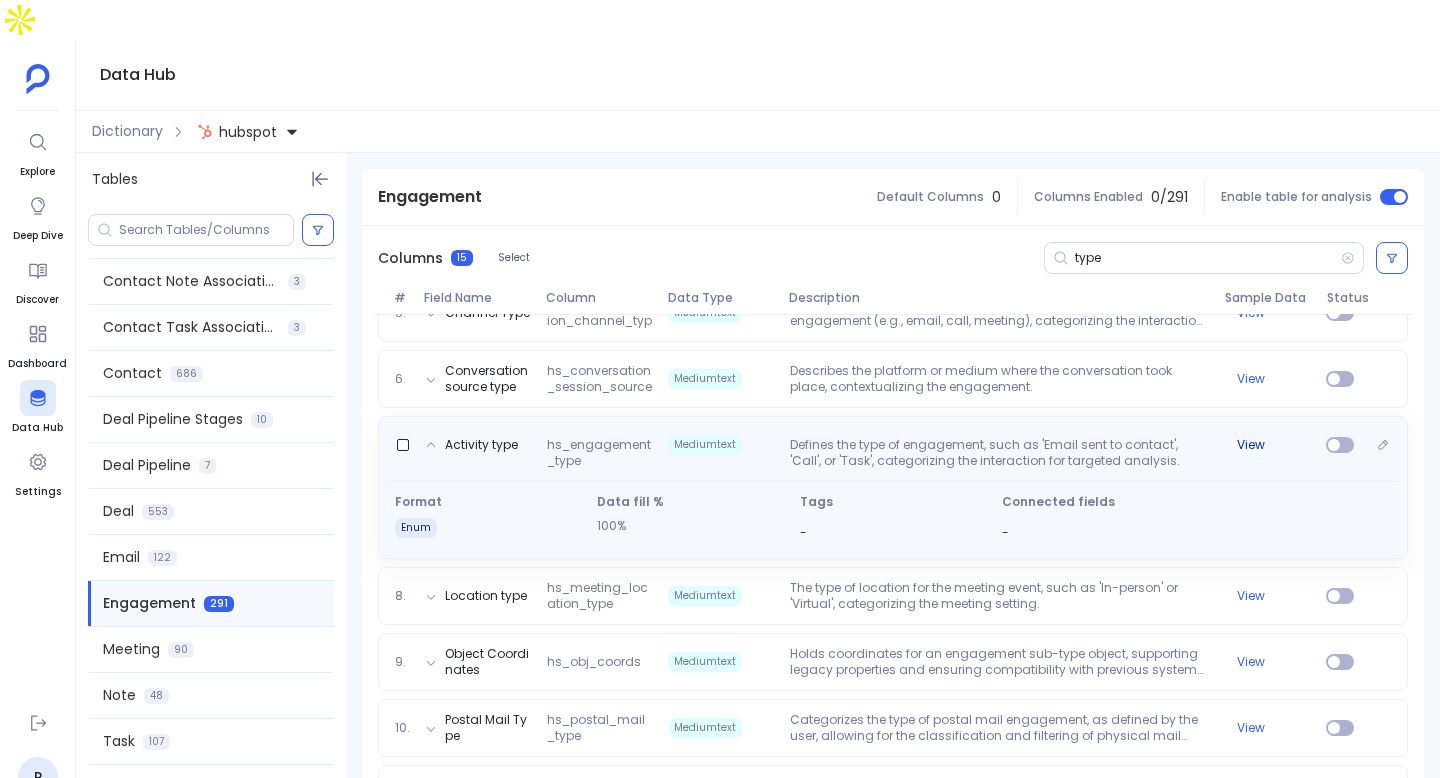 click on "View" at bounding box center [1251, 445] 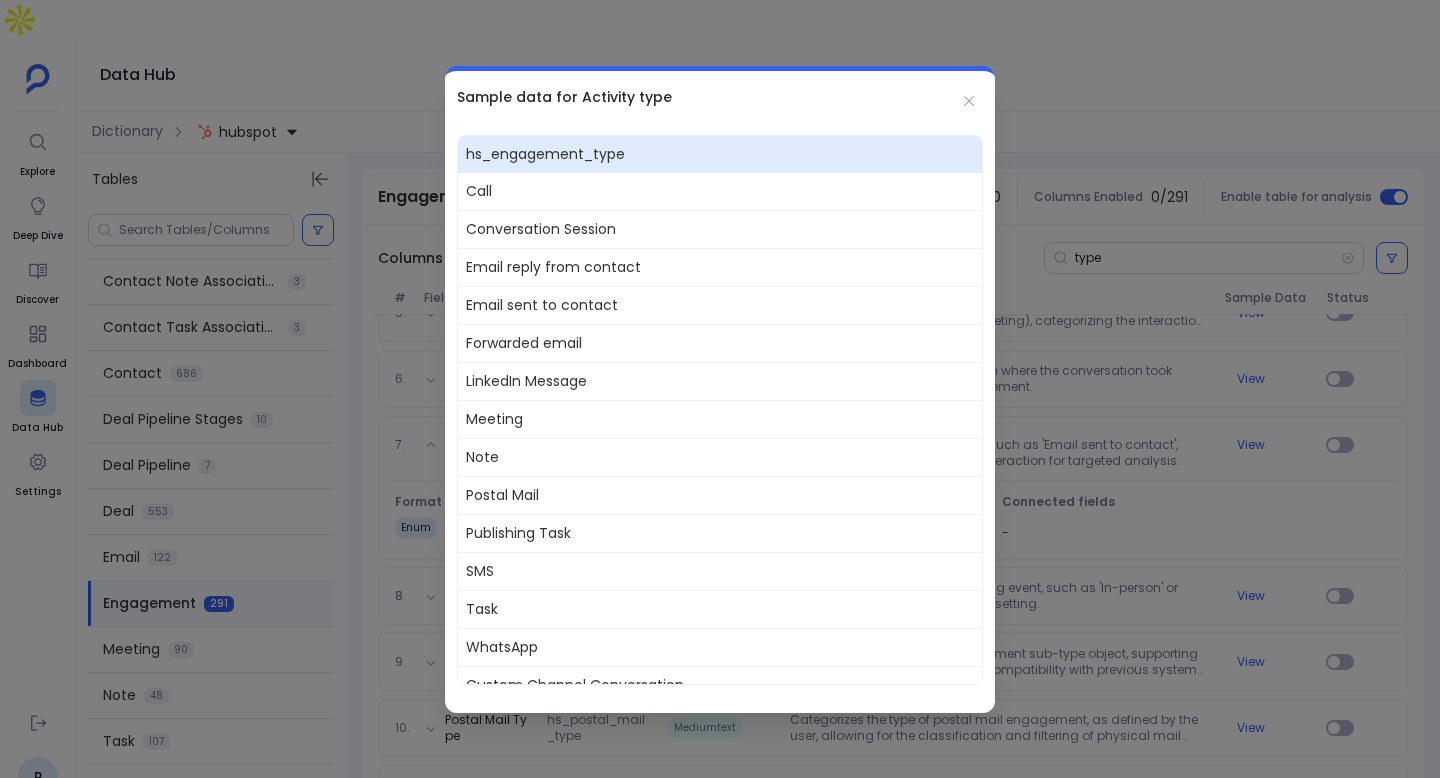 scroll, scrollTop: 20, scrollLeft: 0, axis: vertical 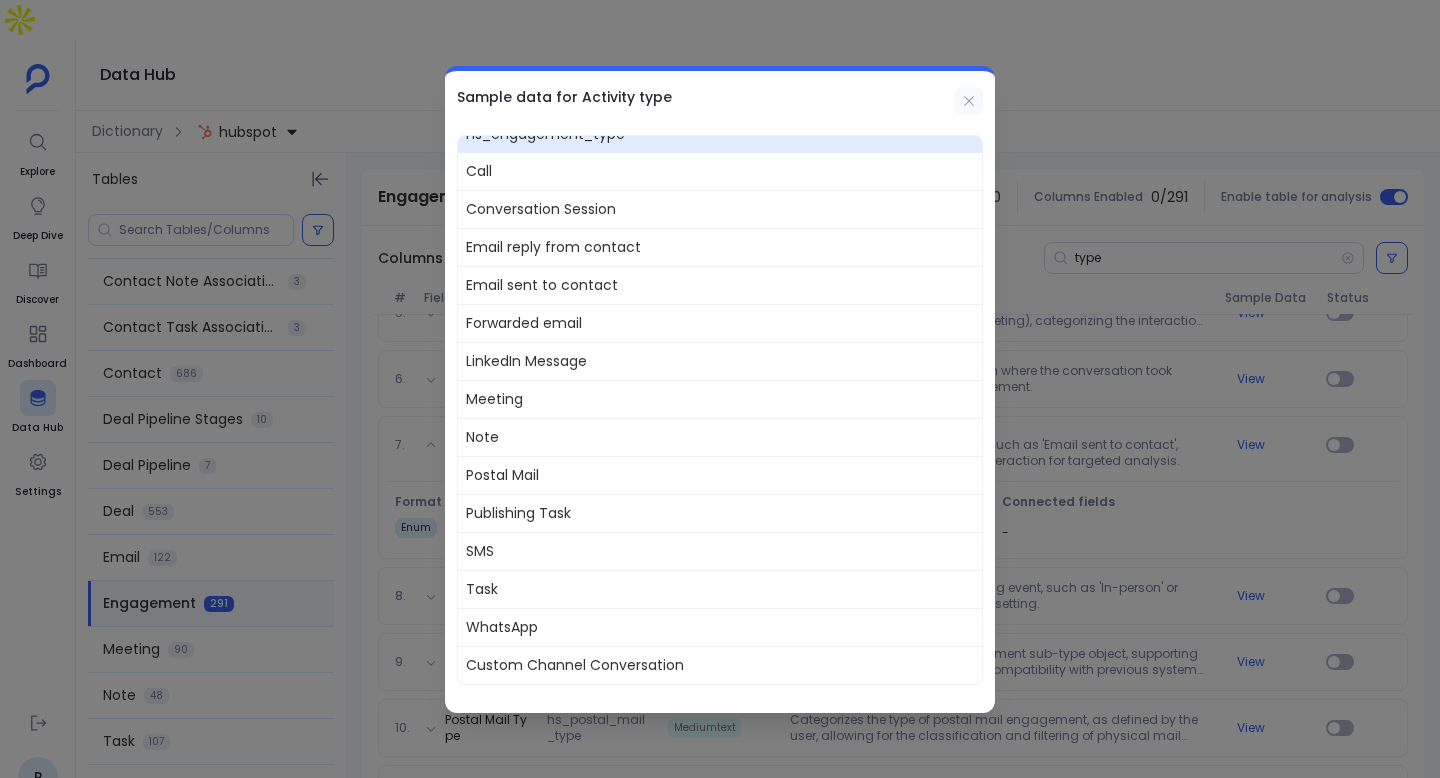 click 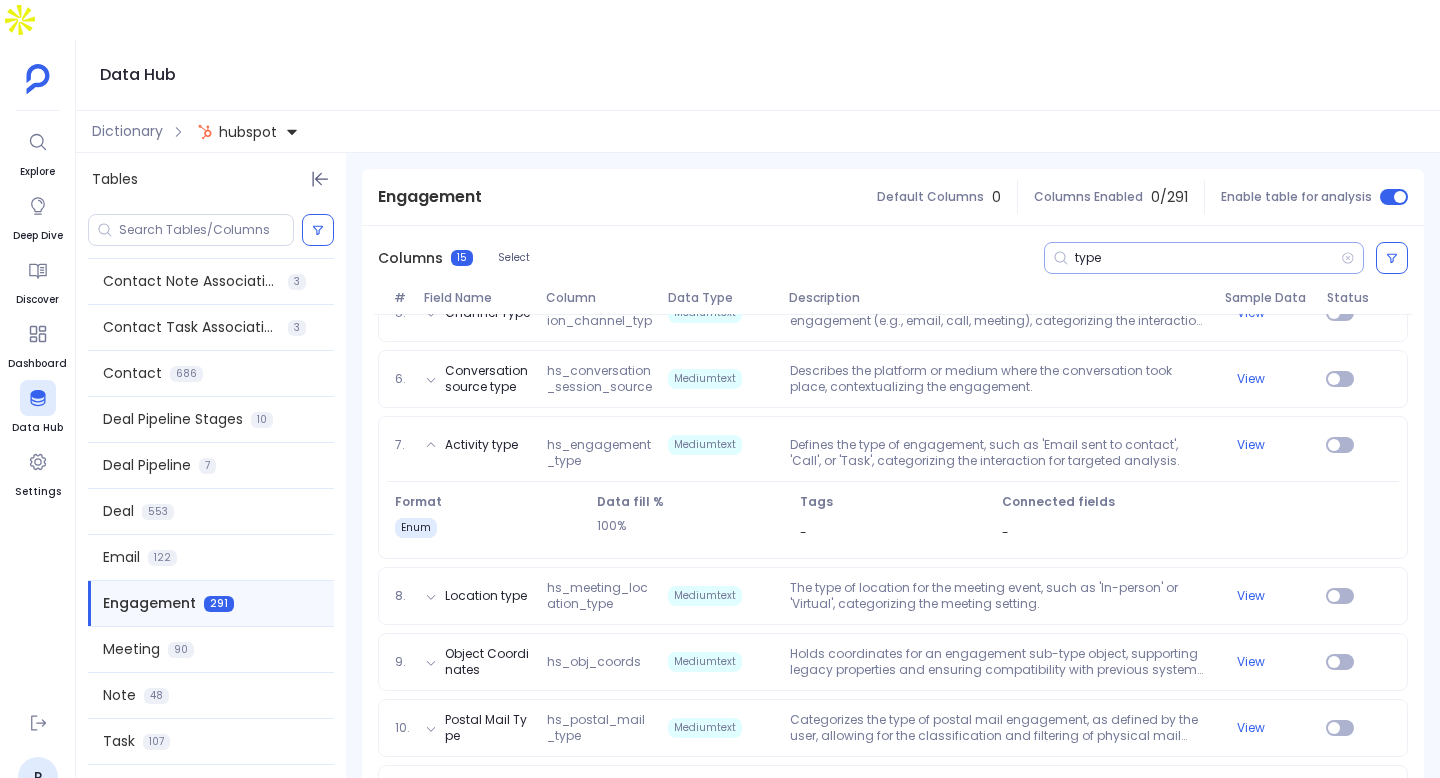 click on "type" at bounding box center (1208, 258) 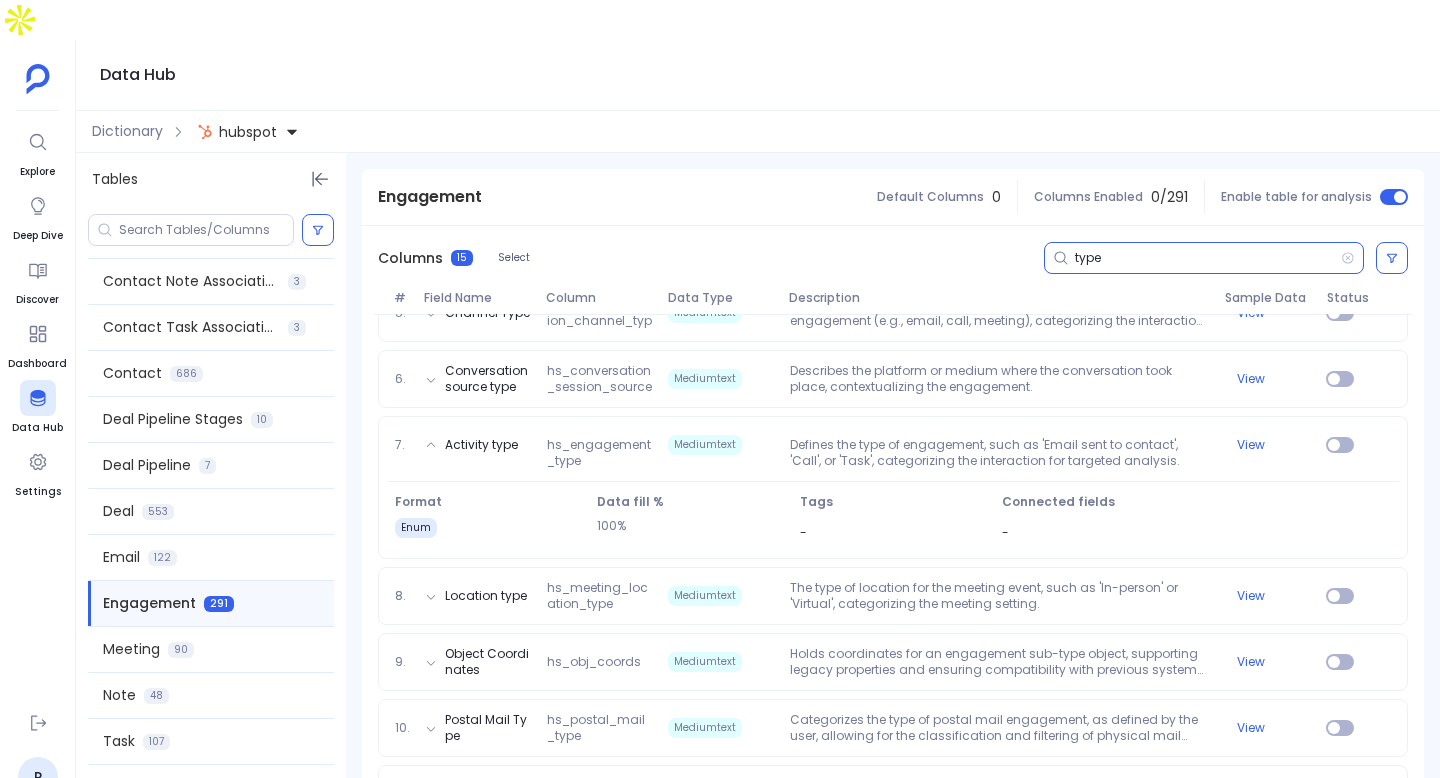 click on "type" at bounding box center [1208, 258] 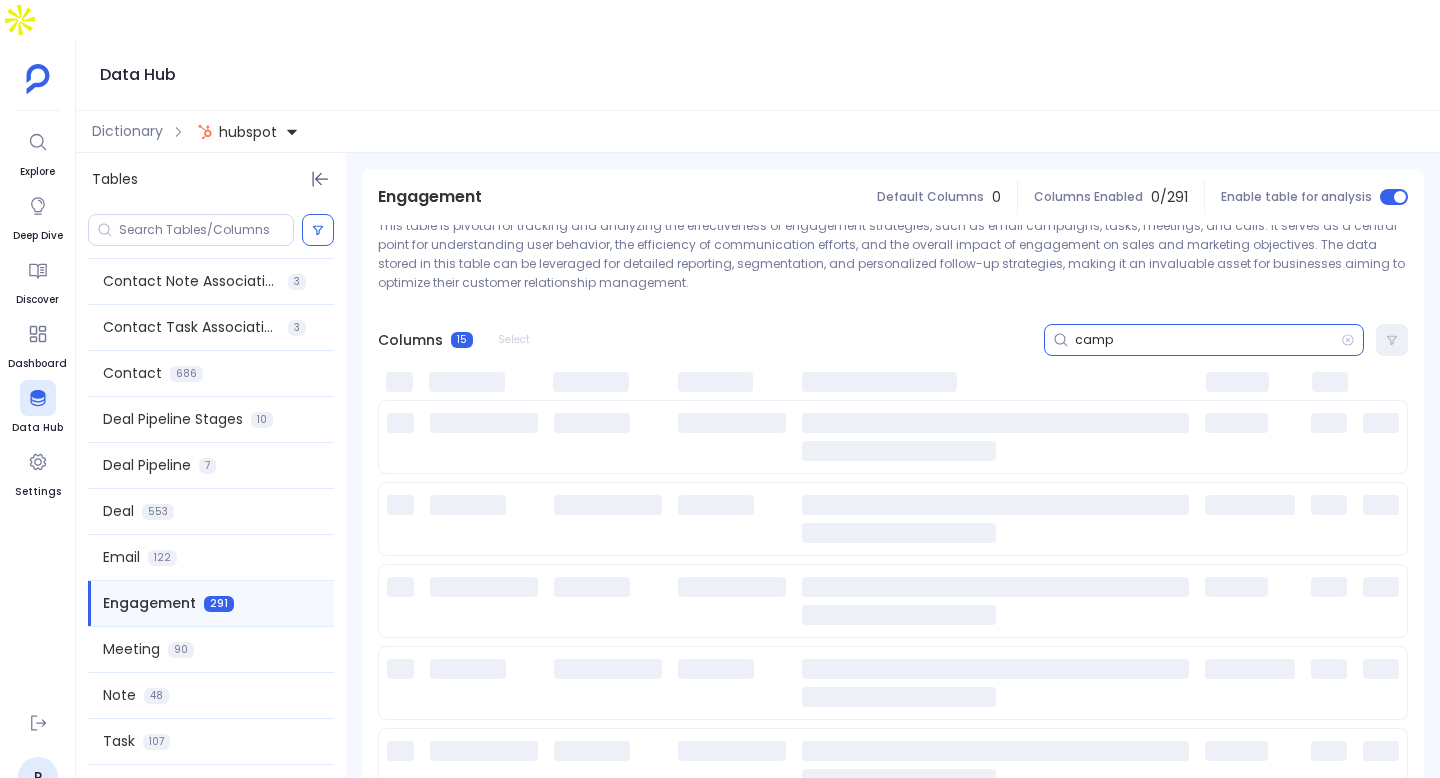 scroll, scrollTop: 185, scrollLeft: 0, axis: vertical 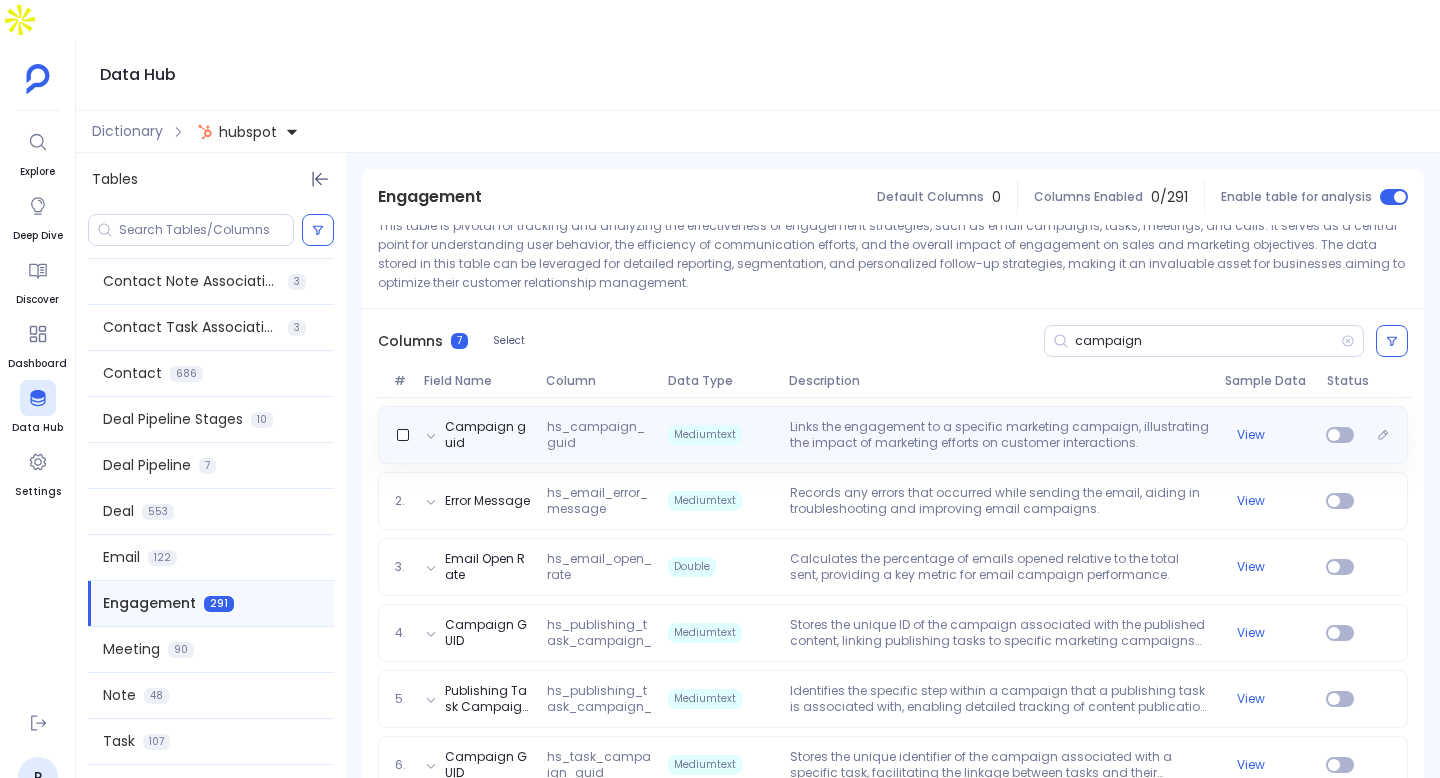 click on "Links the engagement to a specific marketing campaign, illustrating the impact of marketing efforts on customer interactions." at bounding box center [999, 435] 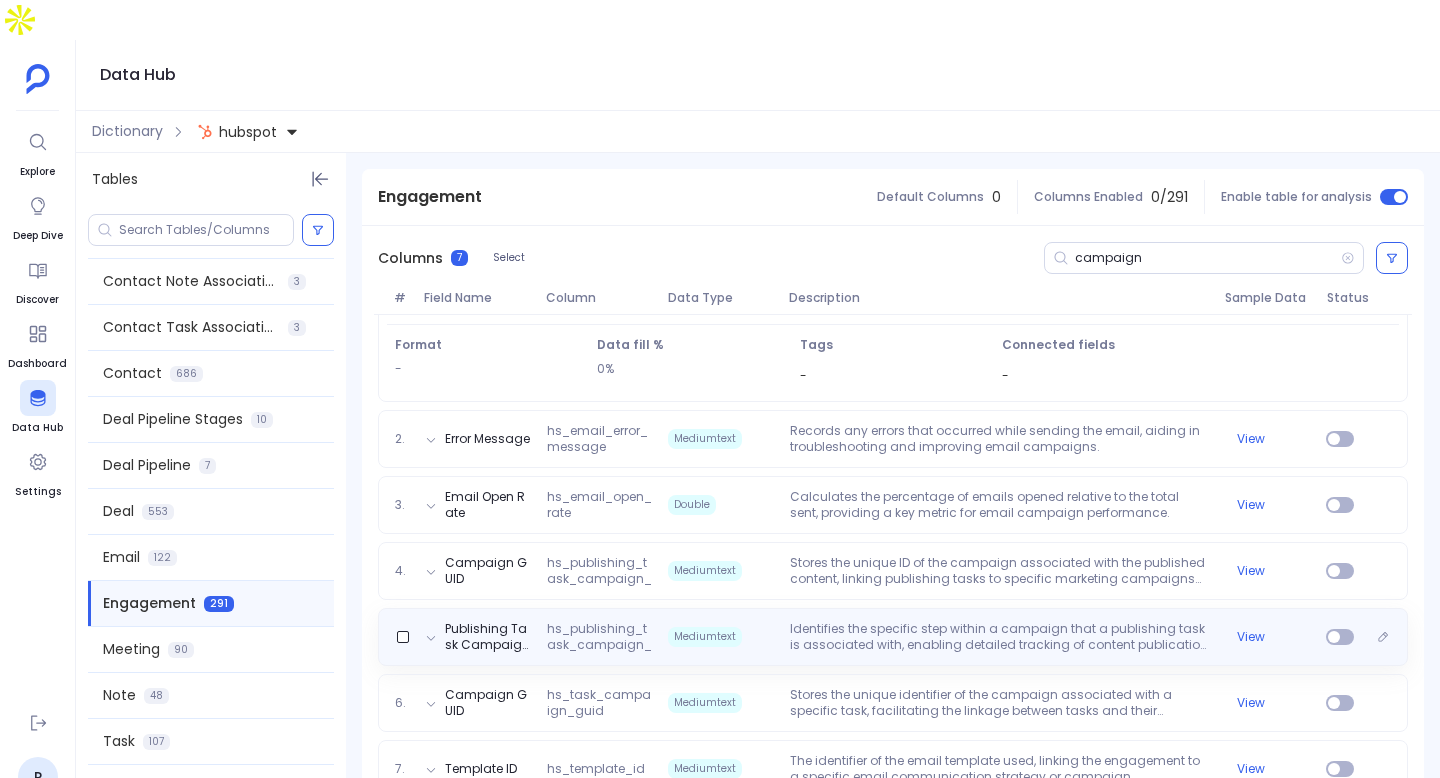 scroll, scrollTop: 344, scrollLeft: 0, axis: vertical 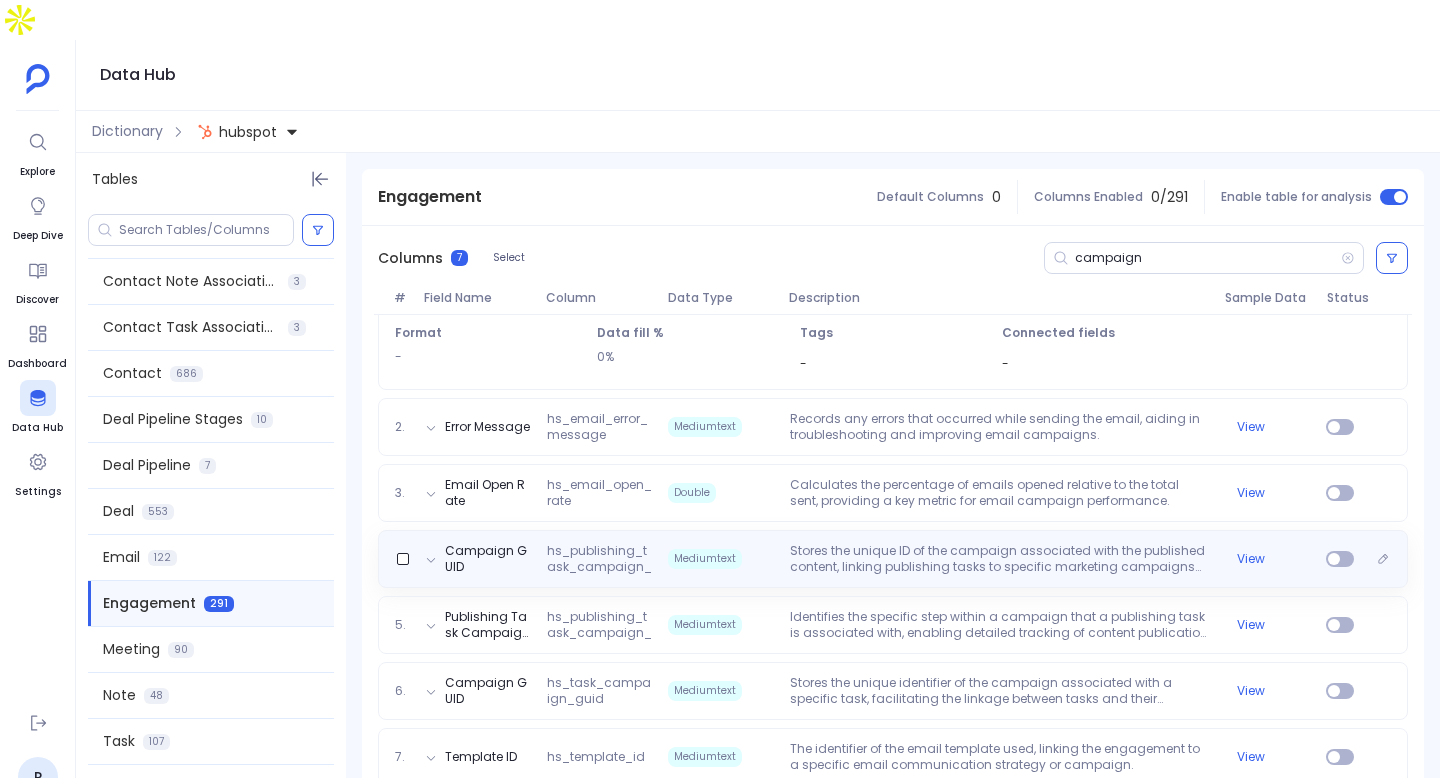 click on "Stores the unique ID of the campaign associated with the published content, linking publishing tasks to specific marketing campaigns for cohesive tracking." at bounding box center [999, 559] 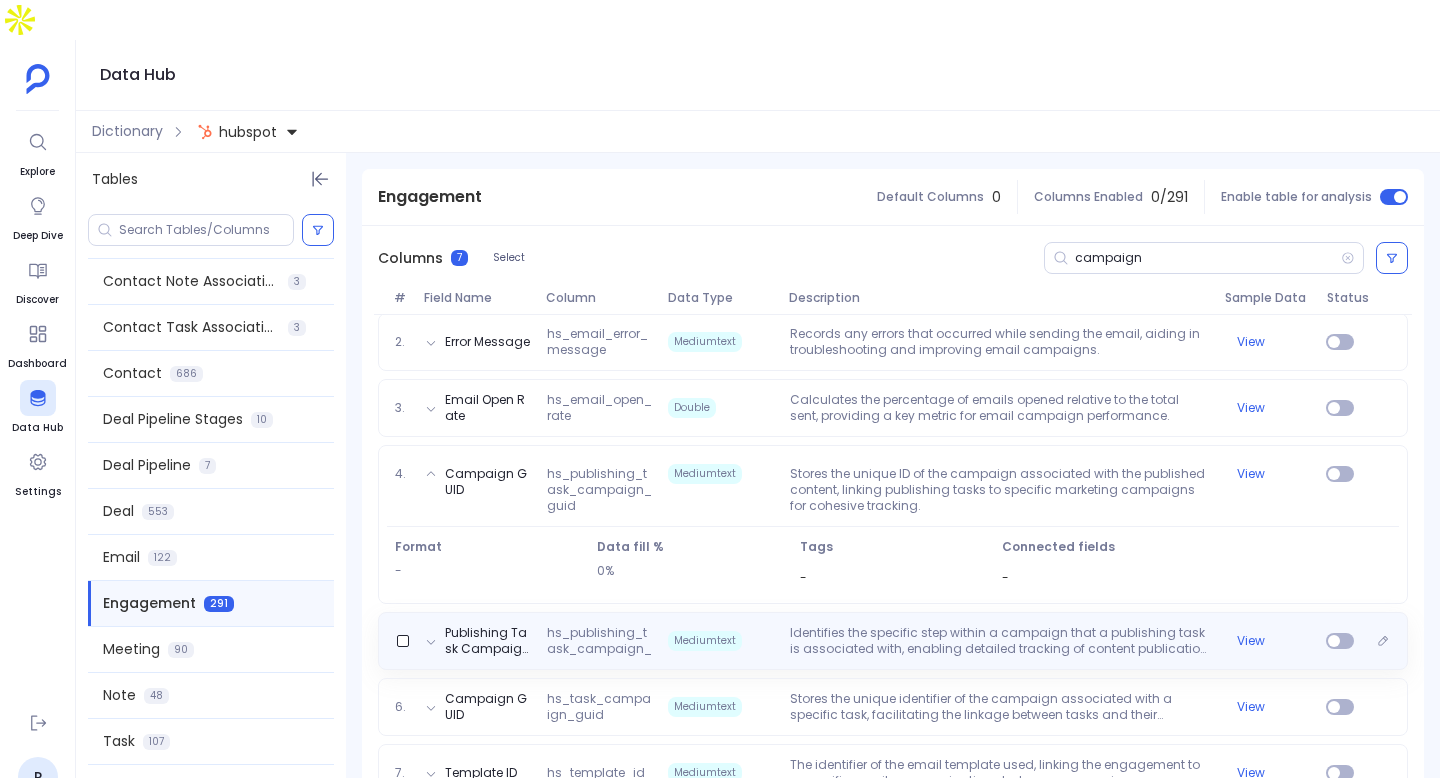 click on "Identifies the specific step within a campaign that a publishing task is associated with, enabling detailed tracking of content publication within the broader context of campaign execution." at bounding box center (999, 641) 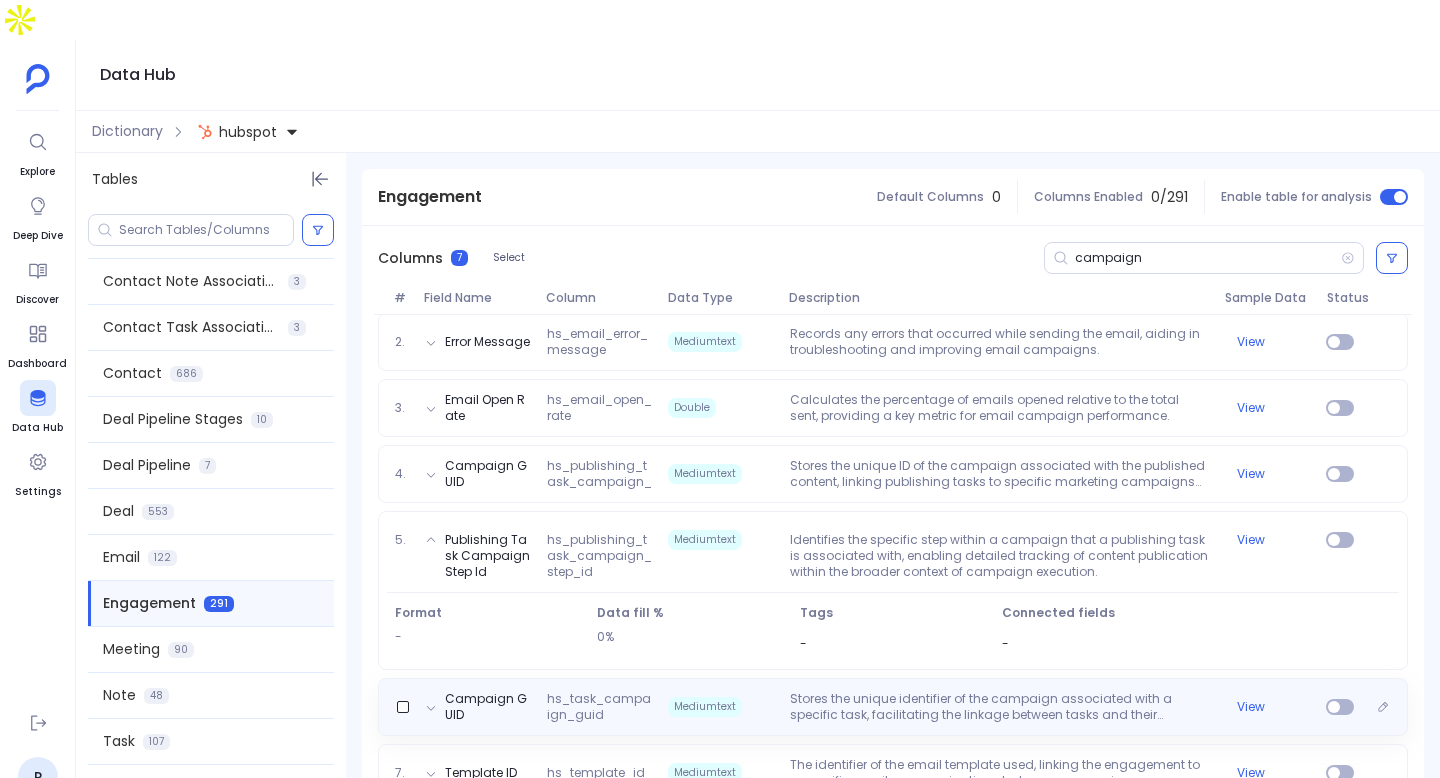 click on "Stores the unique identifier of the campaign associated with a specific task, facilitating the linkage between tasks and their respective marketing or sales campaigns." at bounding box center [999, 707] 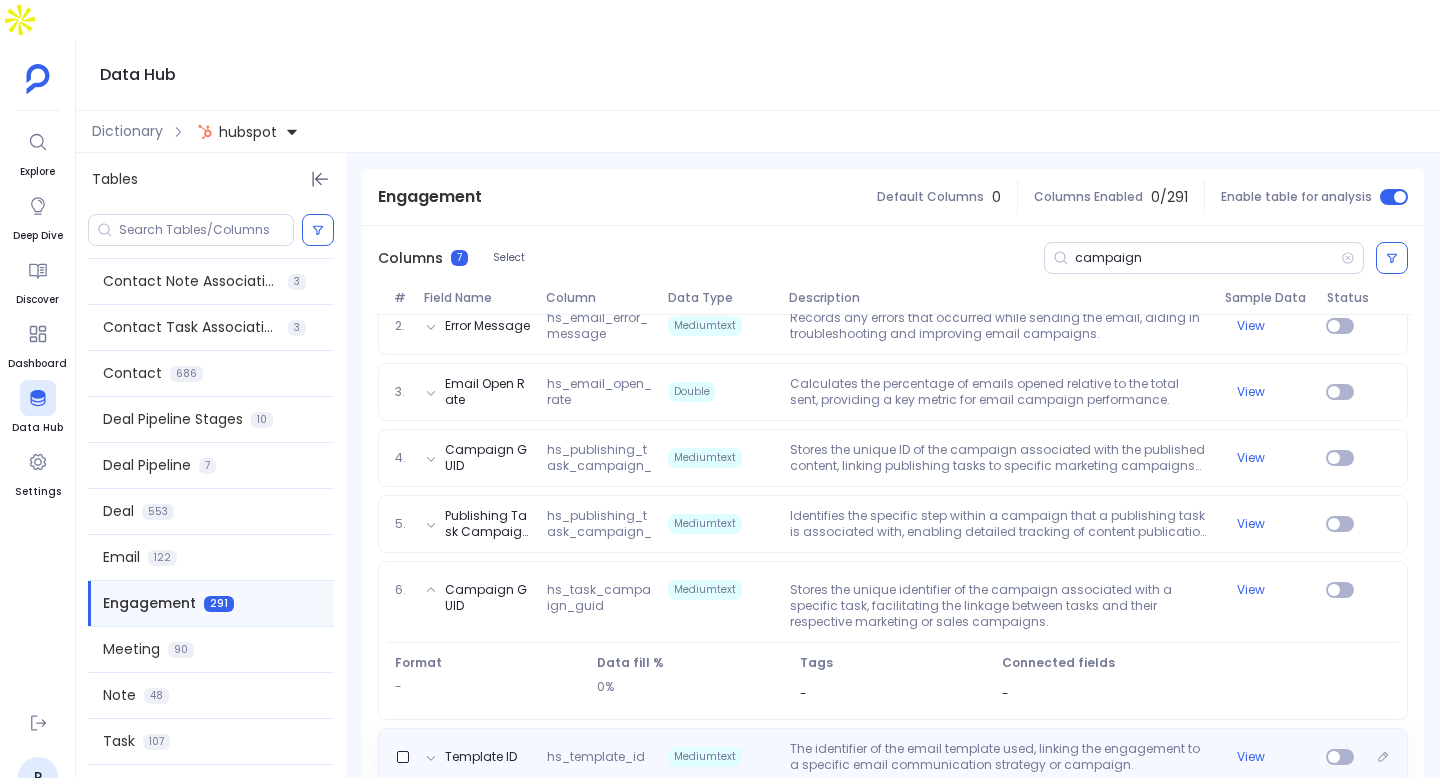 click on "Template ID hs_template_id Mediumtext The identifier of the email template used, linking the engagement to a specific email communication strategy or campaign. View" at bounding box center (893, 757) 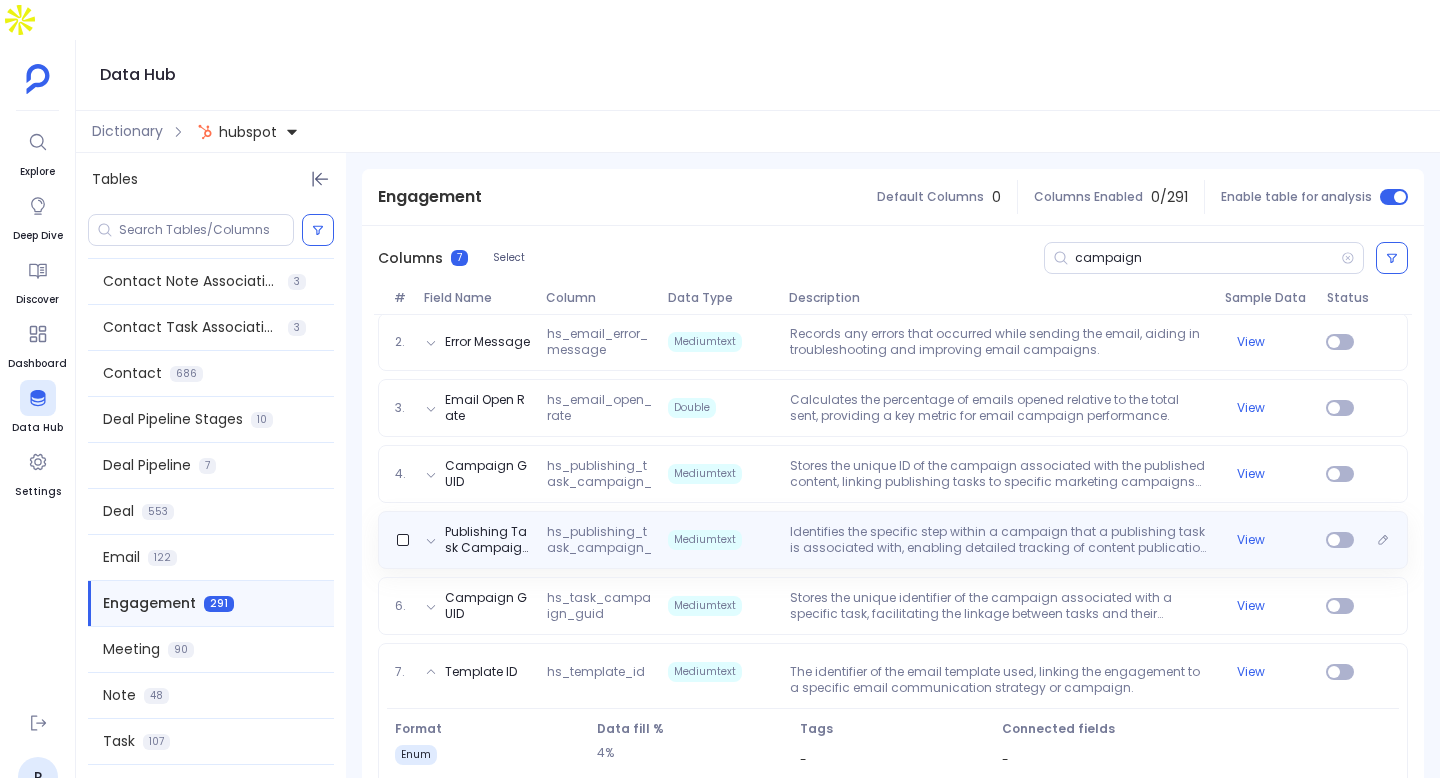 scroll, scrollTop: 0, scrollLeft: 0, axis: both 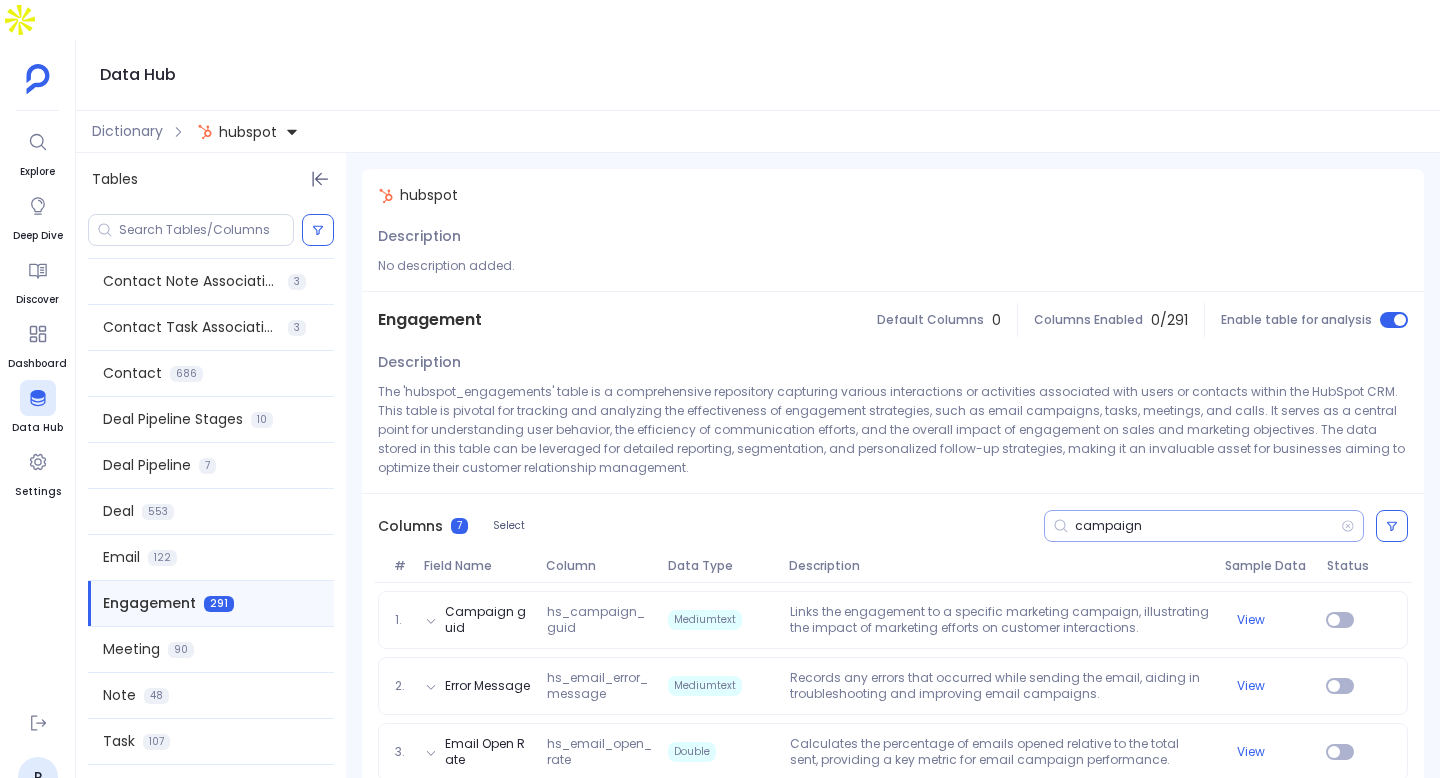 click on "campaign" at bounding box center [1208, 526] 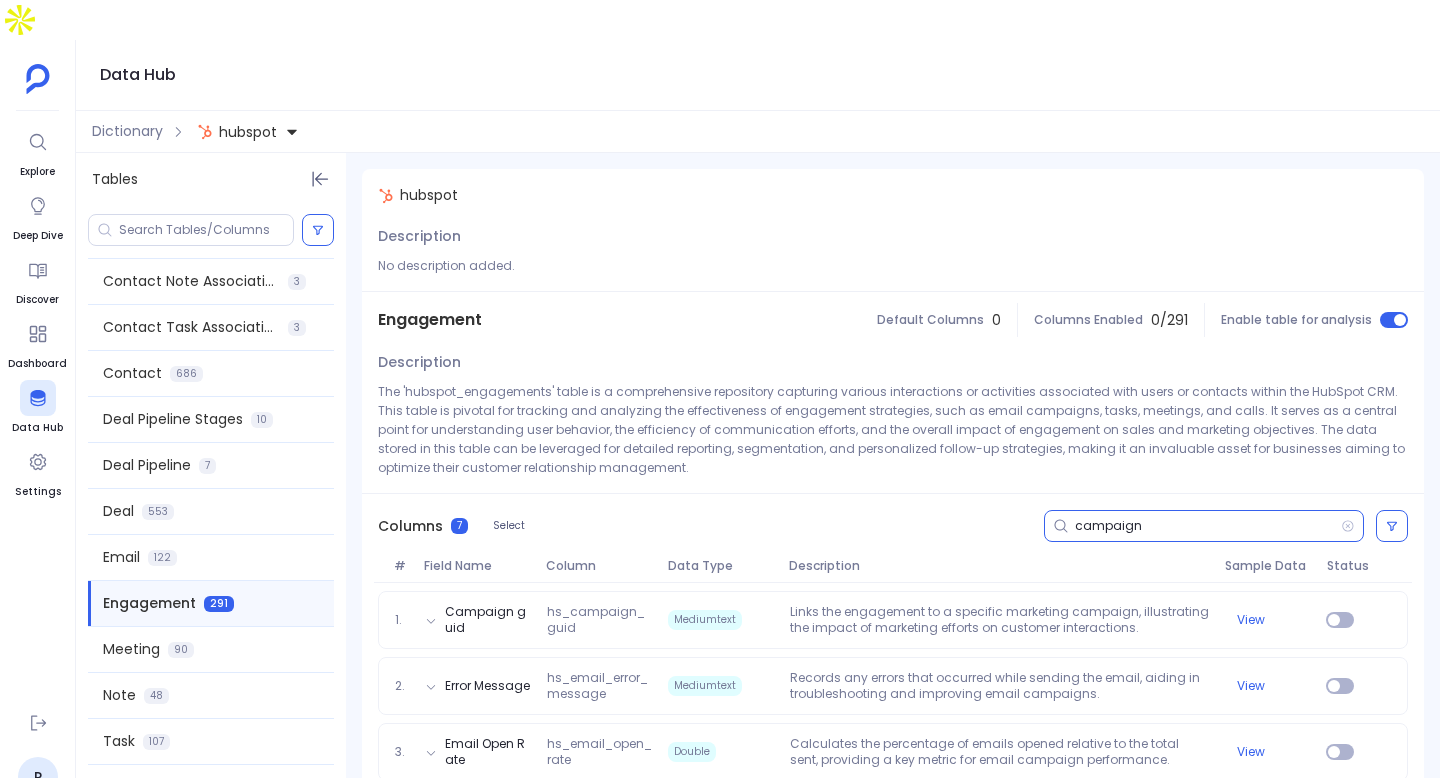 click on "campaign" at bounding box center [1208, 526] 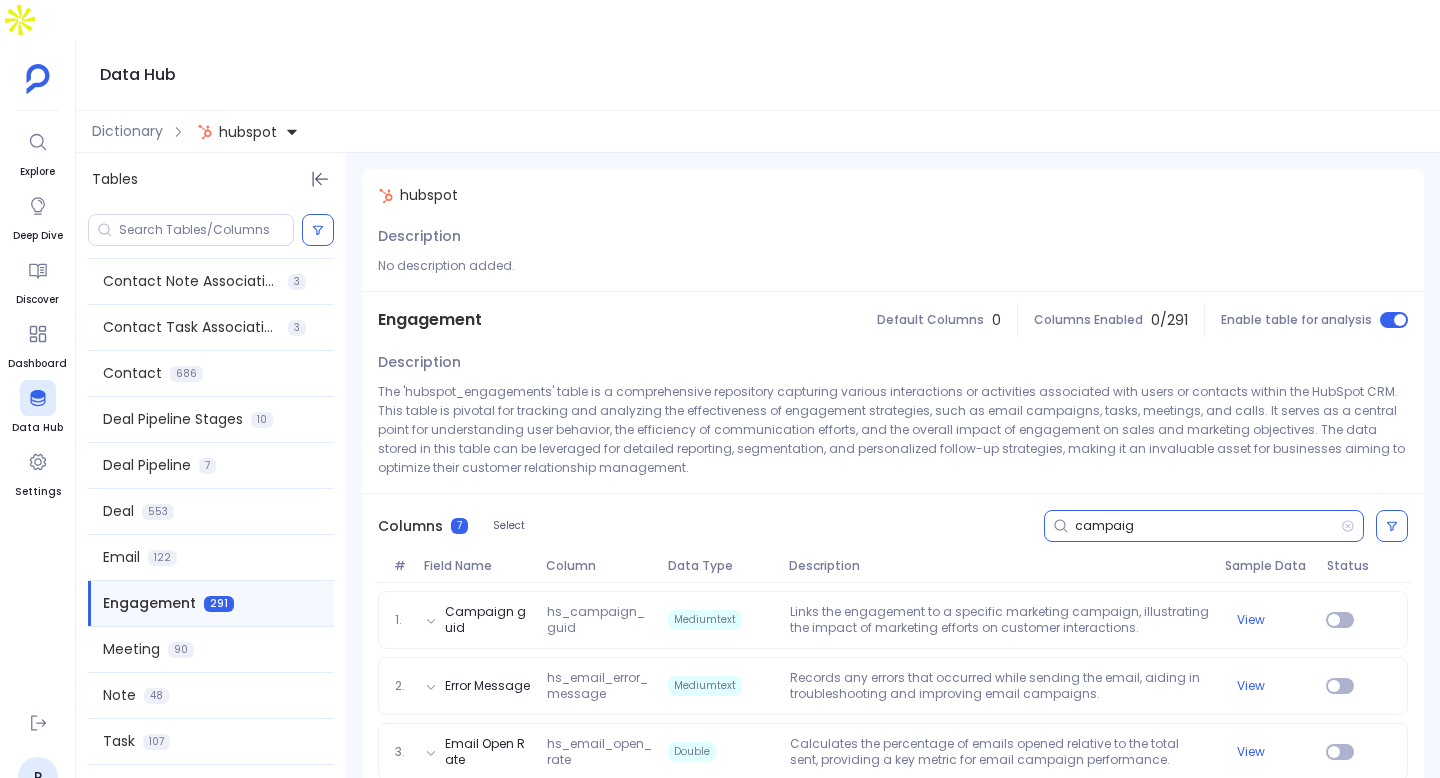 type on "campai" 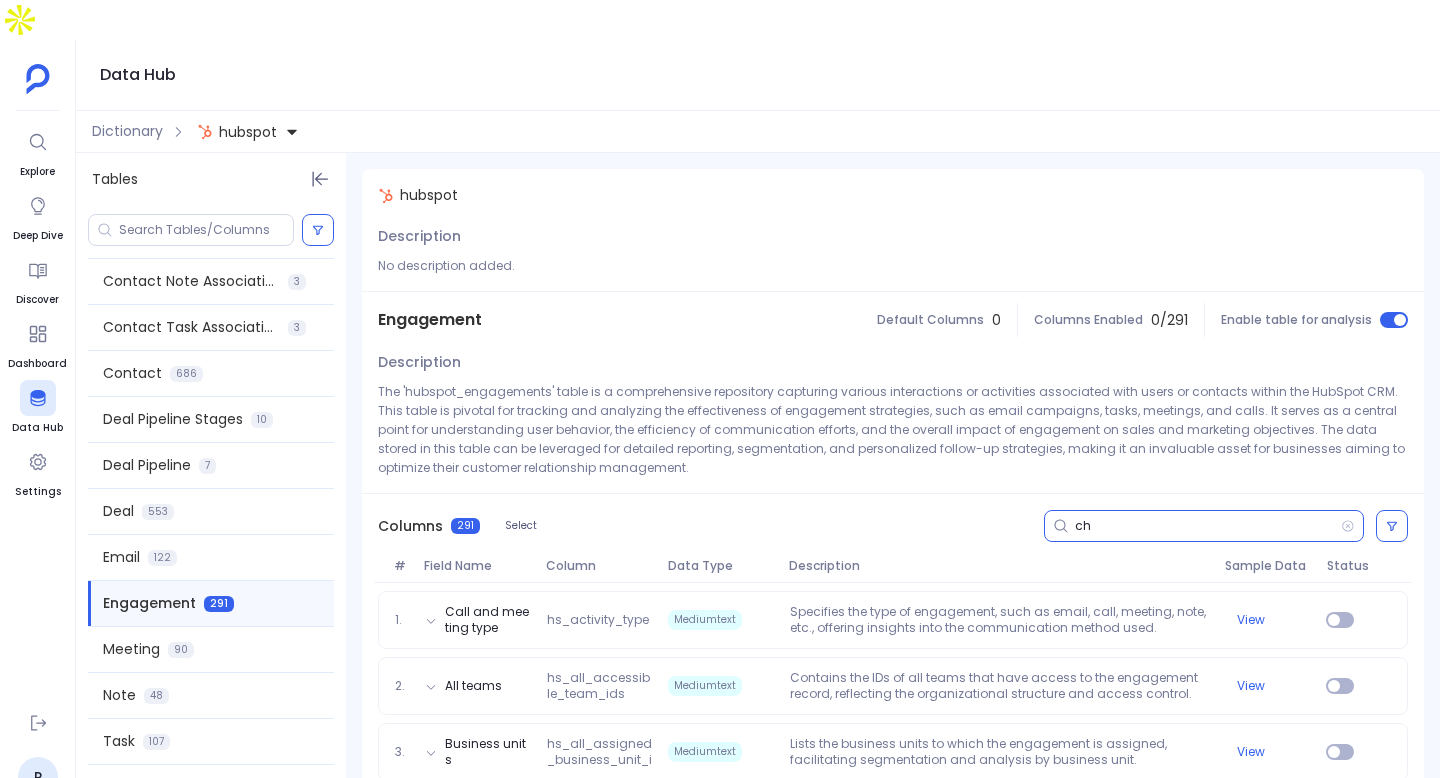 type on "c" 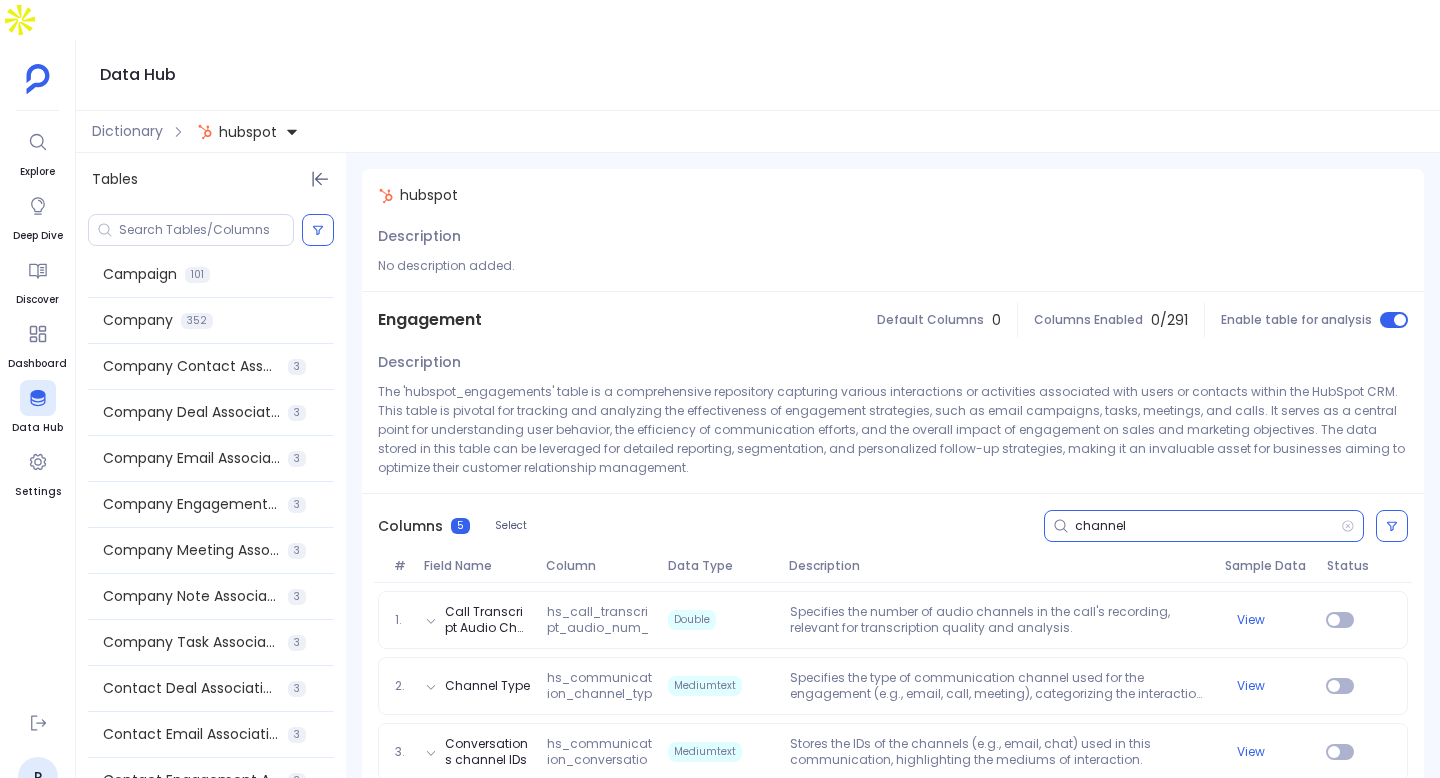 scroll, scrollTop: 0, scrollLeft: 0, axis: both 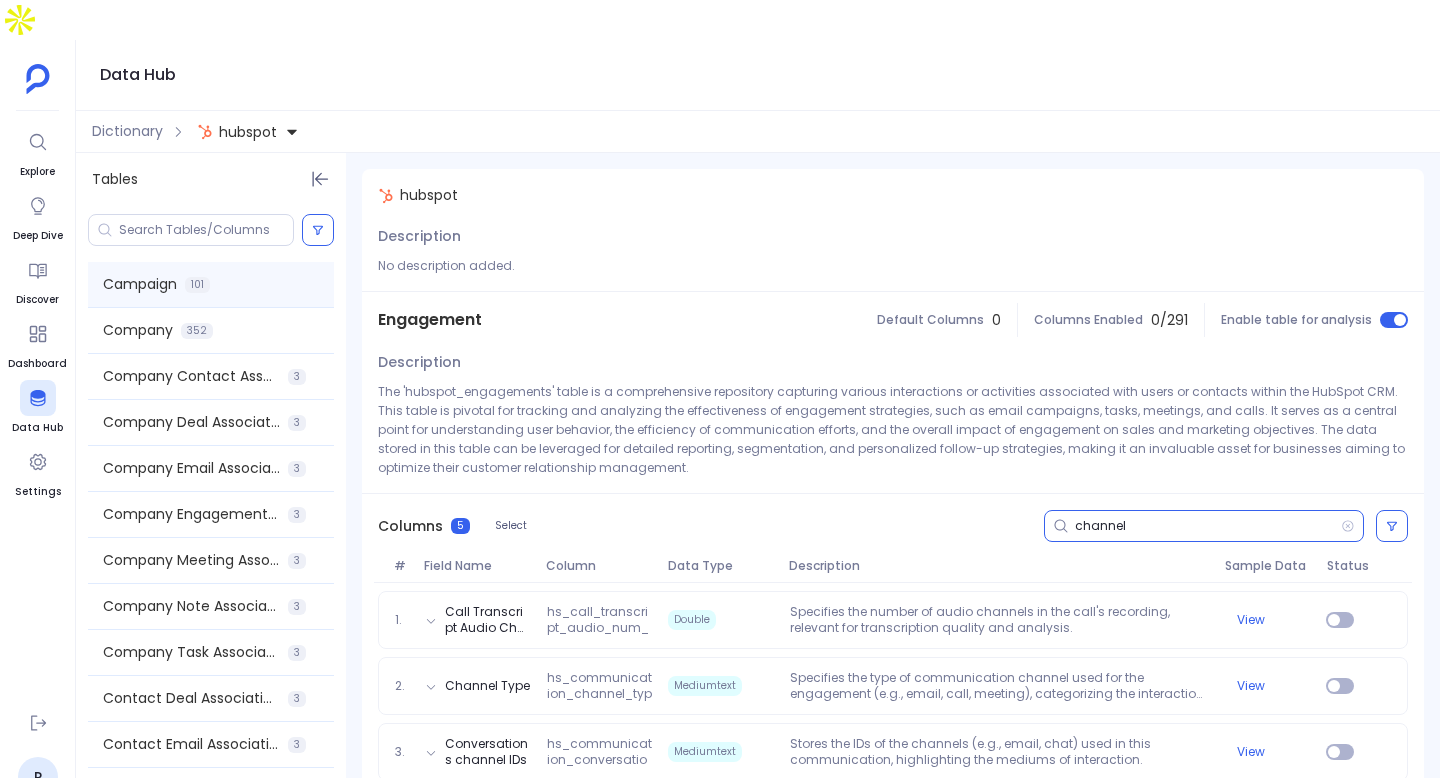 type on "channel" 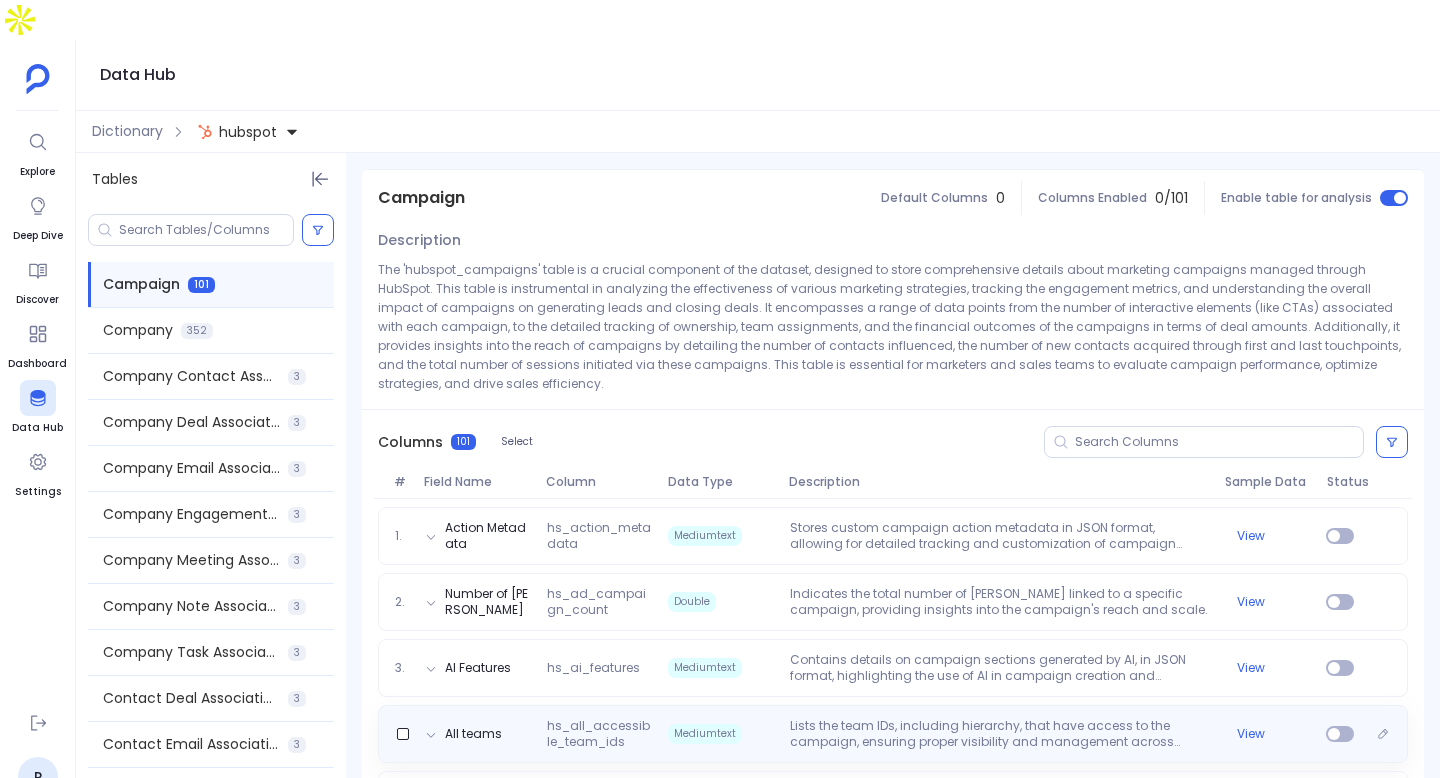 scroll, scrollTop: 54, scrollLeft: 0, axis: vertical 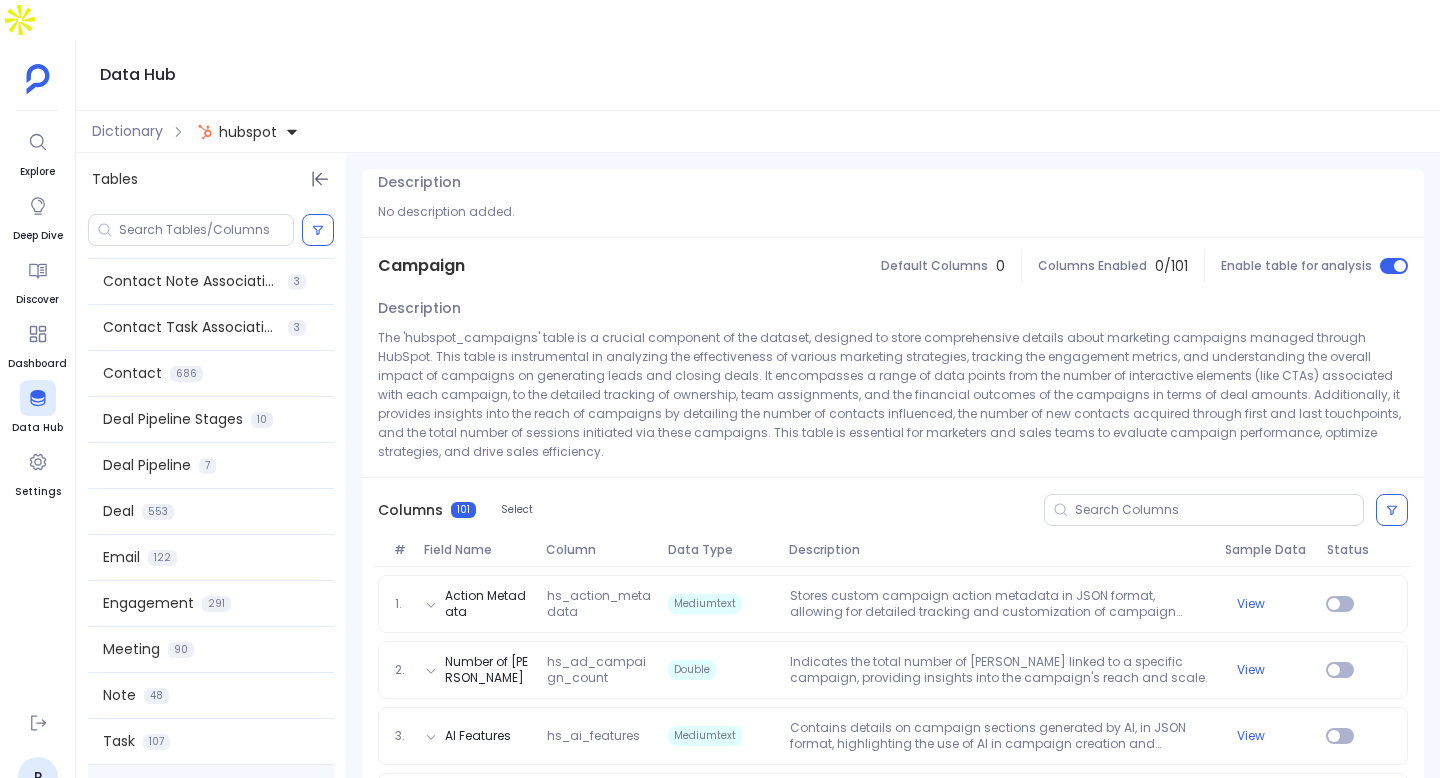 click on "User 75" at bounding box center (211, 787) 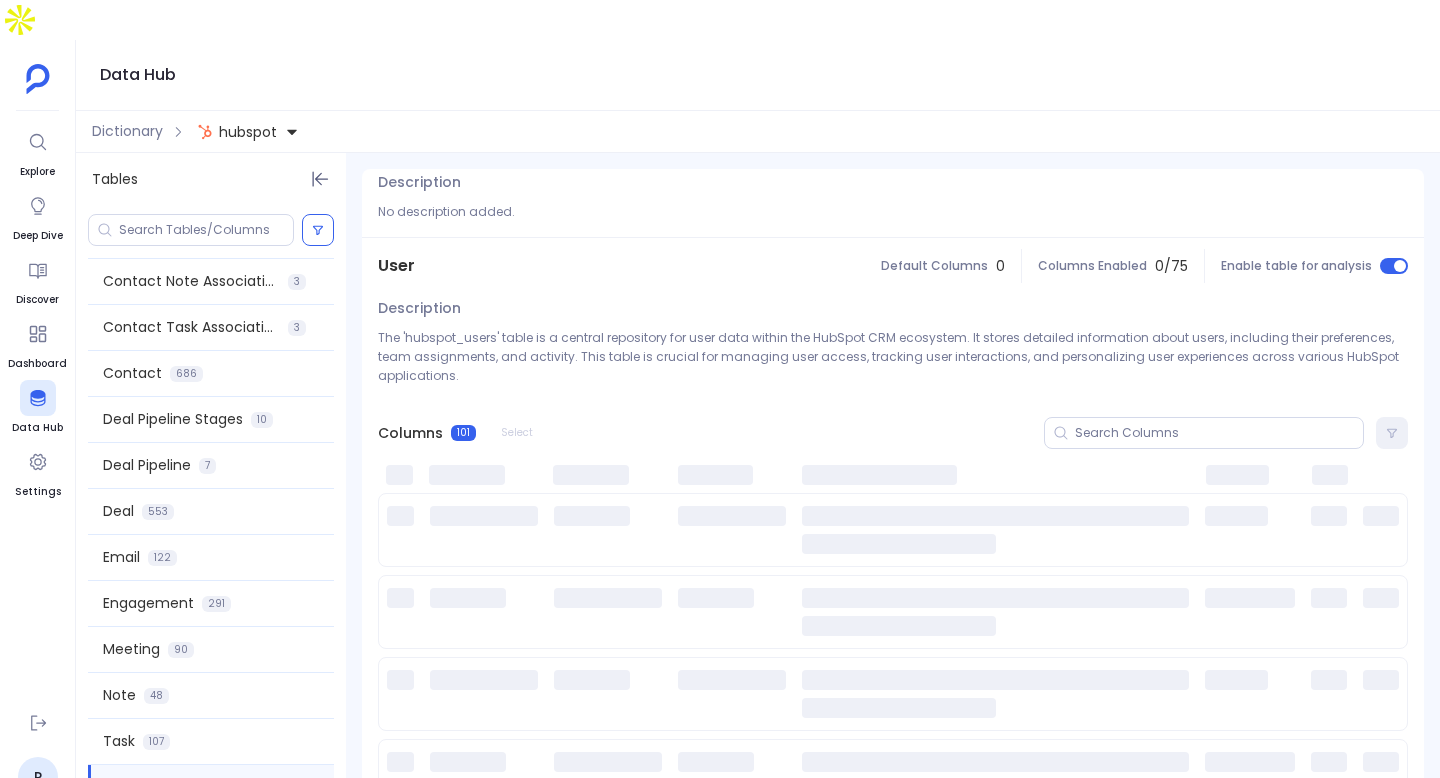 scroll, scrollTop: 0, scrollLeft: 0, axis: both 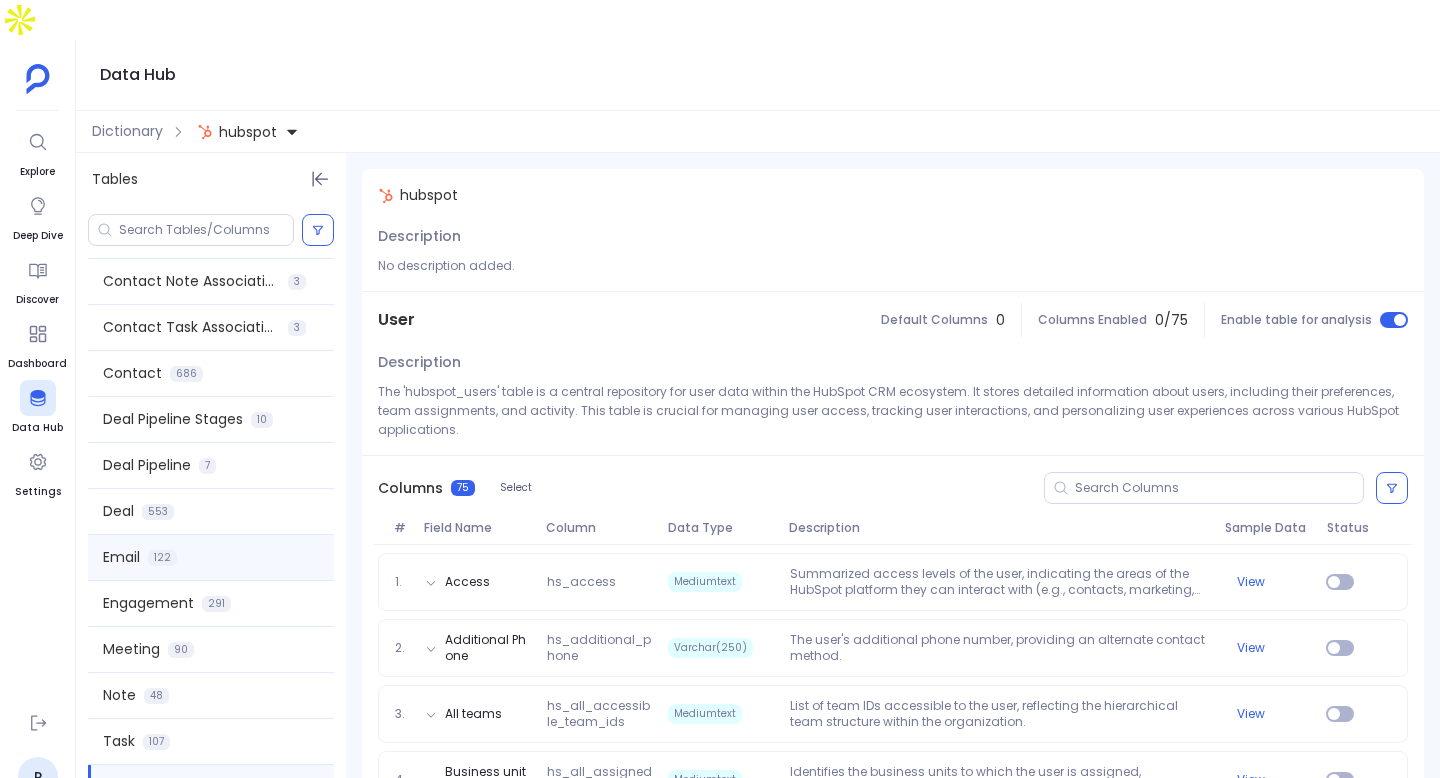 click on "Email 122" at bounding box center (211, 557) 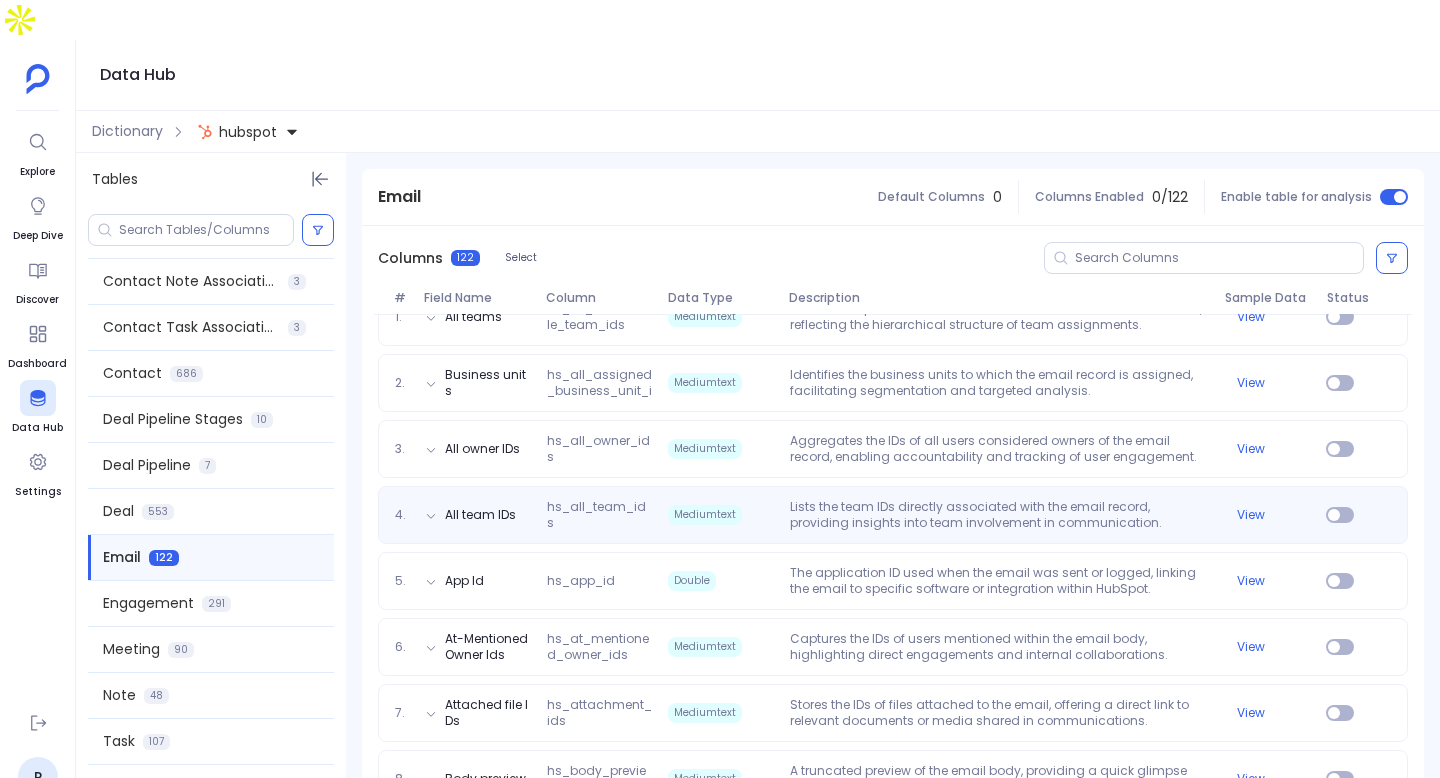 scroll, scrollTop: 300, scrollLeft: 0, axis: vertical 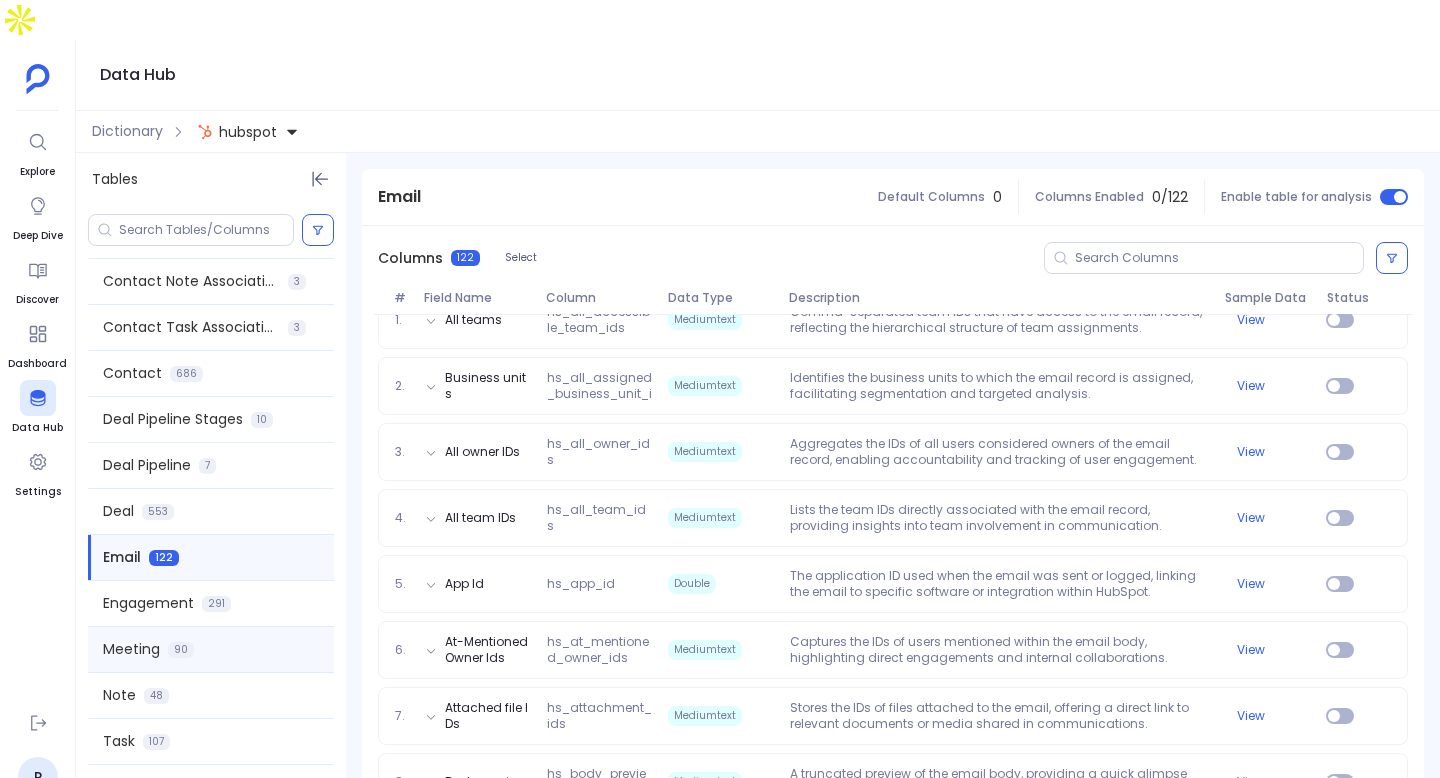 click on "90" at bounding box center (181, 650) 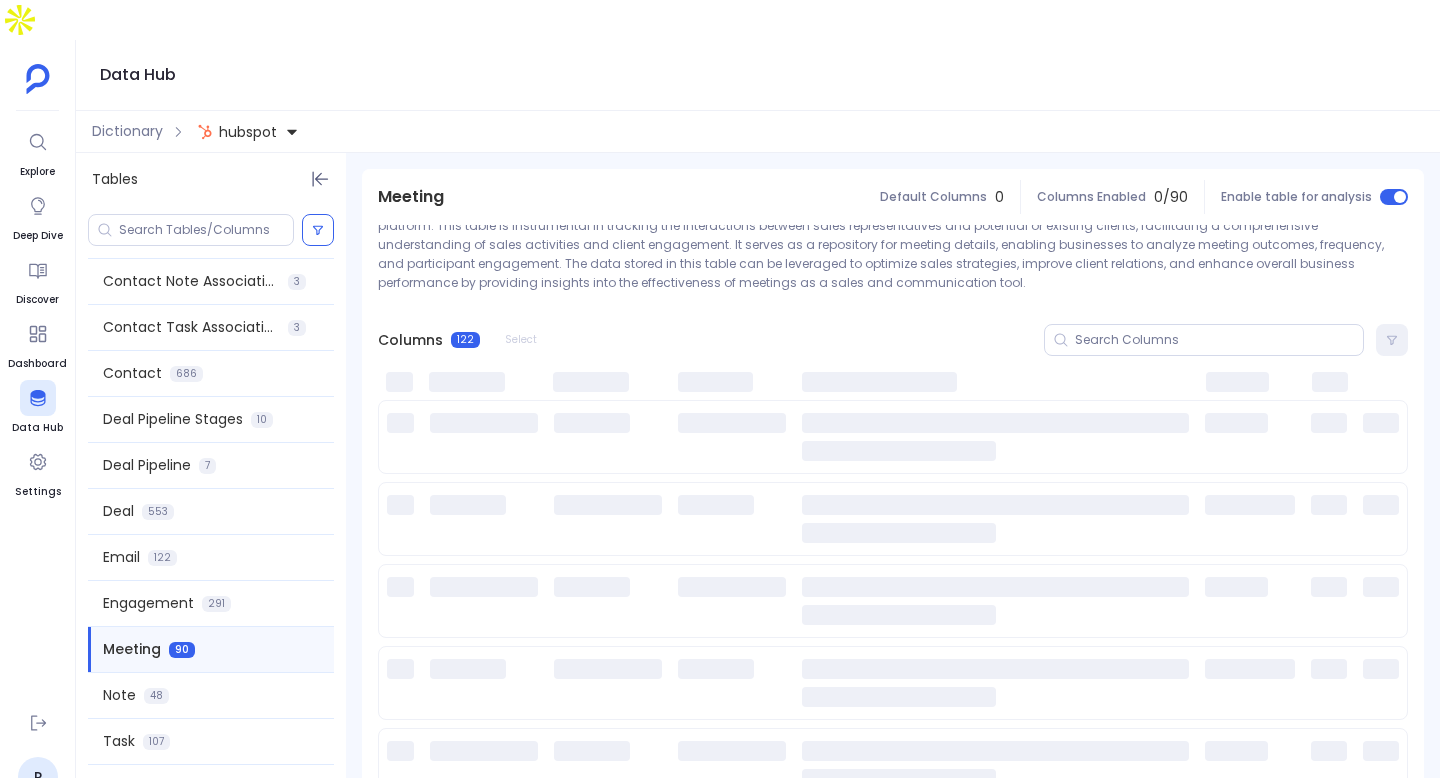 scroll, scrollTop: 41, scrollLeft: 0, axis: vertical 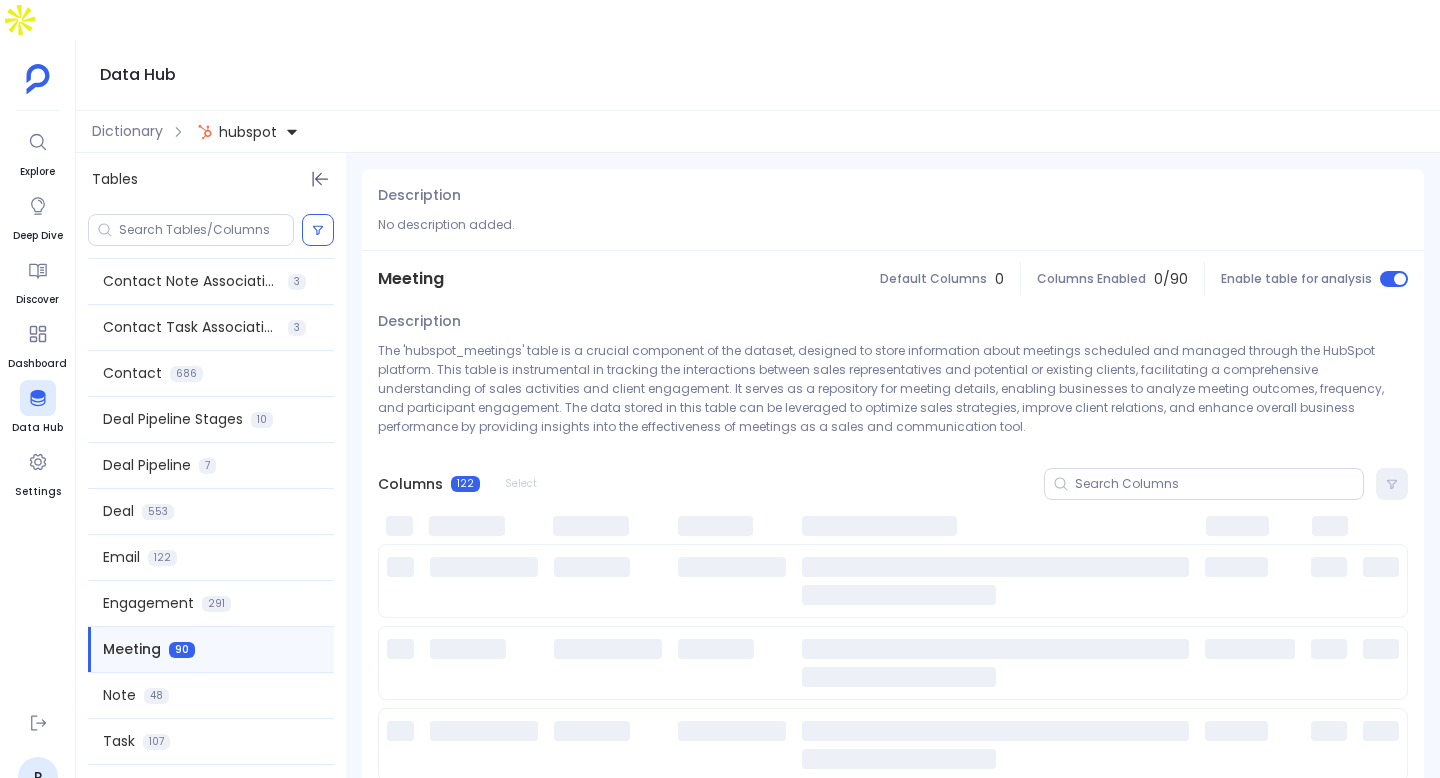 click on "90" at bounding box center [182, 650] 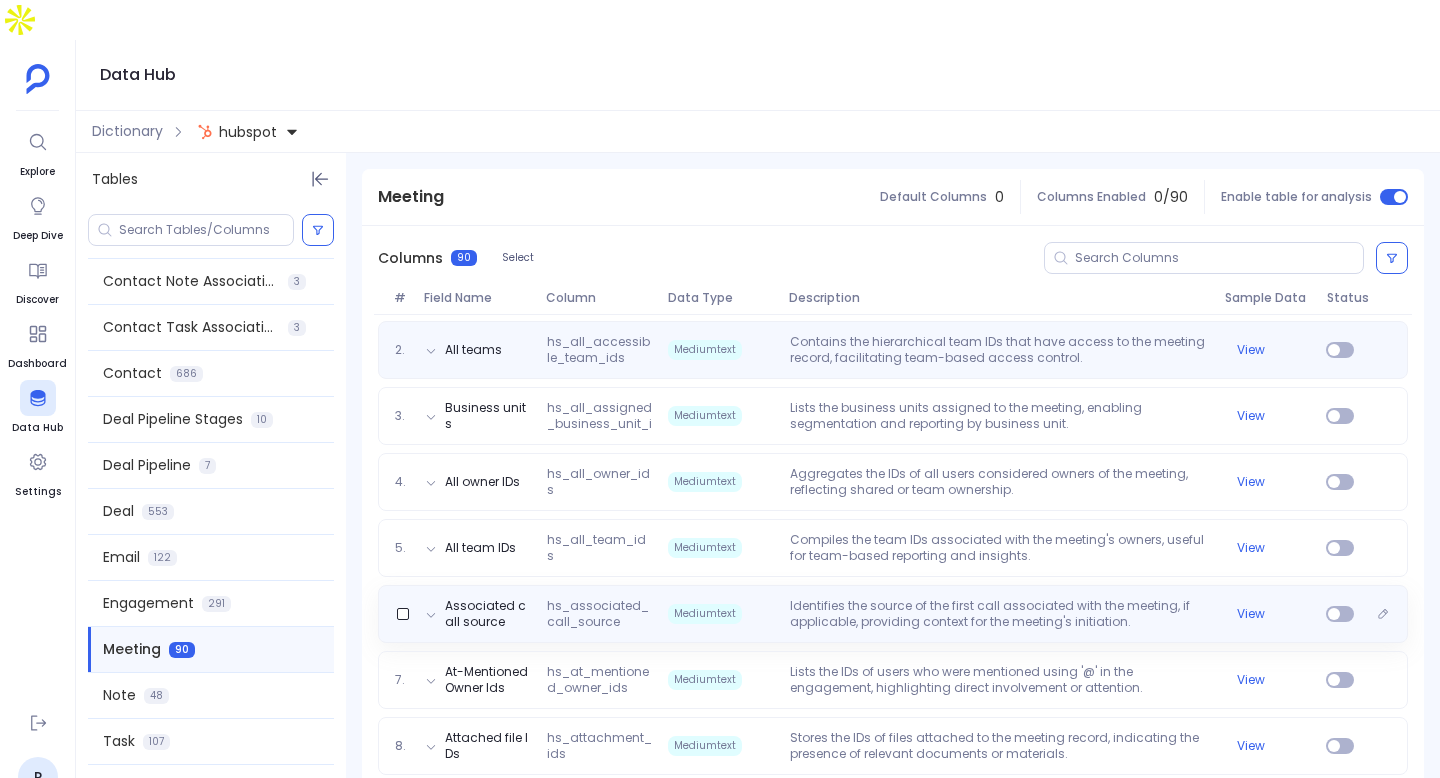 scroll, scrollTop: 330, scrollLeft: 0, axis: vertical 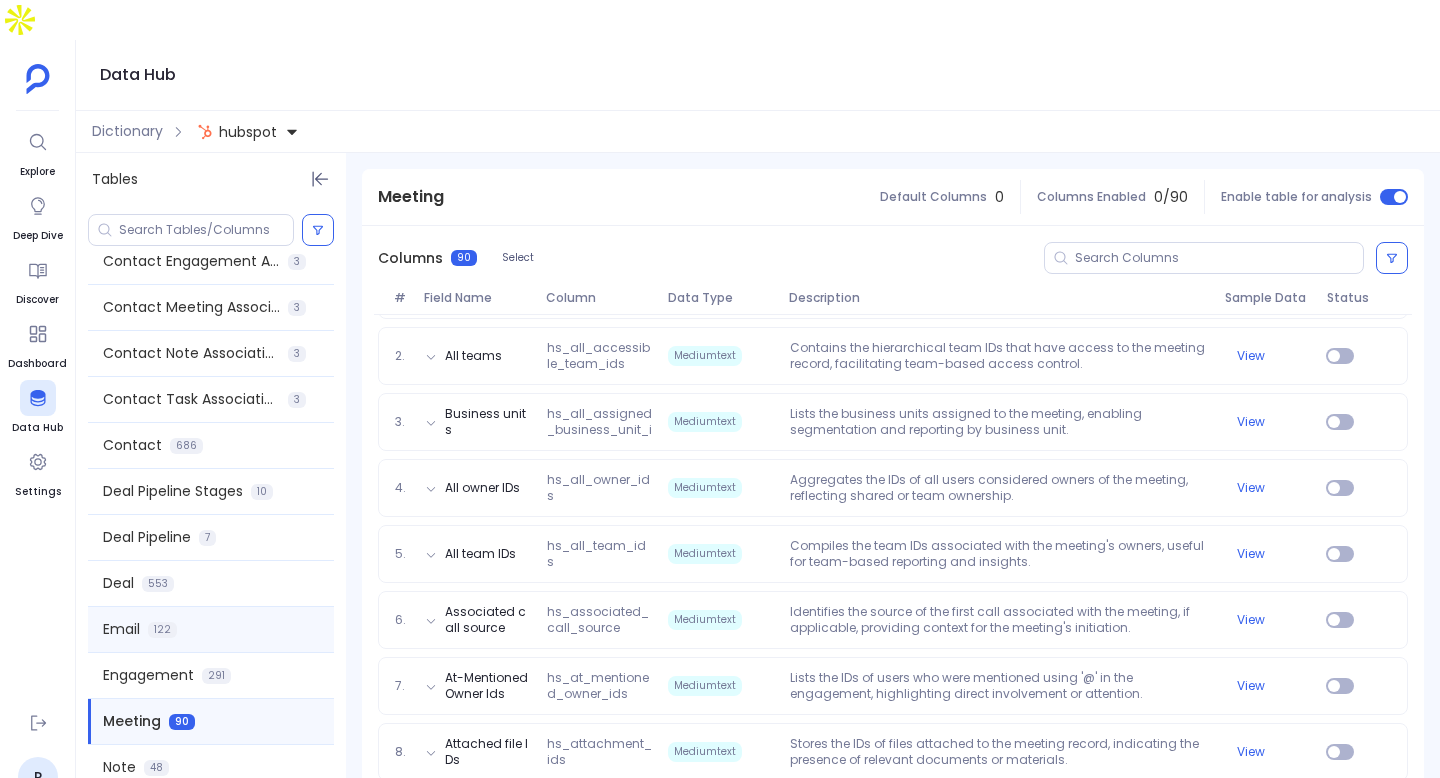 click on "Email 122" at bounding box center [211, 629] 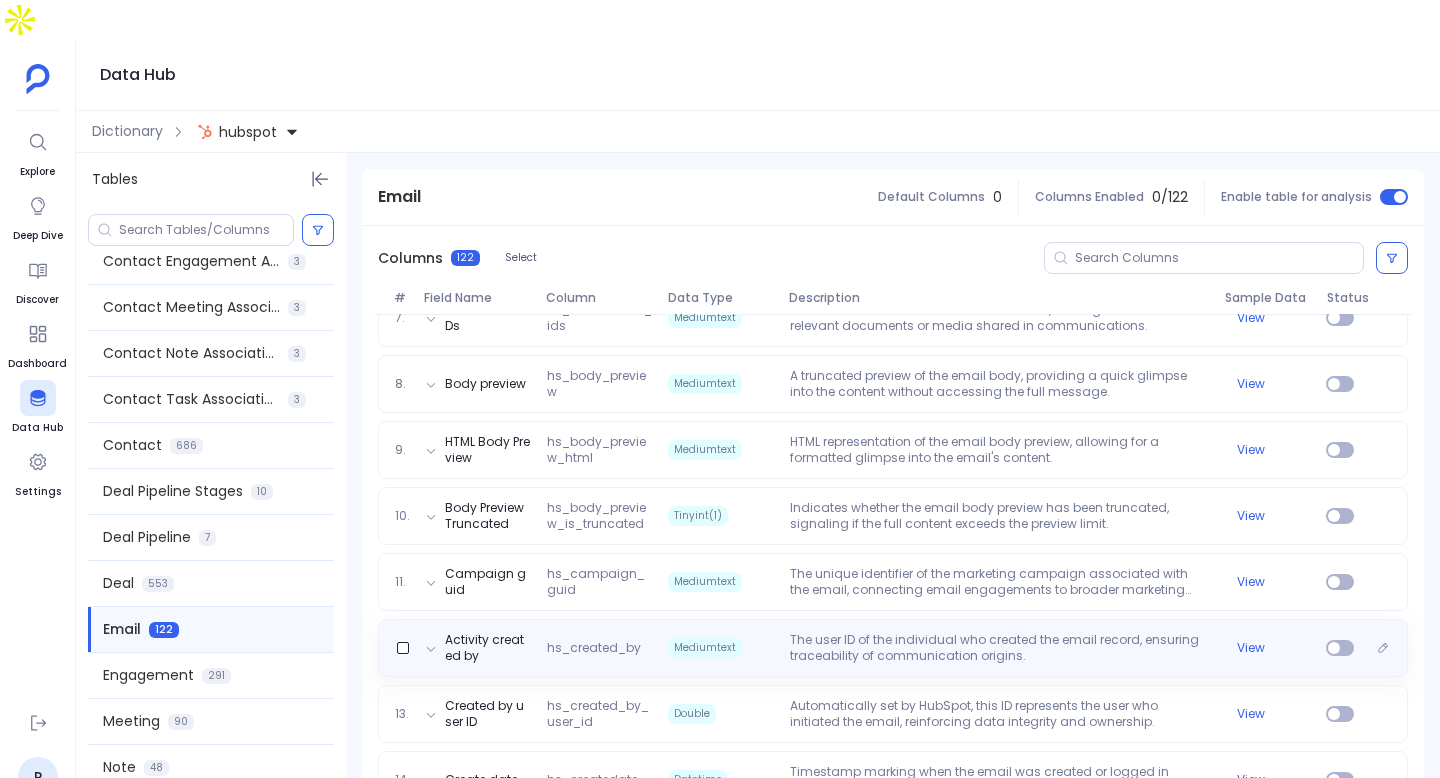 scroll, scrollTop: 699, scrollLeft: 0, axis: vertical 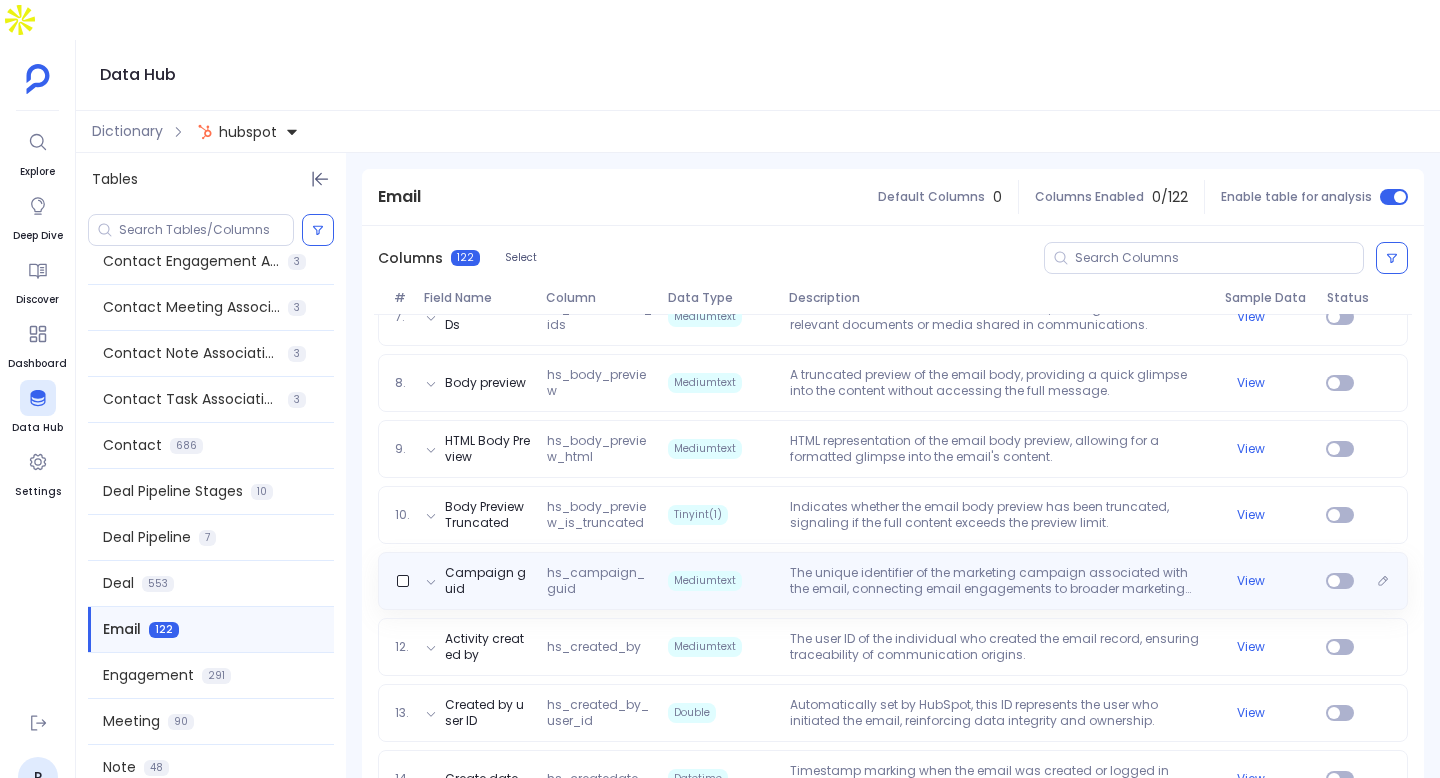 click on "Campaign guid hs_campaign_guid Mediumtext The unique identifier of the marketing campaign associated with the email, connecting email engagements to broader marketing efforts. View" at bounding box center (893, 581) 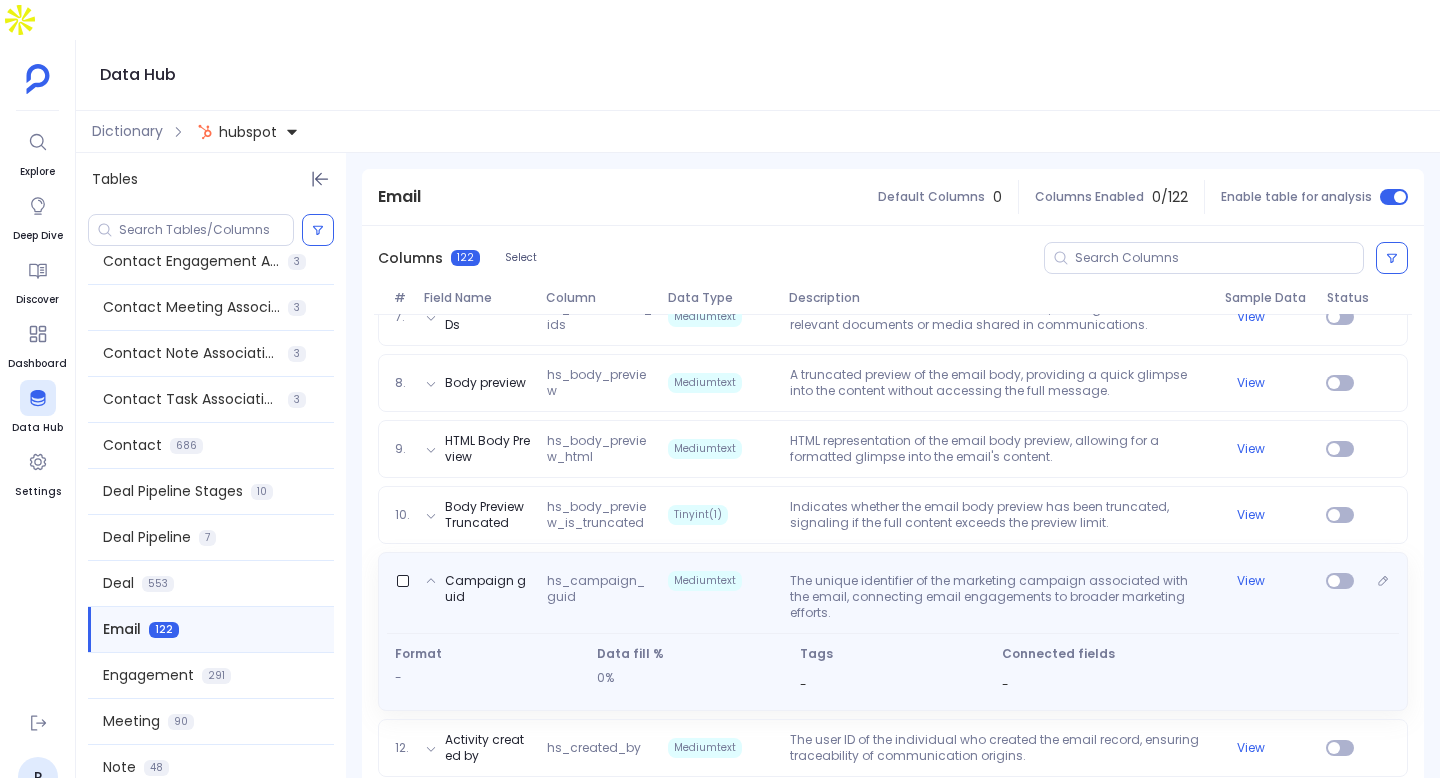 click on "Campaign guid hs_campaign_guid Mediumtext The unique identifier of the marketing campaign associated with the email, connecting email engagements to broader marketing efforts. View Format - Data fill % 0% Tags - Connected fields -" at bounding box center (893, 631) 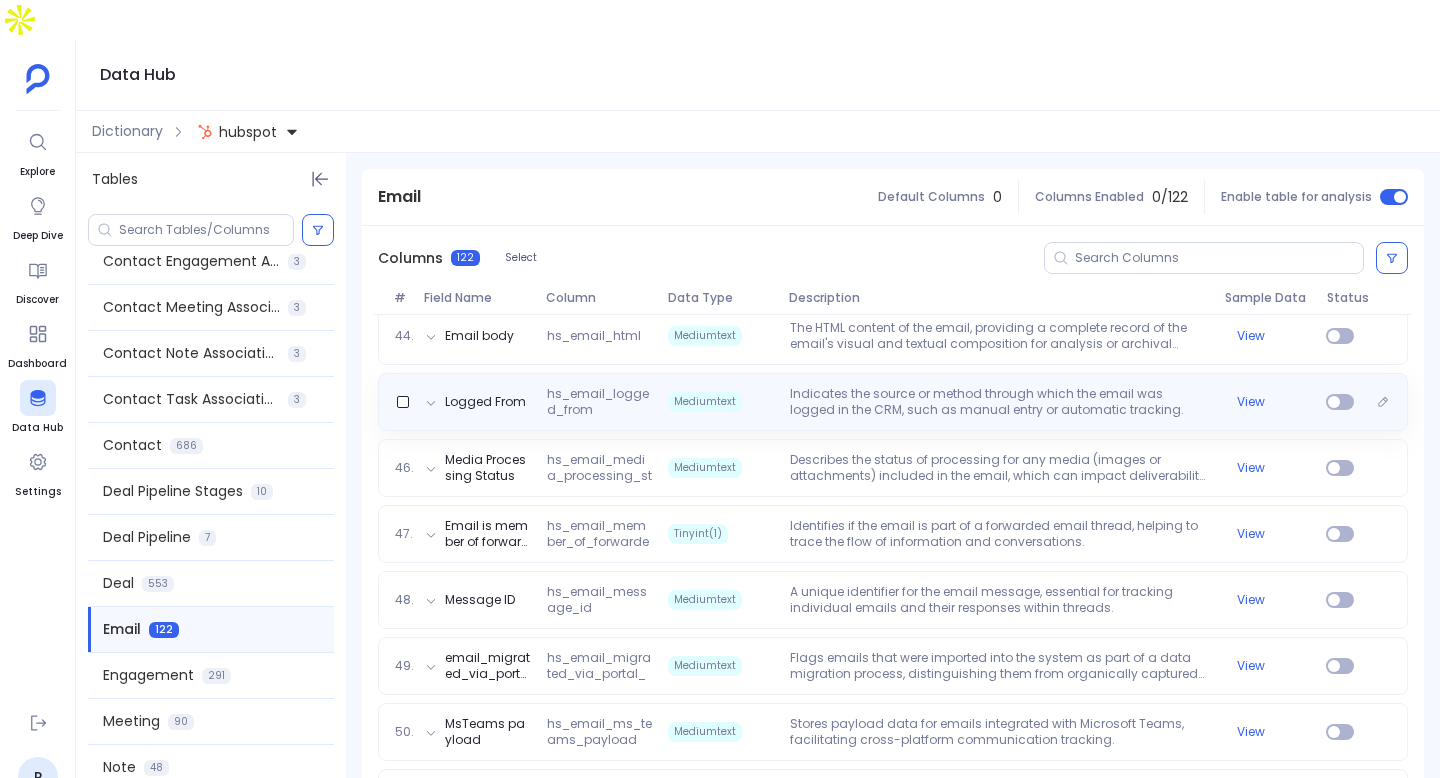 scroll, scrollTop: 3177, scrollLeft: 0, axis: vertical 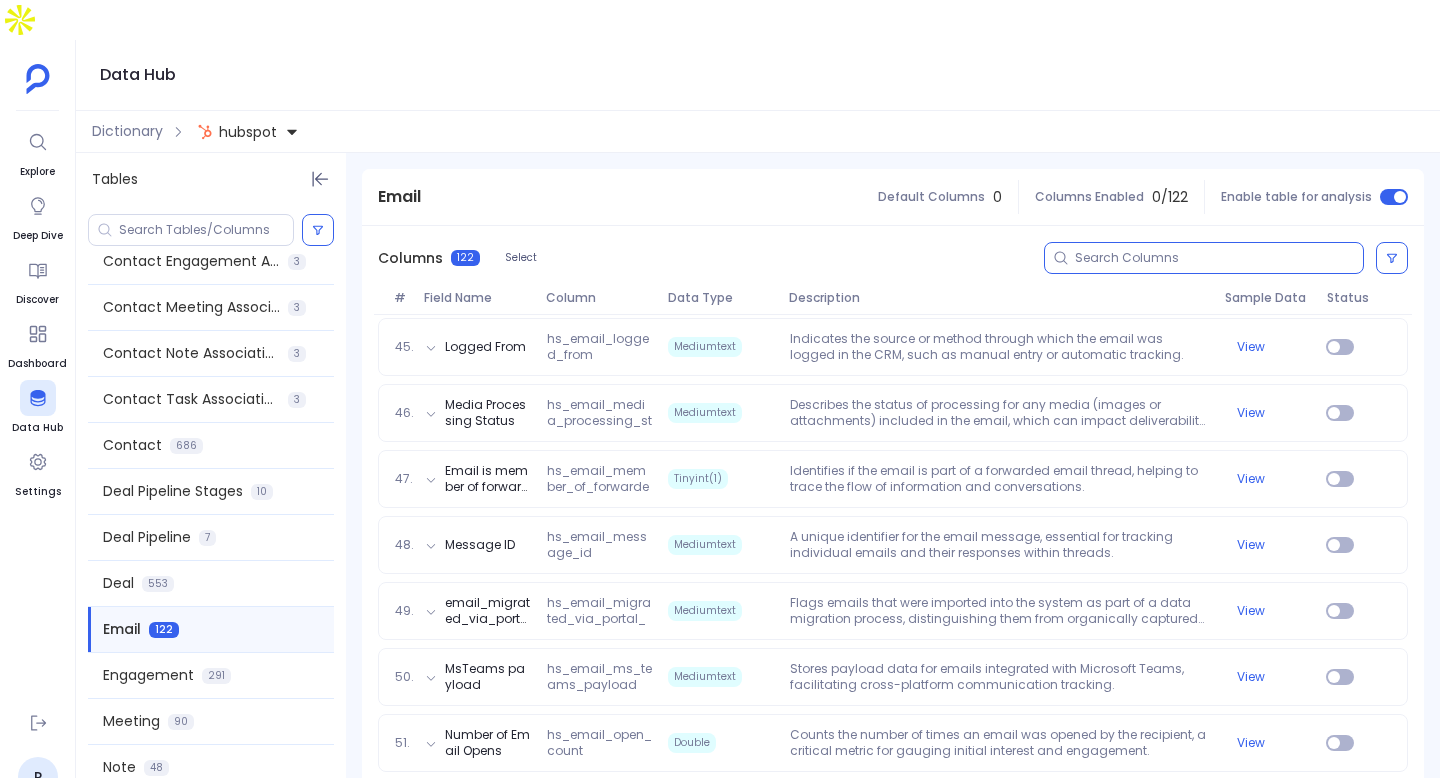 click at bounding box center (1219, 258) 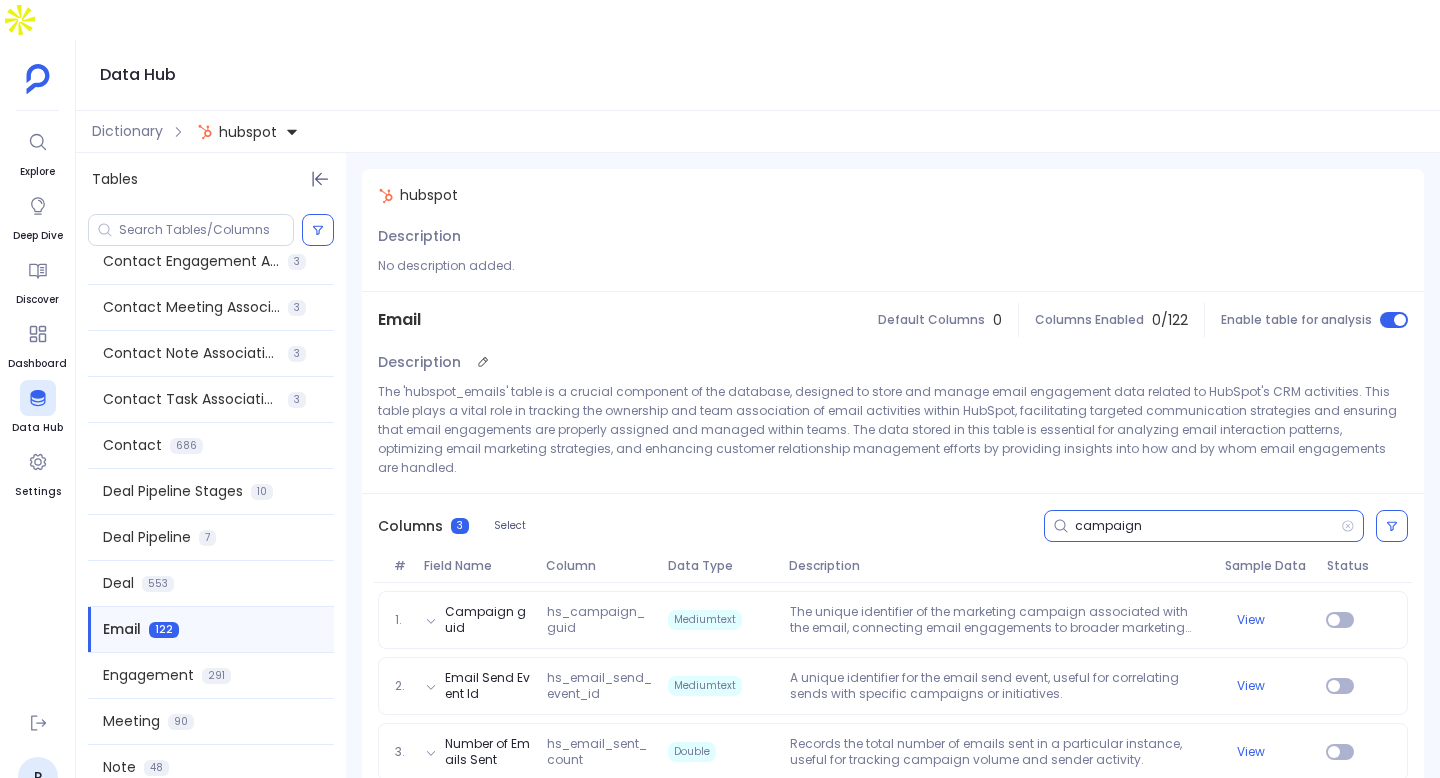 scroll, scrollTop: 0, scrollLeft: 0, axis: both 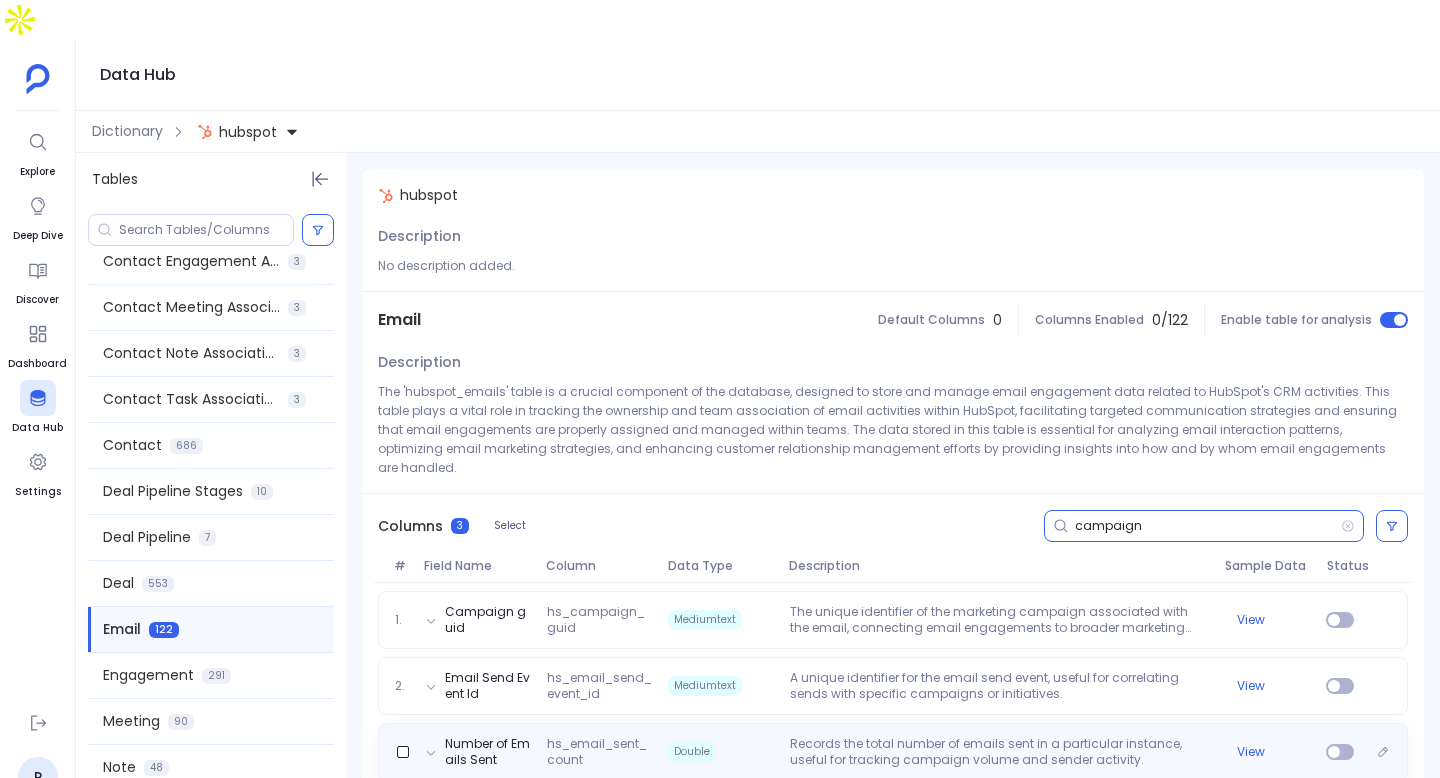type on "campaign" 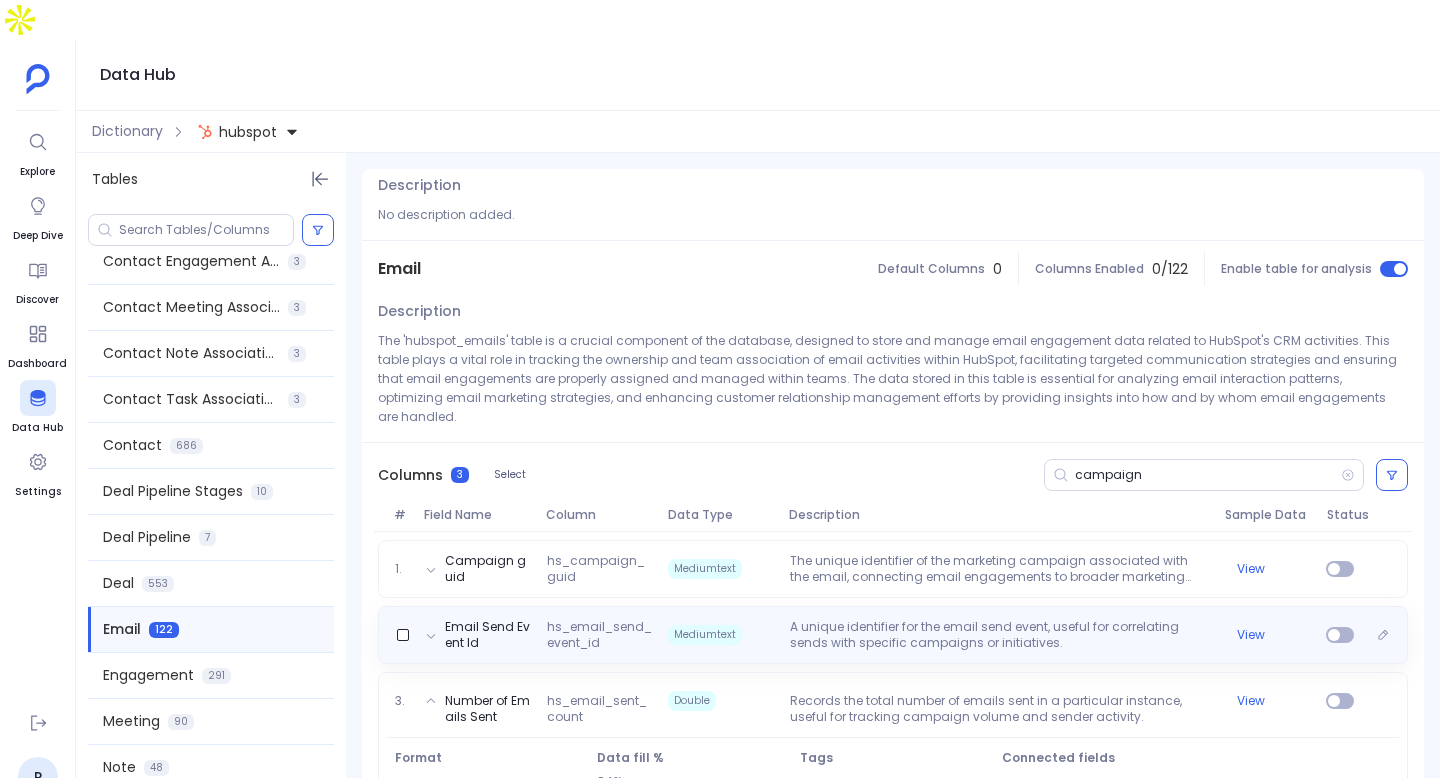 scroll, scrollTop: 52, scrollLeft: 0, axis: vertical 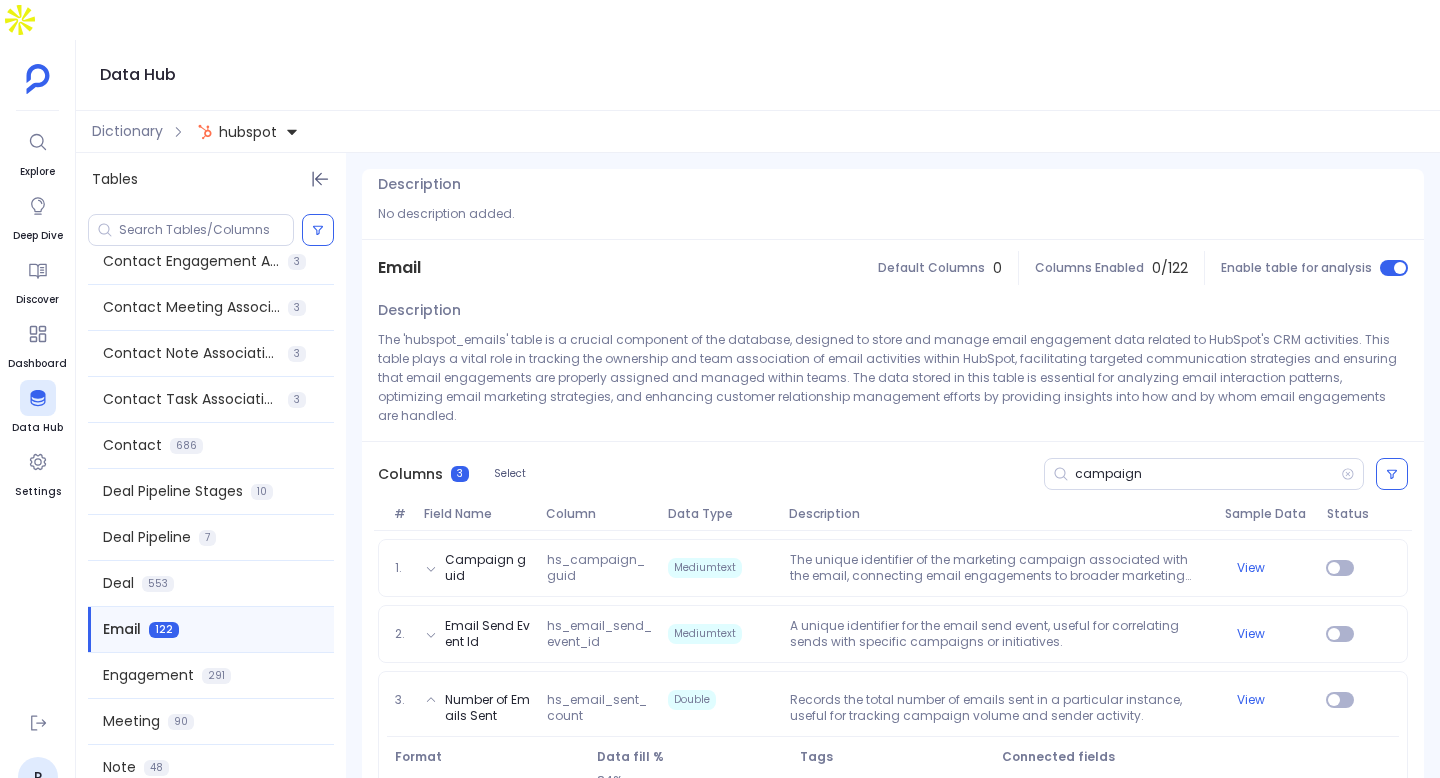 click on "1. Campaign guid hs_campaign_guid Mediumtext The unique identifier of the marketing campaign associated with the email, connecting email engagements to broader marketing efforts. View 2. Email Send Event Id hs_email_send_event_id Mediumtext A unique identifier for the email send event, useful for correlating sends with specific campaigns or initiatives. View 3. Number of Emails Sent hs_email_sent_count Double Records the total number of emails sent in a particular instance, useful for tracking campaign volume and sender activity. View Format - Data fill % 84% Tags - Connected fields -" at bounding box center [893, 680] 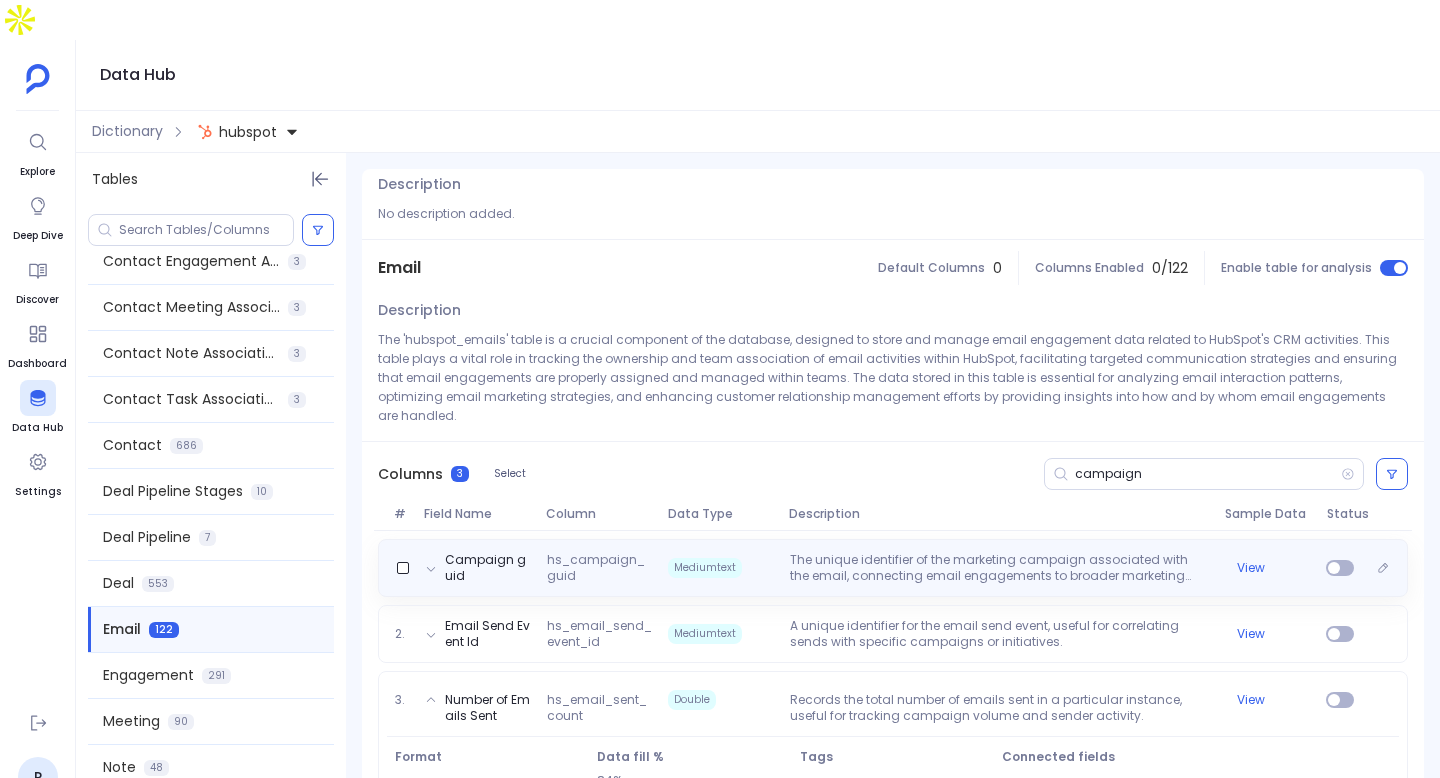 click on "Mediumtext" at bounding box center (720, 568) 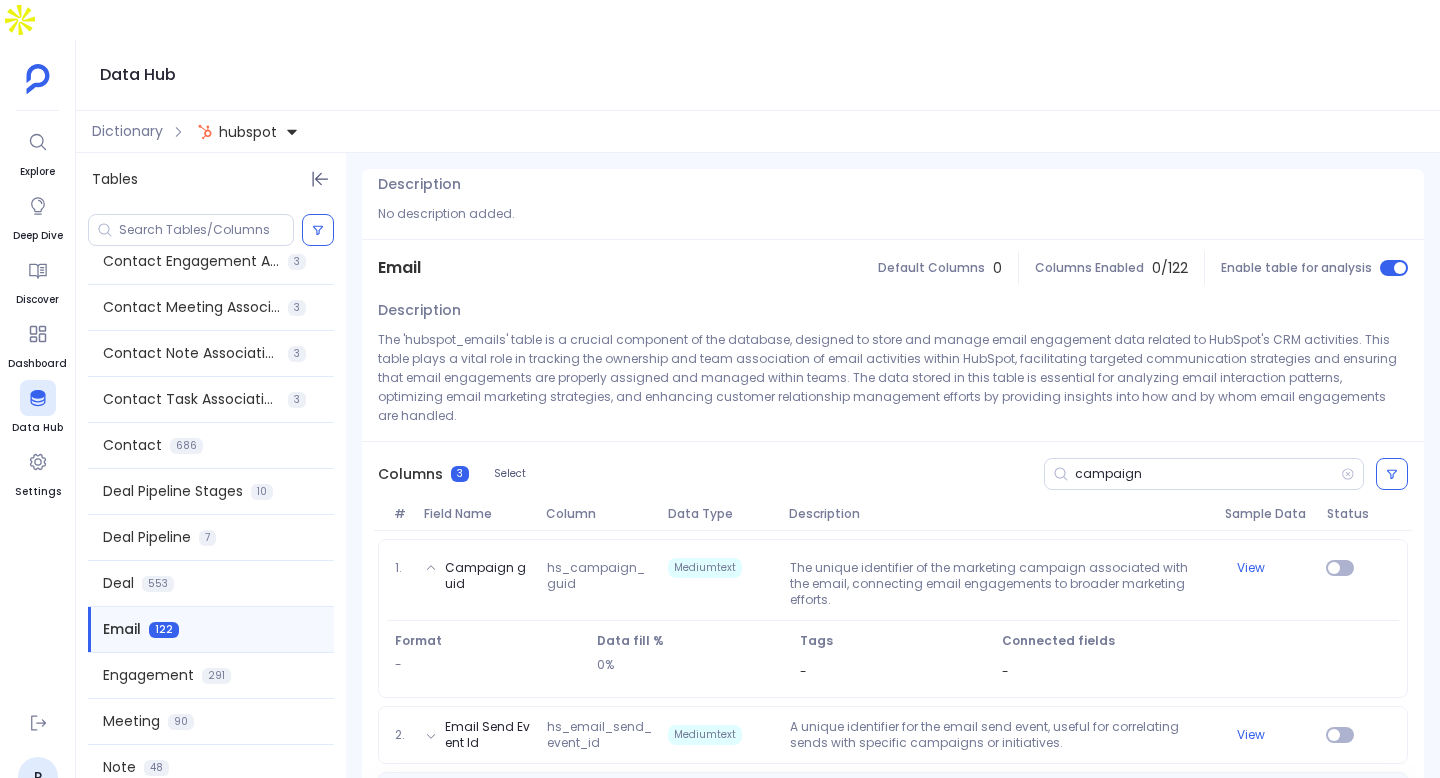 click on "Double" at bounding box center [720, 801] 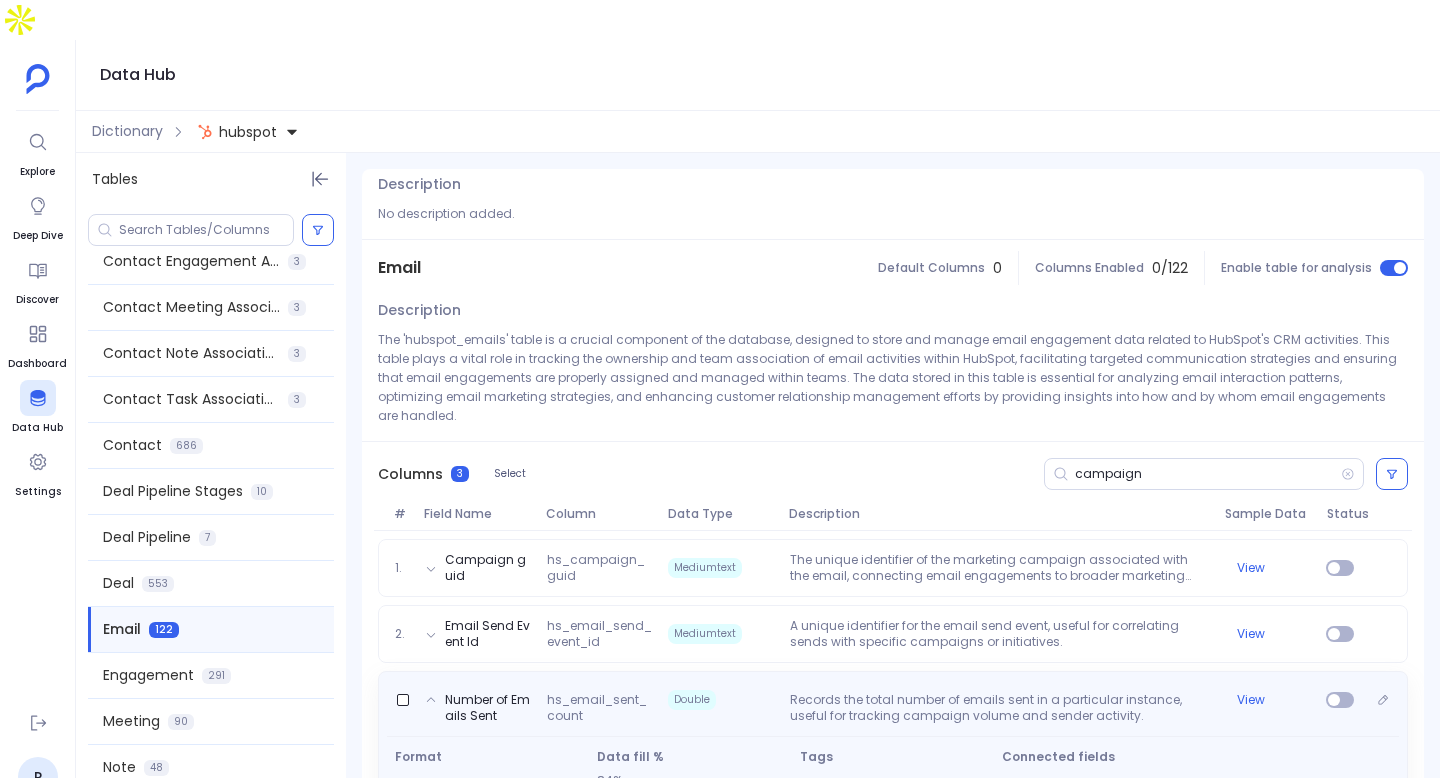 click on "Number of Emails Sent hs_email_sent_count Double Records the total number of emails sent in a particular instance, useful for tracking campaign volume and sender activity. View Format - Data fill % 84% Tags - Connected fields -" at bounding box center (893, 742) 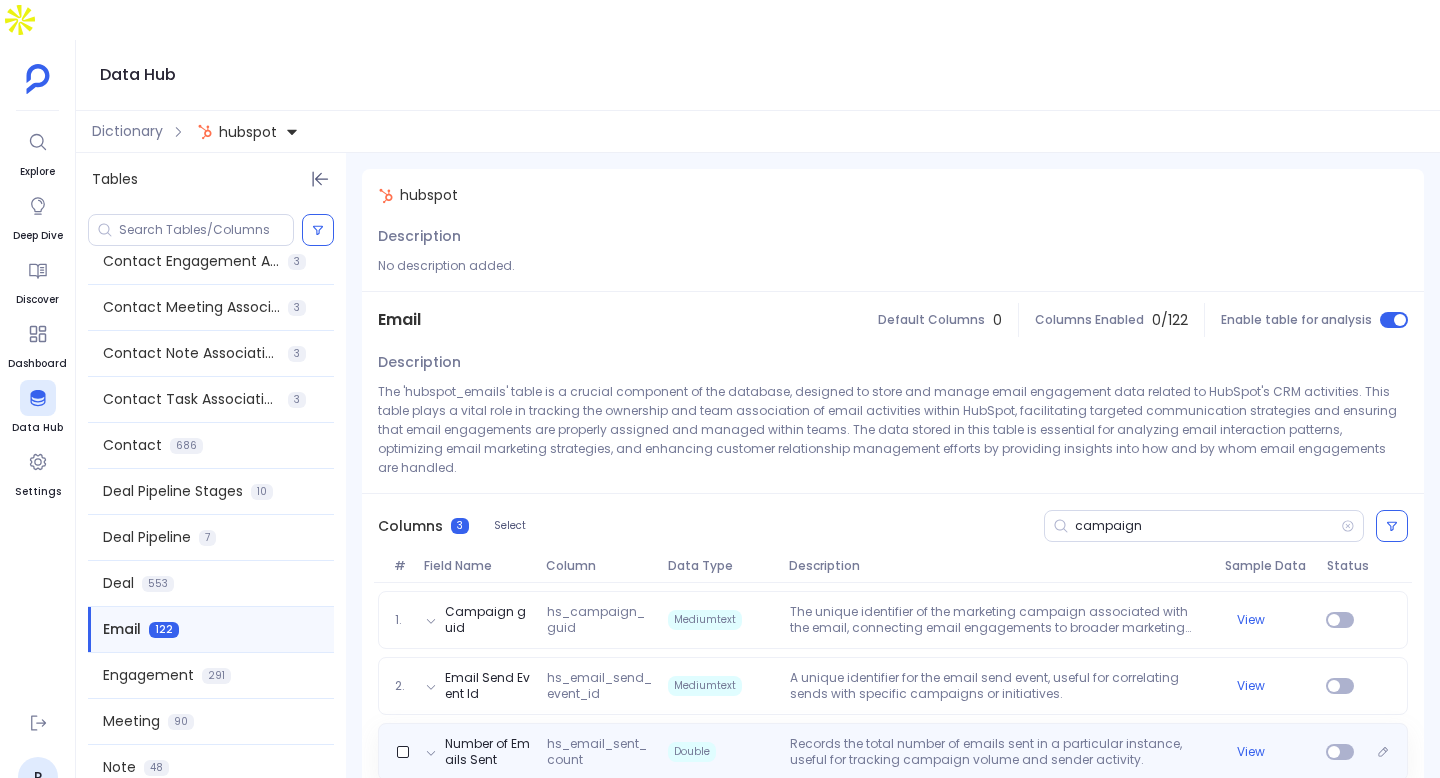 scroll, scrollTop: 0, scrollLeft: 0, axis: both 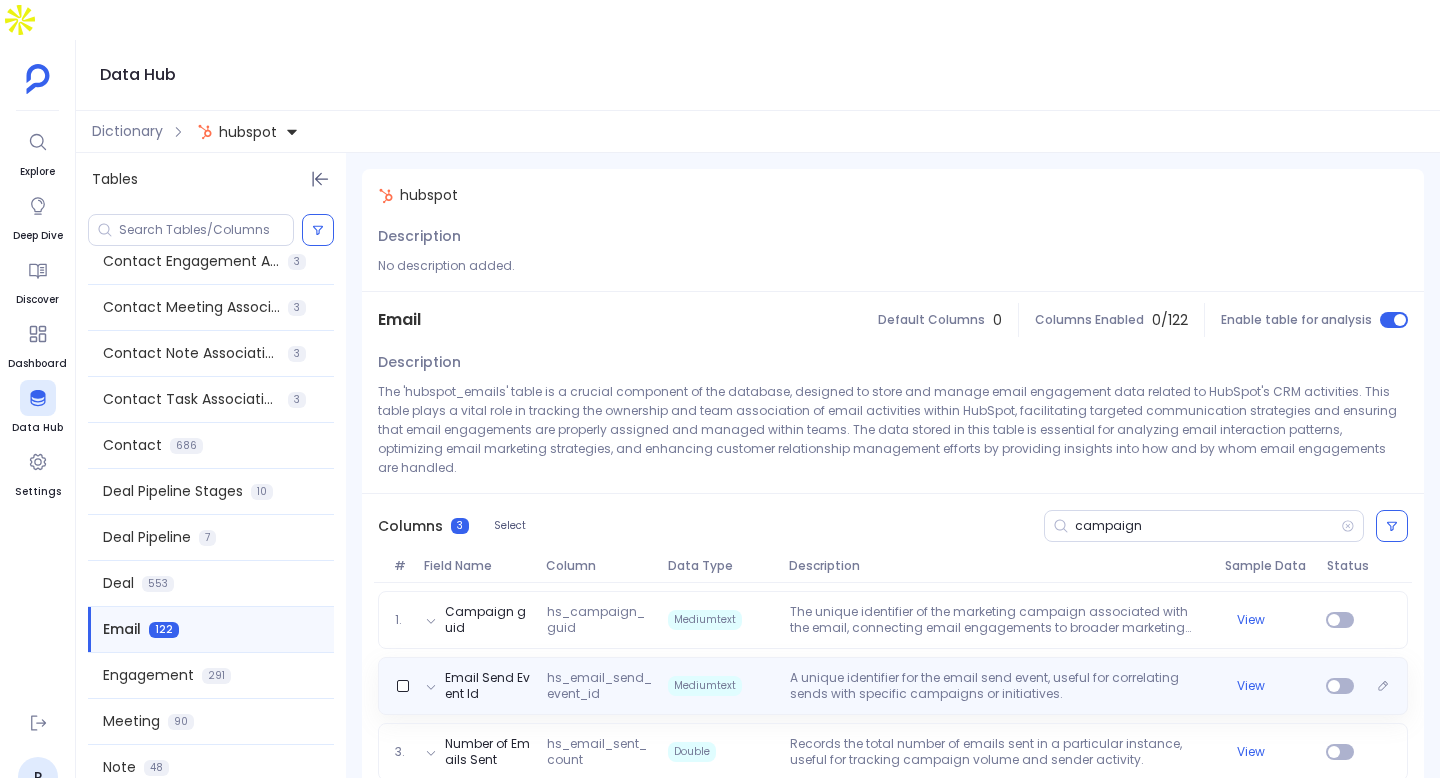 click on "A unique identifier for the email send event, useful for correlating sends with specific campaigns or initiatives." at bounding box center [999, 686] 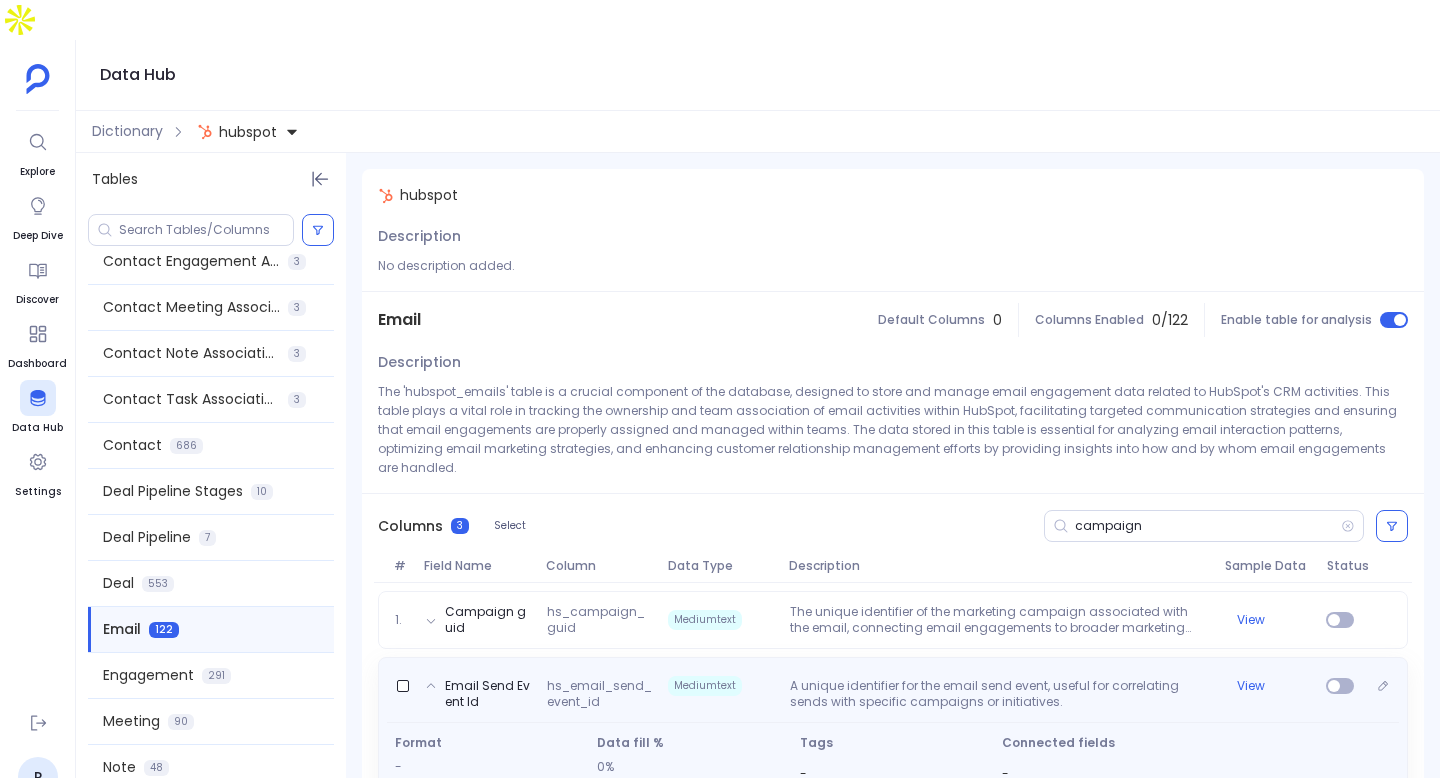scroll, scrollTop: 61, scrollLeft: 0, axis: vertical 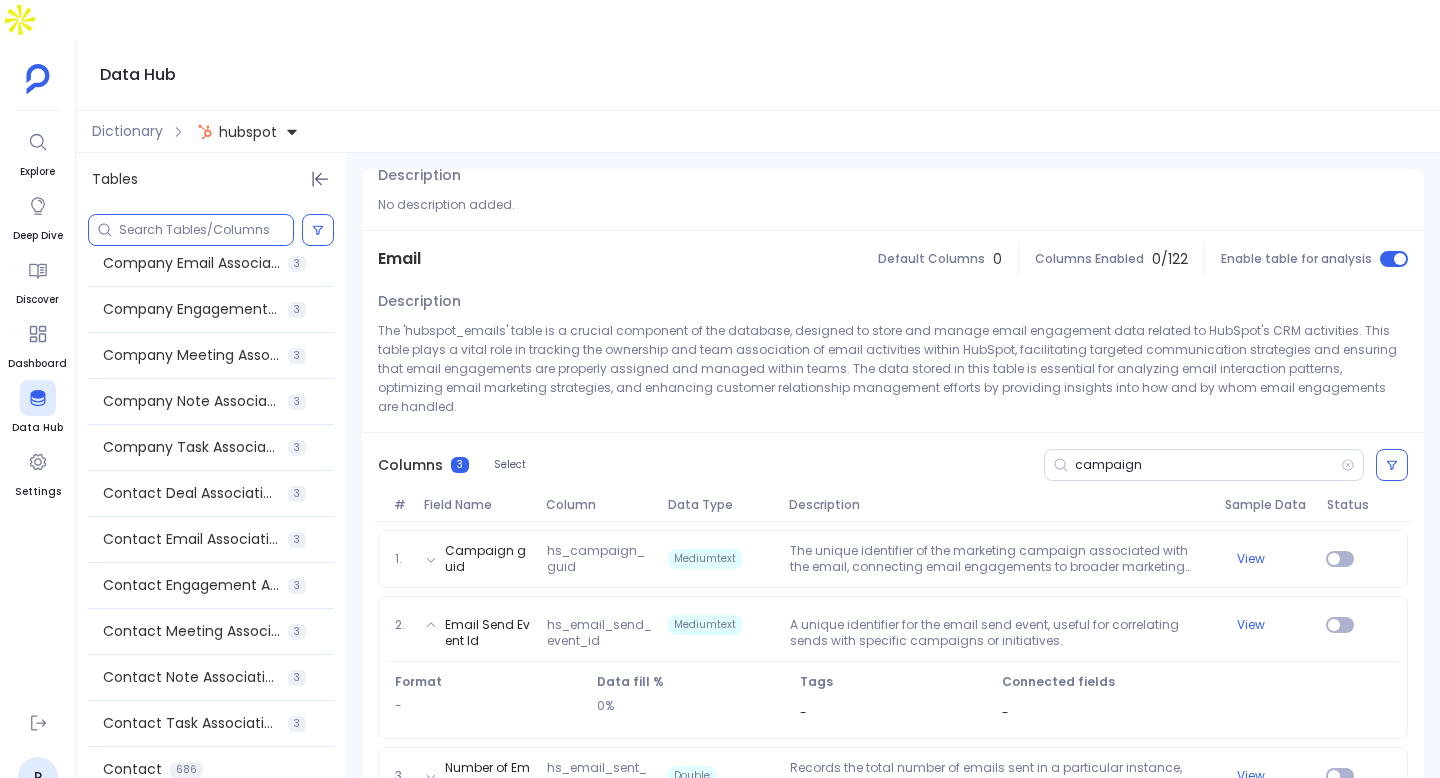 click at bounding box center (206, 230) 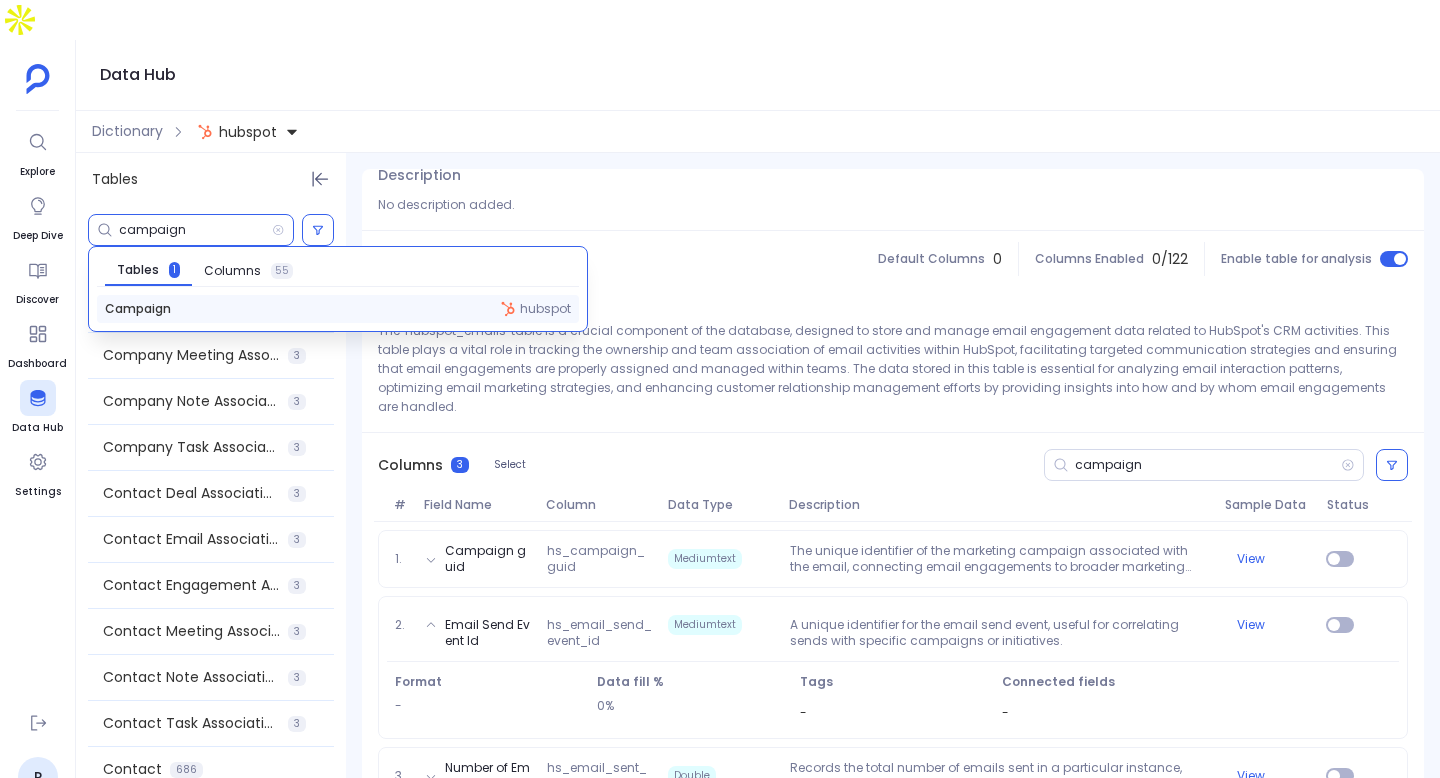 type on "campaign" 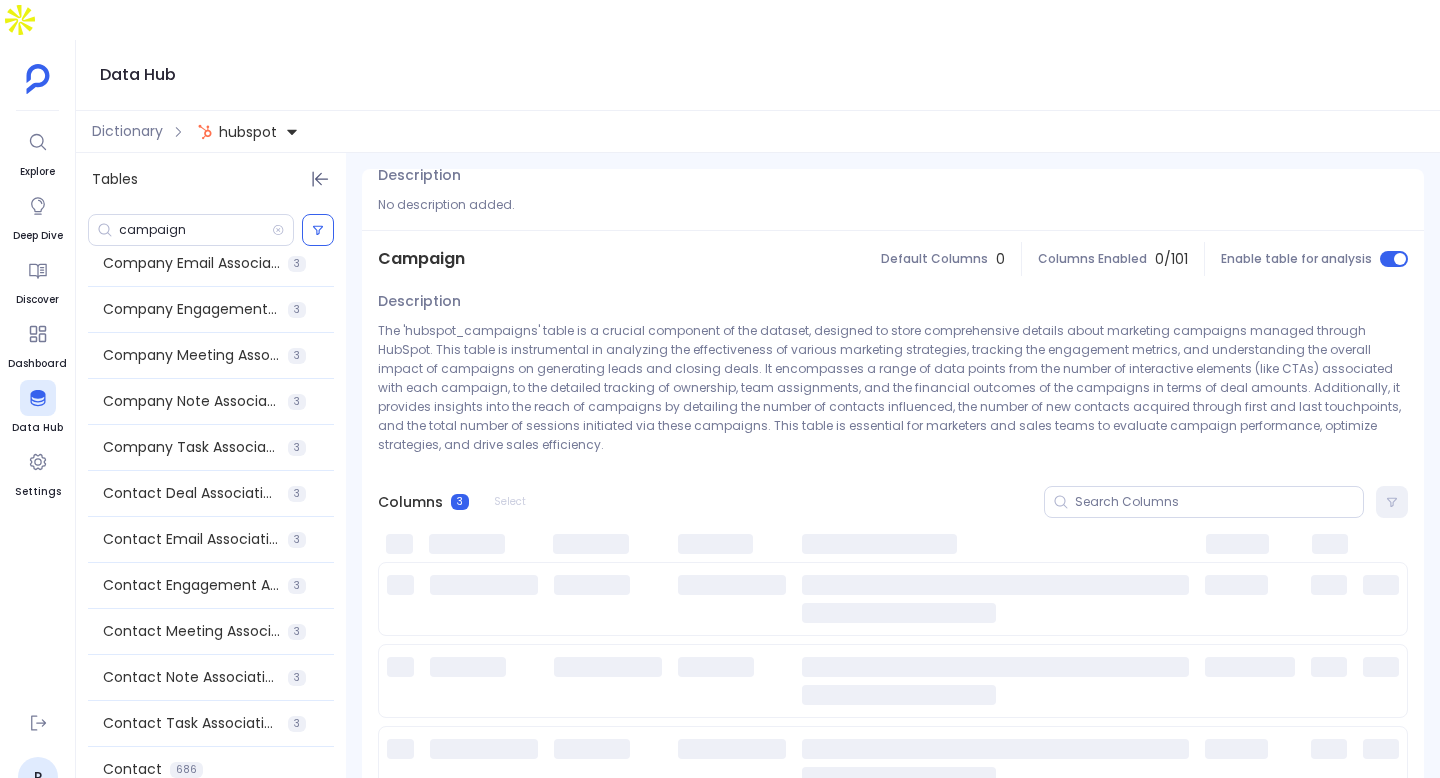 scroll, scrollTop: 0, scrollLeft: 0, axis: both 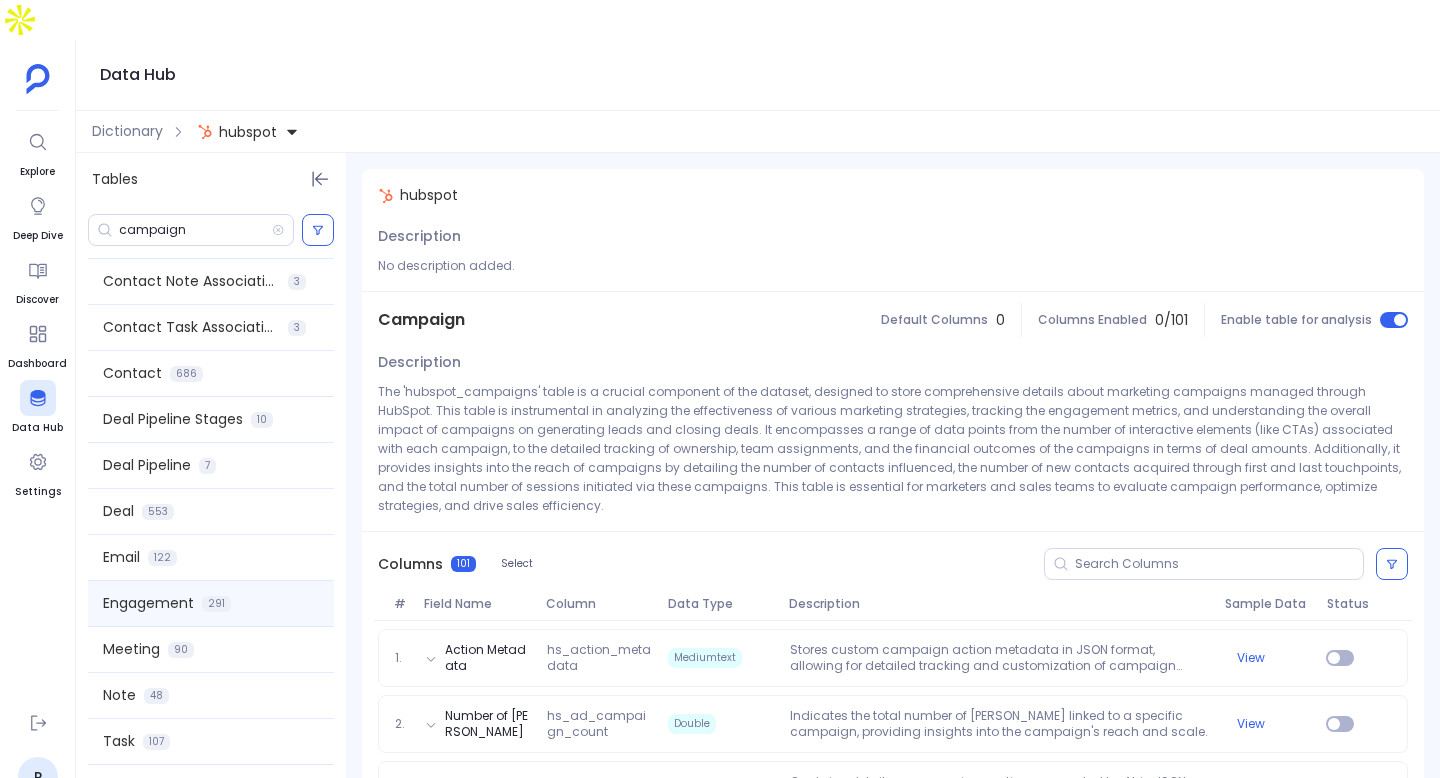 click on "291" at bounding box center (216, 604) 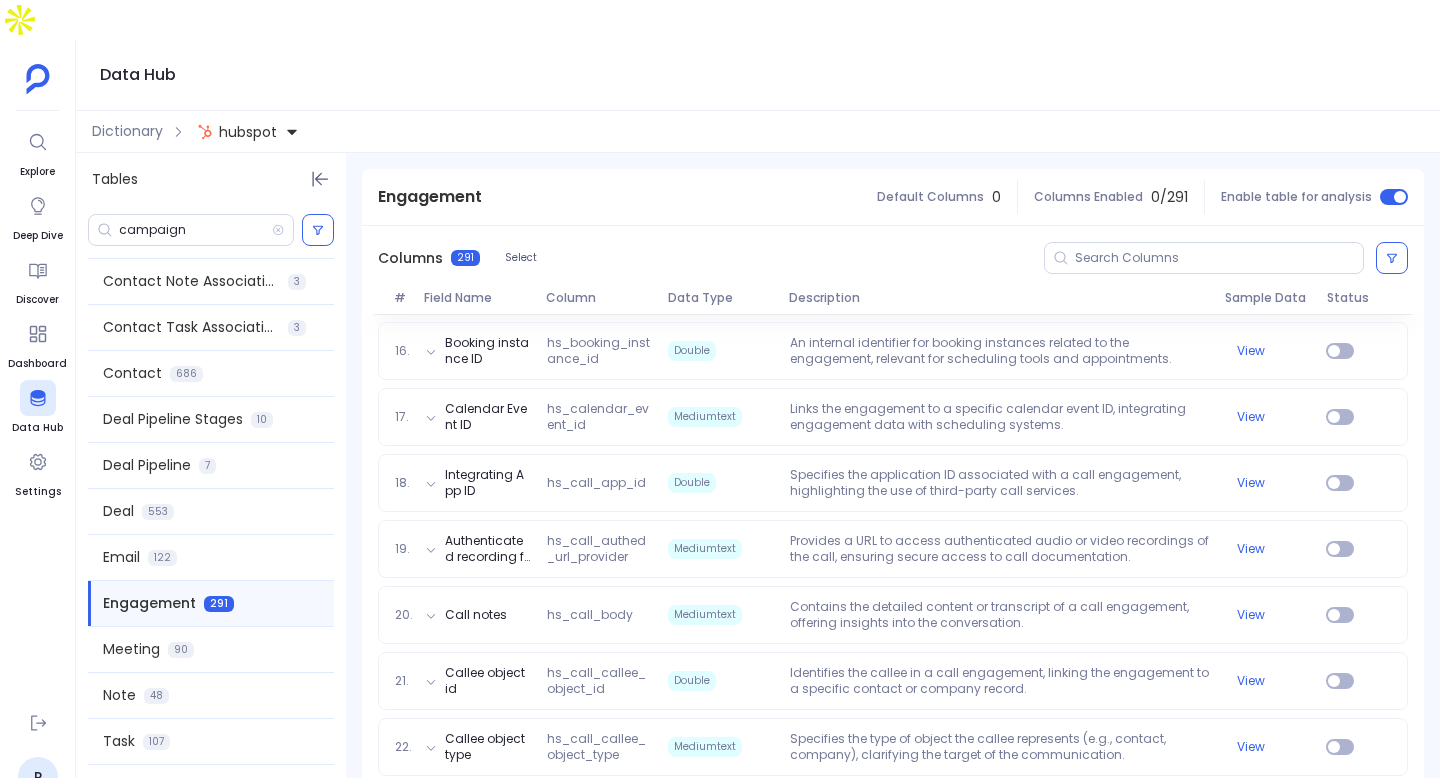 scroll, scrollTop: 1280, scrollLeft: 0, axis: vertical 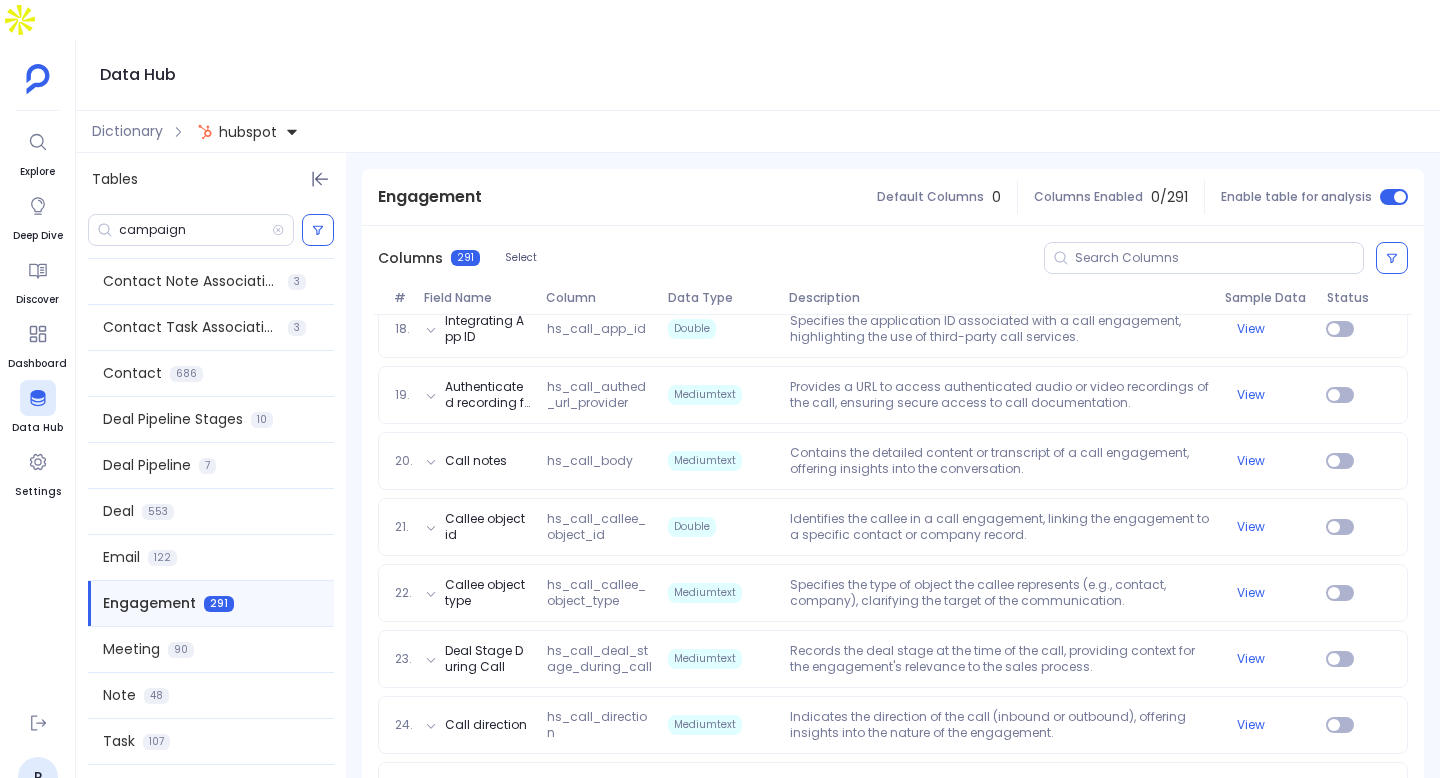 click at bounding box center [1234, 258] 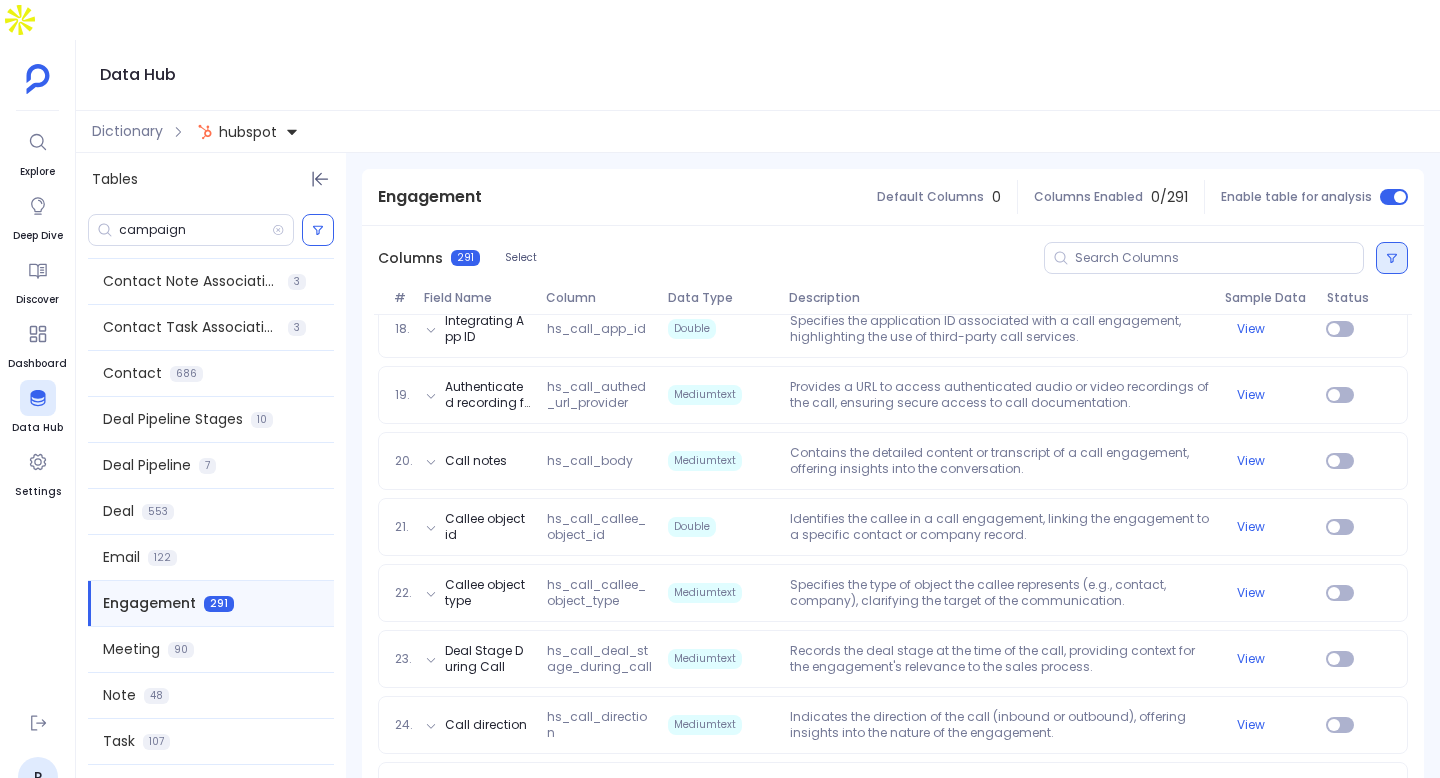 click 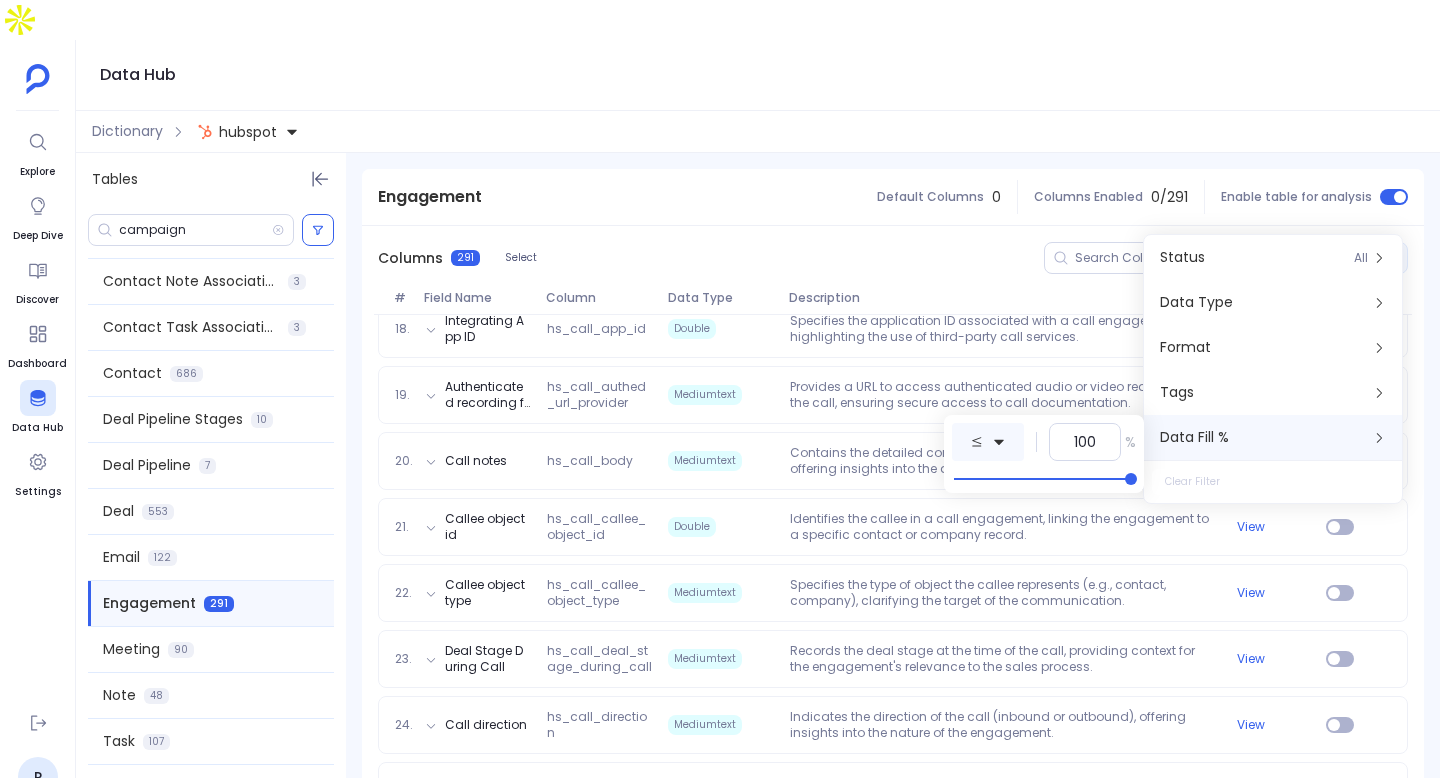 click at bounding box center [988, 442] 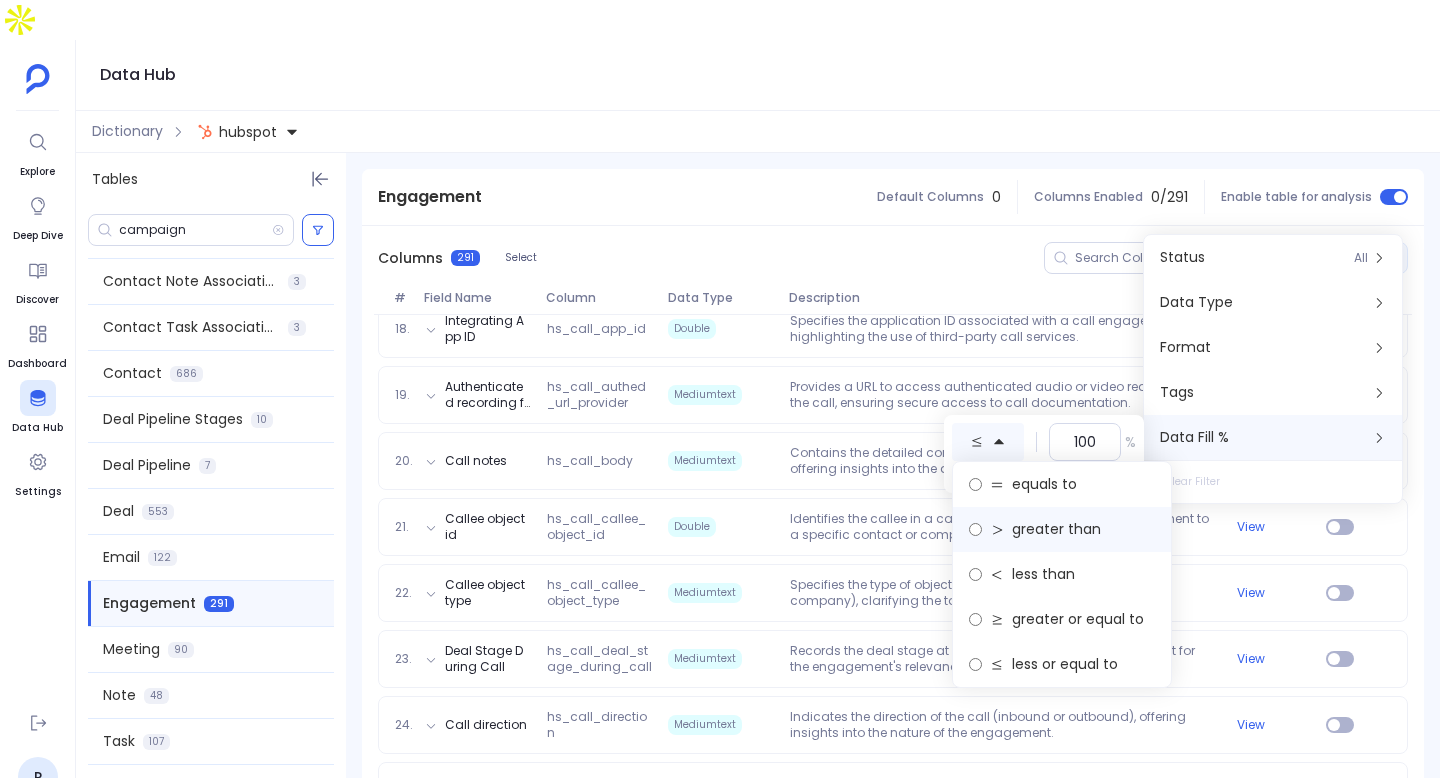 click on "greater than" at bounding box center (1062, 529) 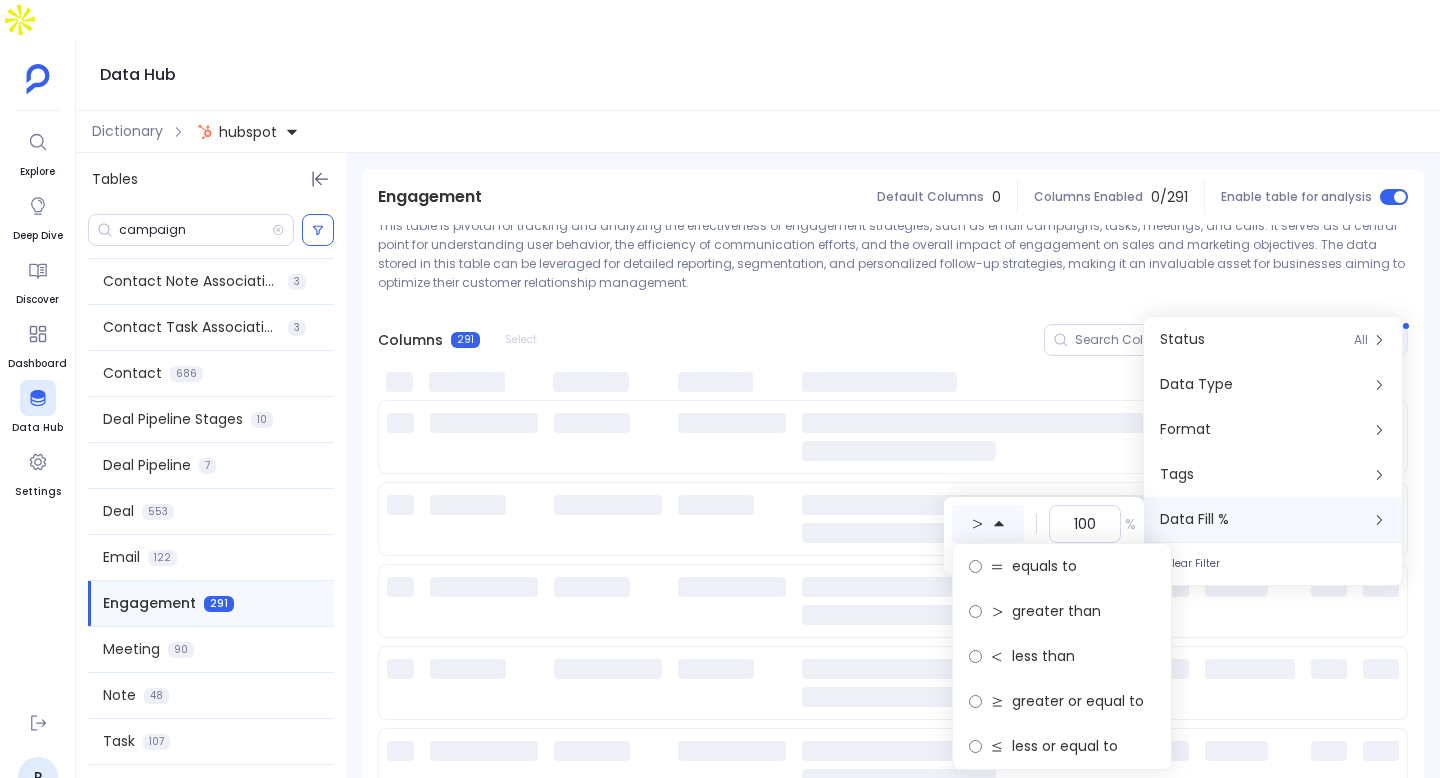 scroll, scrollTop: 185, scrollLeft: 0, axis: vertical 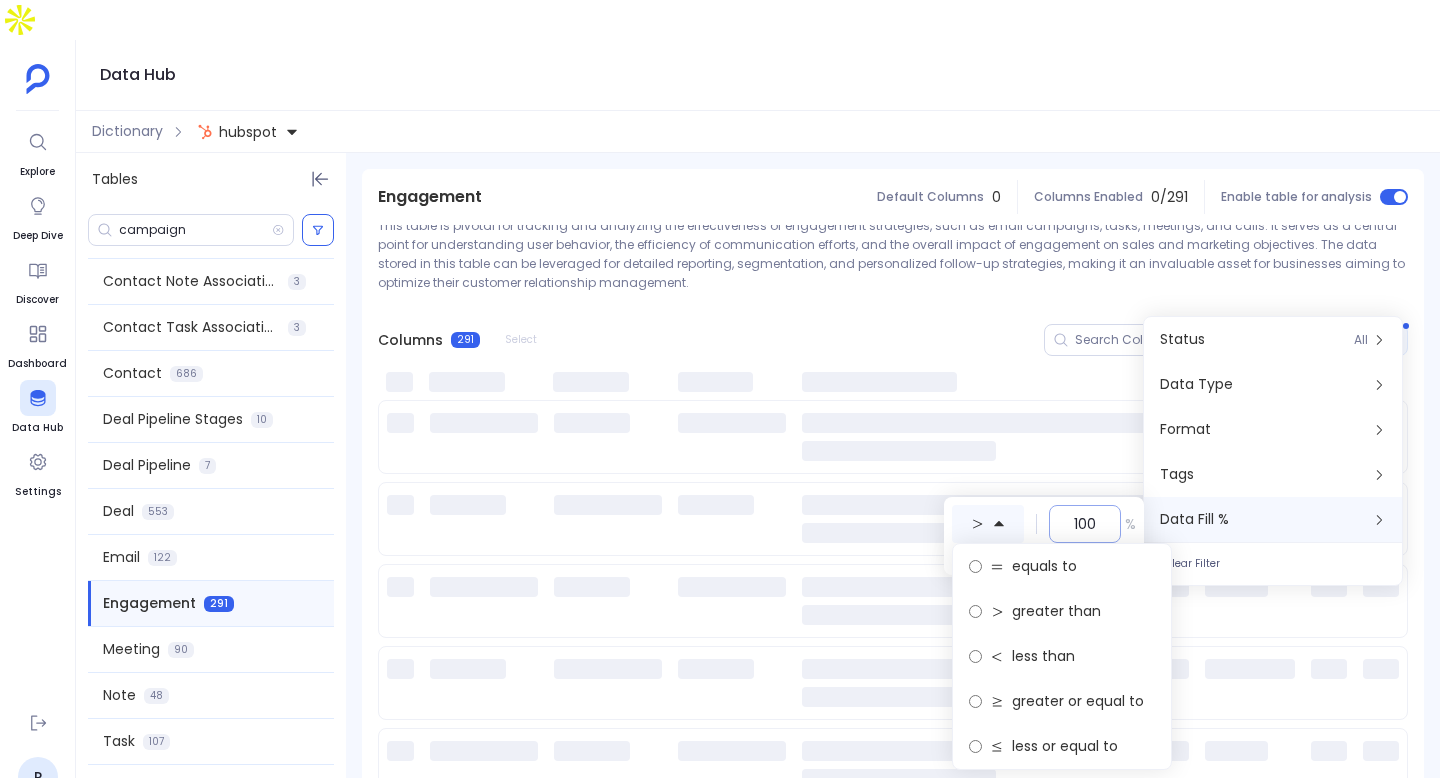 click on "100" at bounding box center [1085, 524] 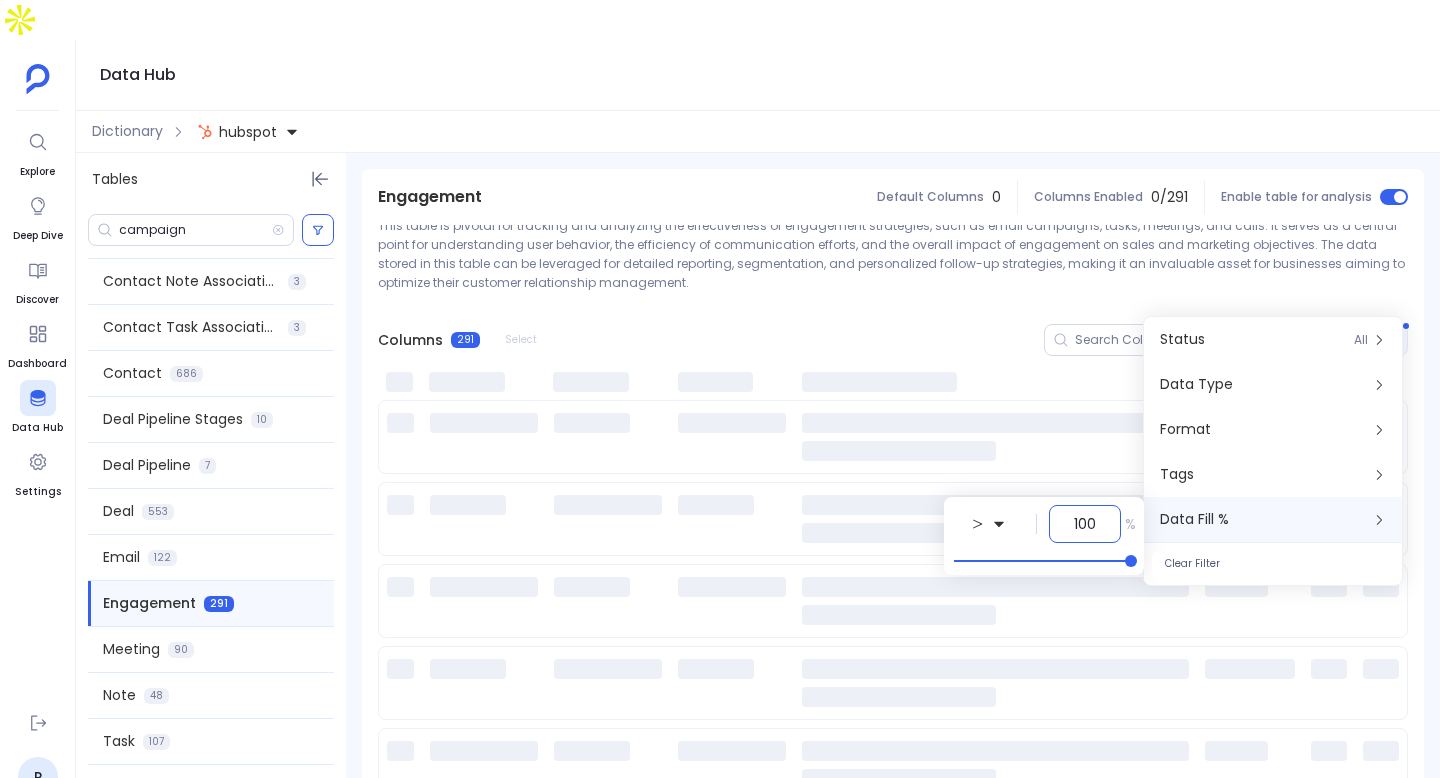 click on "100" at bounding box center [1085, 524] 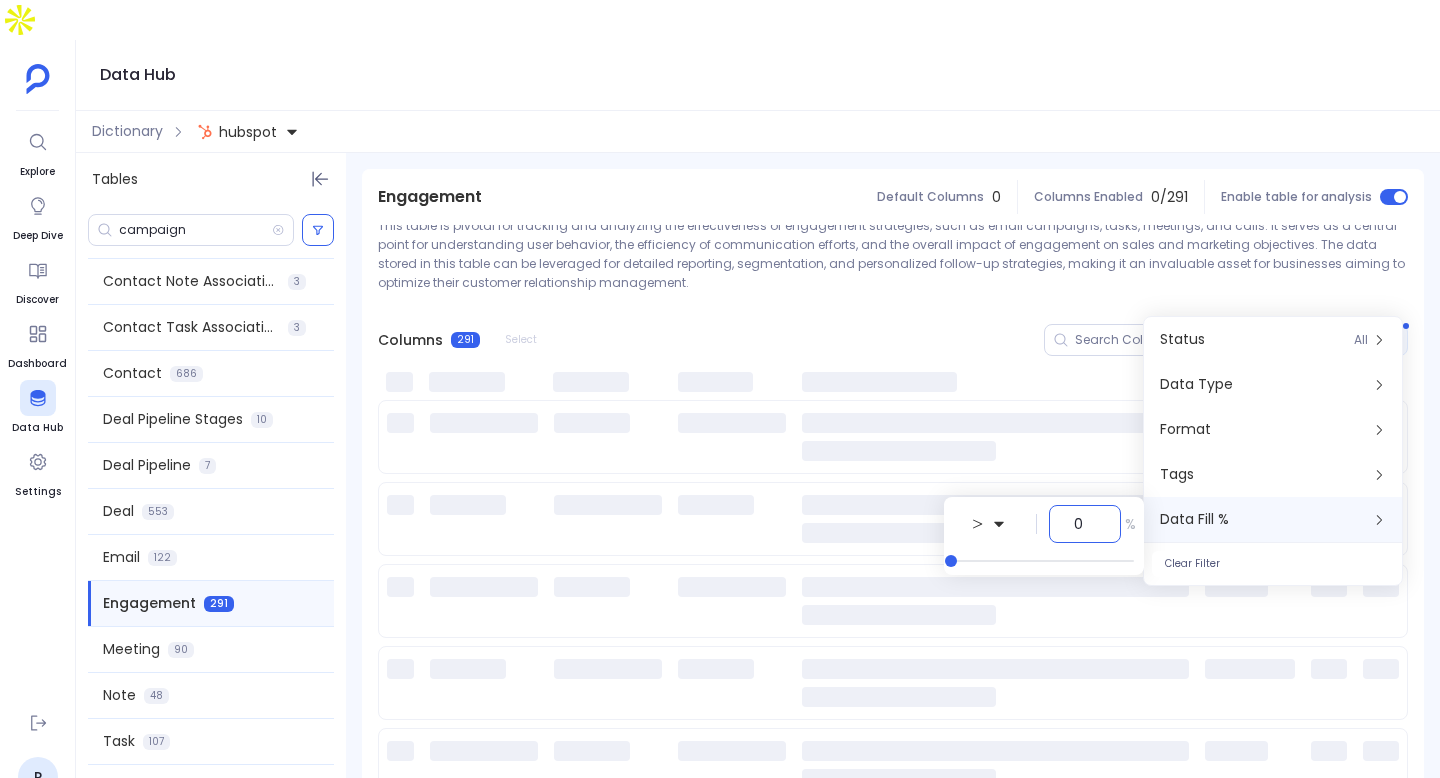 scroll, scrollTop: 0, scrollLeft: 0, axis: both 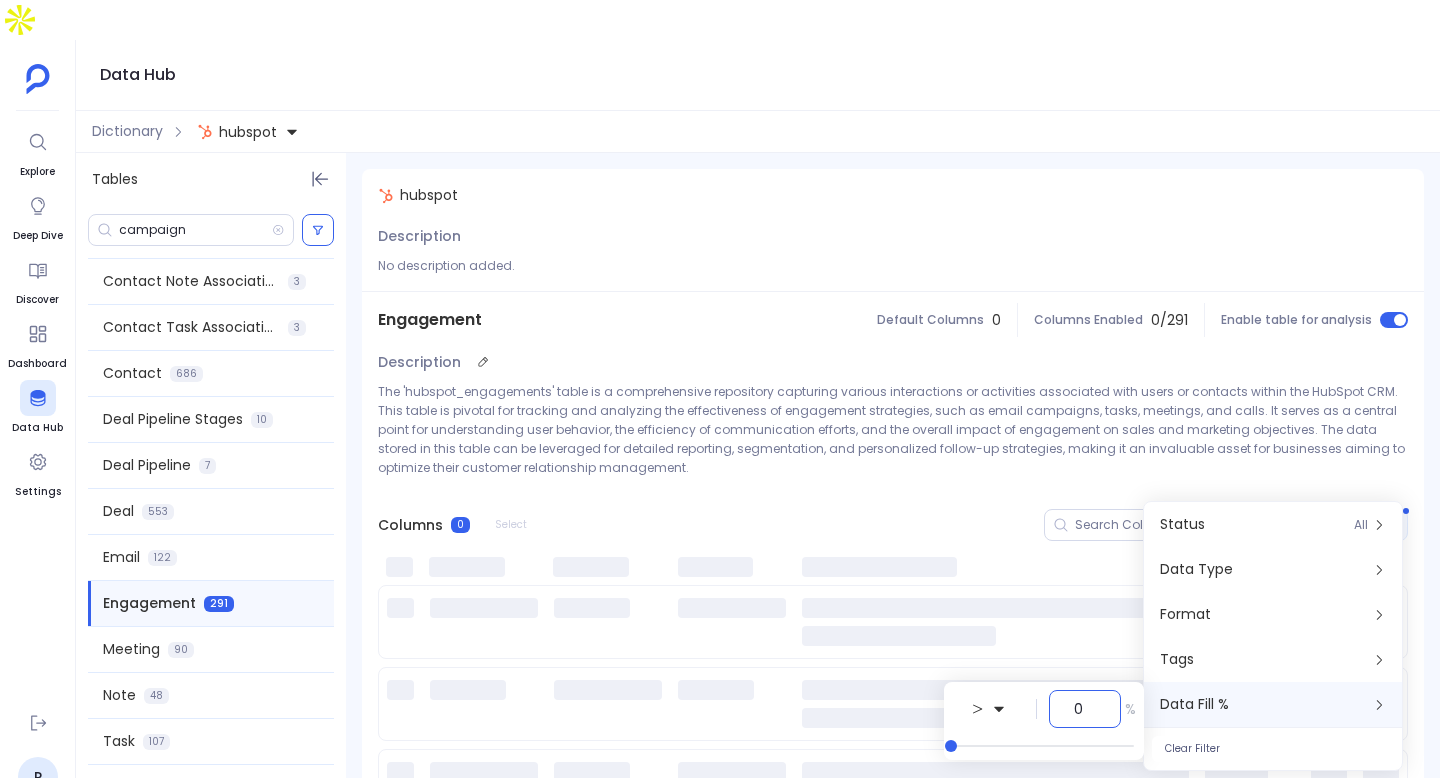 click on "The 'hubspot_engagements' table is a comprehensive repository capturing various interactions or activities associated with users or contacts within the HubSpot CRM. This table is pivotal for tracking and analyzing the effectiveness of engagement strategies, such as email campaigns, tasks, meetings, and calls. It serves as a central point for understanding user behavior, the efficiency of communication efforts, and the overall impact of engagement on sales and marketing objectives. The data stored in this table can be leveraged for detailed reporting, segmentation, and personalized follow-up strategies, making it an invaluable asset for businesses aiming to optimize their customer relationship management." at bounding box center (893, 429) 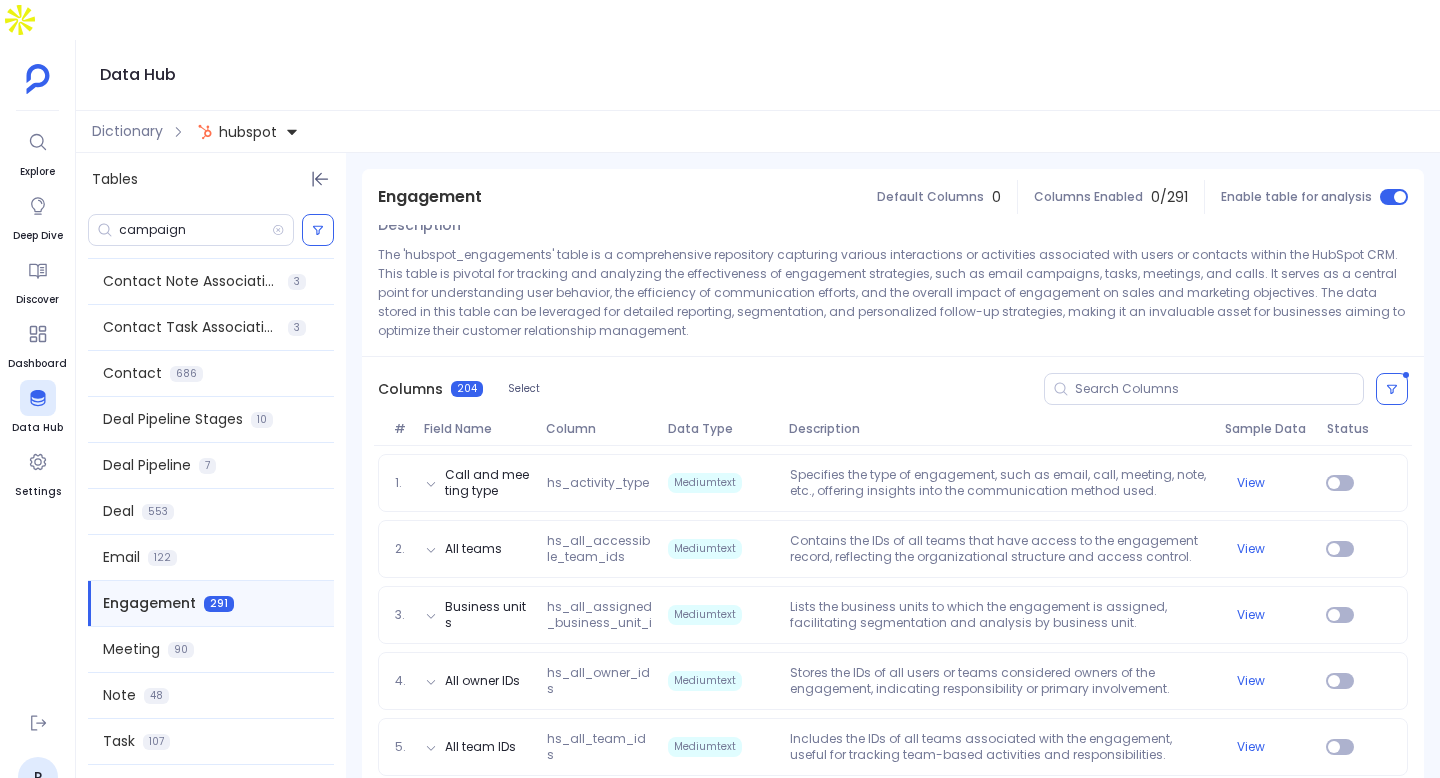 scroll, scrollTop: 149, scrollLeft: 0, axis: vertical 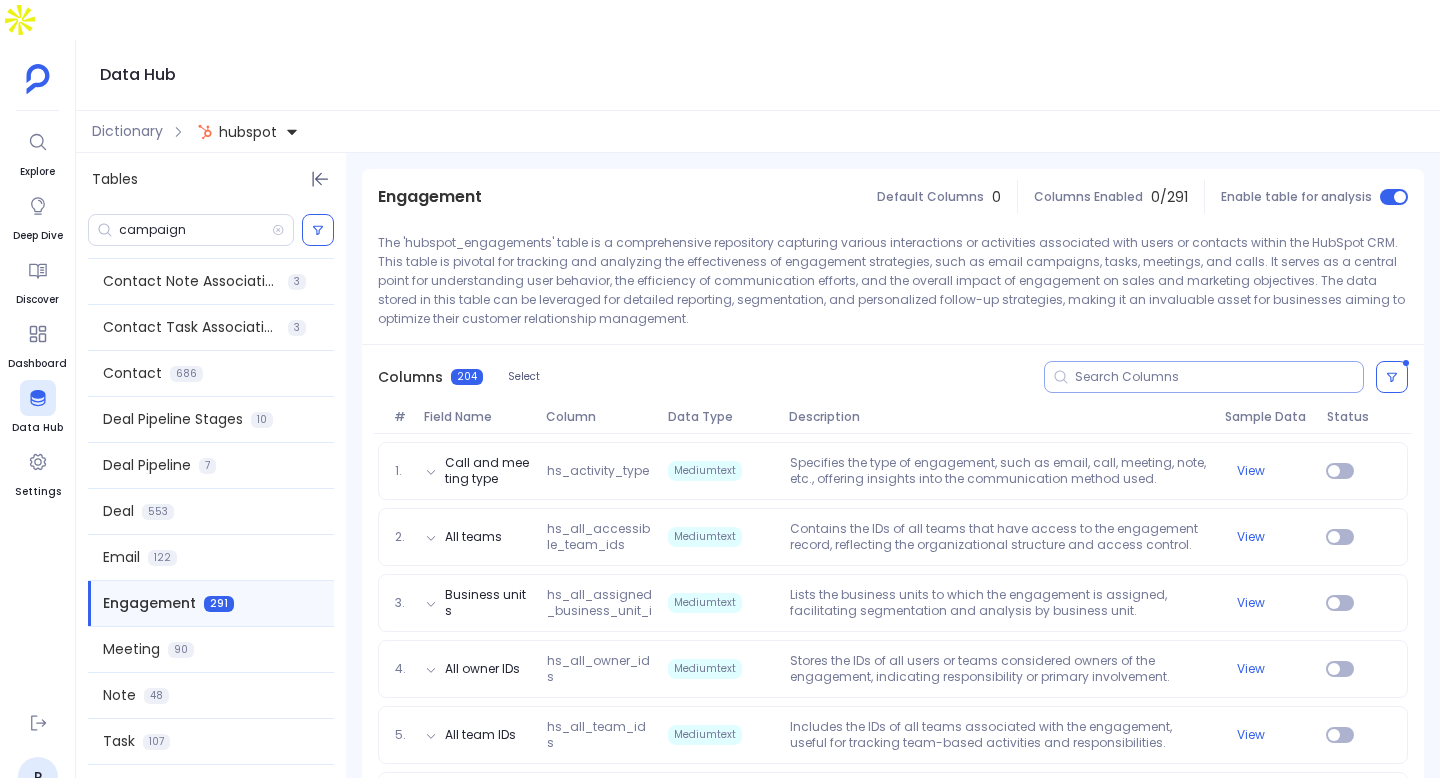 click at bounding box center (1204, 377) 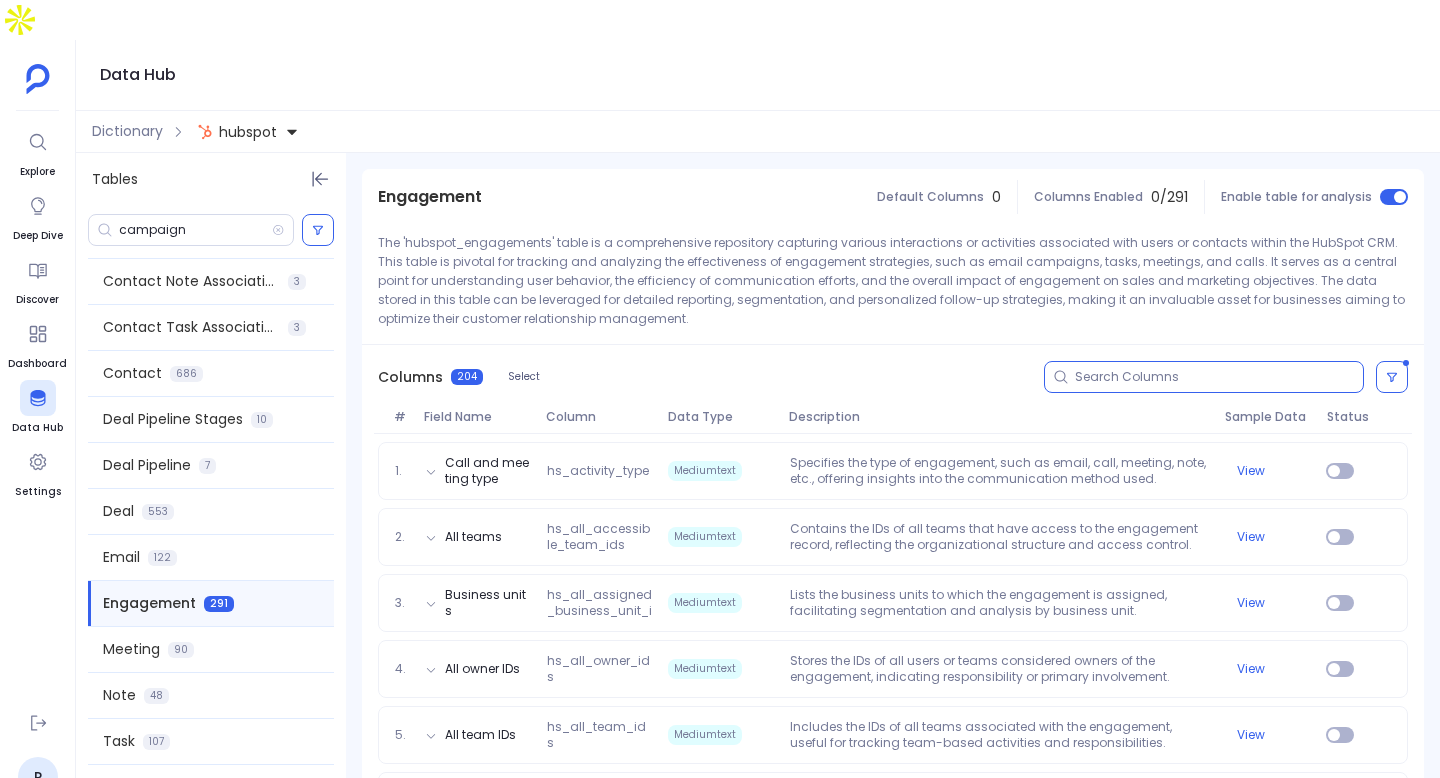 click at bounding box center [1219, 377] 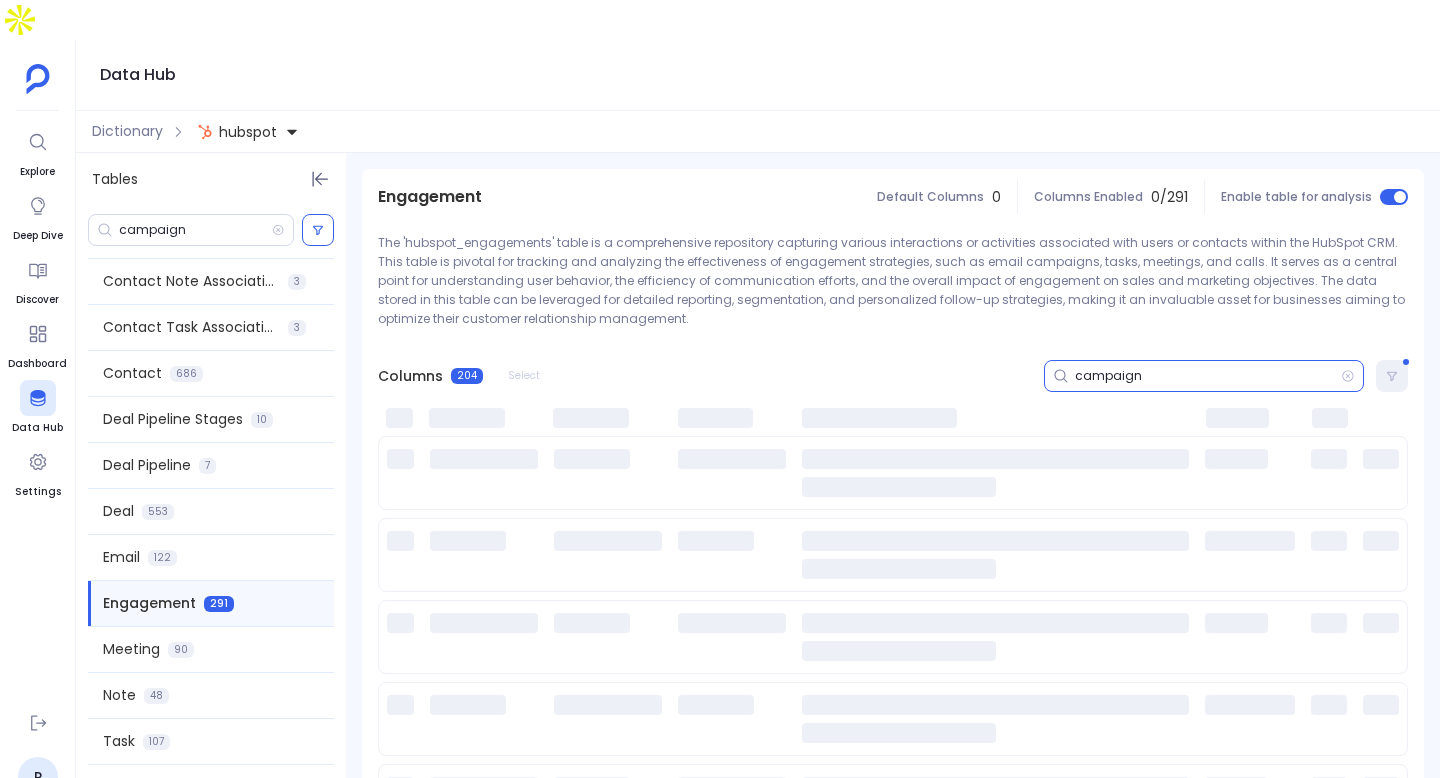 scroll, scrollTop: 0, scrollLeft: 0, axis: both 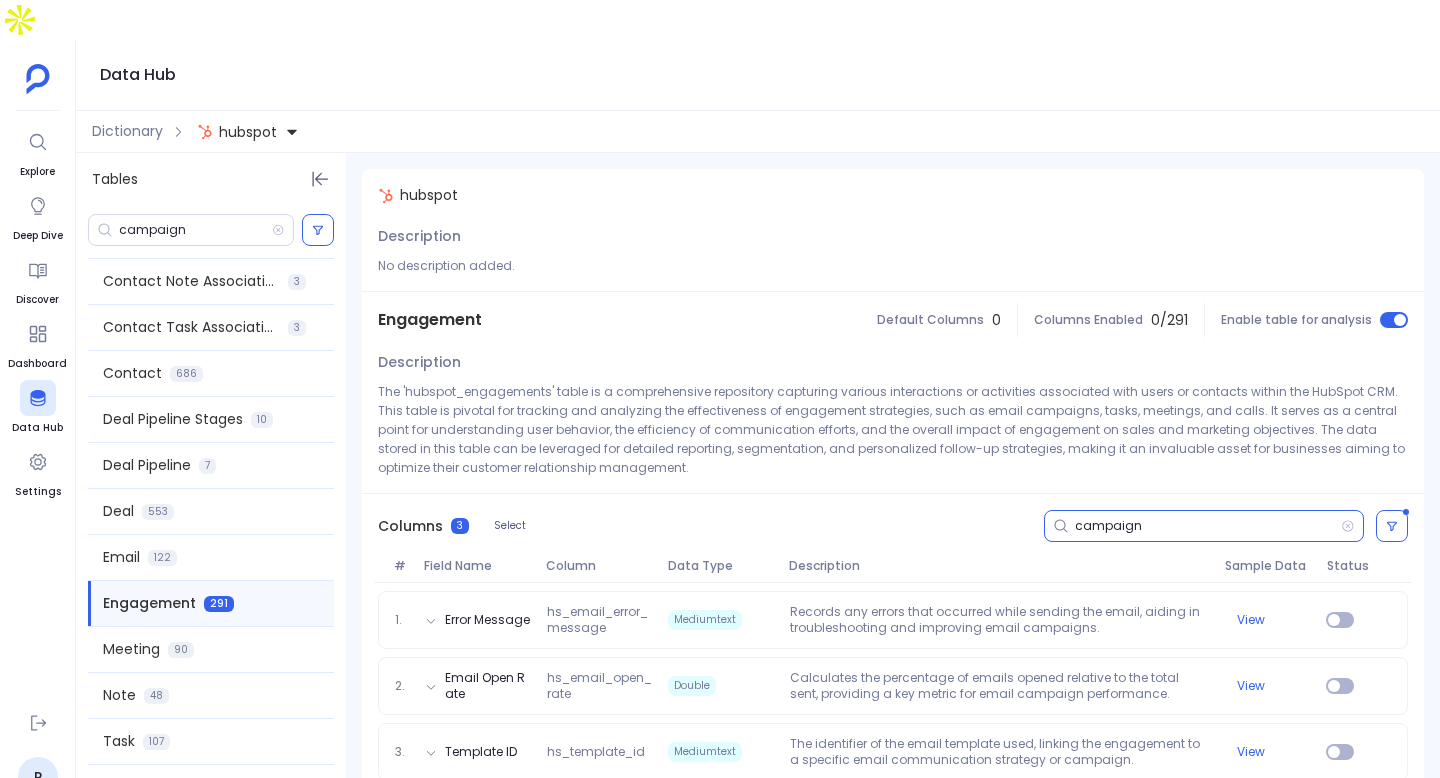 click on "campaign" at bounding box center [1208, 526] 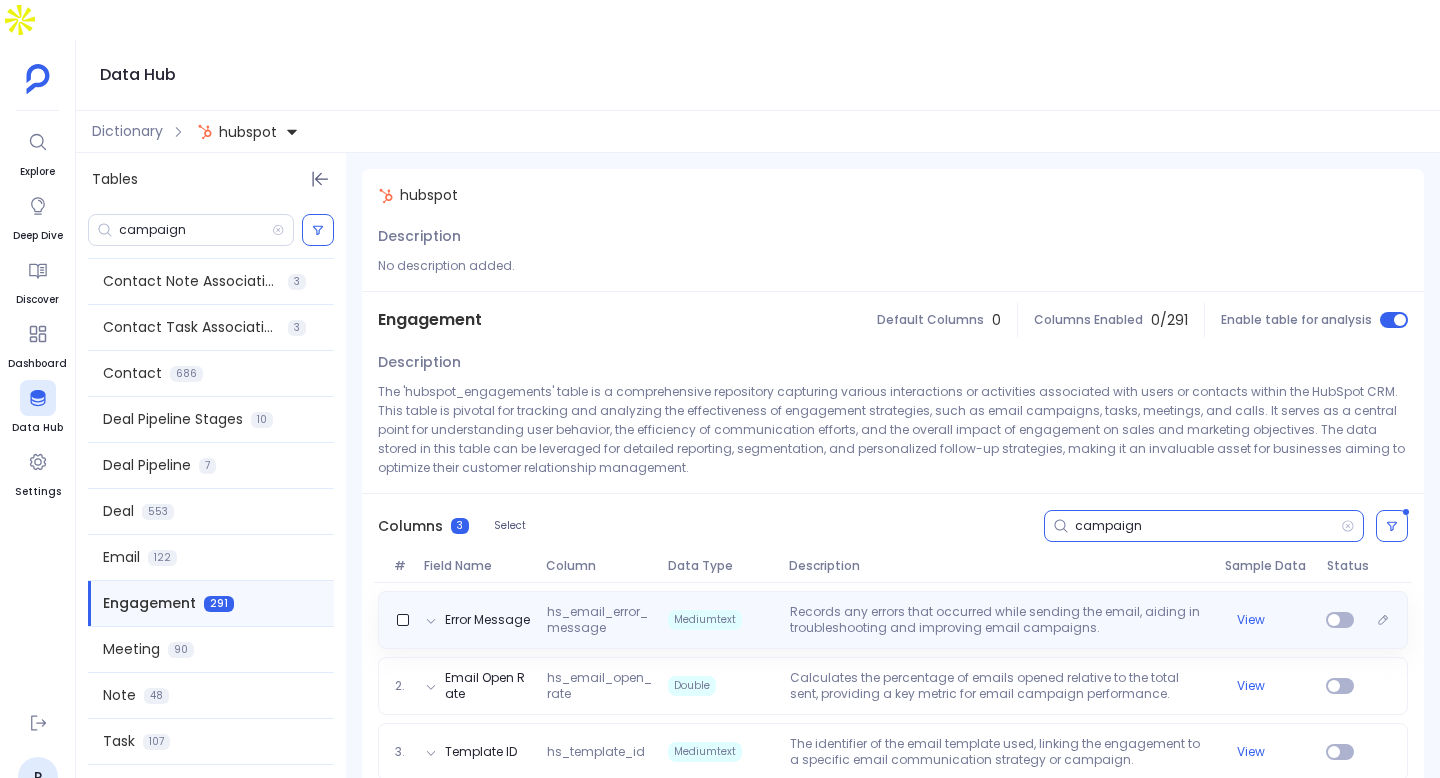 type on "campaign" 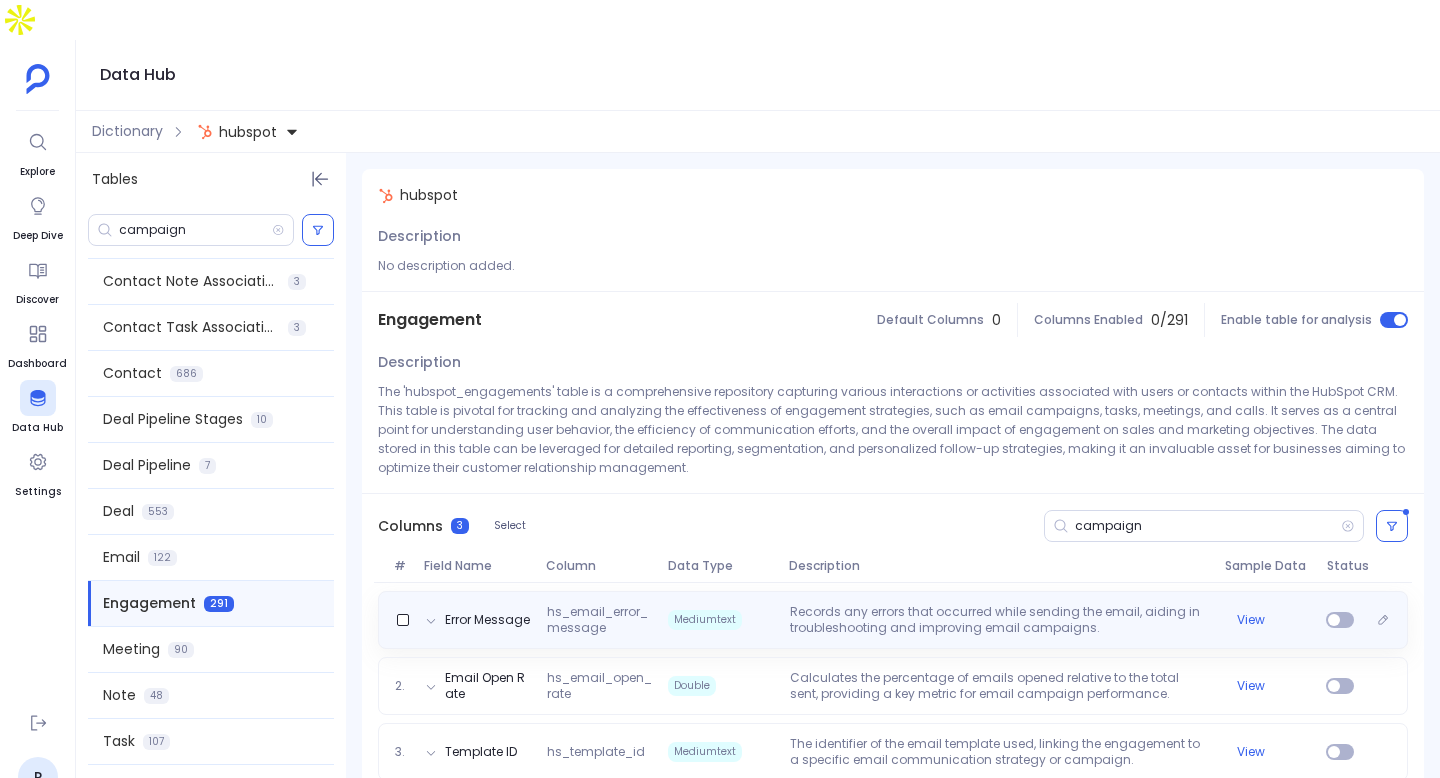 click on "Records any errors that occurred while sending the email, aiding in troubleshooting and improving email campaigns." at bounding box center [999, 620] 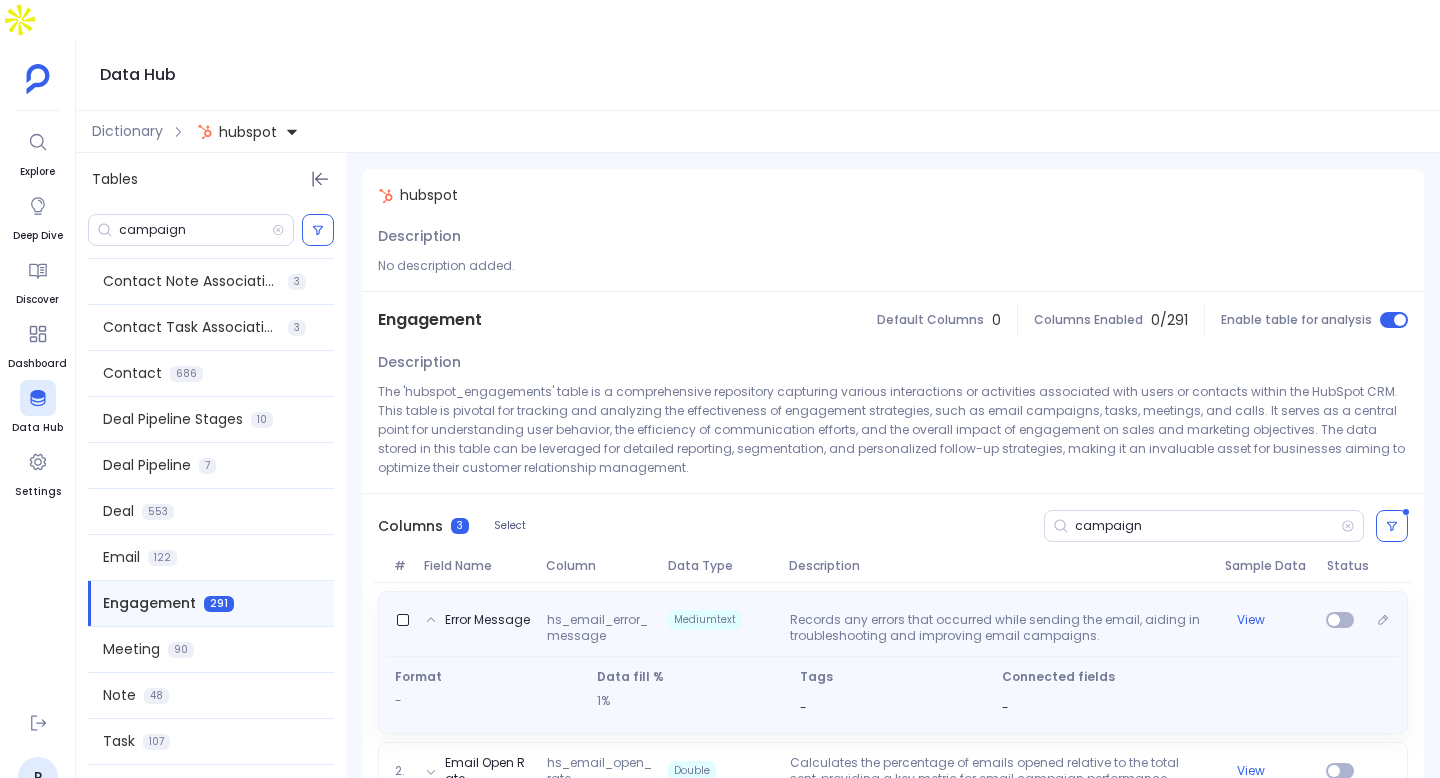 click on "Records any errors that occurred while sending the email, aiding in troubleshooting and improving email campaigns." at bounding box center [999, 628] 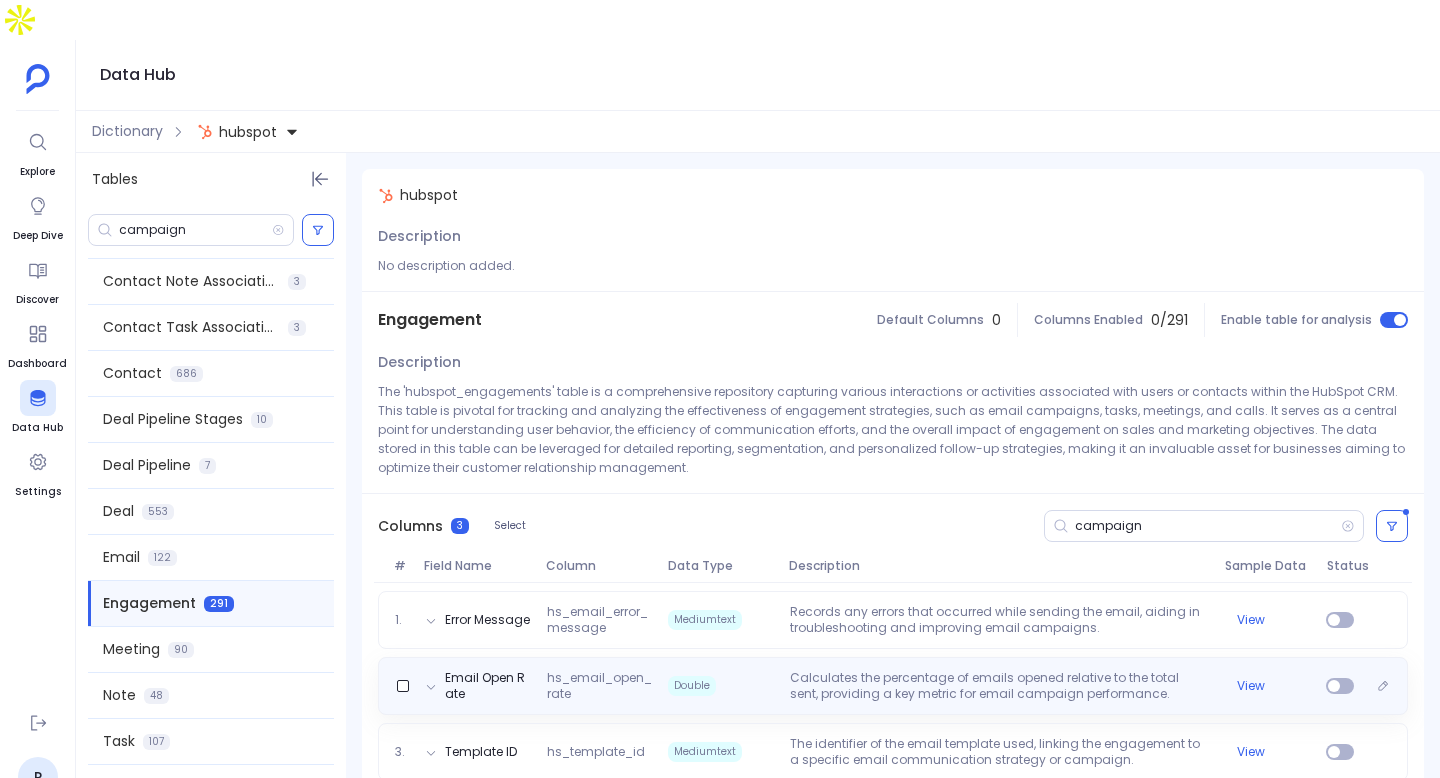 click on "Calculates the percentage of emails opened relative to the total sent, providing a key metric for email campaign performance." at bounding box center (999, 686) 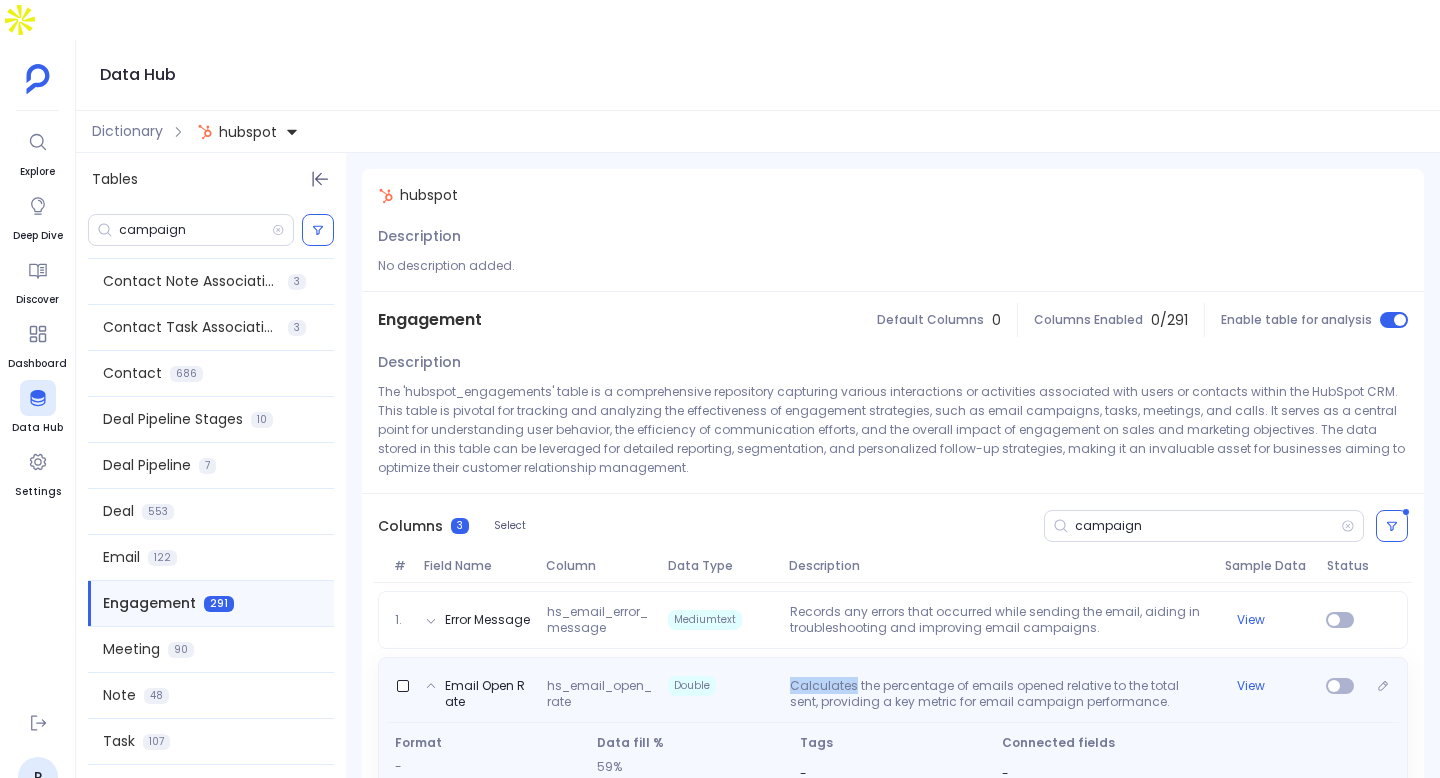 click on "Email Open Rate hs_email_open_rate Double Calculates the percentage of emails opened relative to the total sent, providing a key metric for email campaign performance. View" at bounding box center (893, 690) 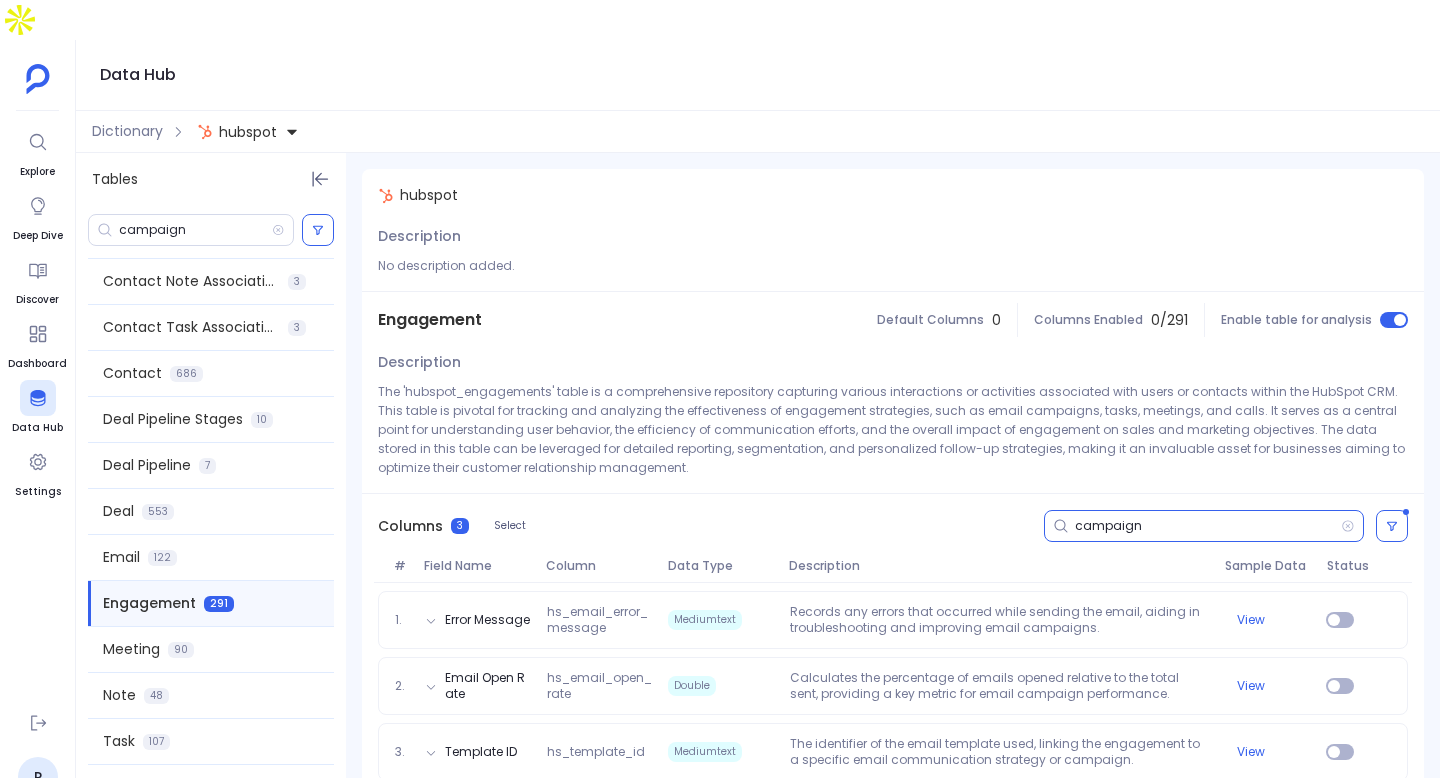 click on "campaign" at bounding box center (1208, 526) 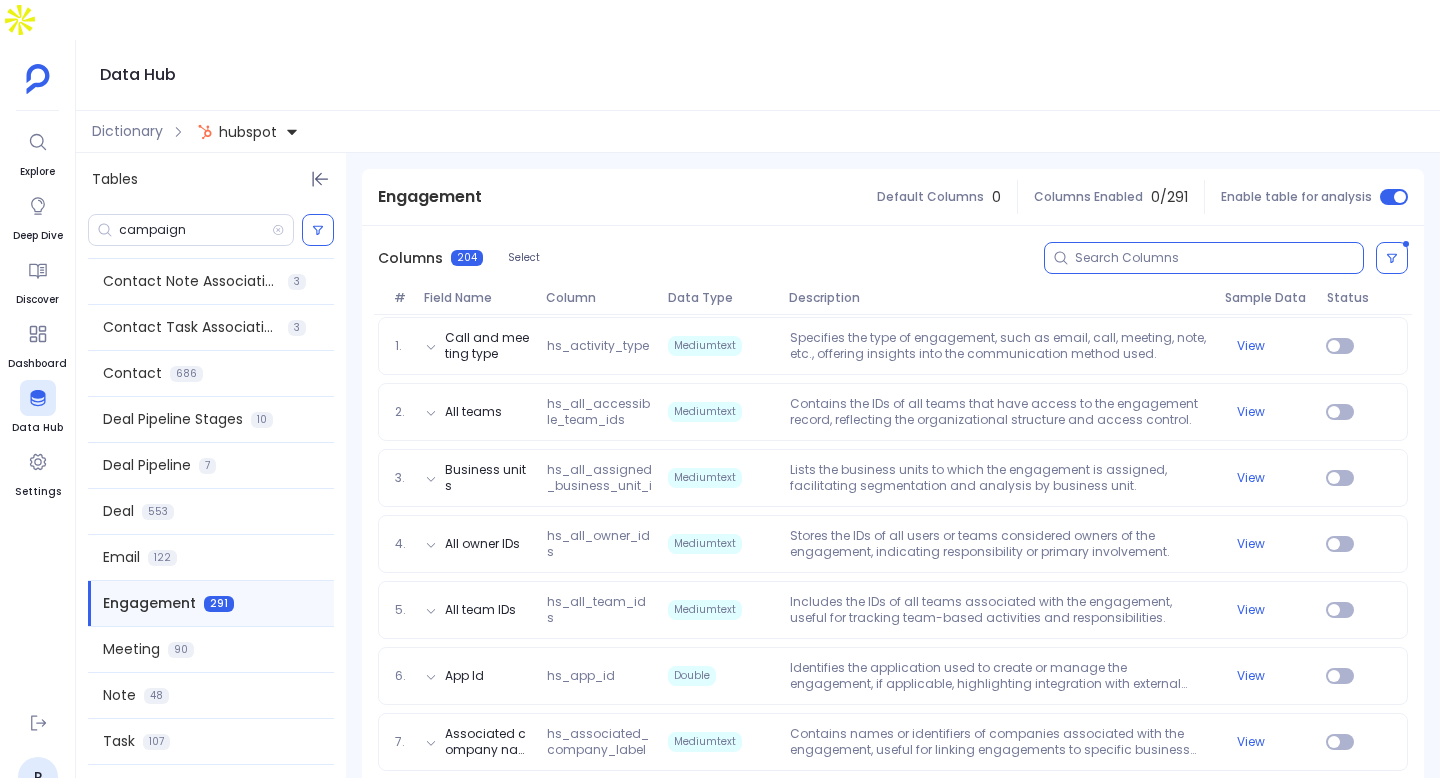 scroll, scrollTop: 289, scrollLeft: 0, axis: vertical 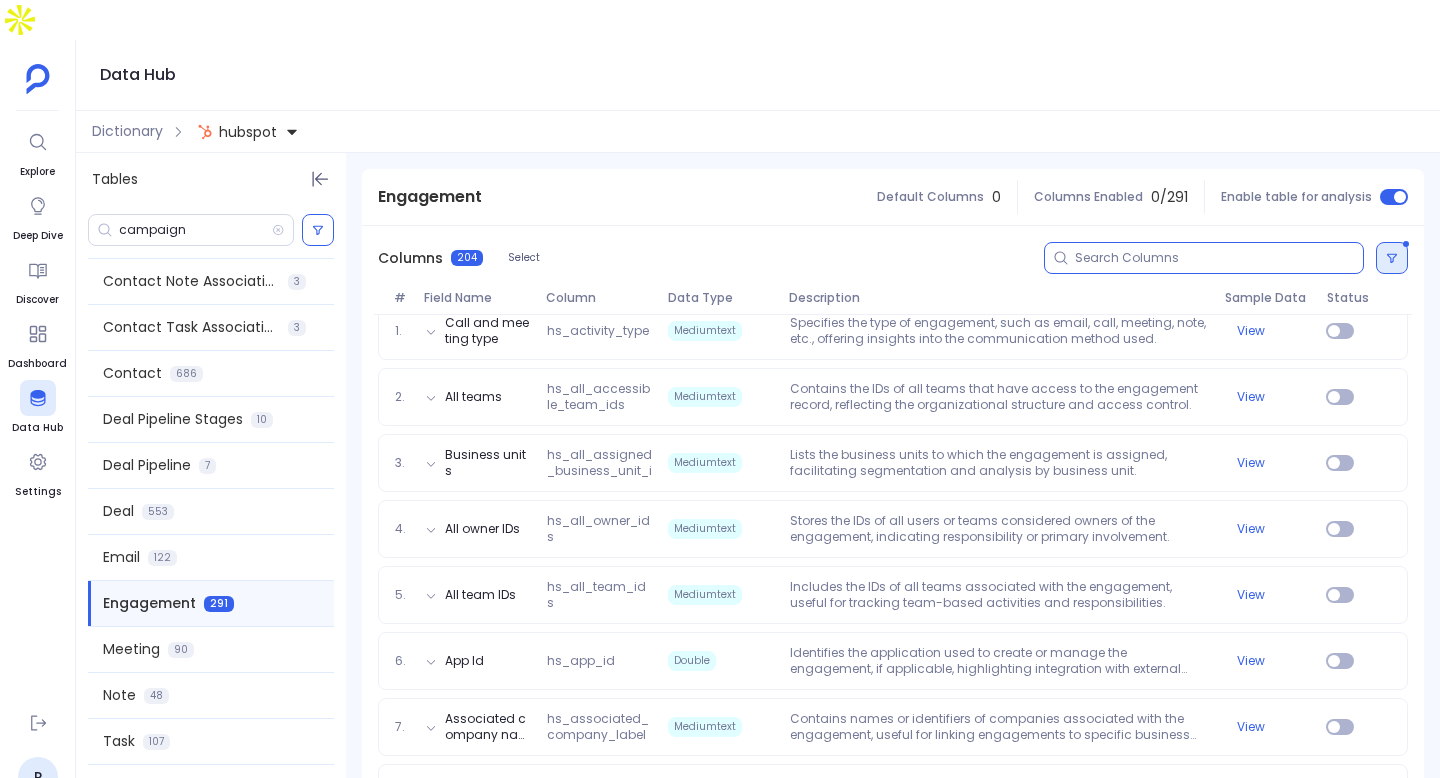 type 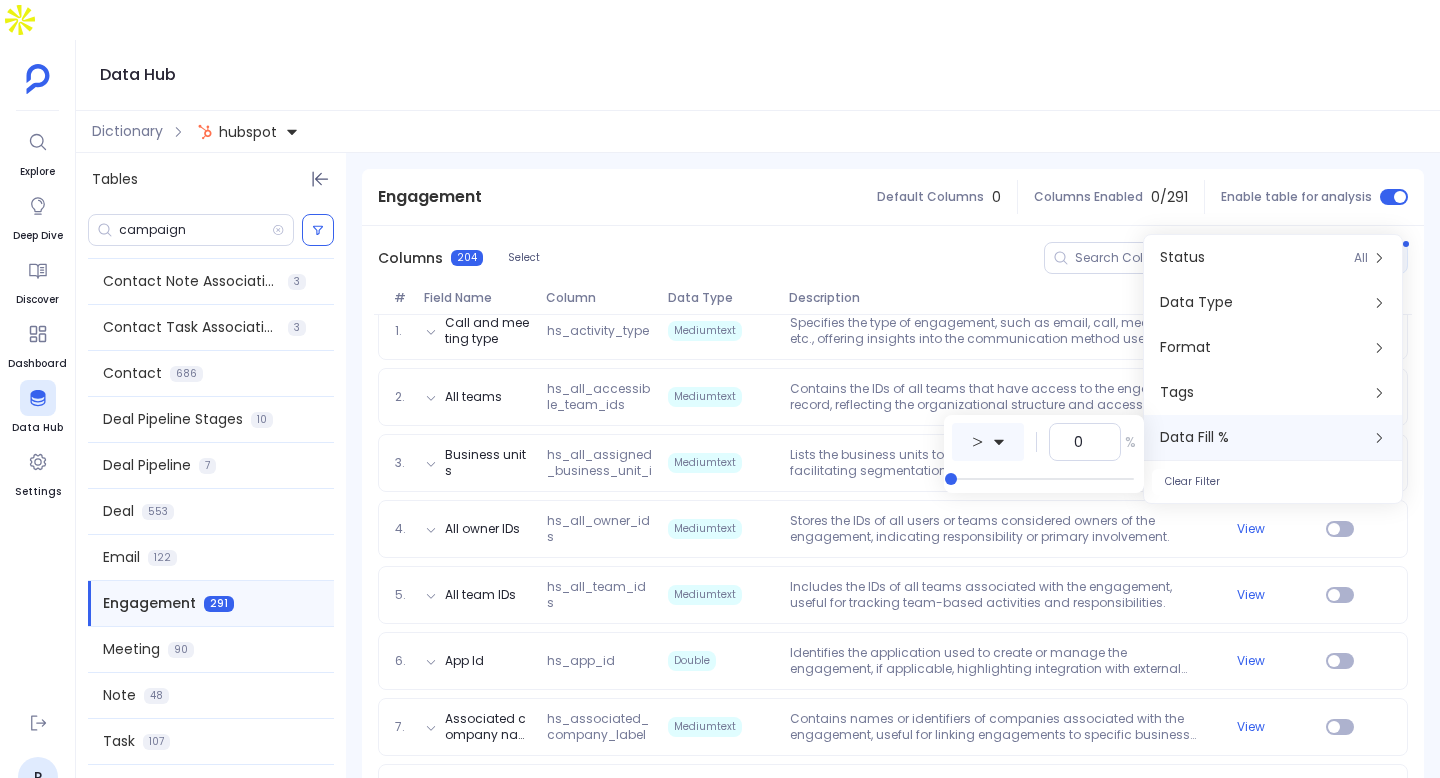 click 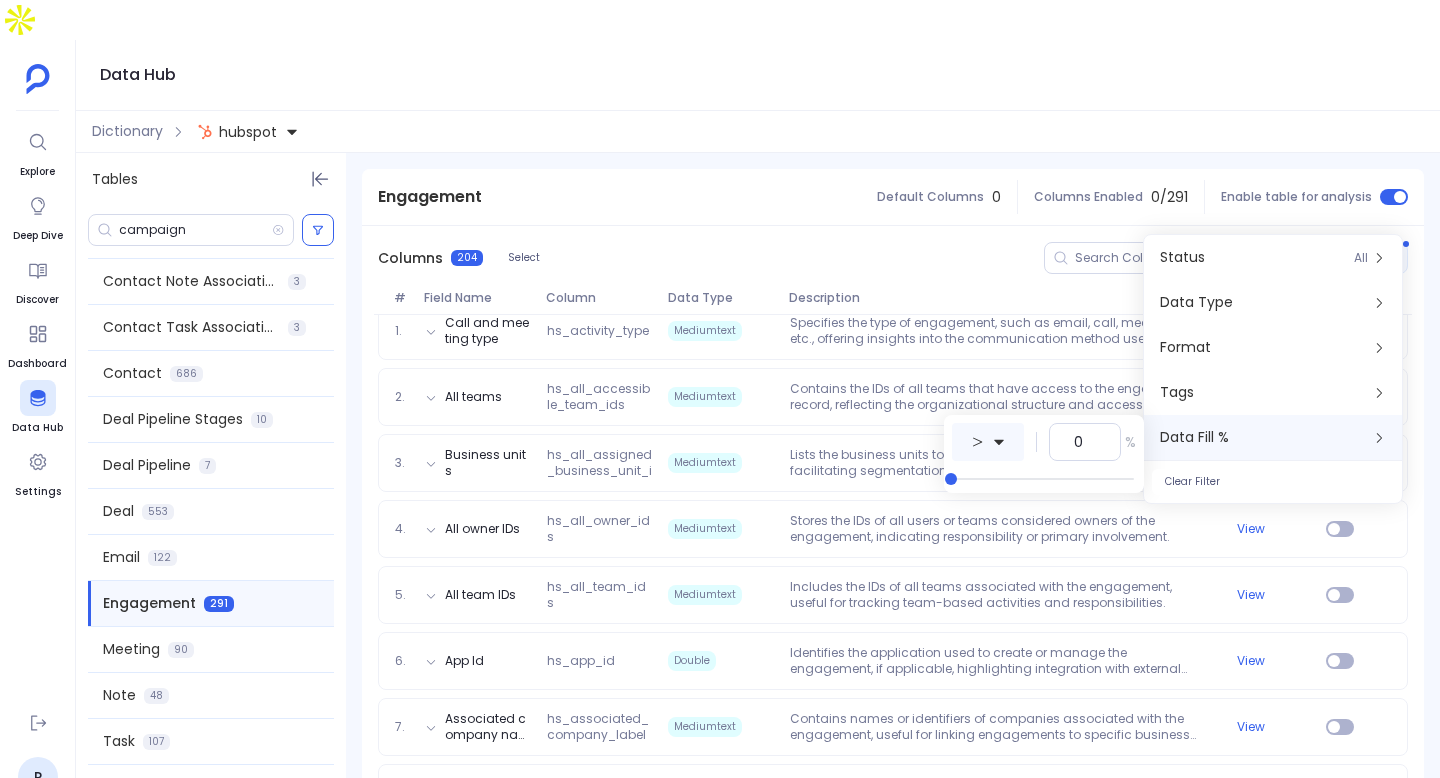 click at bounding box center [988, 442] 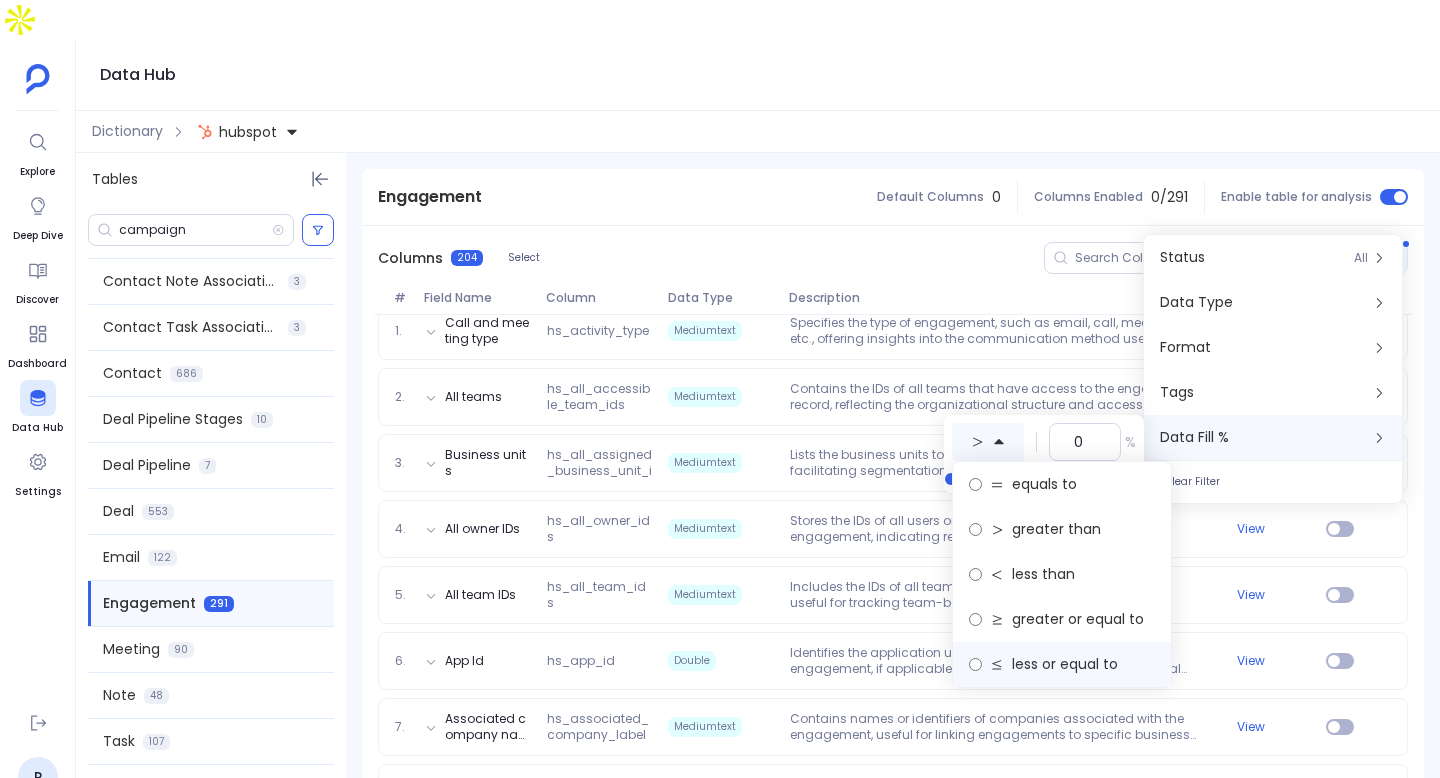 click on "less or equal to" at bounding box center [1065, 664] 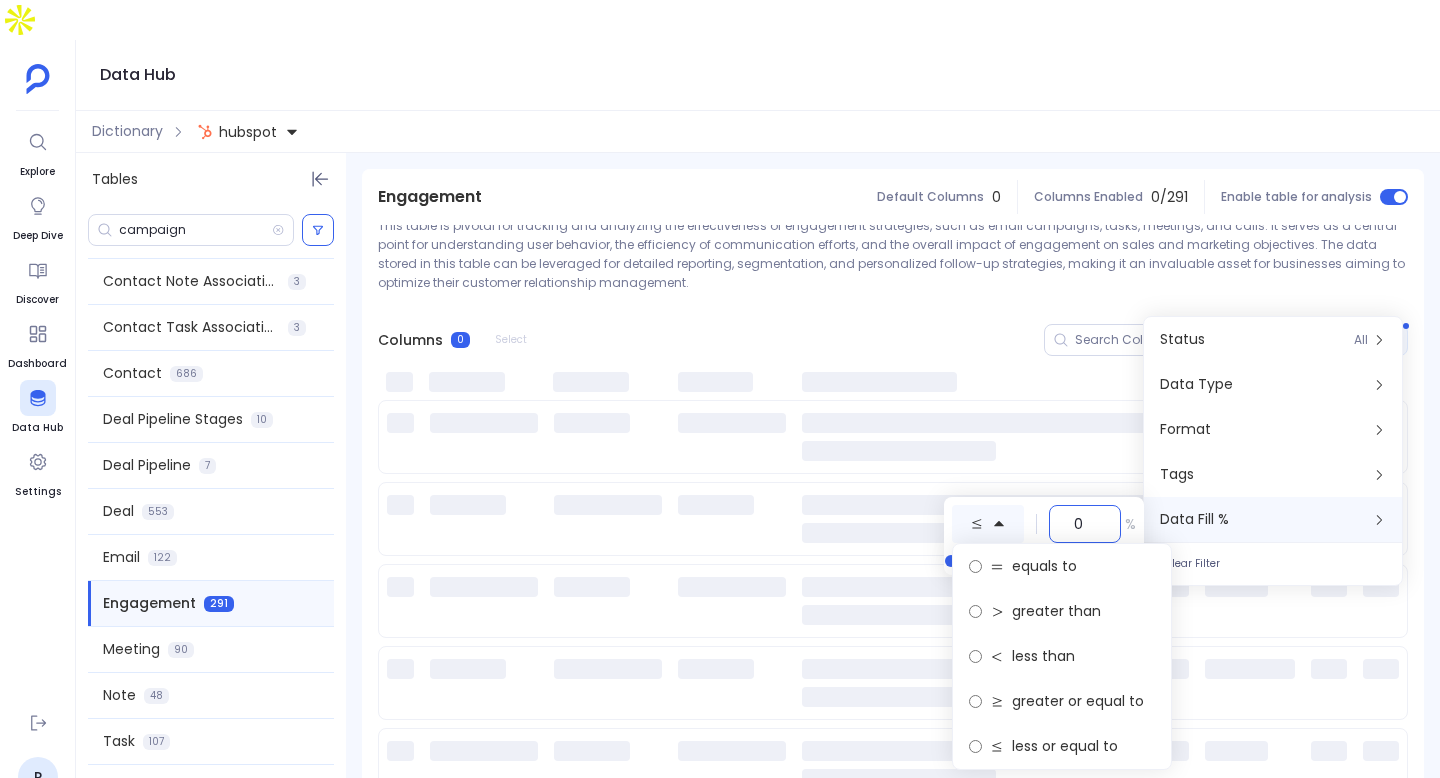 click on "0" at bounding box center [1085, 524] 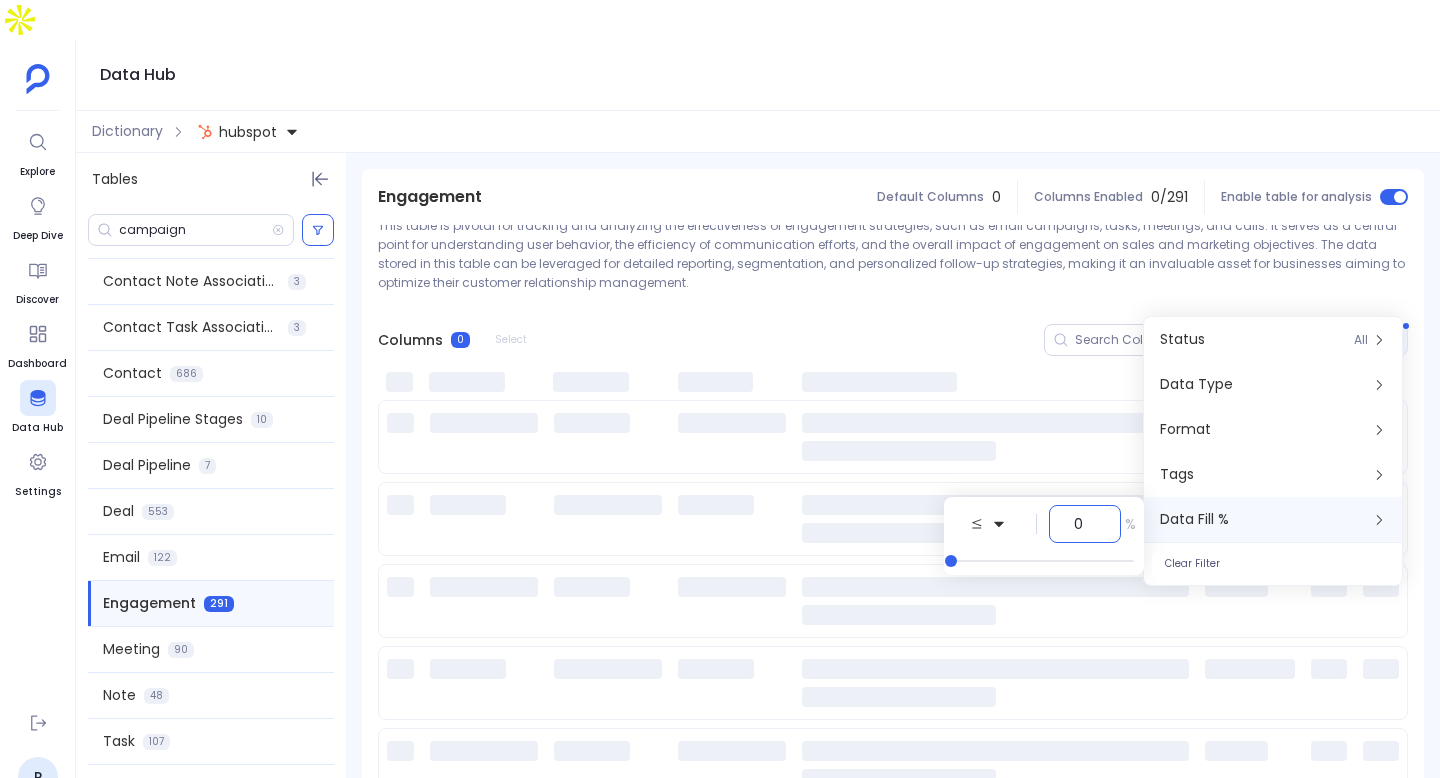 click on "0" at bounding box center [1085, 524] 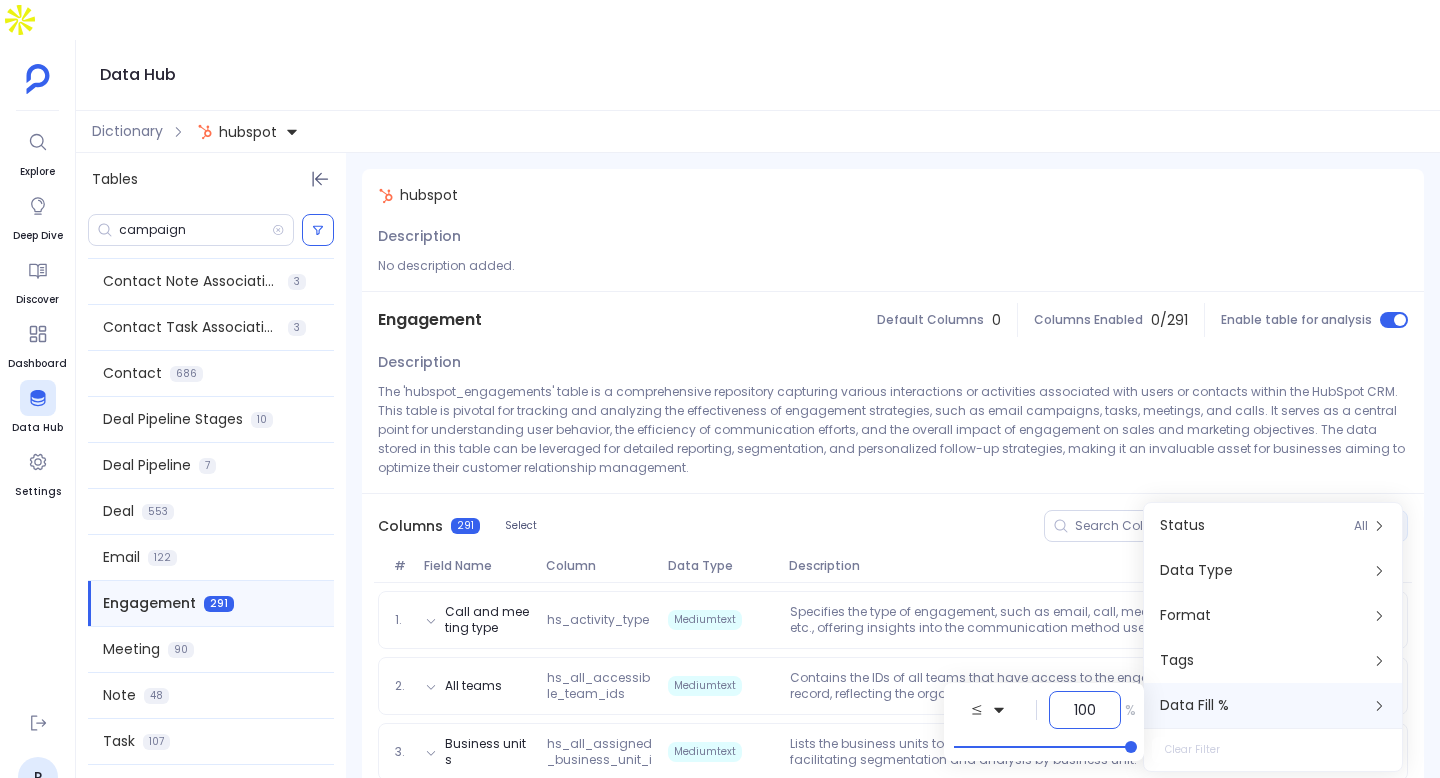 type on "100" 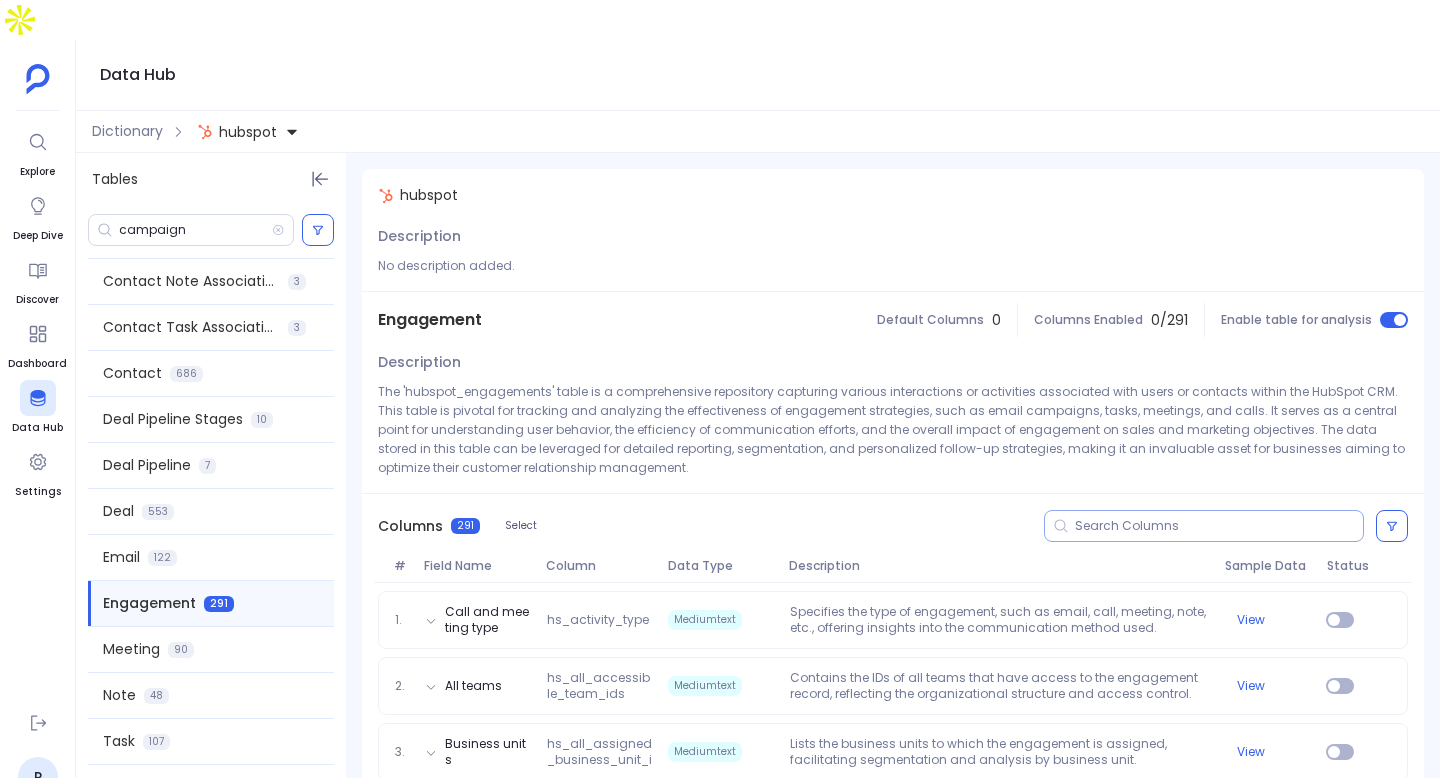 click at bounding box center (1219, 526) 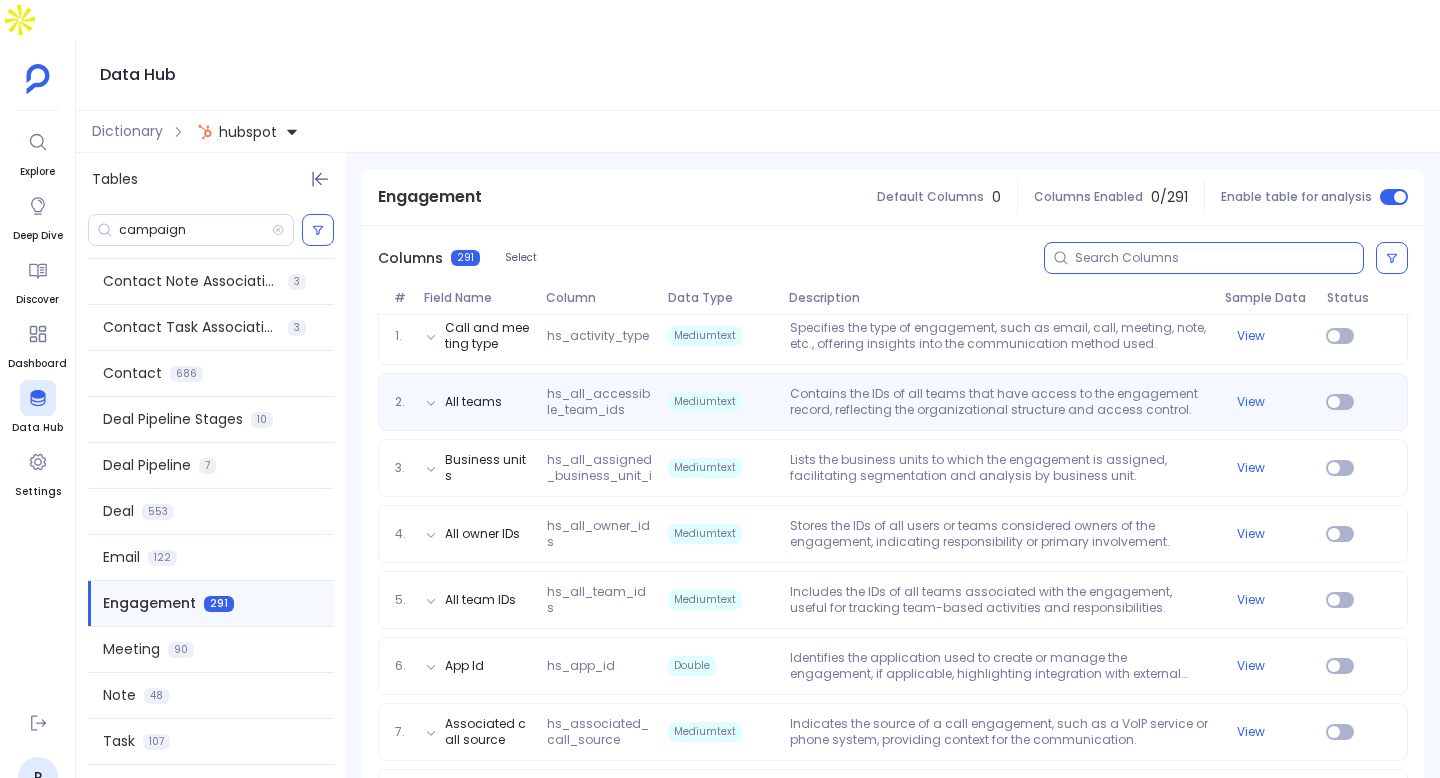 scroll, scrollTop: 166, scrollLeft: 0, axis: vertical 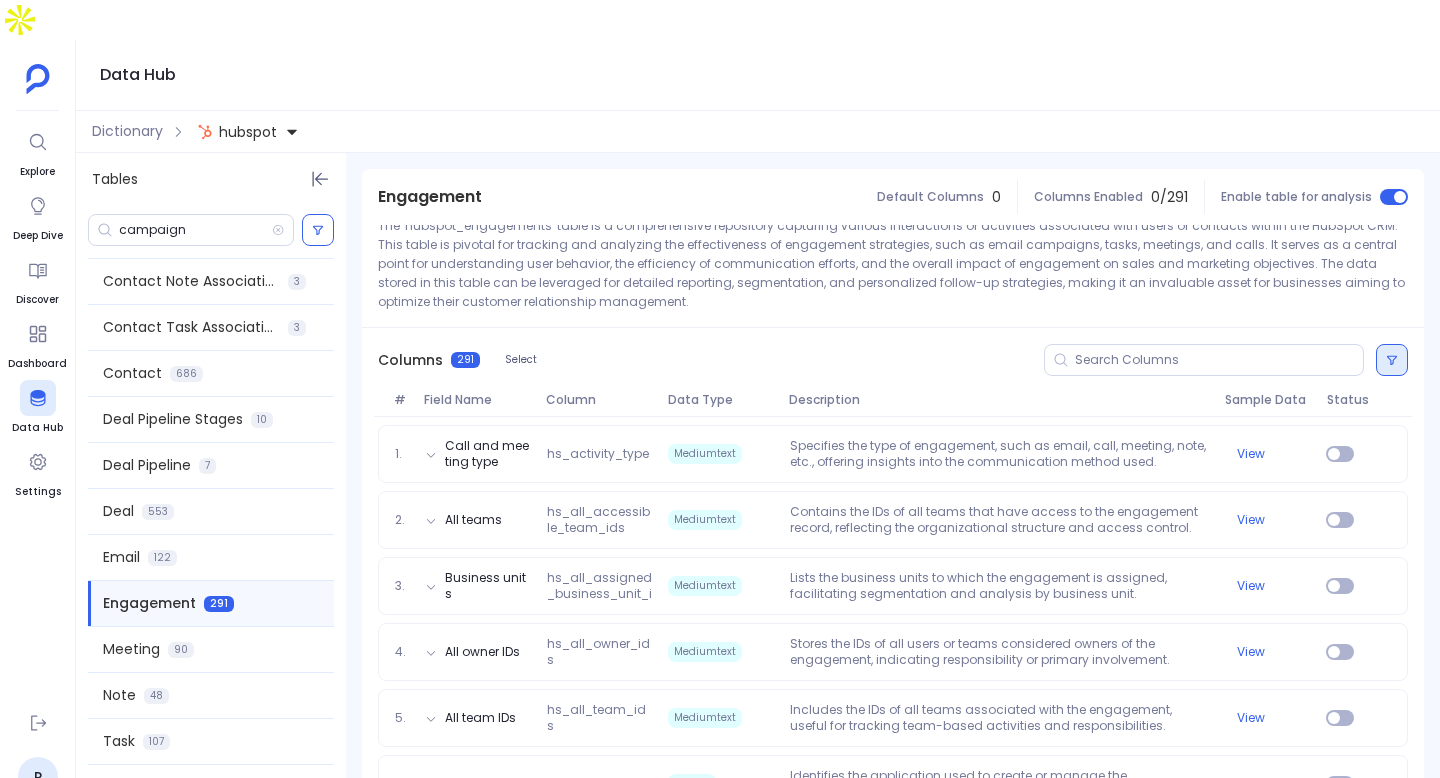 click 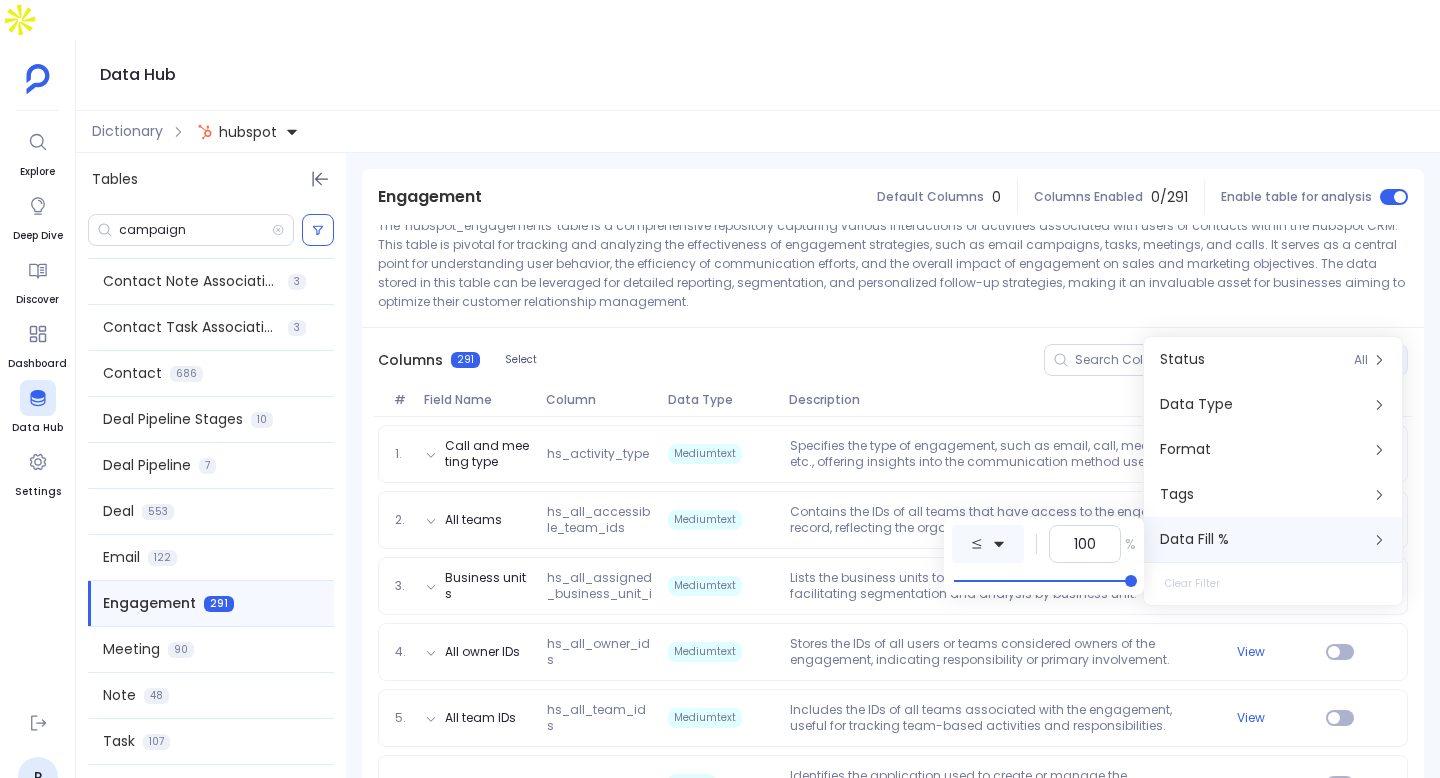 click at bounding box center (988, 544) 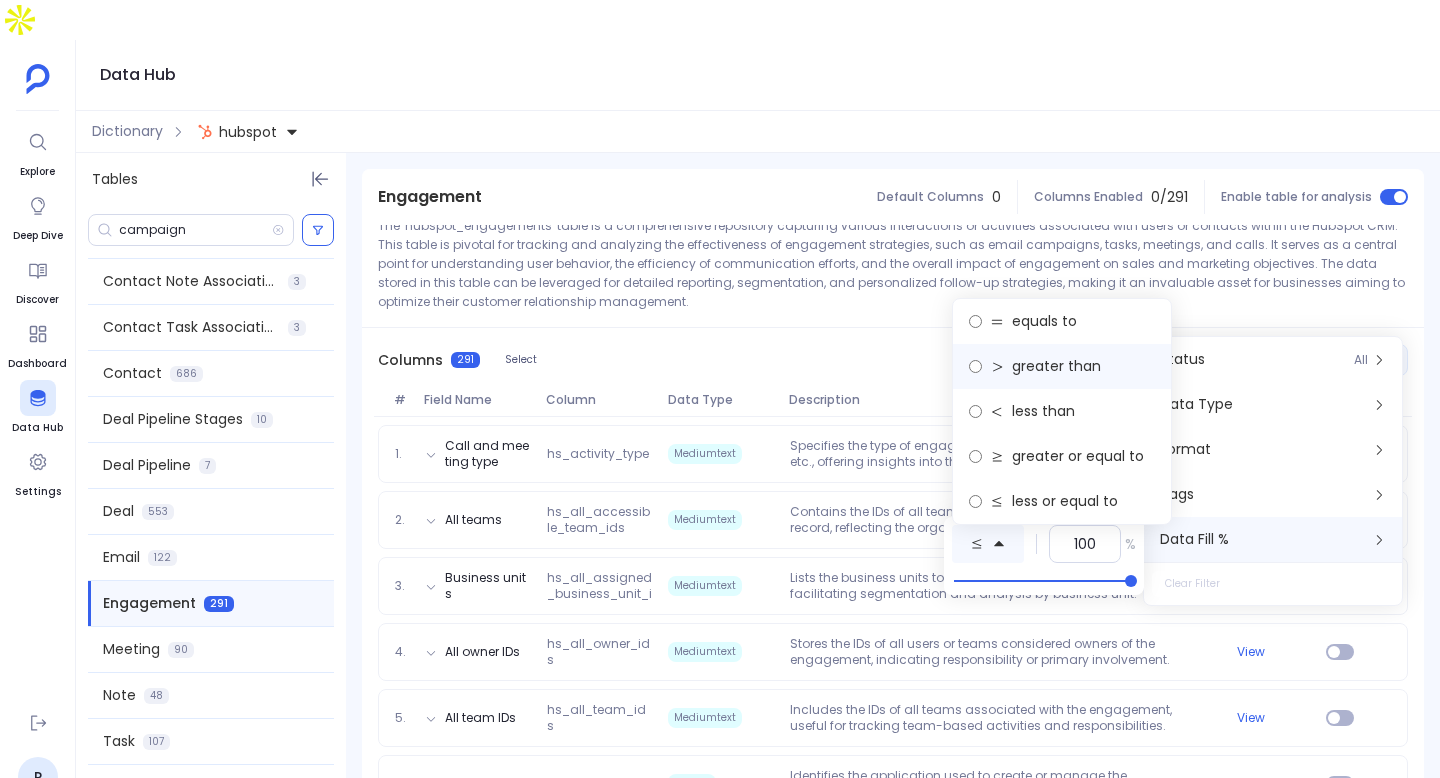 click on "greater than" at bounding box center (1056, 366) 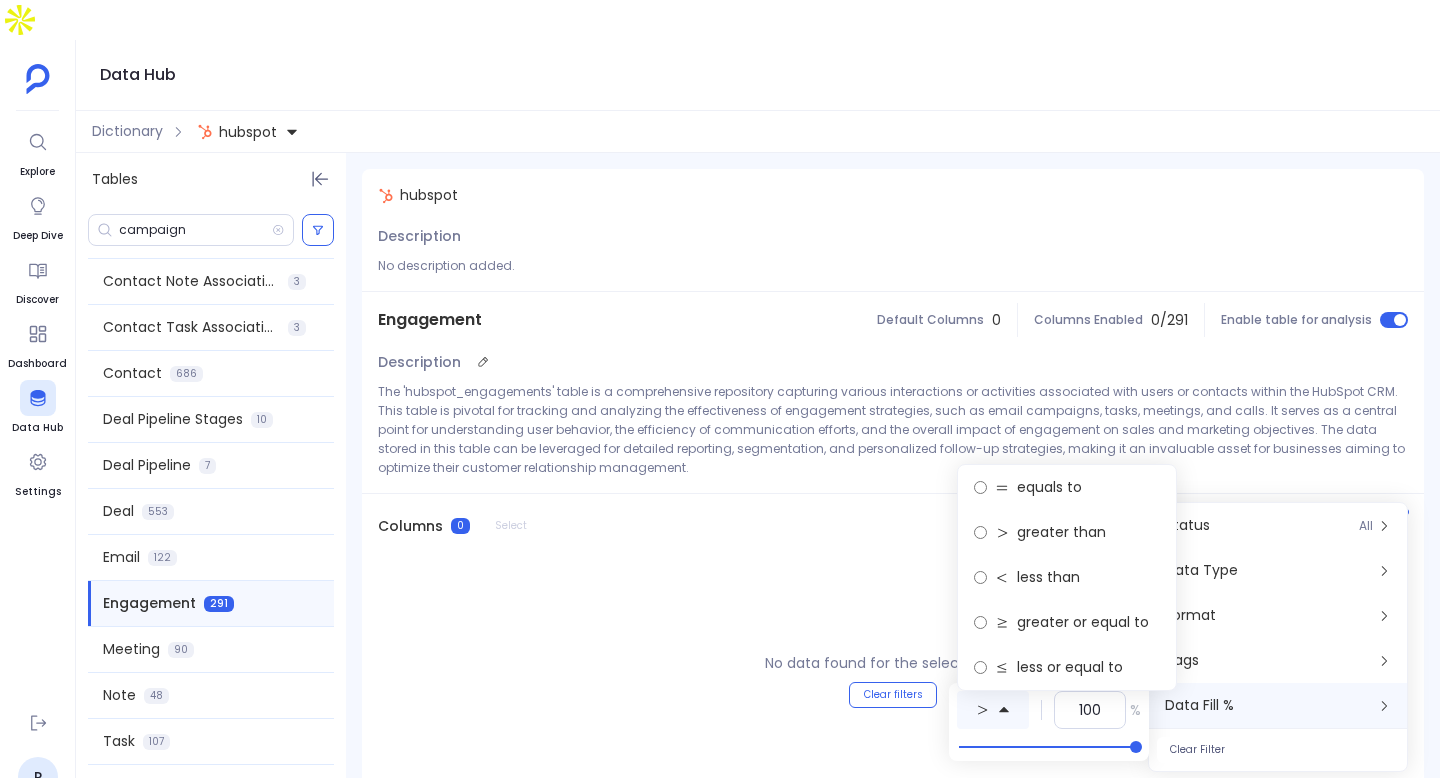 click on "The 'hubspot_engagements' table is a comprehensive repository capturing various interactions or activities associated with users or contacts within the HubSpot CRM. This table is pivotal for tracking and analyzing the effectiveness of engagement strategies, such as email campaigns, tasks, meetings, and calls. It serves as a central point for understanding user behavior, the efficiency of communication efforts, and the overall impact of engagement on sales and marketing objectives. The data stored in this table can be leveraged for detailed reporting, segmentation, and personalized follow-up strategies, making it an invaluable asset for businesses aiming to optimize their customer relationship management." at bounding box center [893, 429] 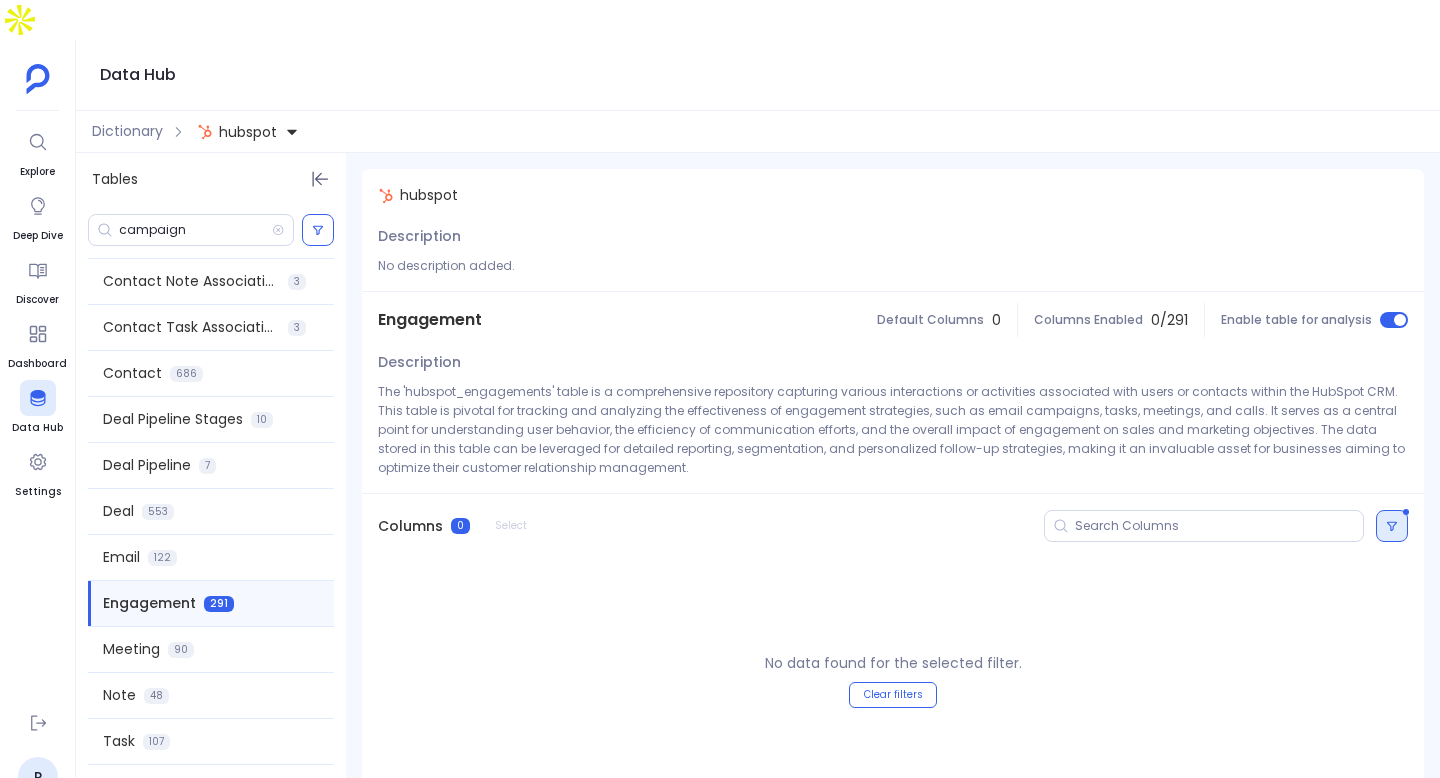 click at bounding box center (1392, 526) 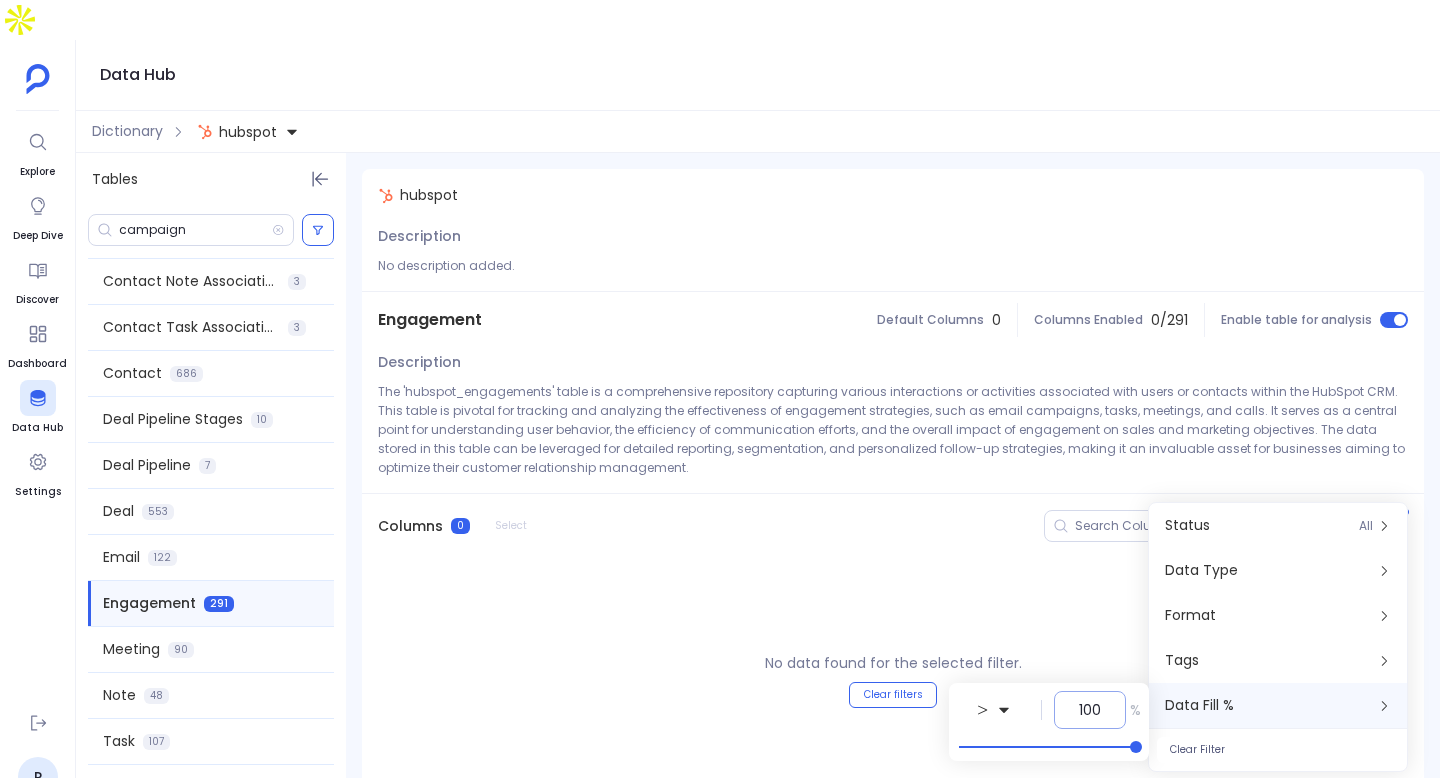 click on "100" at bounding box center (1090, 710) 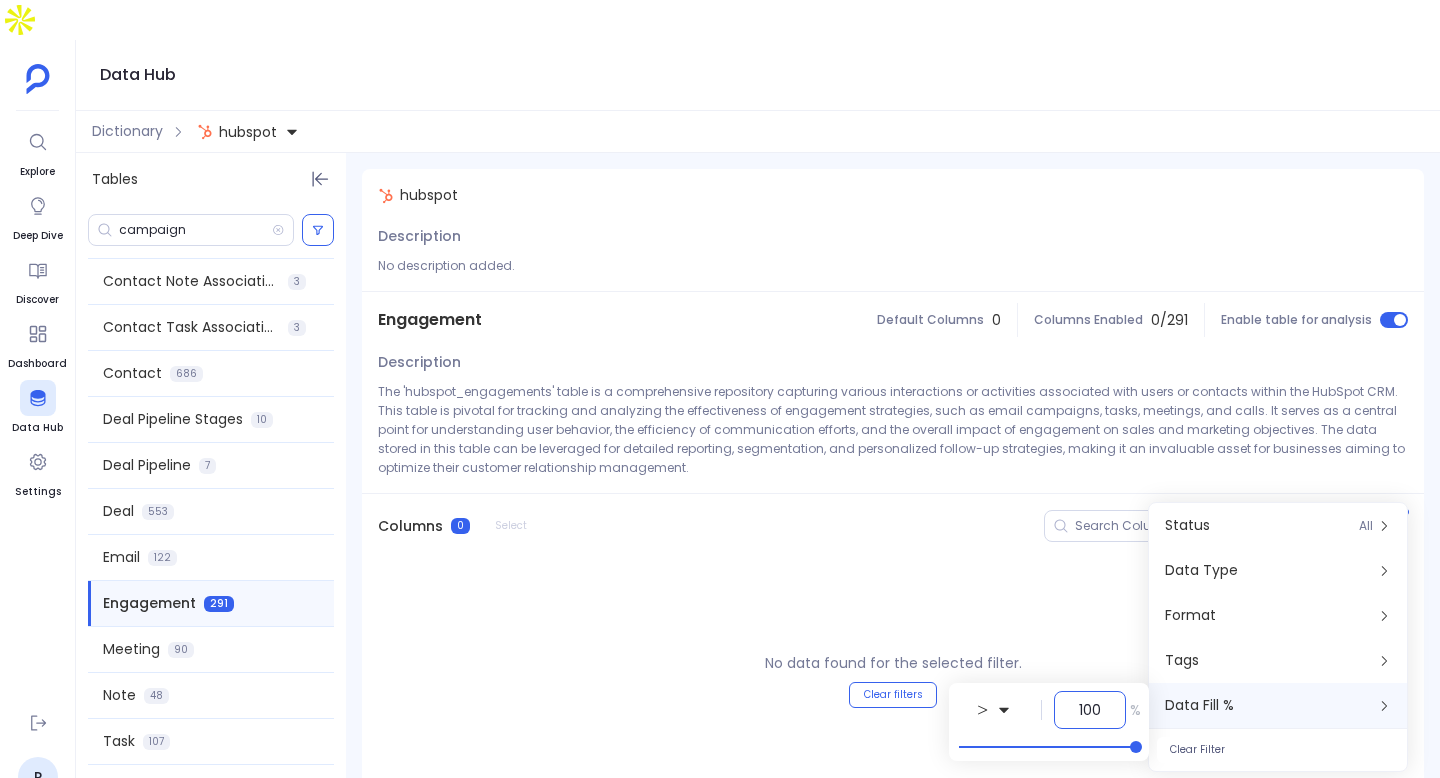 click on "100" at bounding box center [1090, 710] 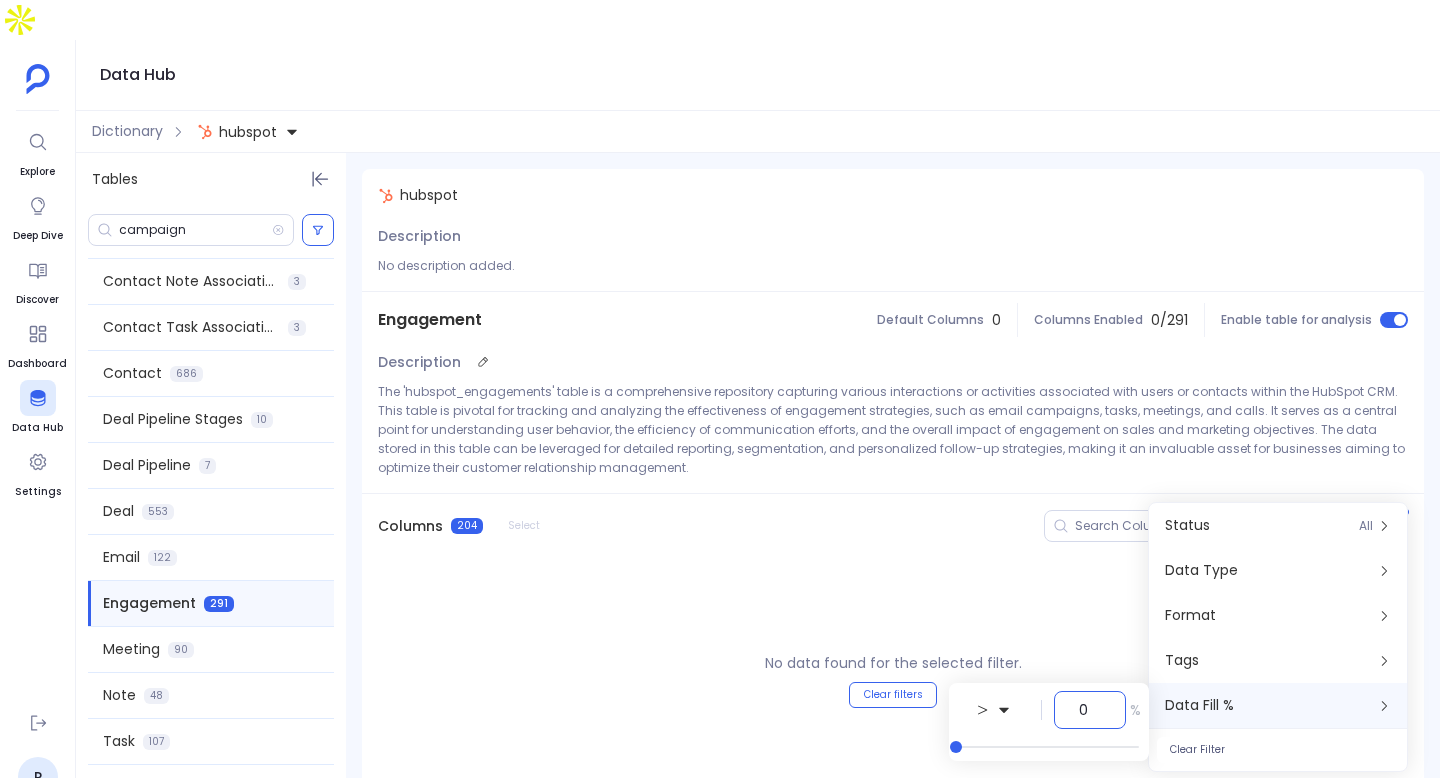type on "0" 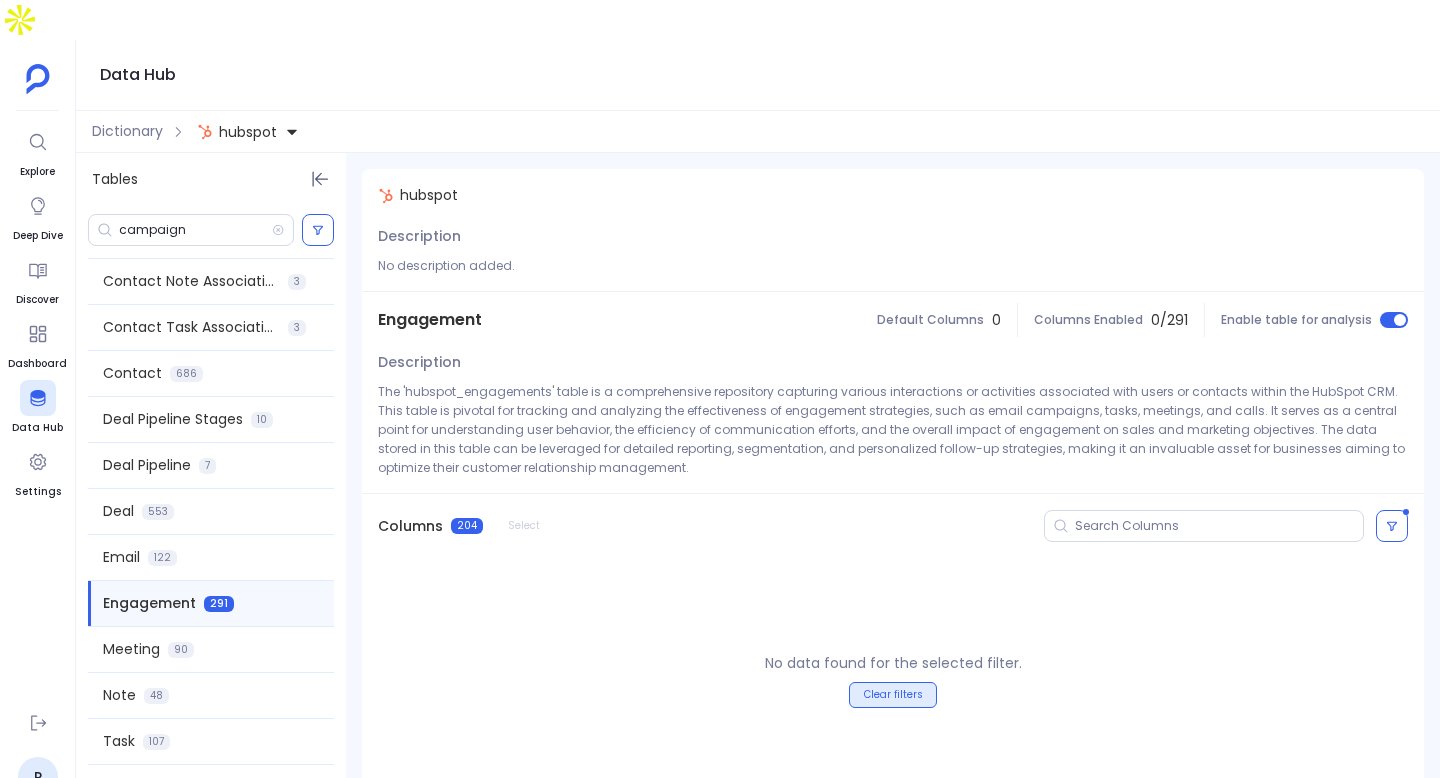 click on "Clear filters" at bounding box center (893, 695) 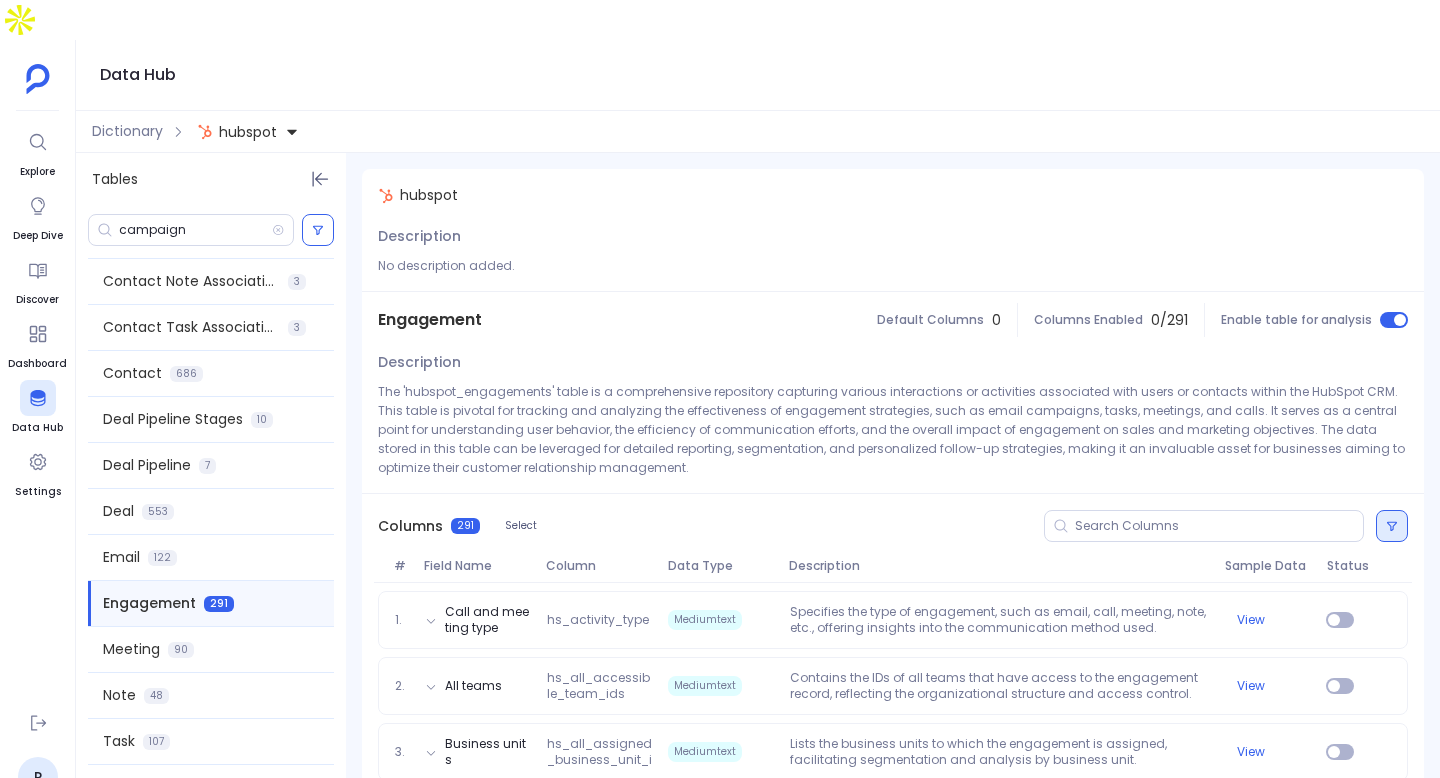 click at bounding box center (1392, 526) 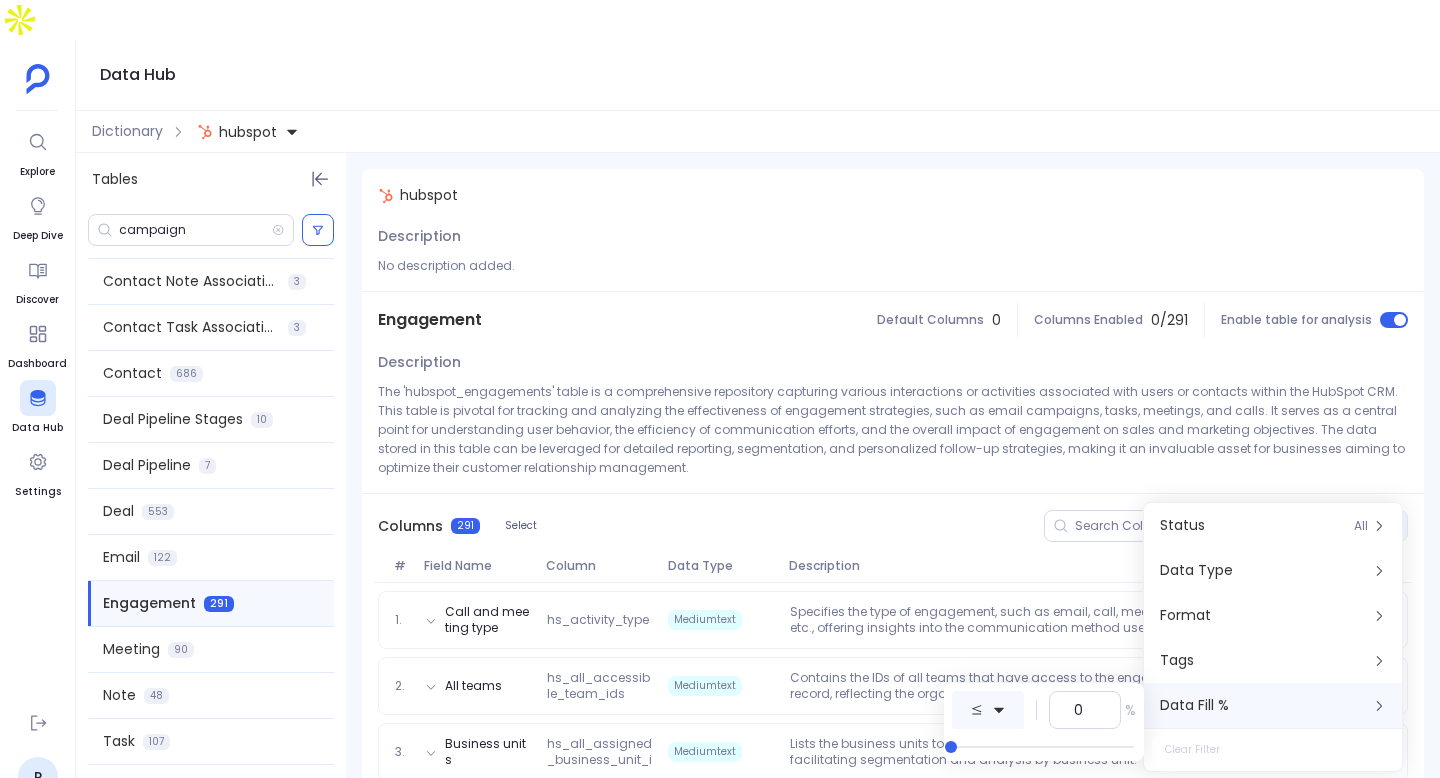 click at bounding box center (988, 710) 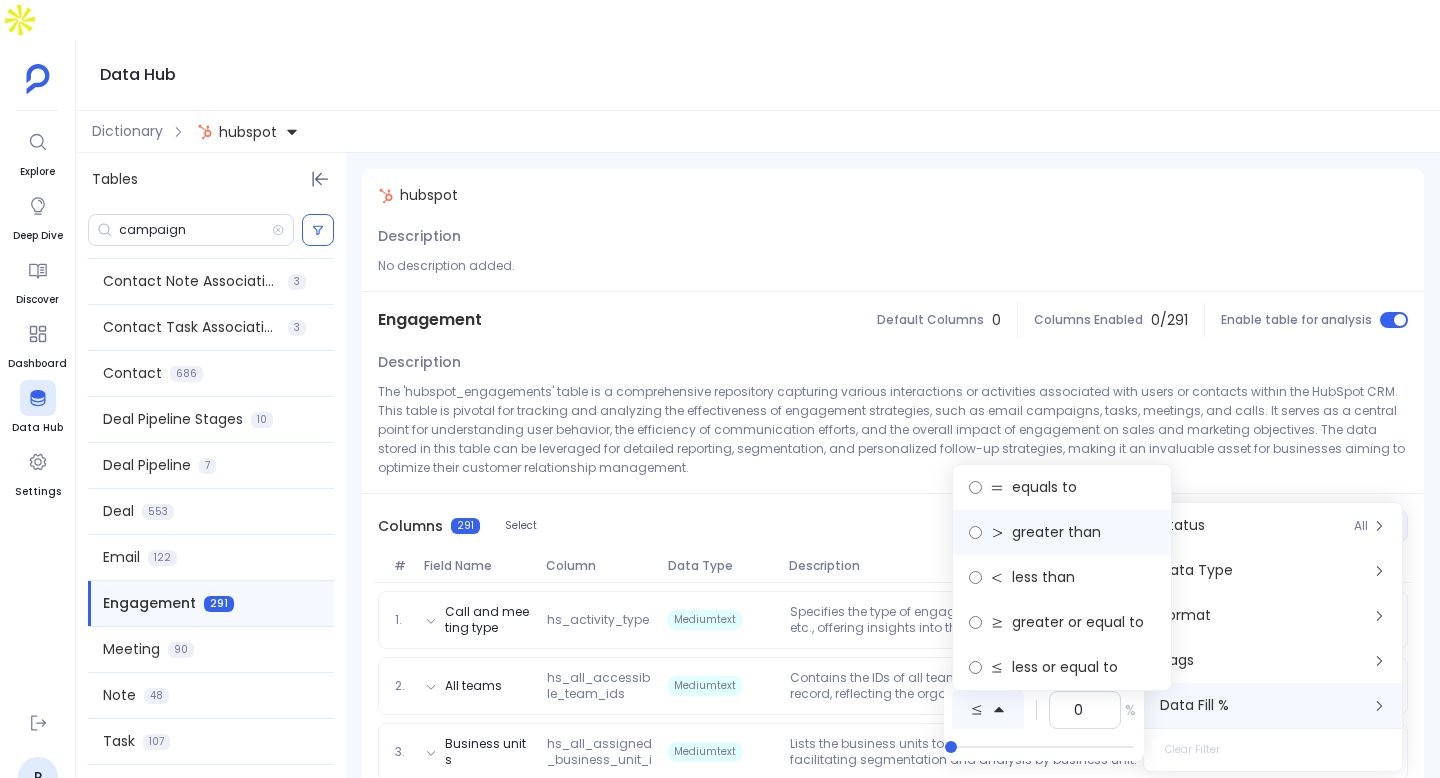 click on "greater than" at bounding box center (1056, 532) 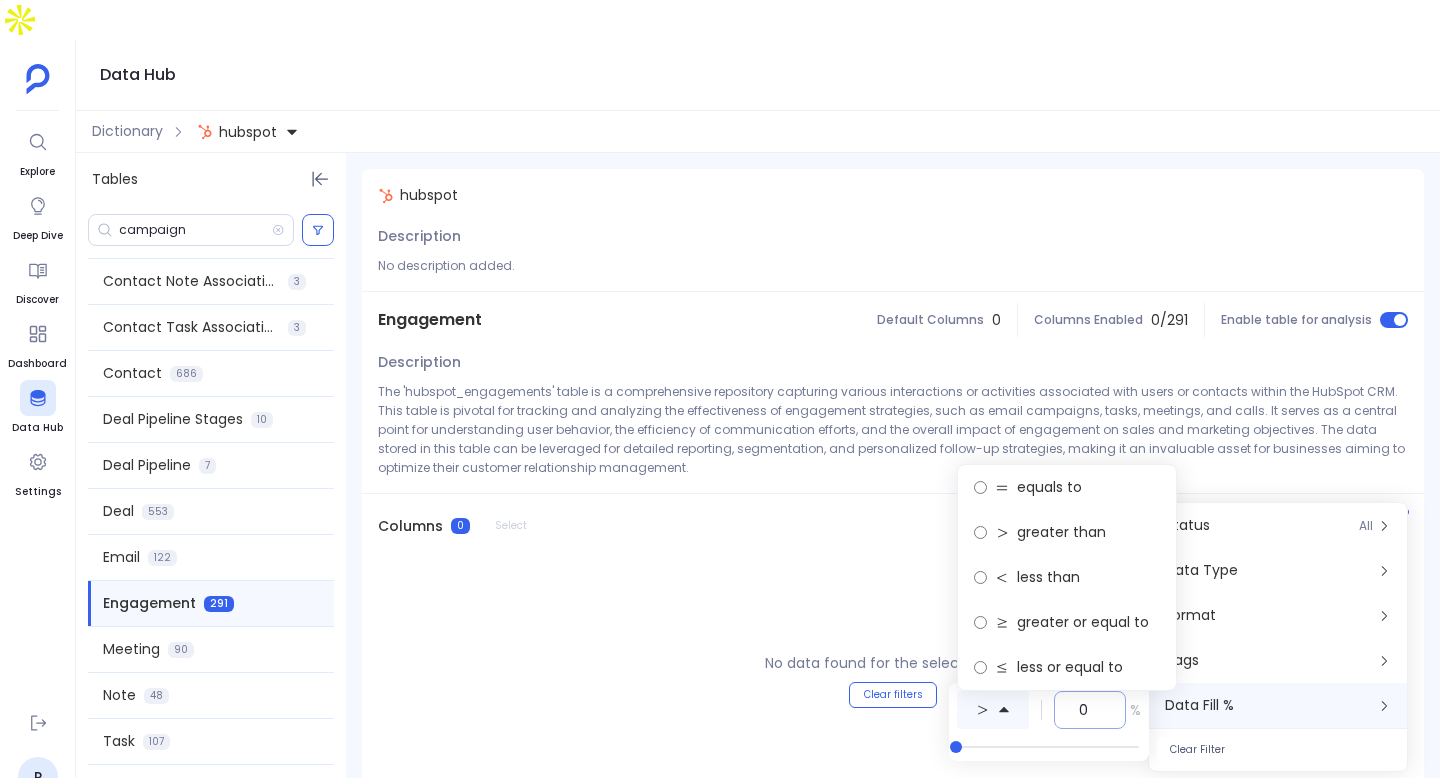 click on "0" at bounding box center [1090, 710] 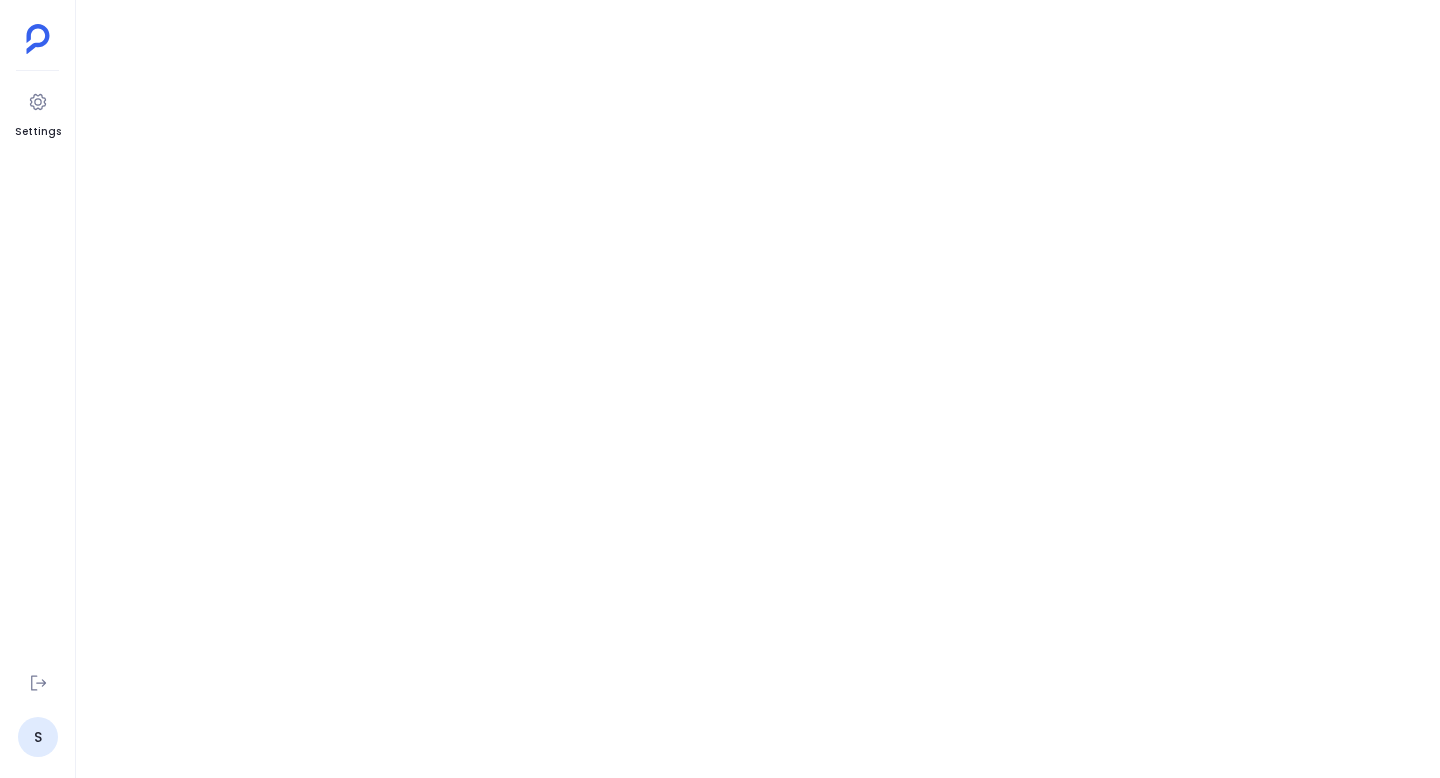 scroll, scrollTop: 0, scrollLeft: 0, axis: both 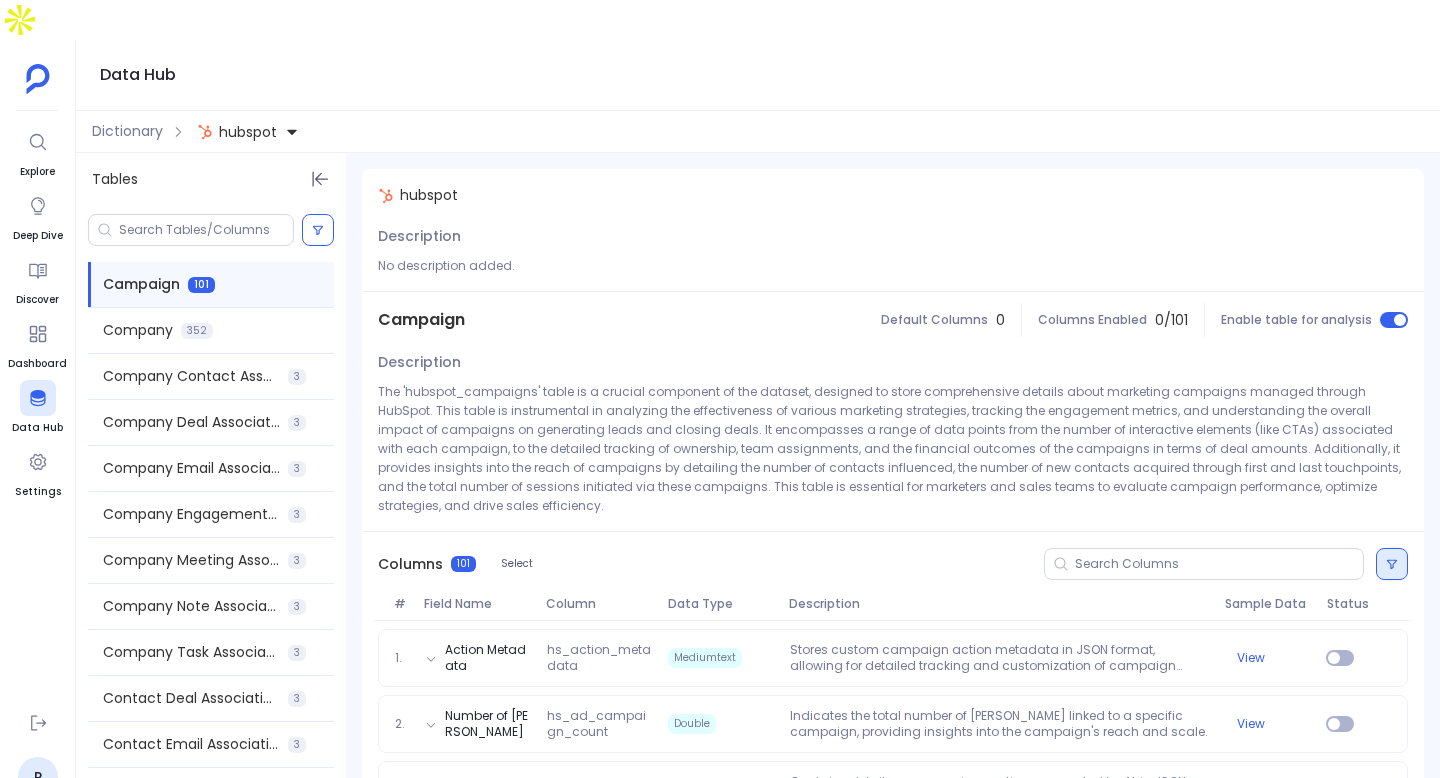 click at bounding box center (1392, 564) 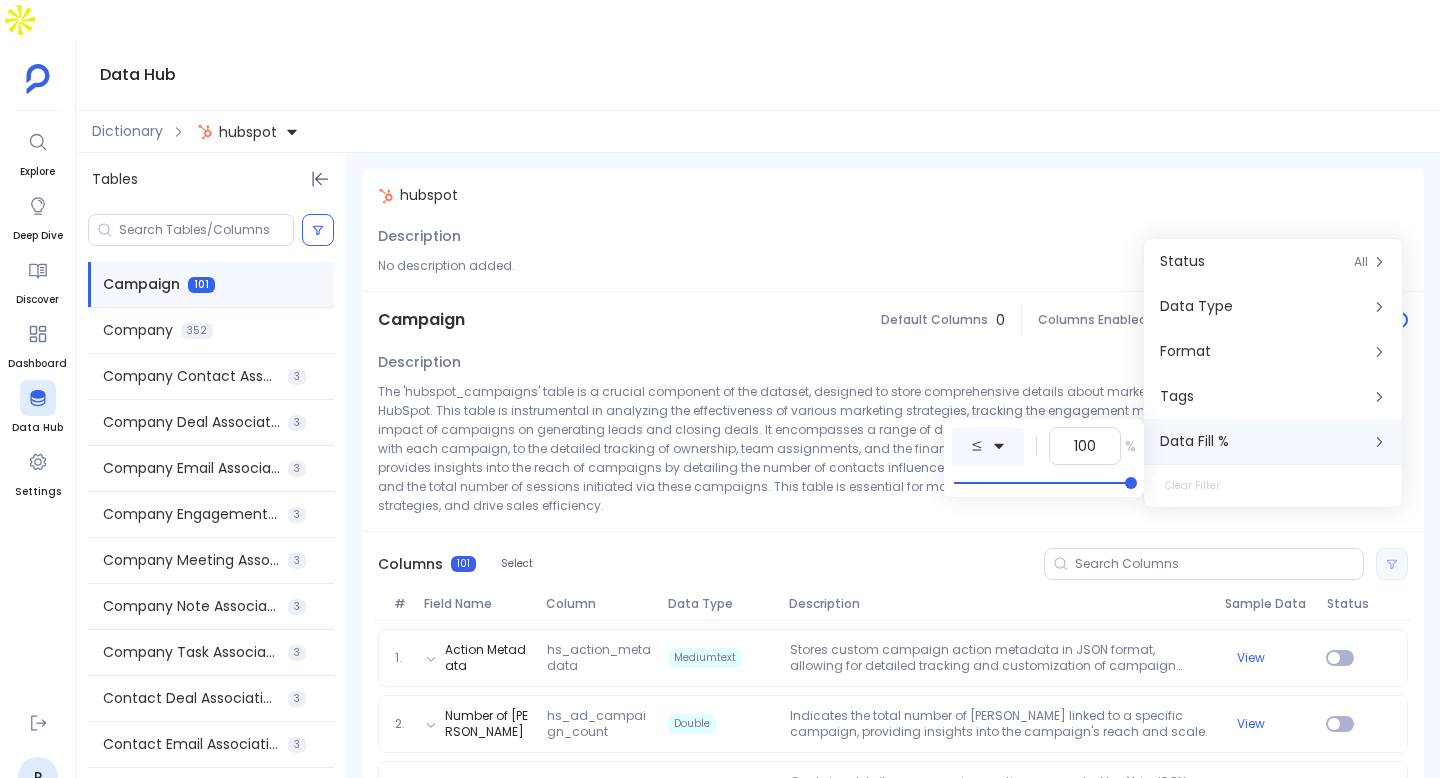 click 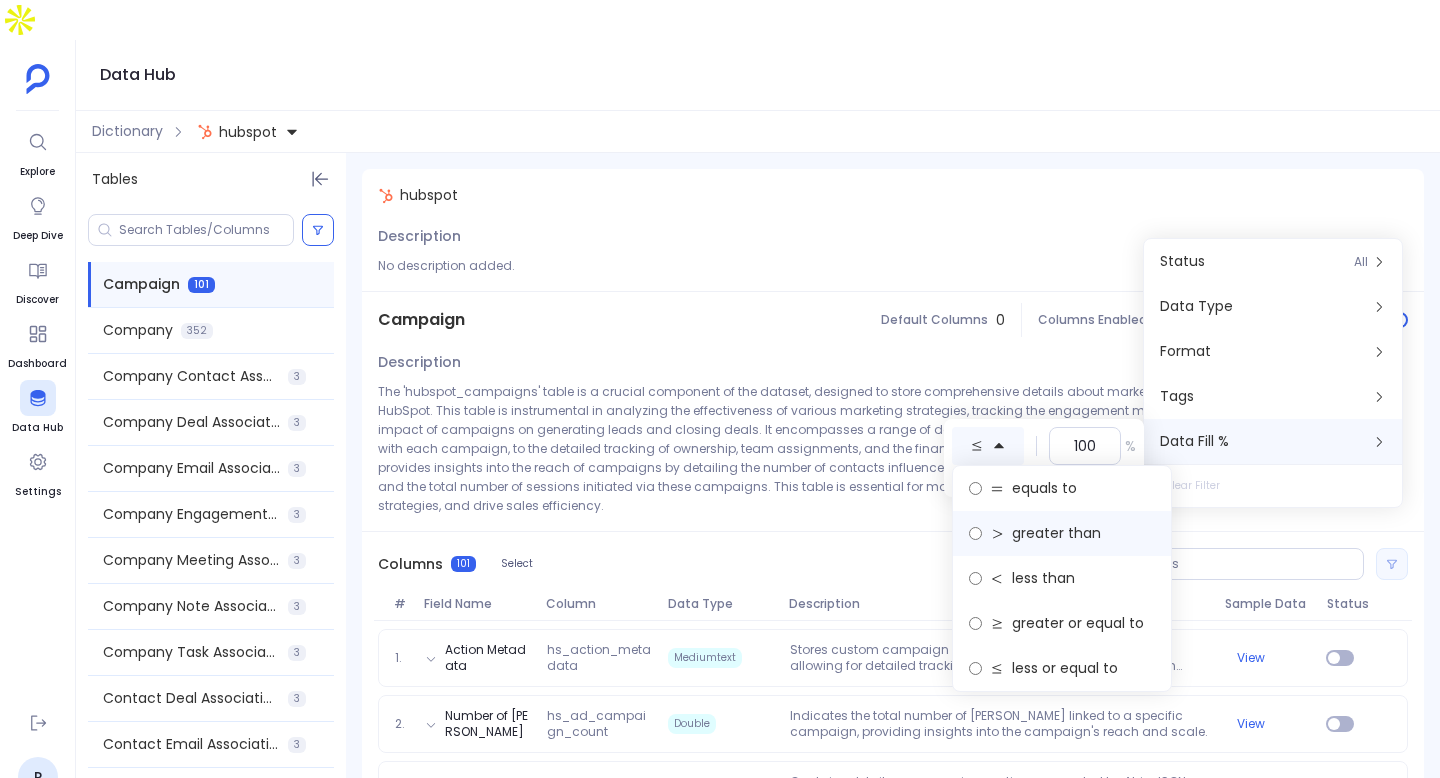 click on "greater than" at bounding box center (1062, 533) 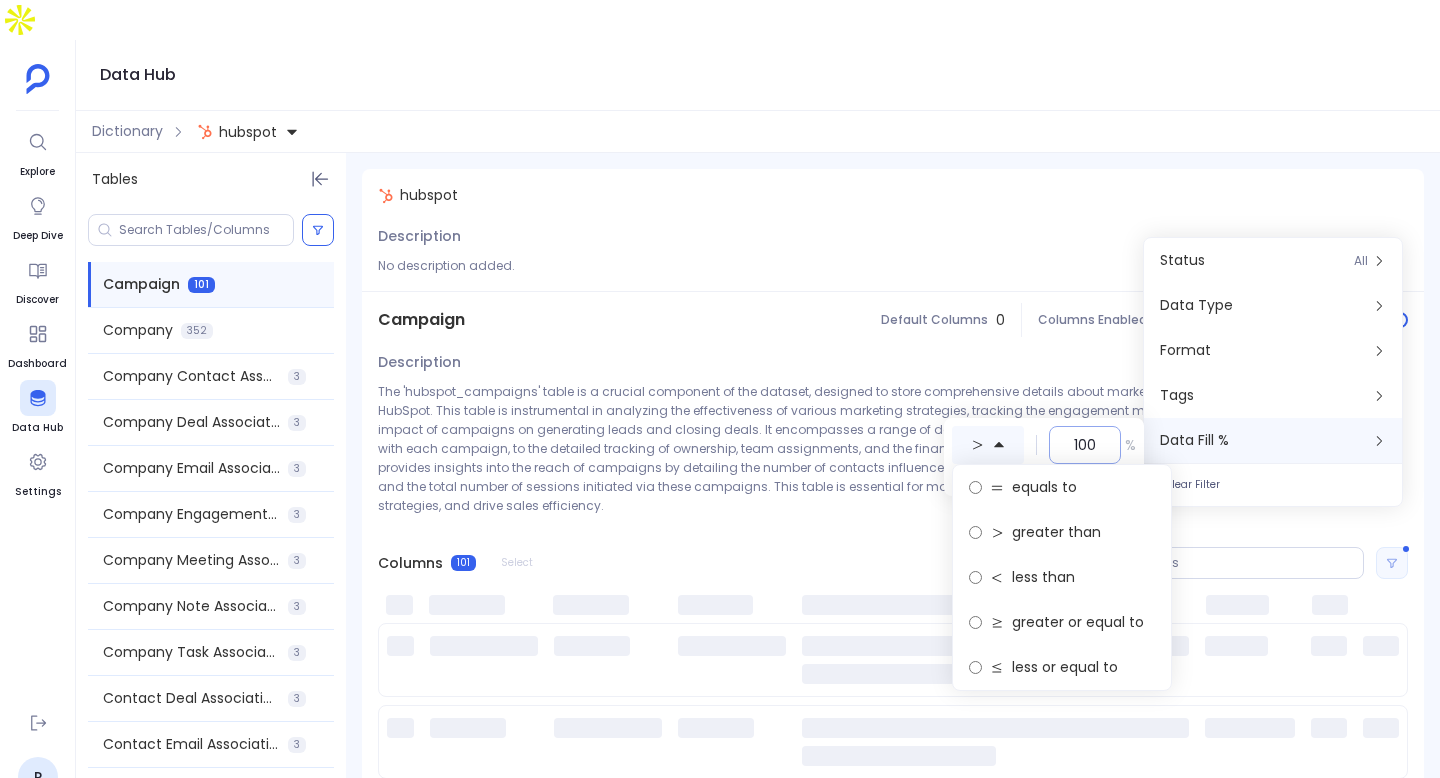 click on "100" at bounding box center [1085, 445] 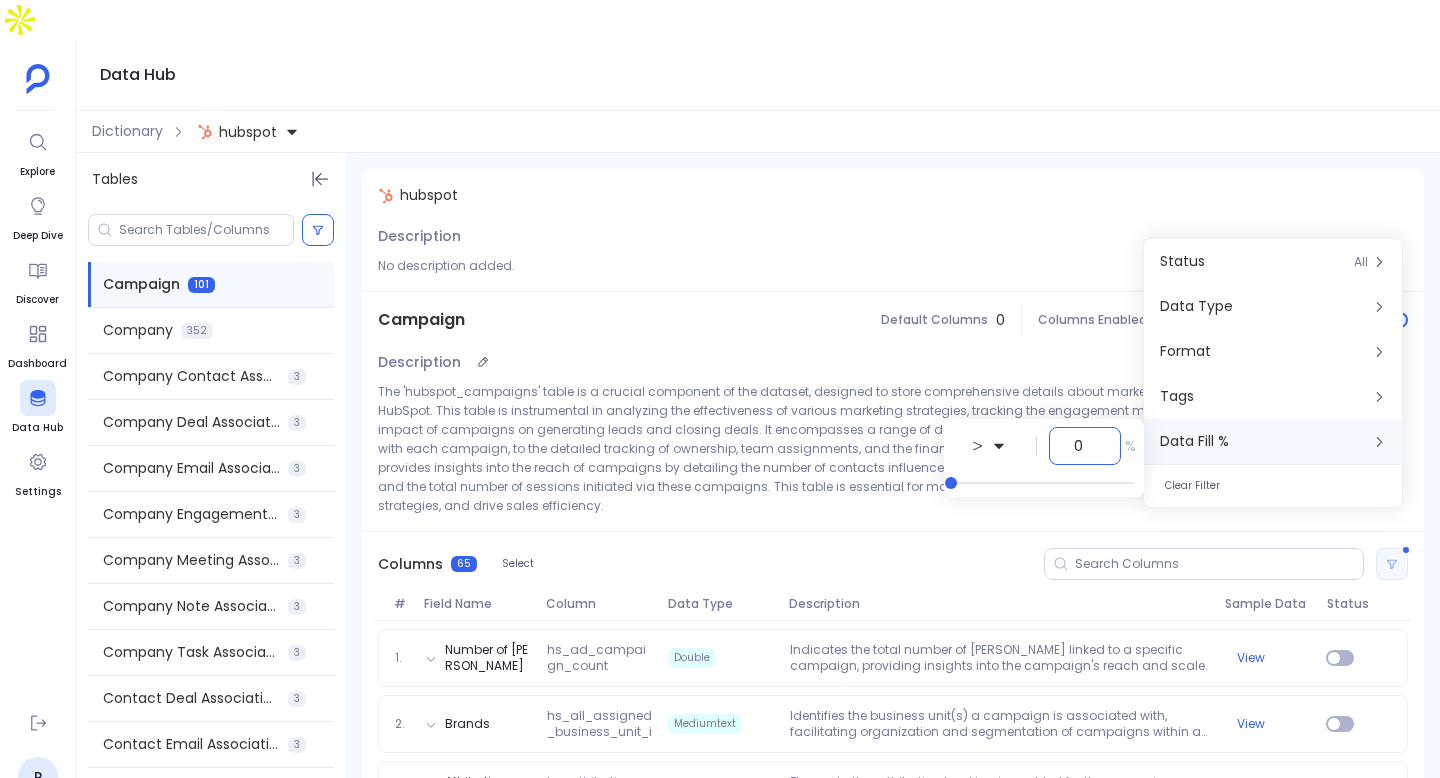 type on "0" 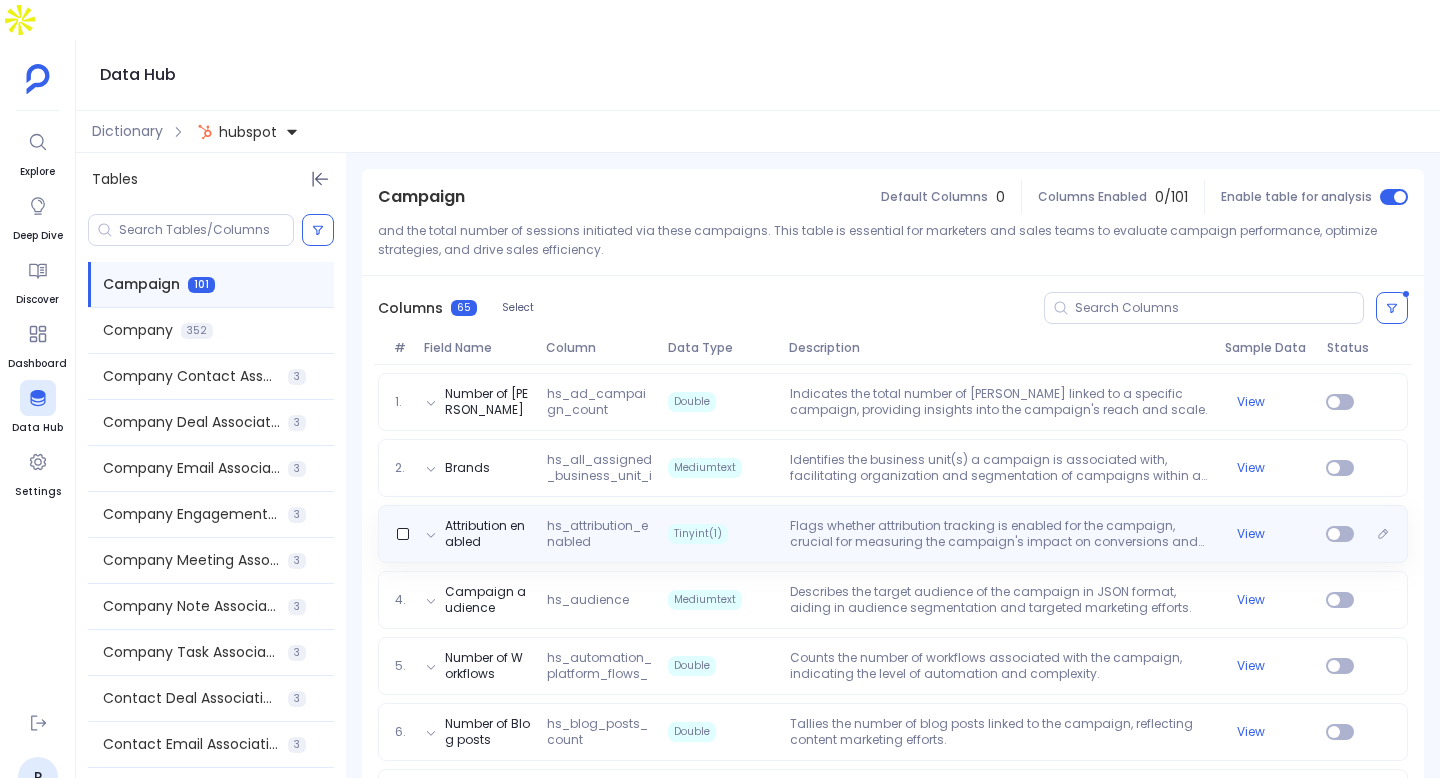 scroll, scrollTop: 328, scrollLeft: 0, axis: vertical 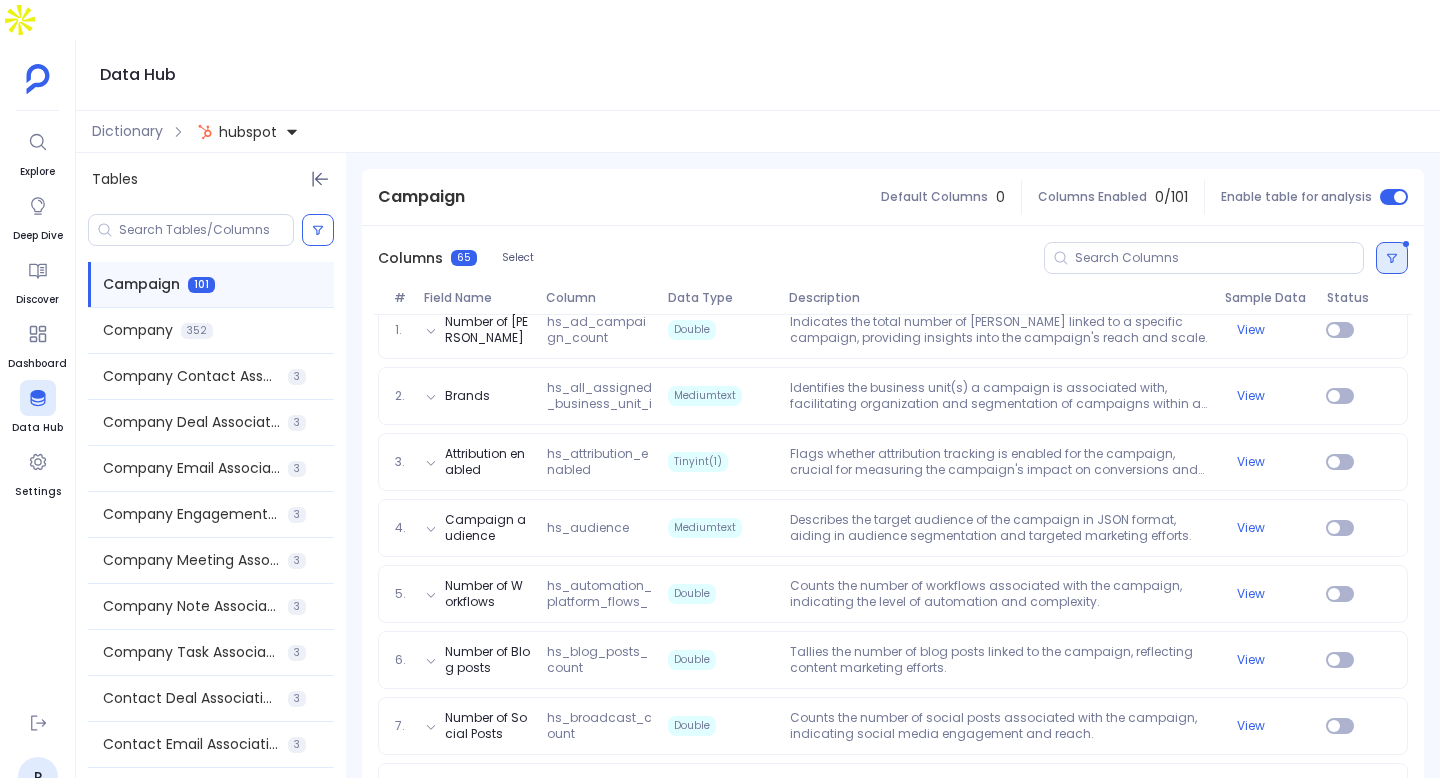click 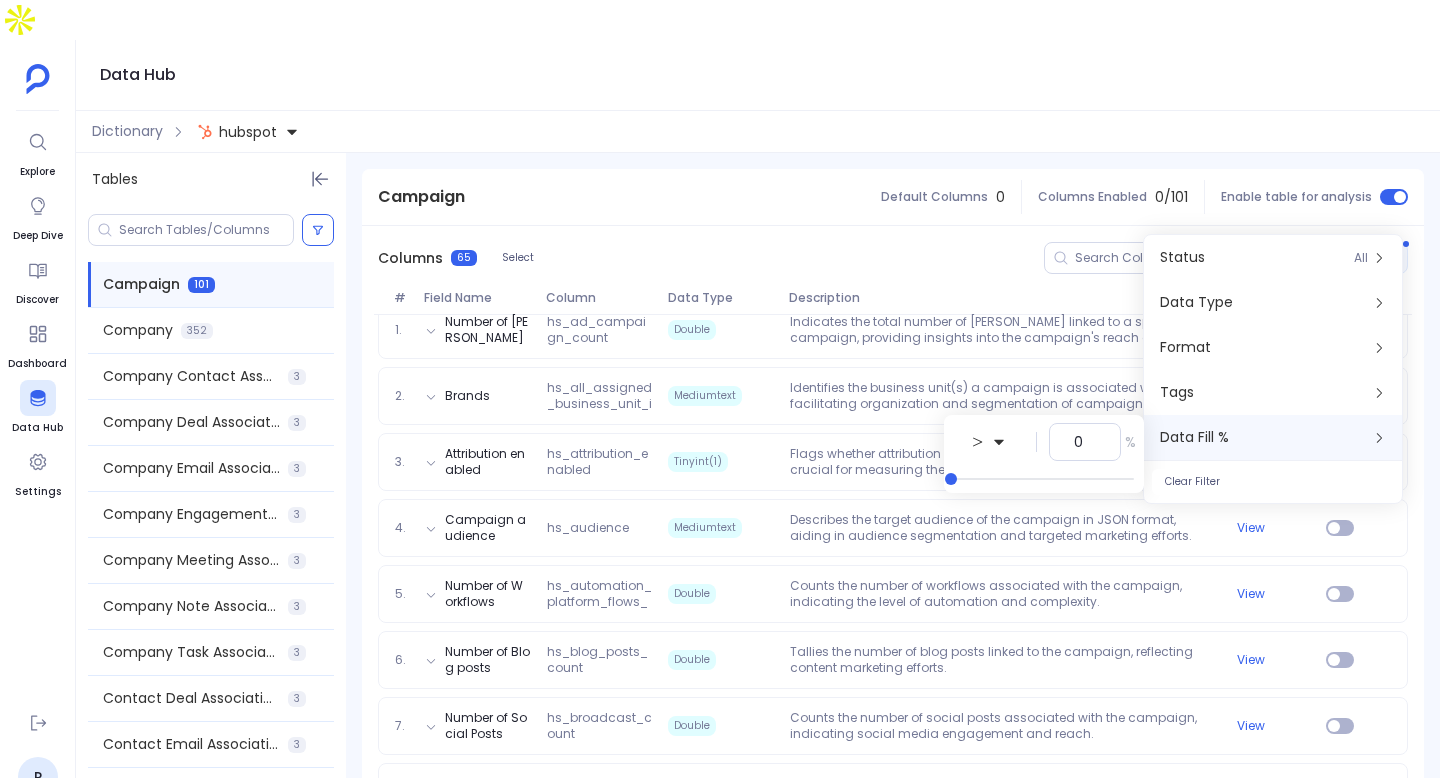 click on "Columns 65 Select" at bounding box center (893, 258) 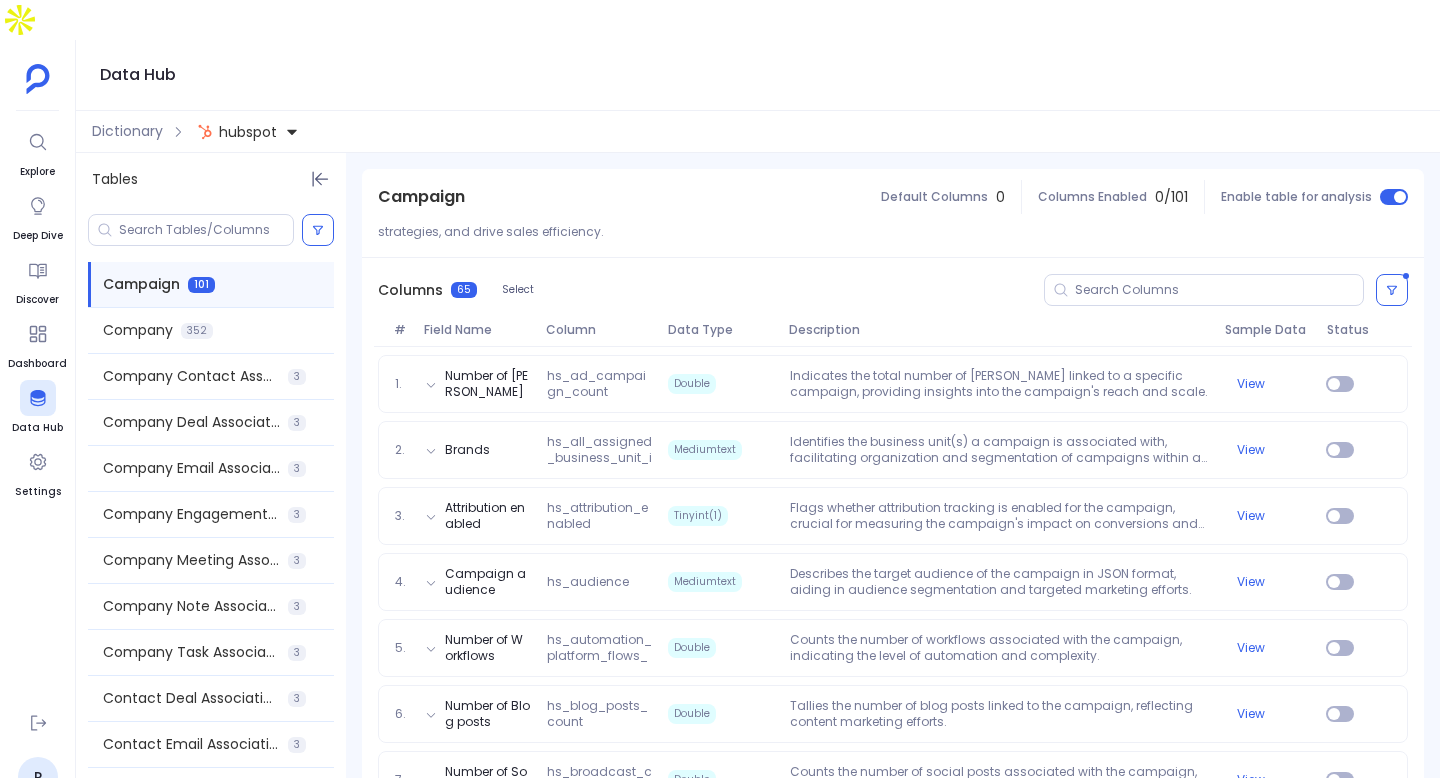 scroll, scrollTop: 278, scrollLeft: 0, axis: vertical 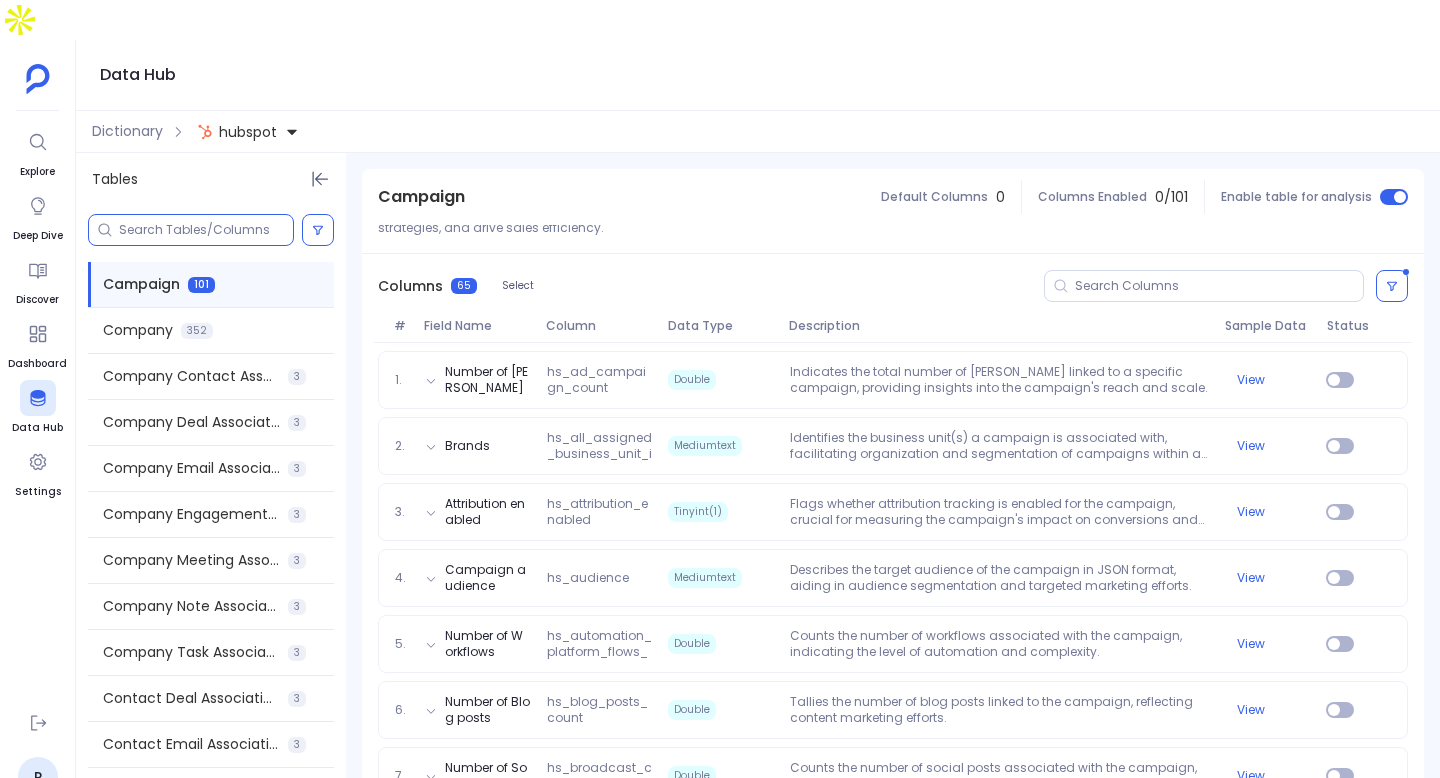 click at bounding box center [206, 230] 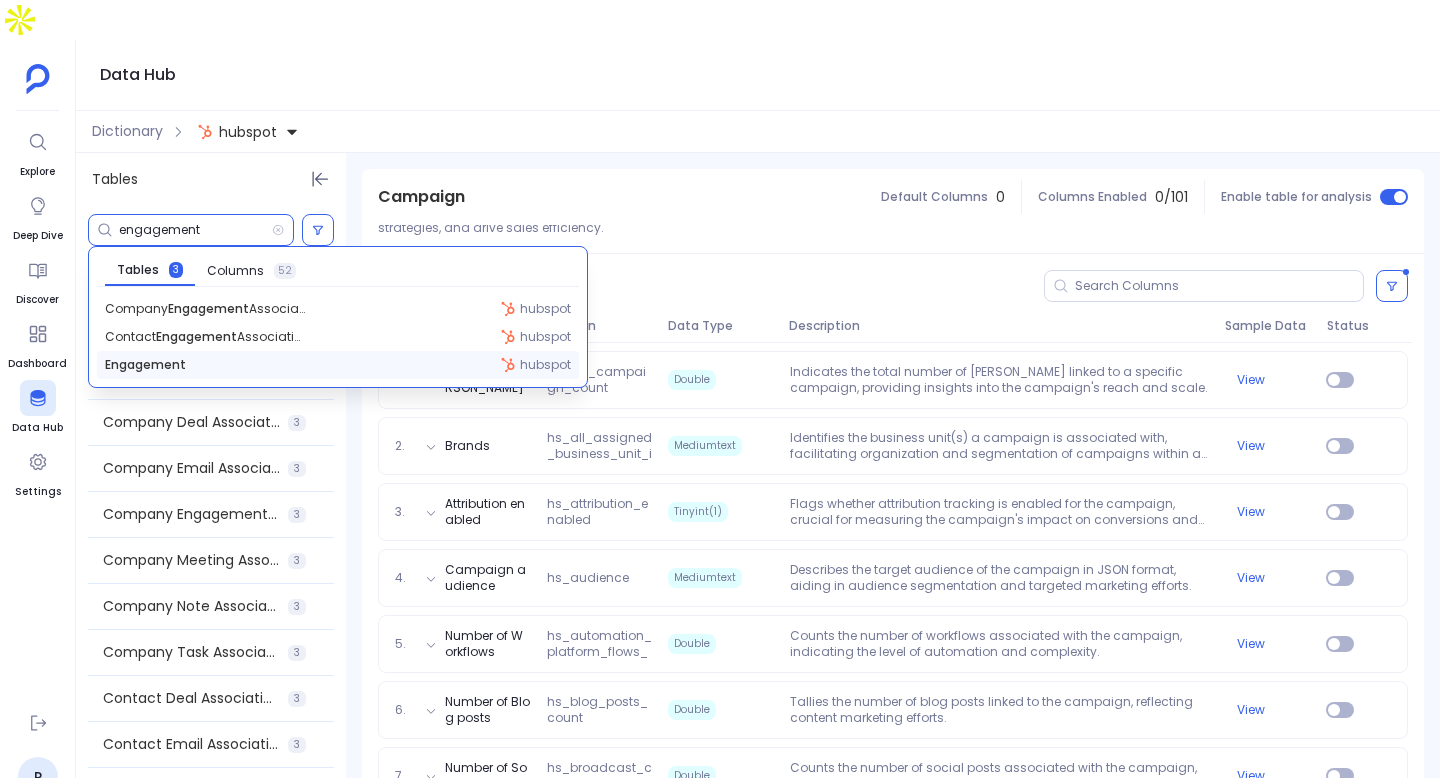 type on "engagement" 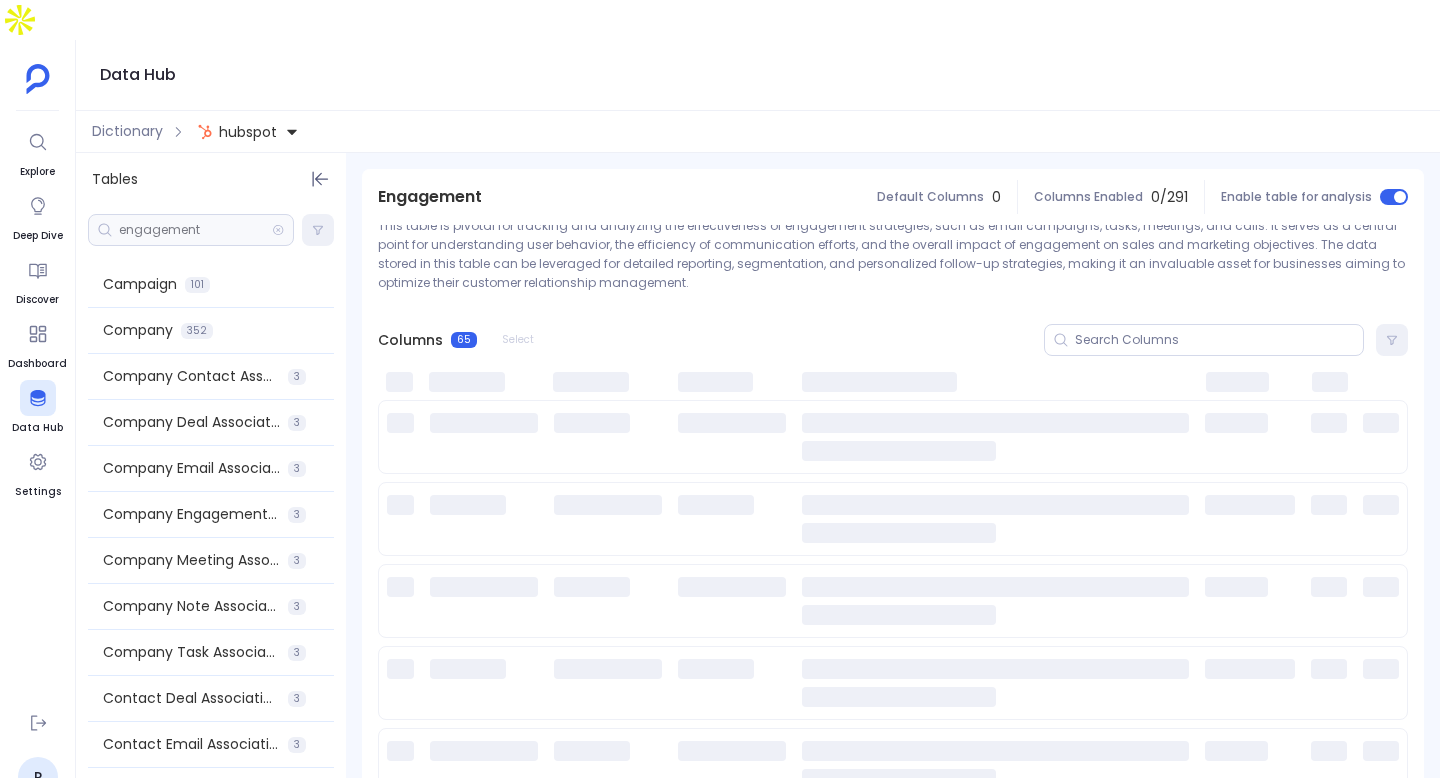 scroll, scrollTop: 86, scrollLeft: 0, axis: vertical 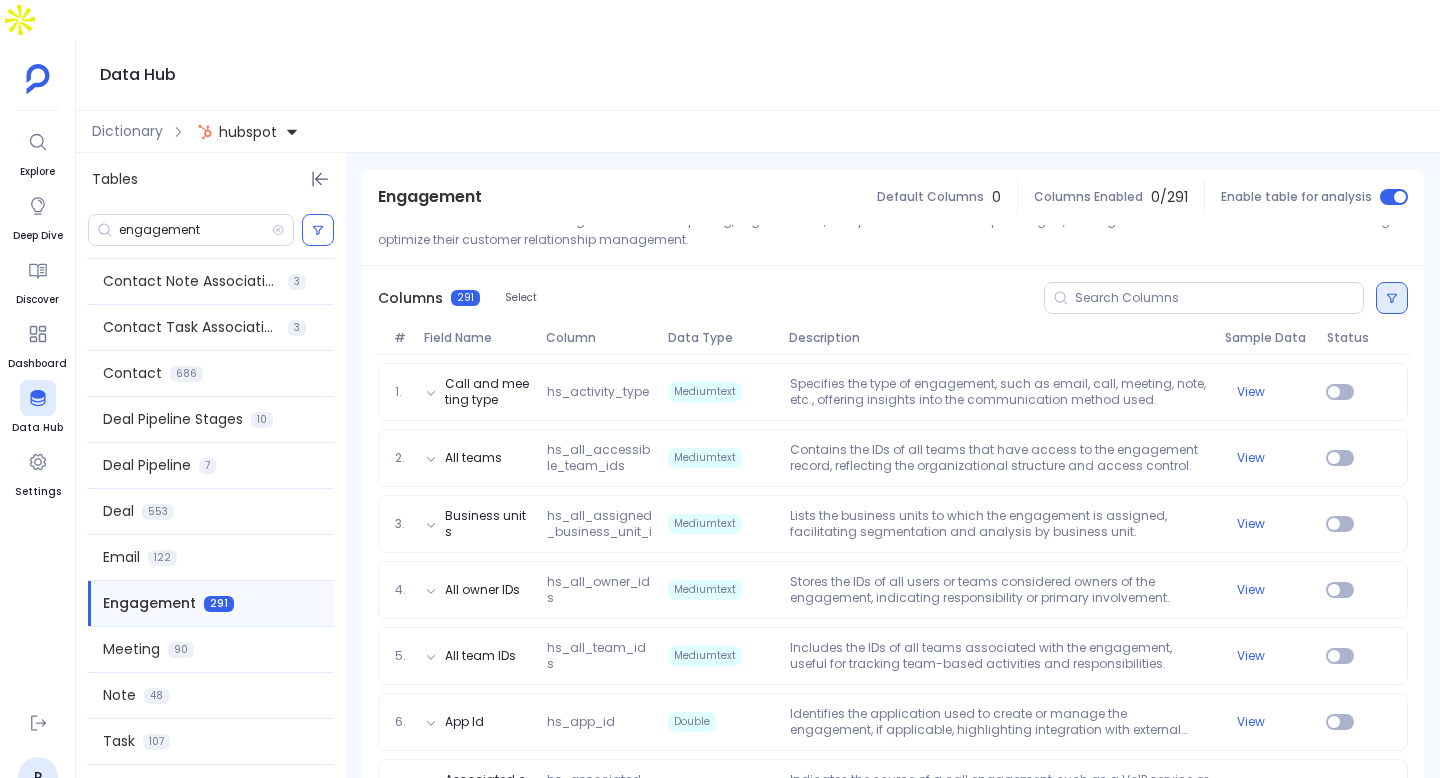 click at bounding box center [1392, 298] 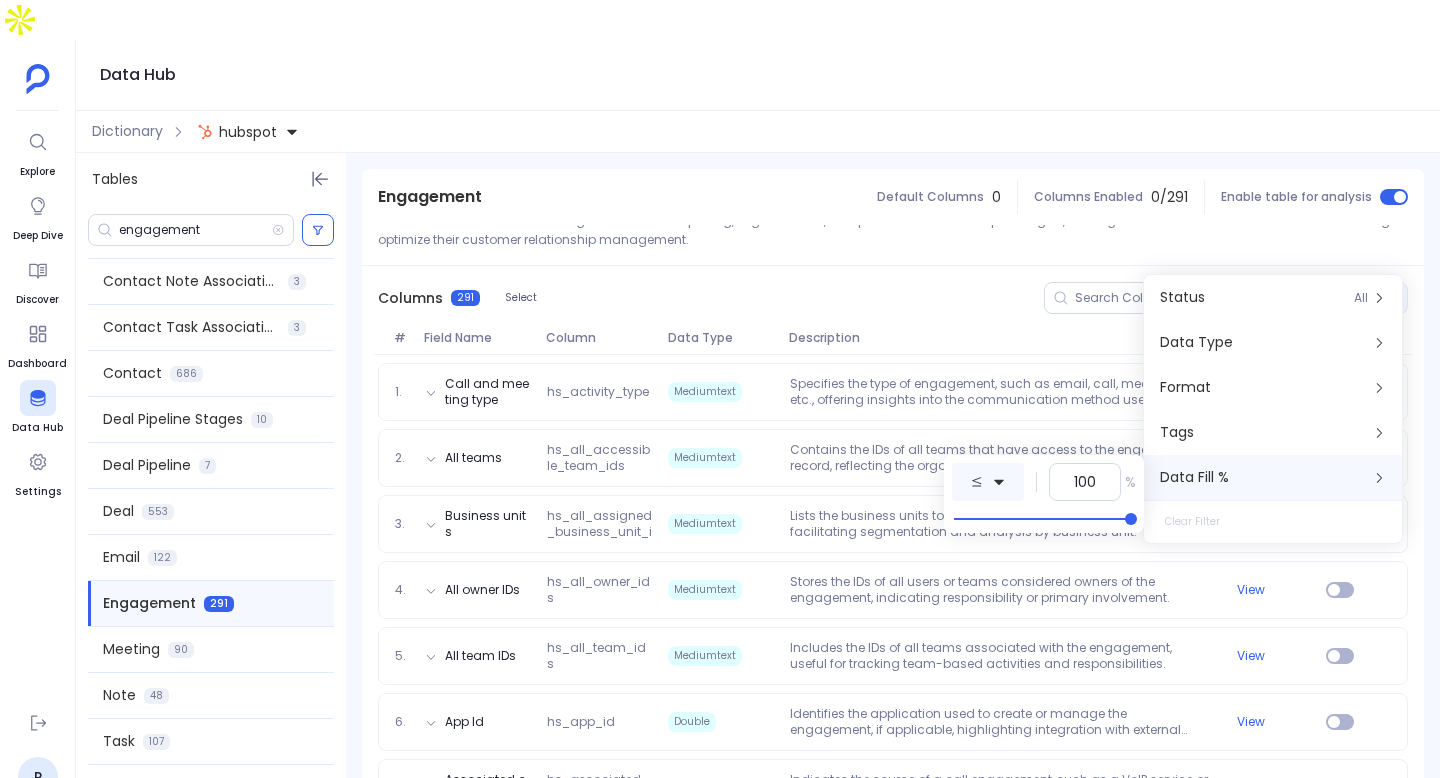 click at bounding box center [988, 482] 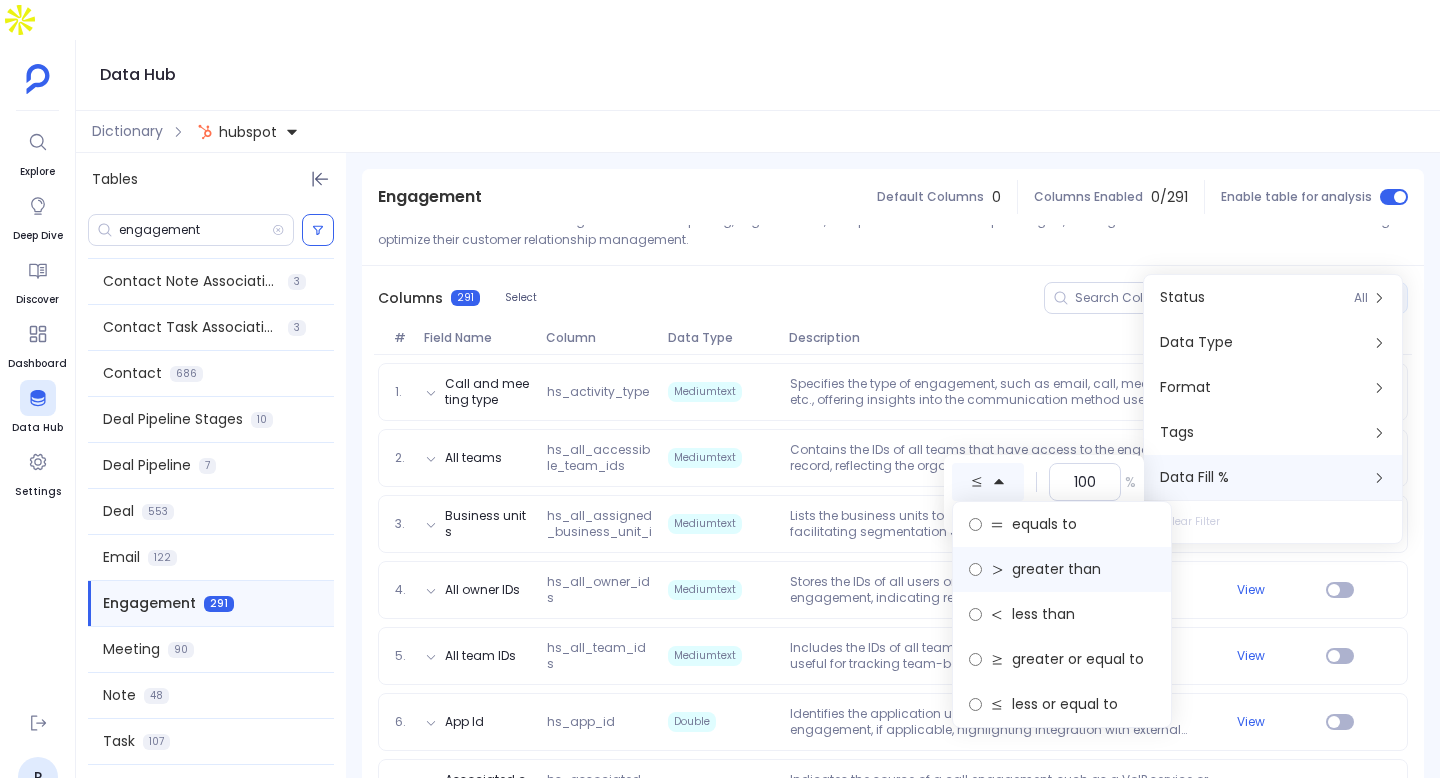 click on "greater than" at bounding box center (1056, 569) 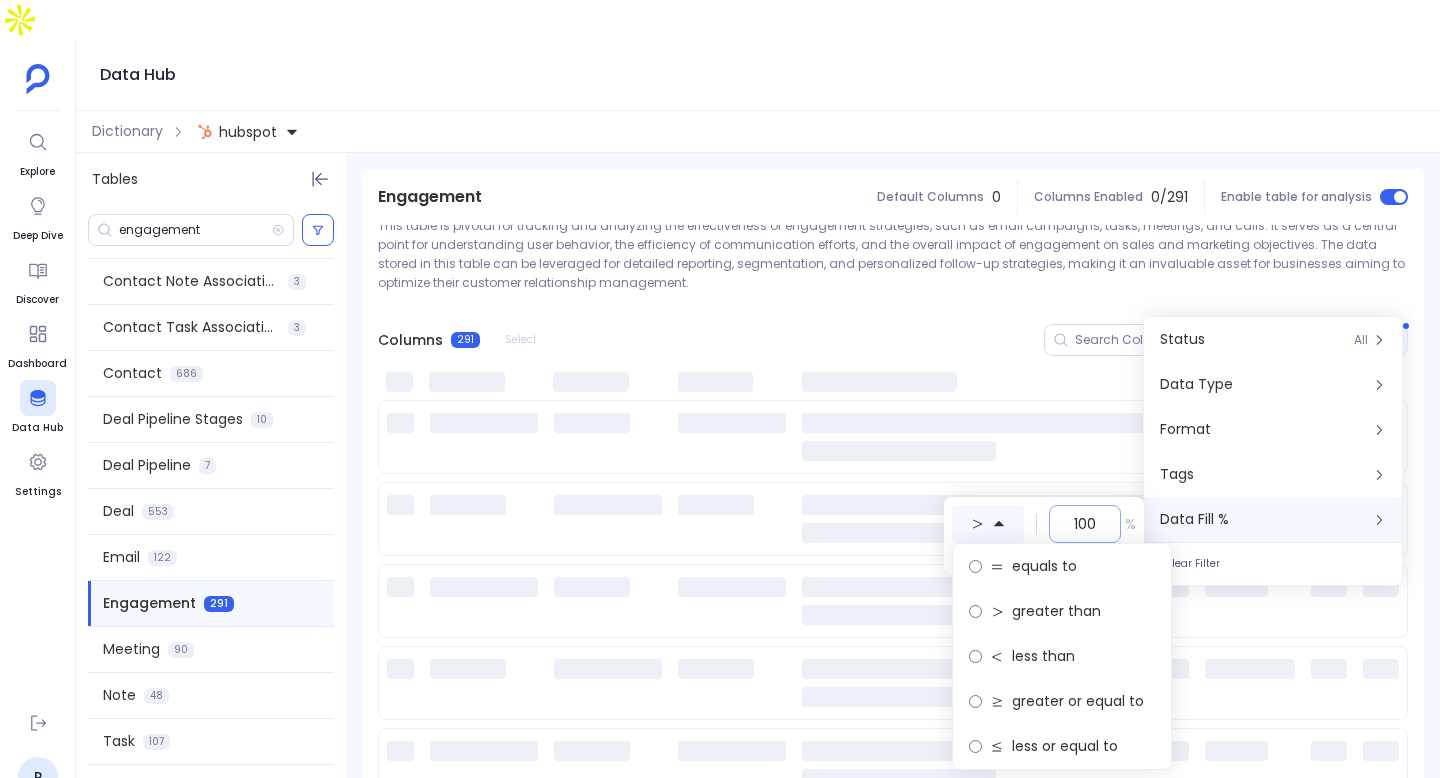 click on "100" at bounding box center [1085, 524] 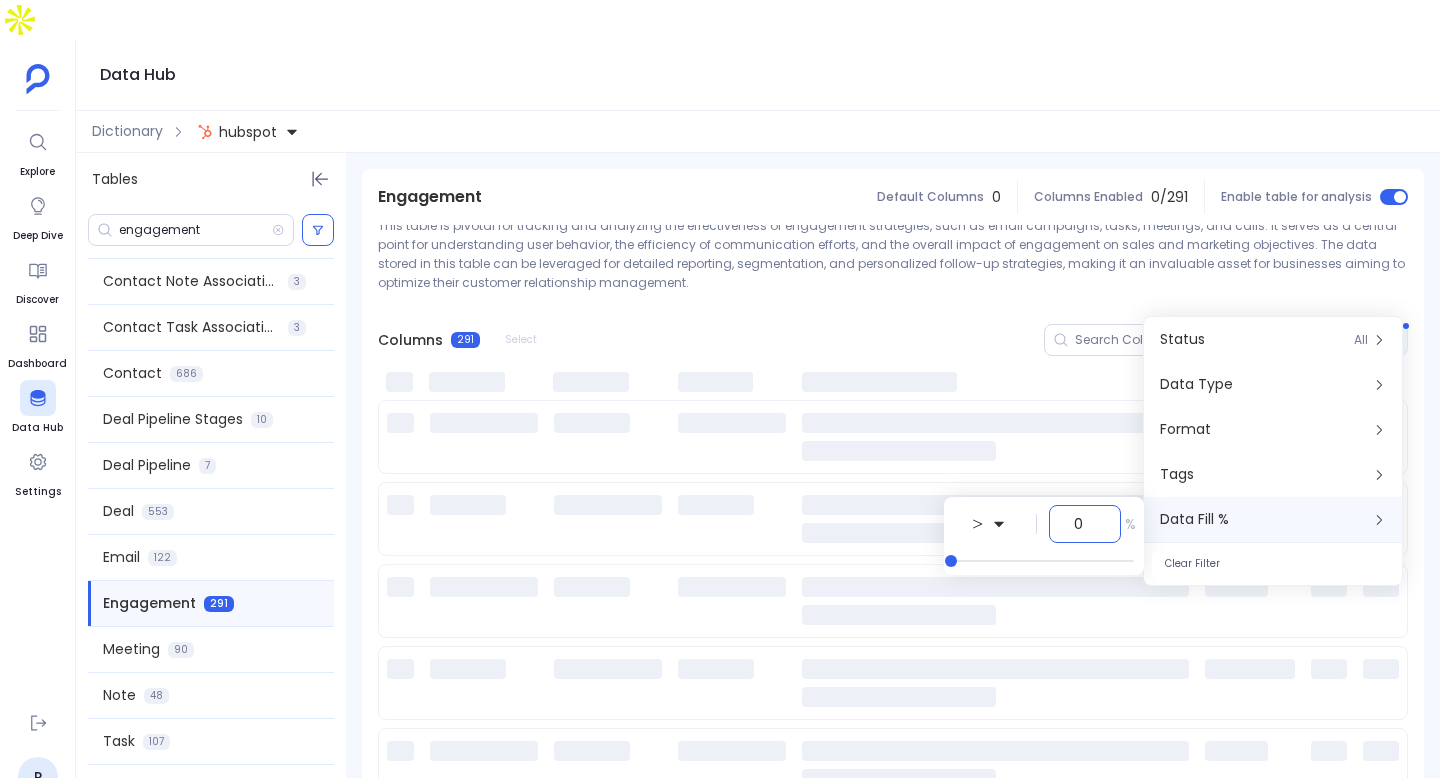 scroll, scrollTop: 0, scrollLeft: 0, axis: both 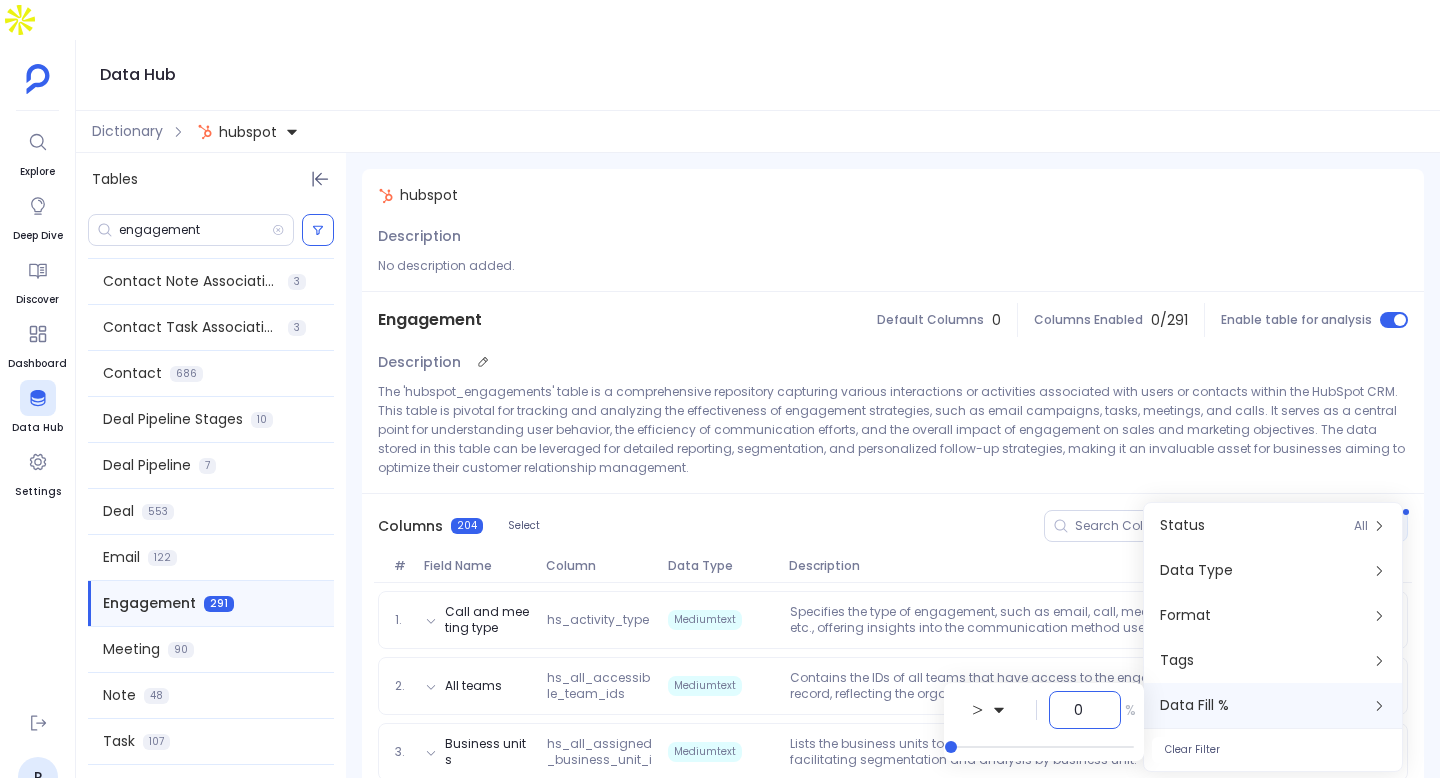 type on "0" 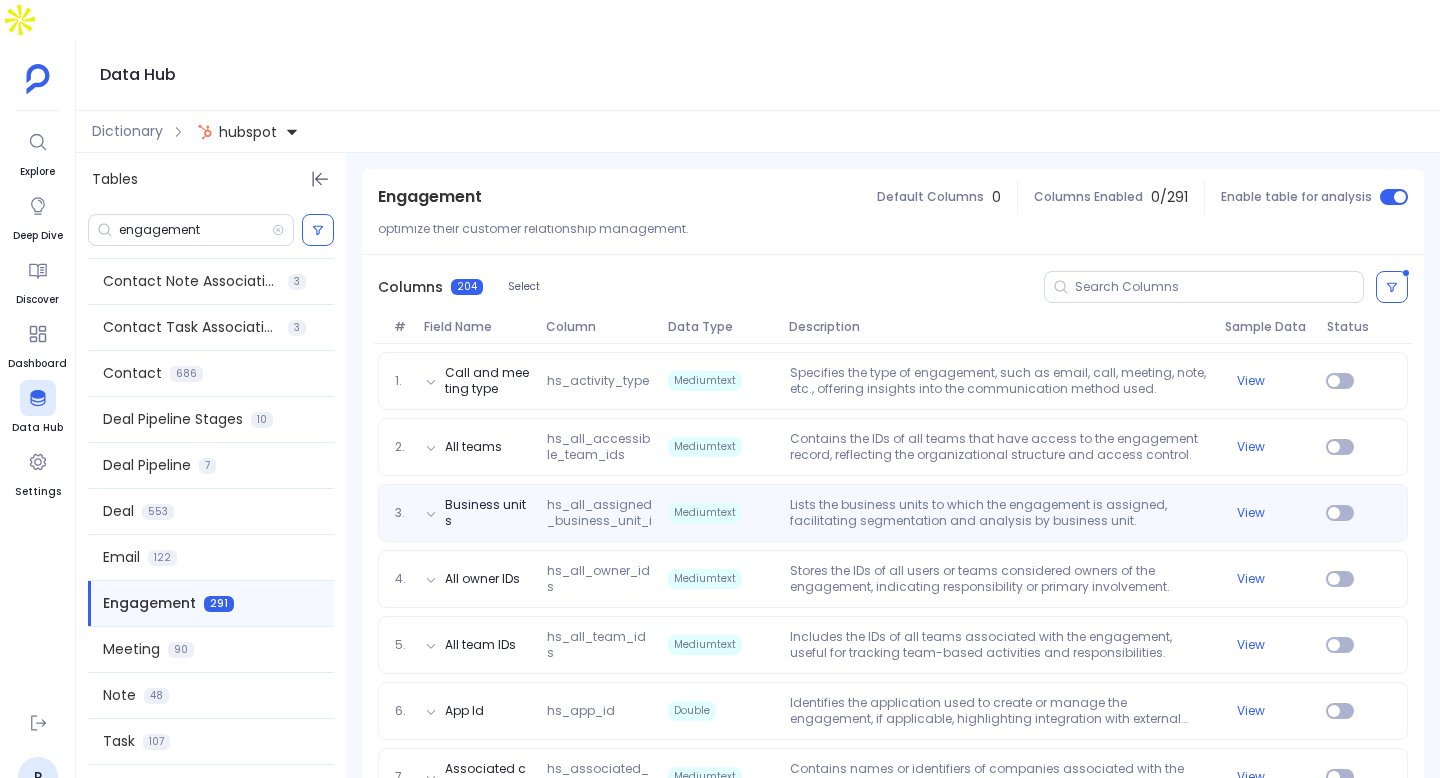 scroll, scrollTop: 230, scrollLeft: 0, axis: vertical 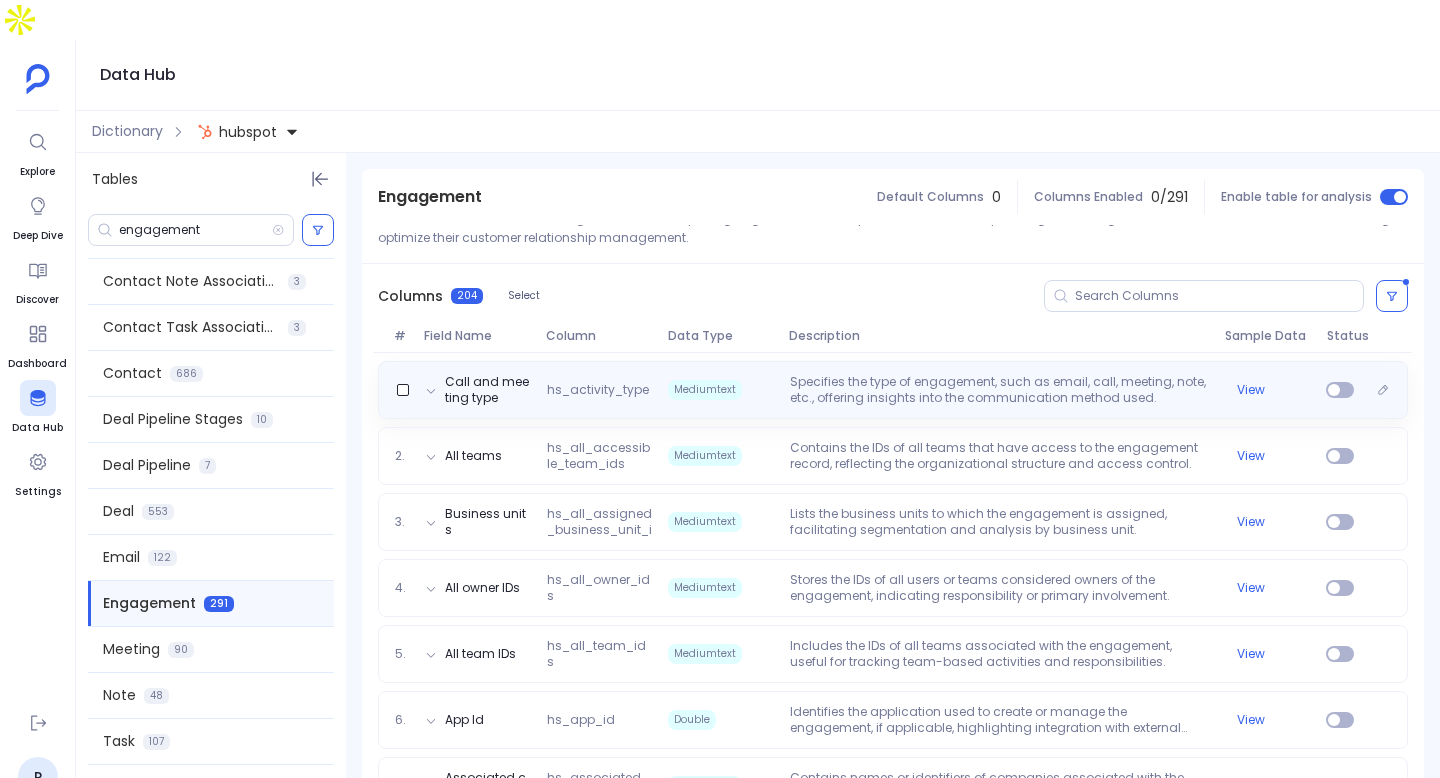 click on "Specifies the type of engagement, such as email, call, meeting, note, etc., offering insights into the communication method used." at bounding box center [999, 390] 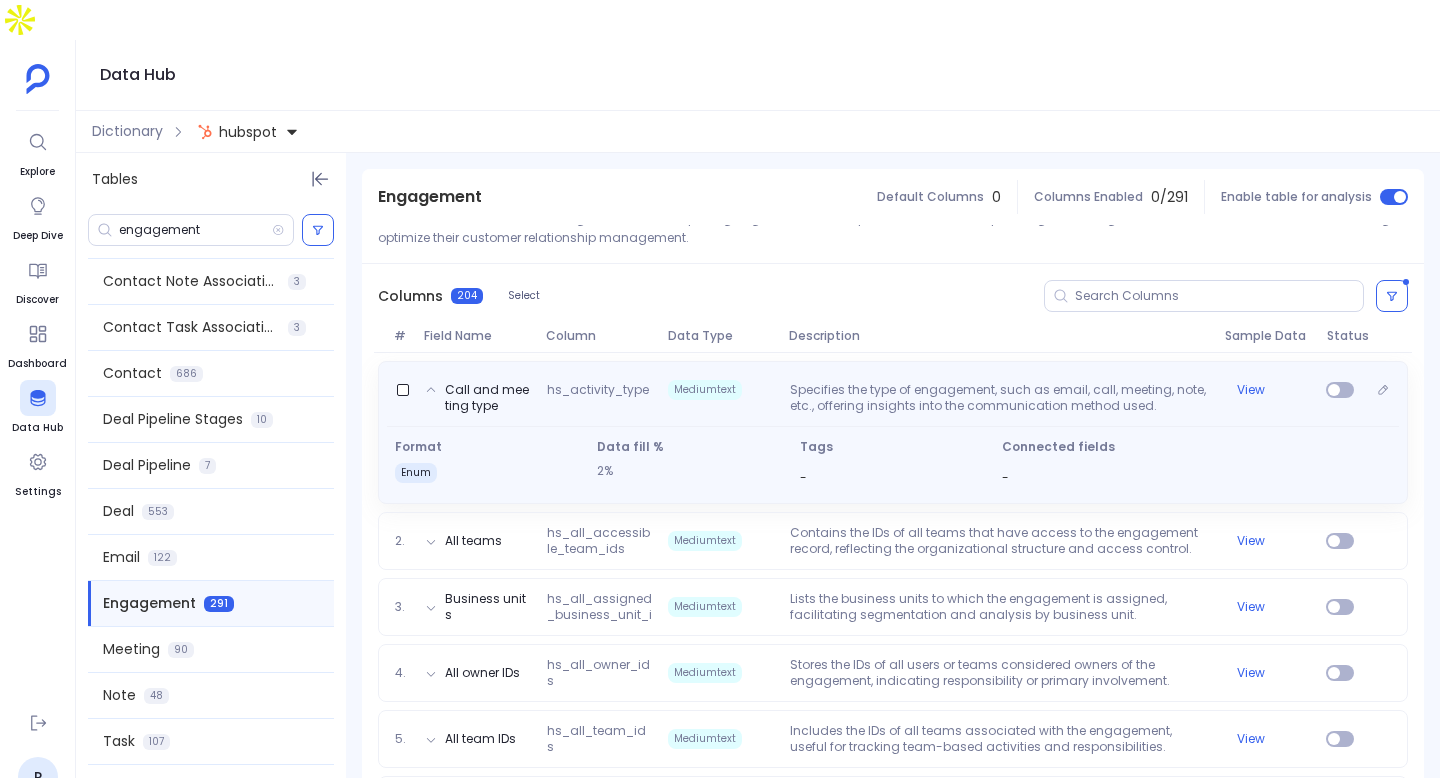 click on "Specifies the type of engagement, such as email, call, meeting, note, etc., offering insights into the communication method used." at bounding box center [999, 398] 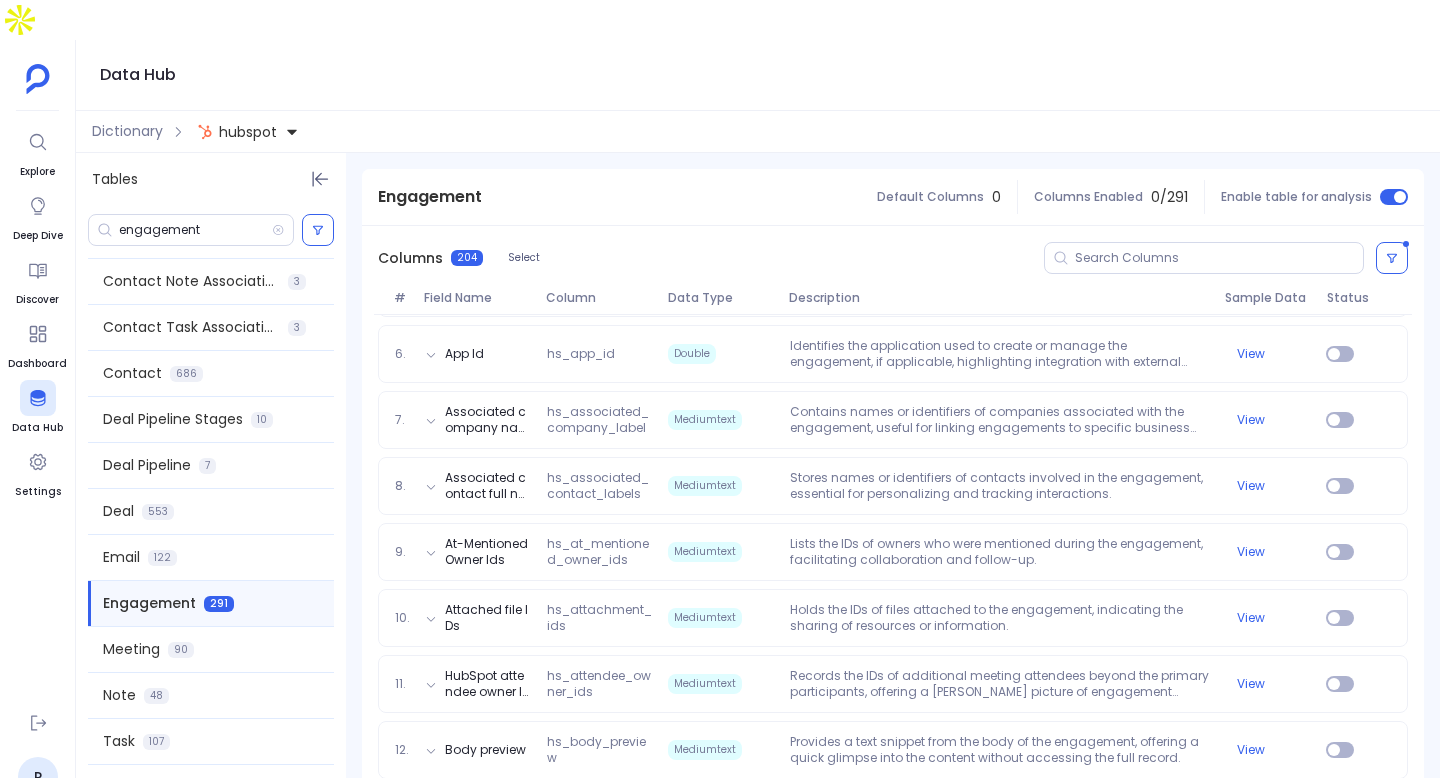 scroll, scrollTop: 603, scrollLeft: 0, axis: vertical 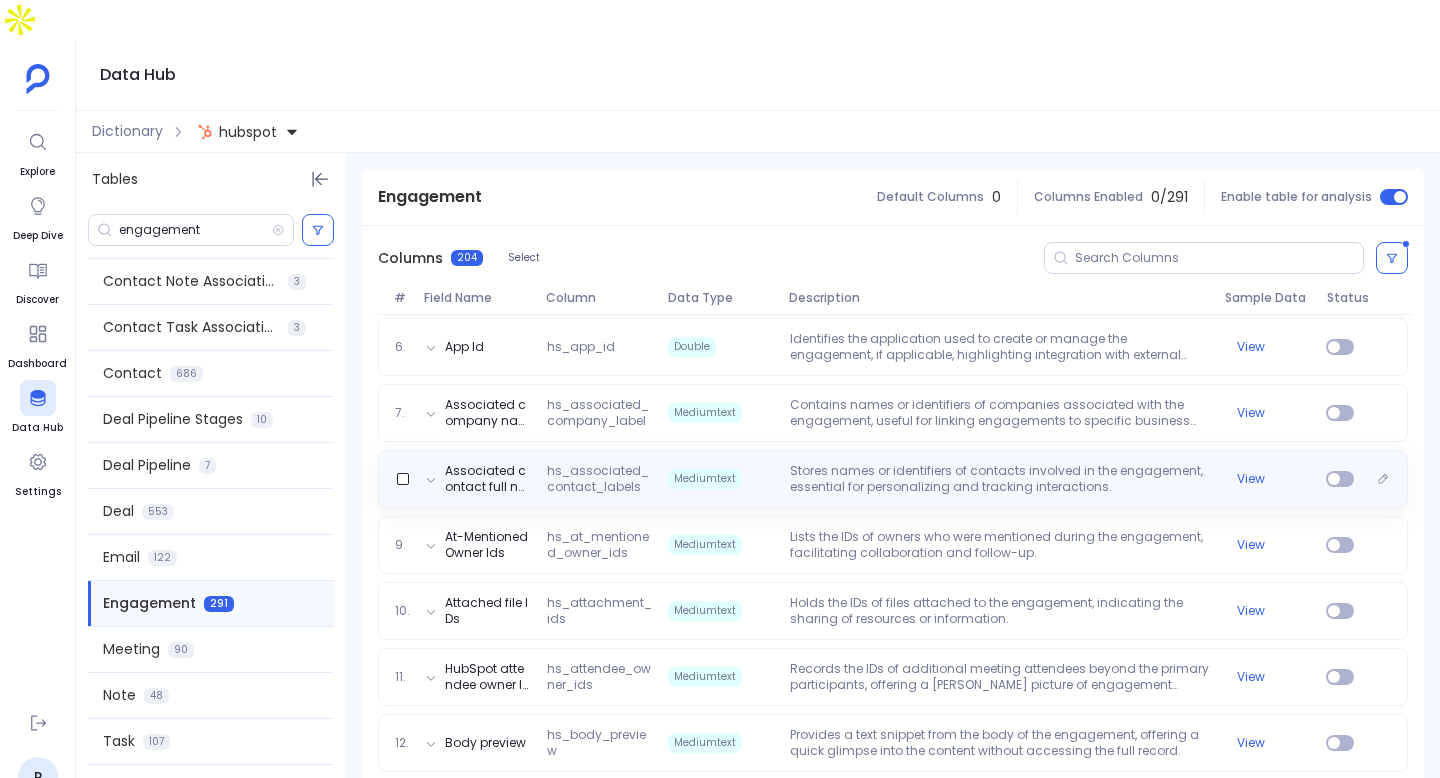 click on "Stores names or identifiers of contacts involved in the engagement, essential for personalizing and tracking interactions." at bounding box center [999, 479] 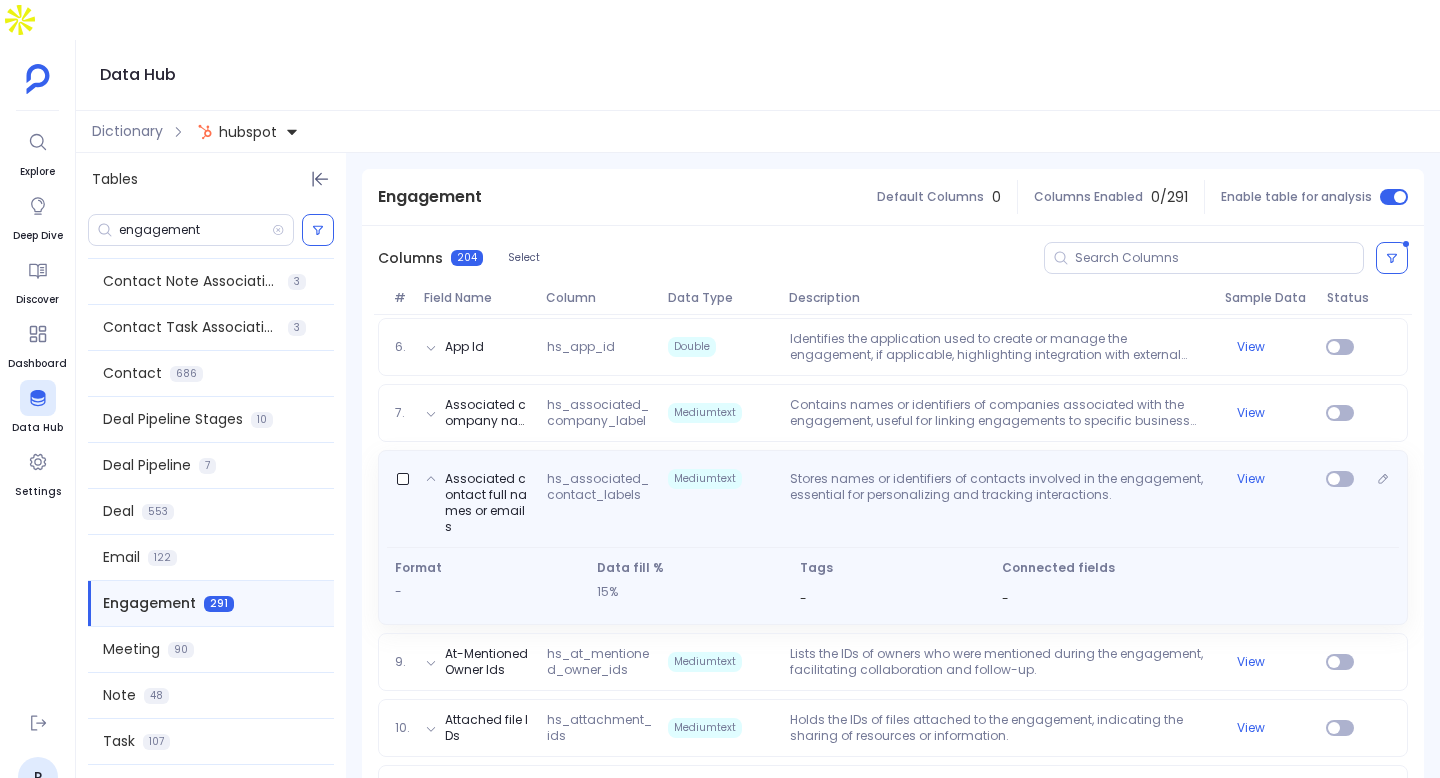 click on "Stores names or identifiers of contacts involved in the engagement, essential for personalizing and tracking interactions." at bounding box center [999, 503] 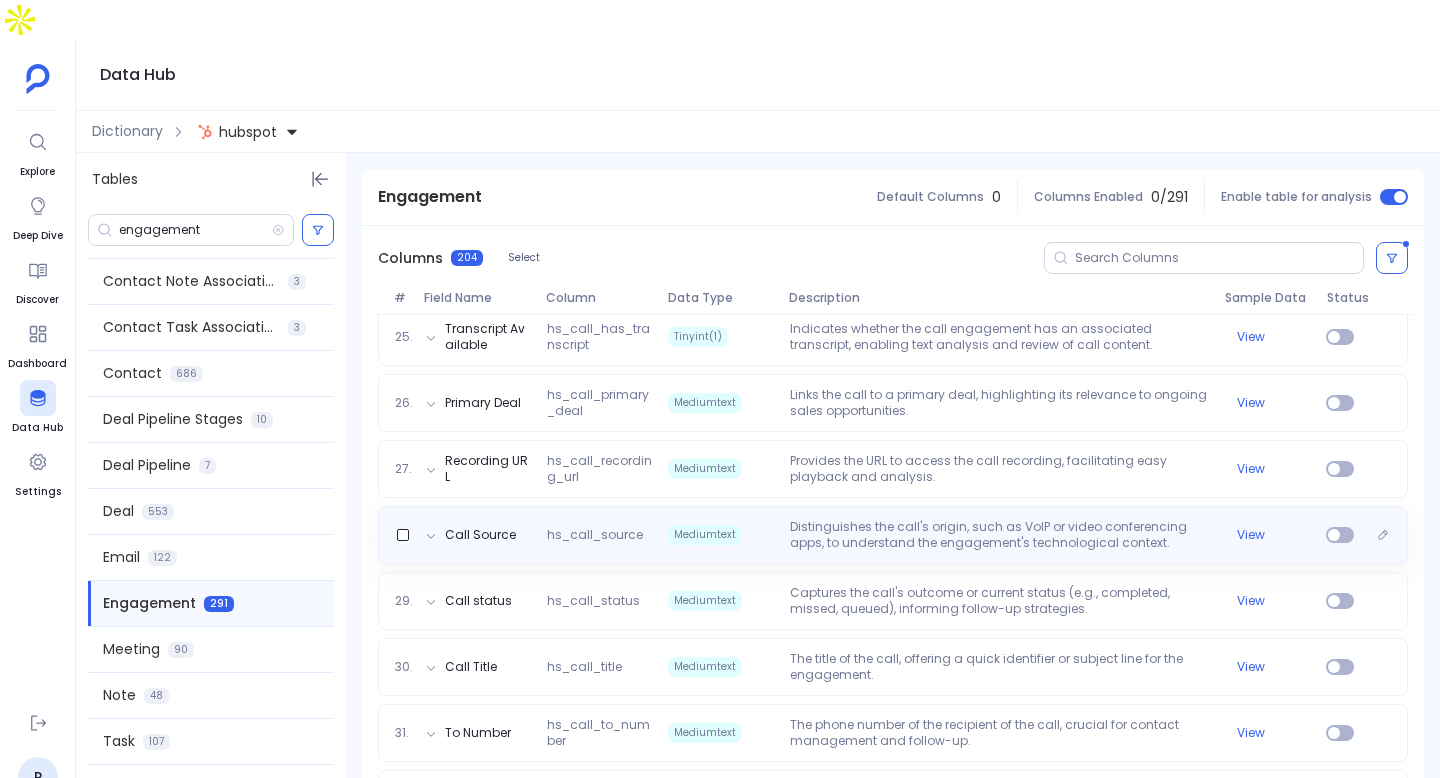 scroll, scrollTop: 1887, scrollLeft: 0, axis: vertical 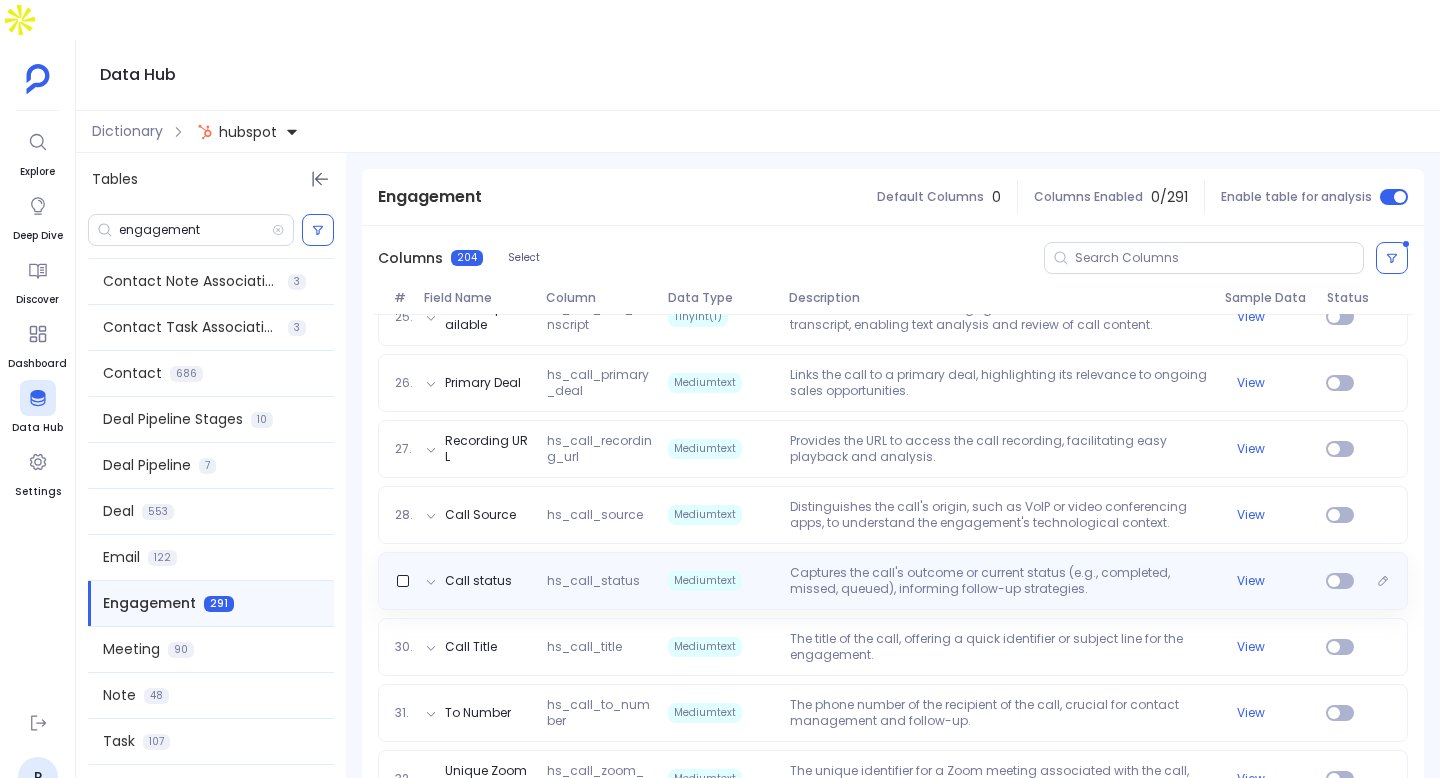click on "Call status hs_call_status Mediumtext Captures the call's outcome or current status (e.g., completed, missed, queued), informing follow-up strategies. View" at bounding box center [893, 581] 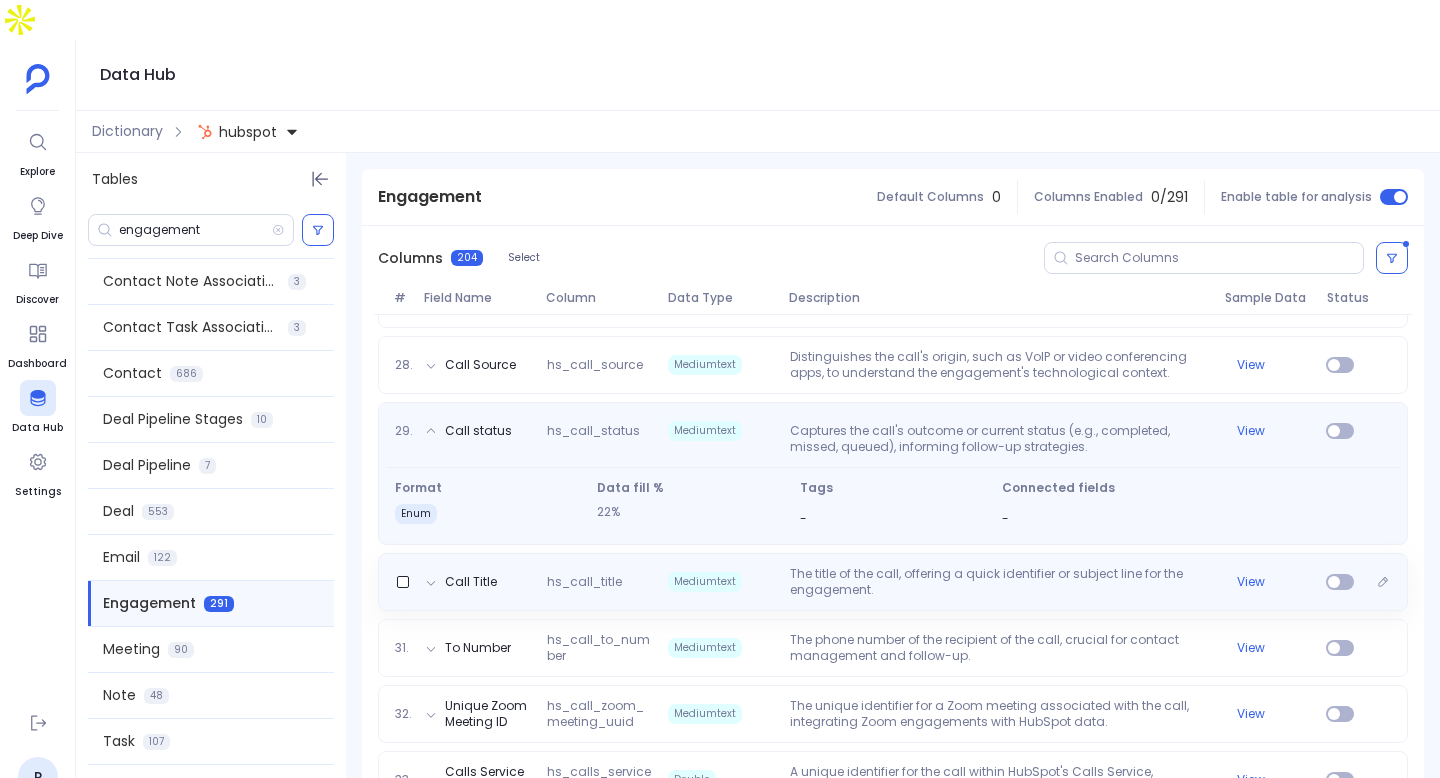 scroll, scrollTop: 2043, scrollLeft: 0, axis: vertical 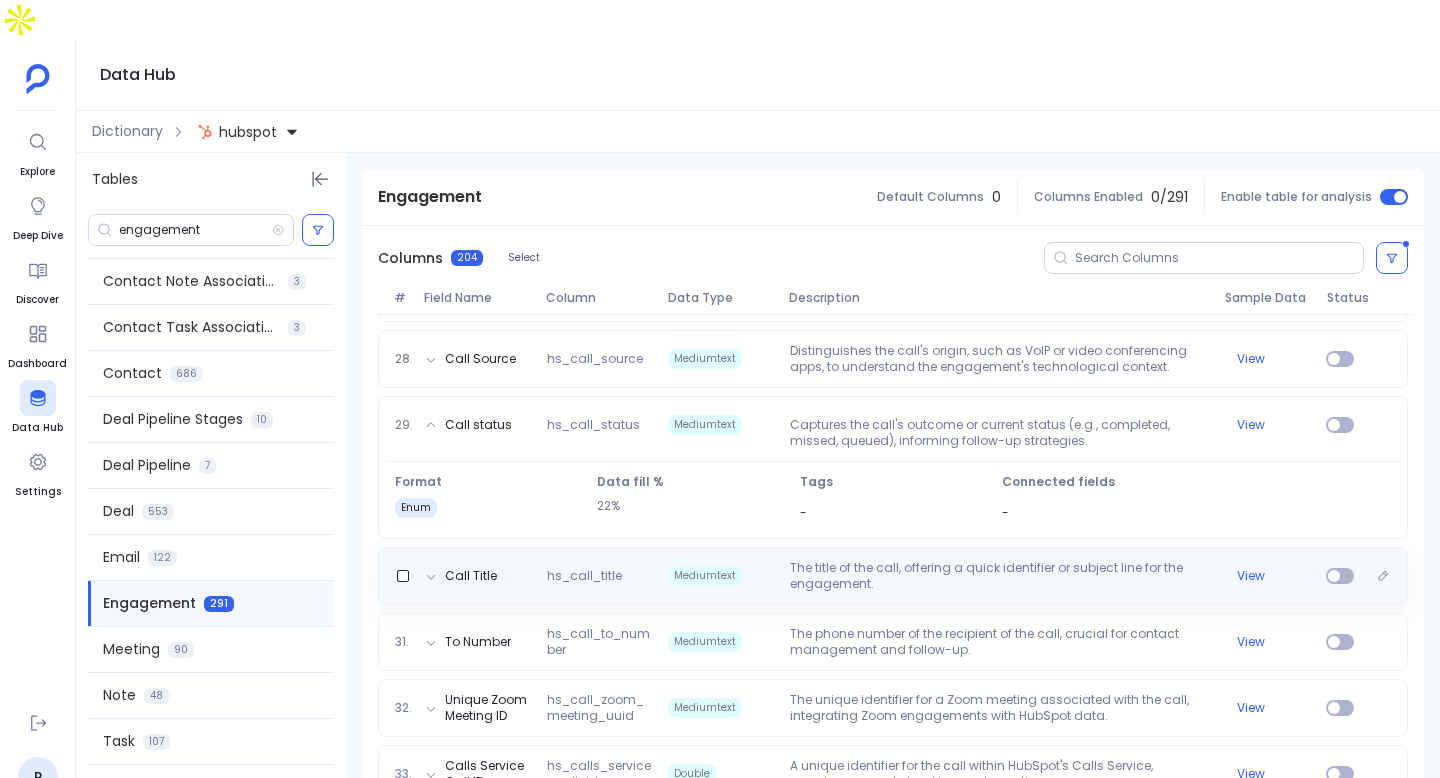 click on "The title of the call, offering a quick identifier or subject line for the engagement." at bounding box center (999, 576) 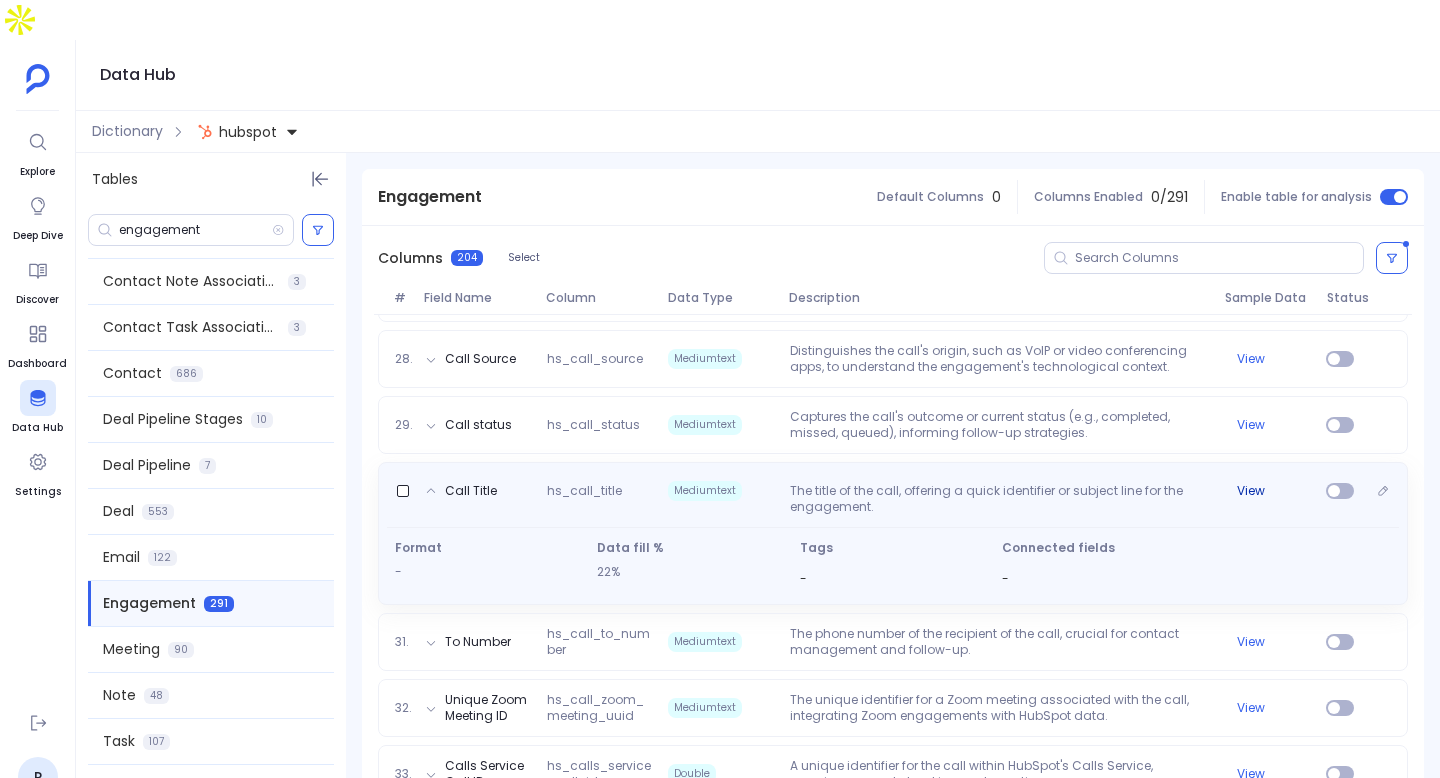 click on "View" at bounding box center (1251, 491) 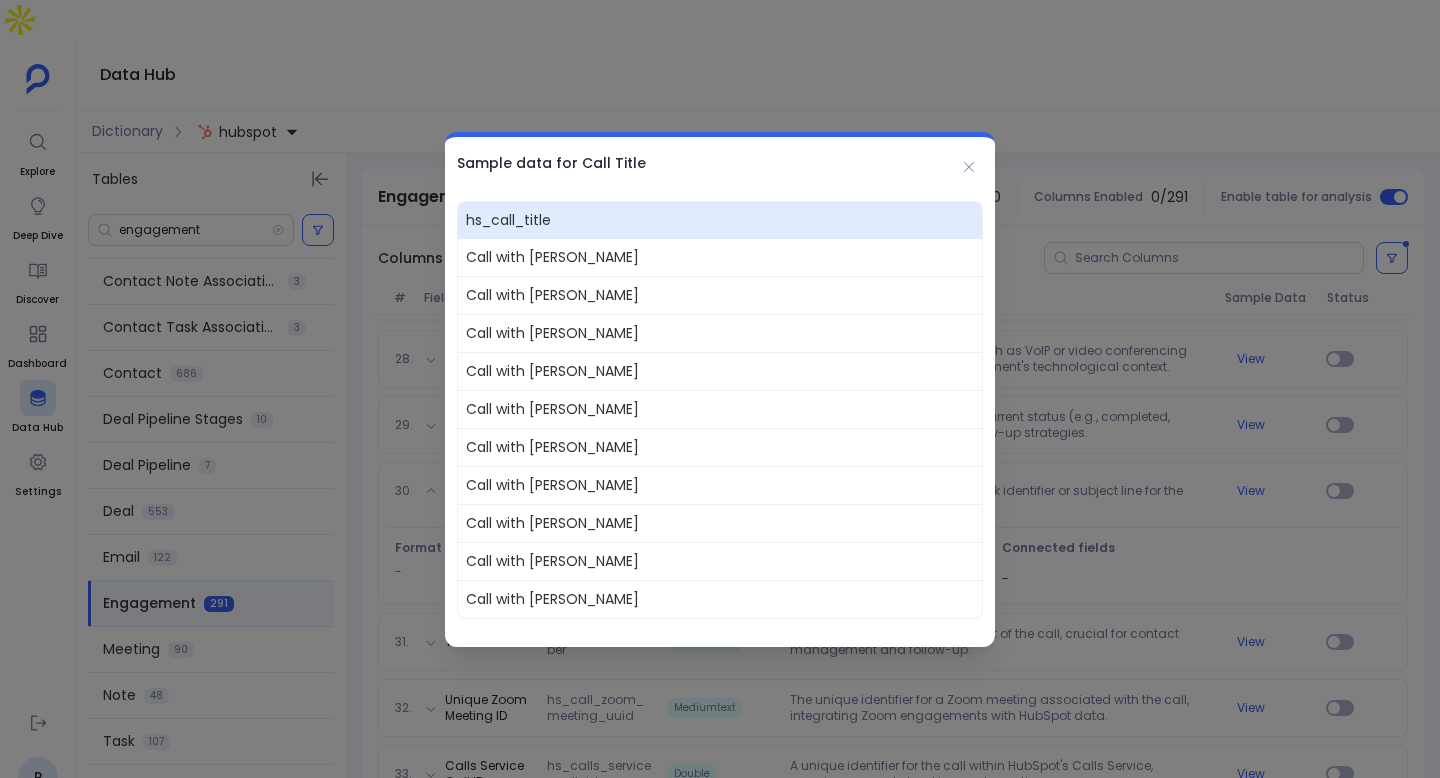 click on "hs_call_title Call with [PERSON_NAME] Call with [PERSON_NAME] Call with [PERSON_NAME] Call with [PERSON_NAME] Call with [PERSON_NAME] Call with [PERSON_NAME] Call with [PERSON_NAME] Call with [PERSON_NAME] Call with [PERSON_NAME] Call with [PERSON_NAME]" at bounding box center [720, 404] 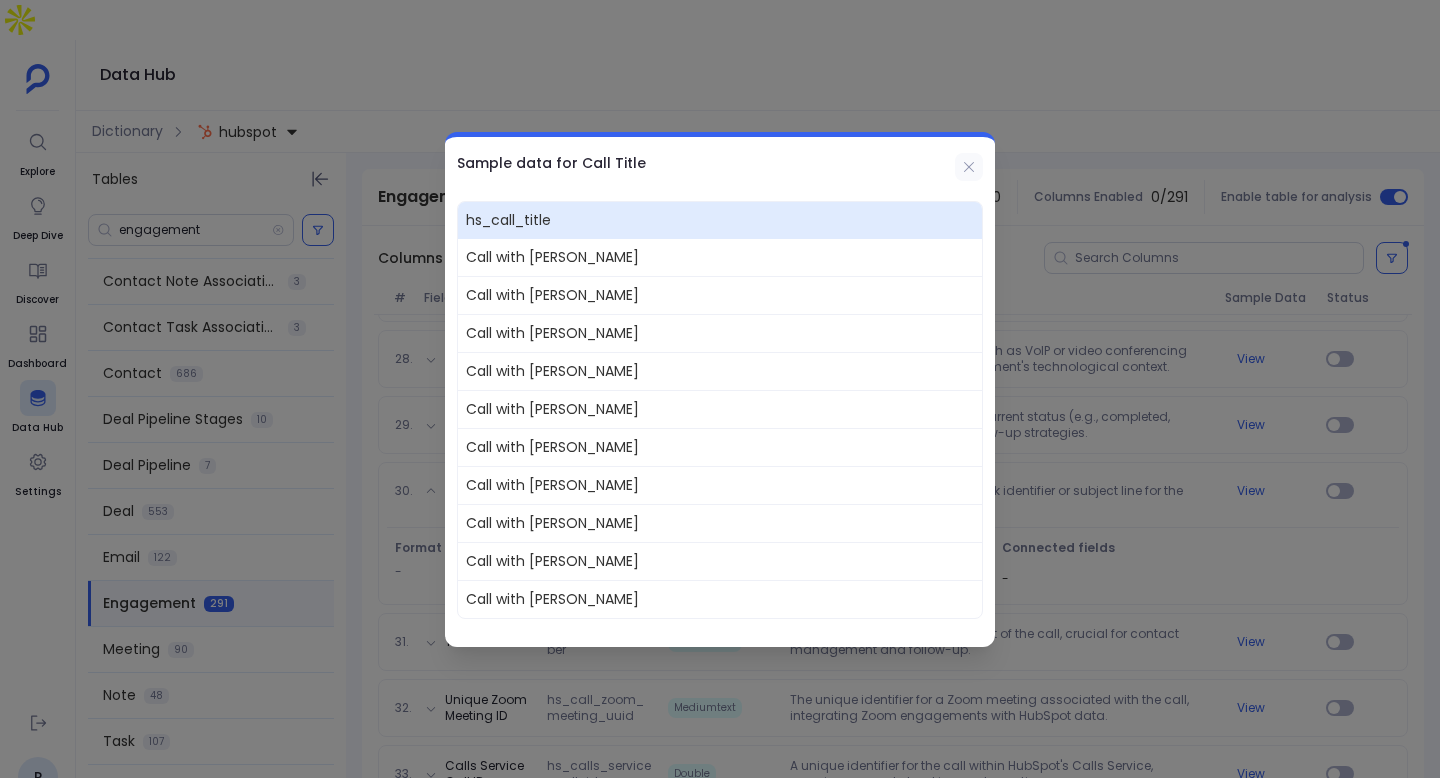 click at bounding box center (969, 167) 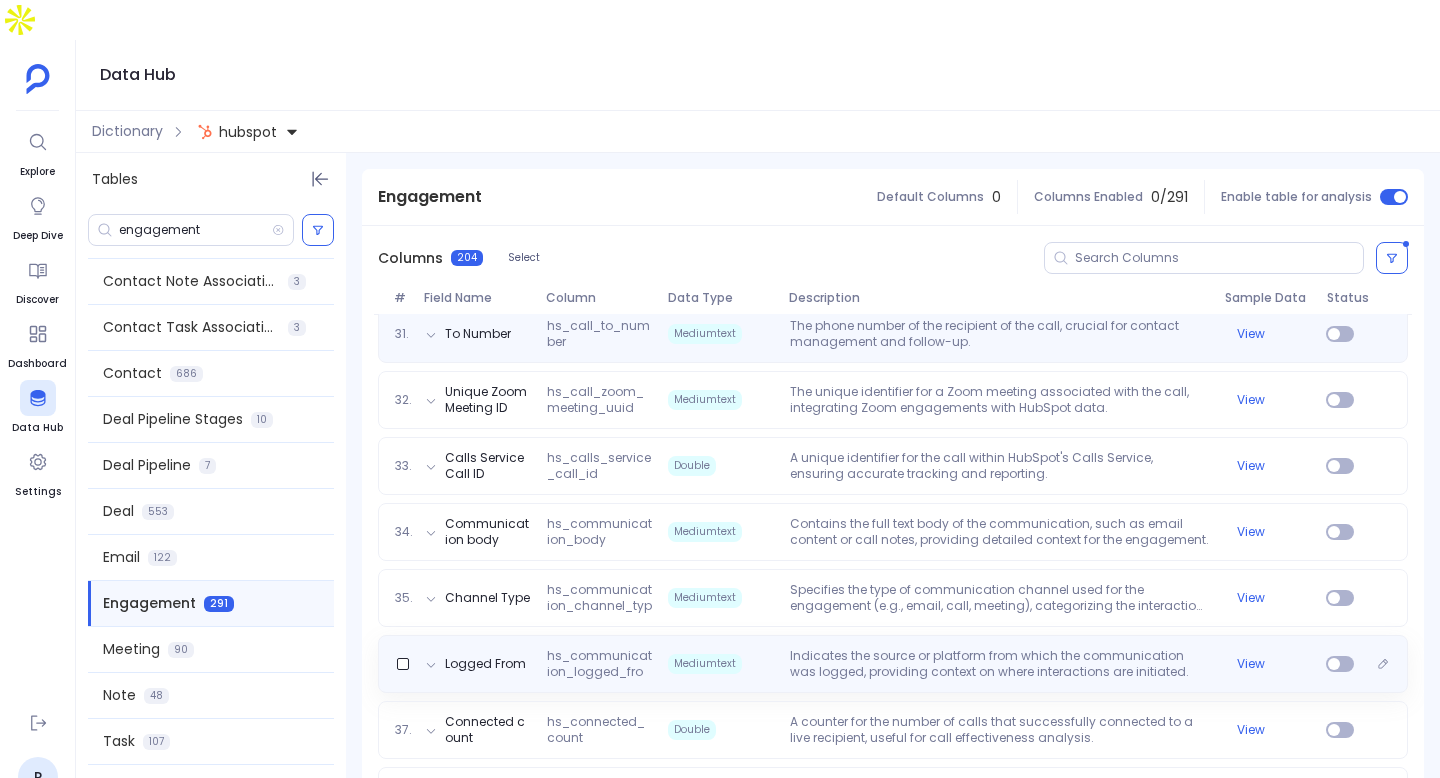 scroll, scrollTop: 2371, scrollLeft: 0, axis: vertical 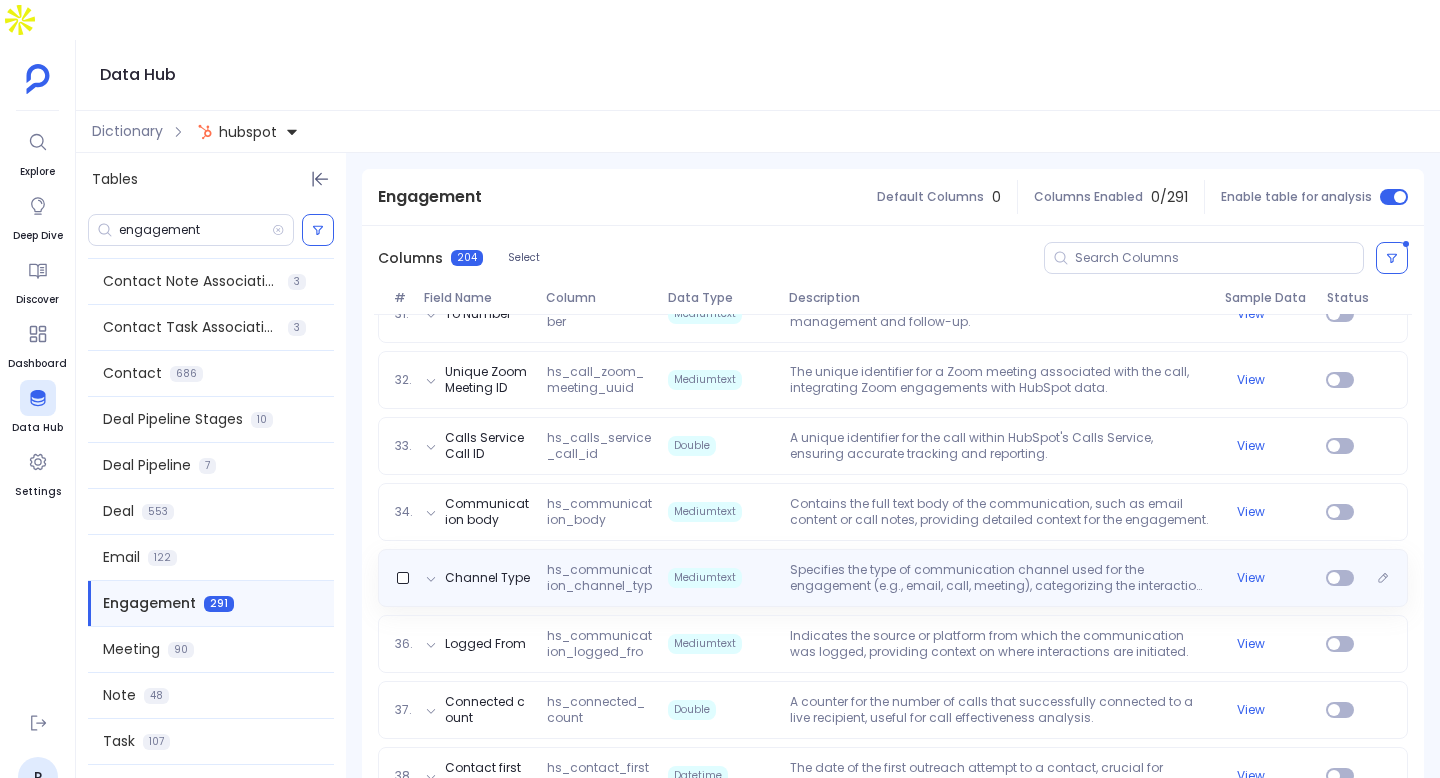 click on "Specifies the type of communication channel used for the engagement (e.g., email, call, meeting), categorizing the interaction method." at bounding box center (999, 578) 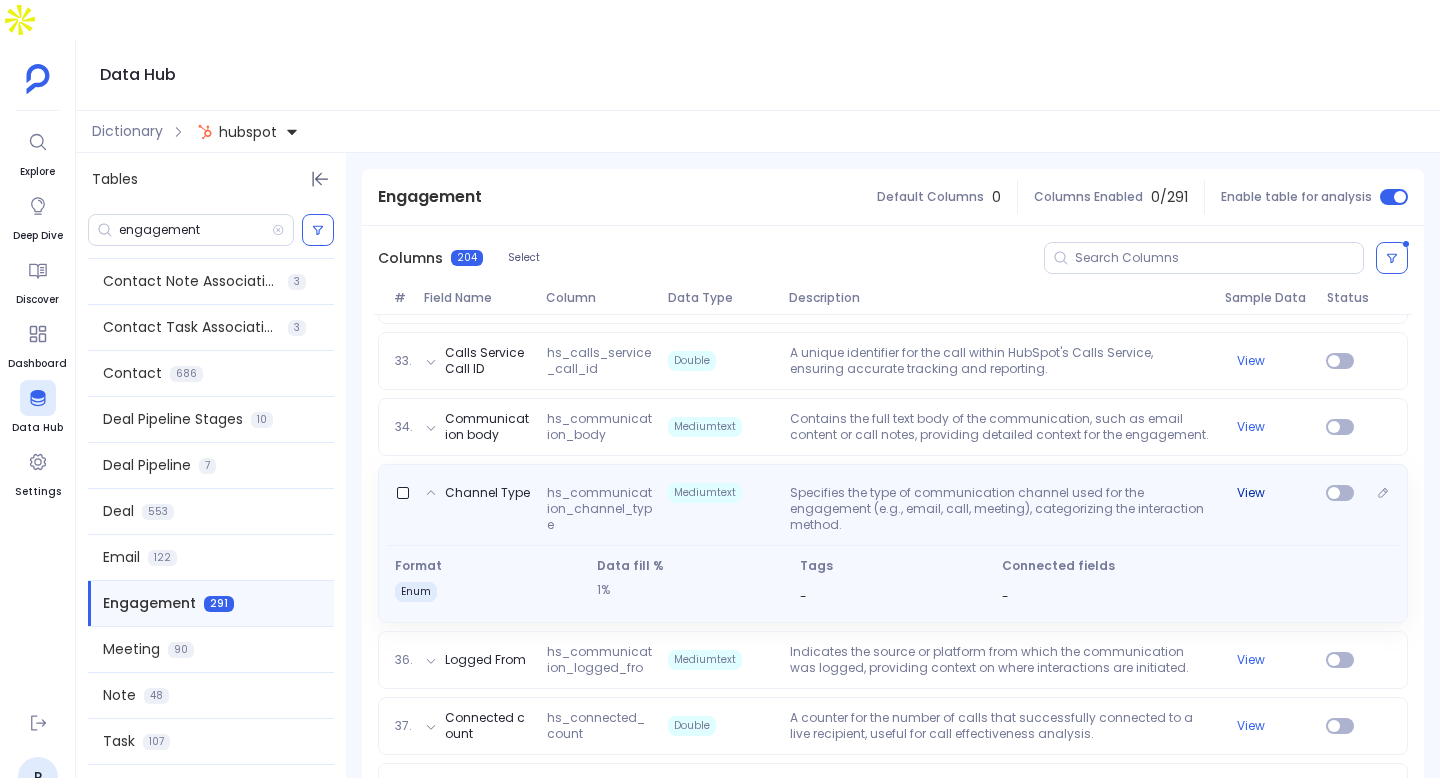 click on "View" at bounding box center [1251, 493] 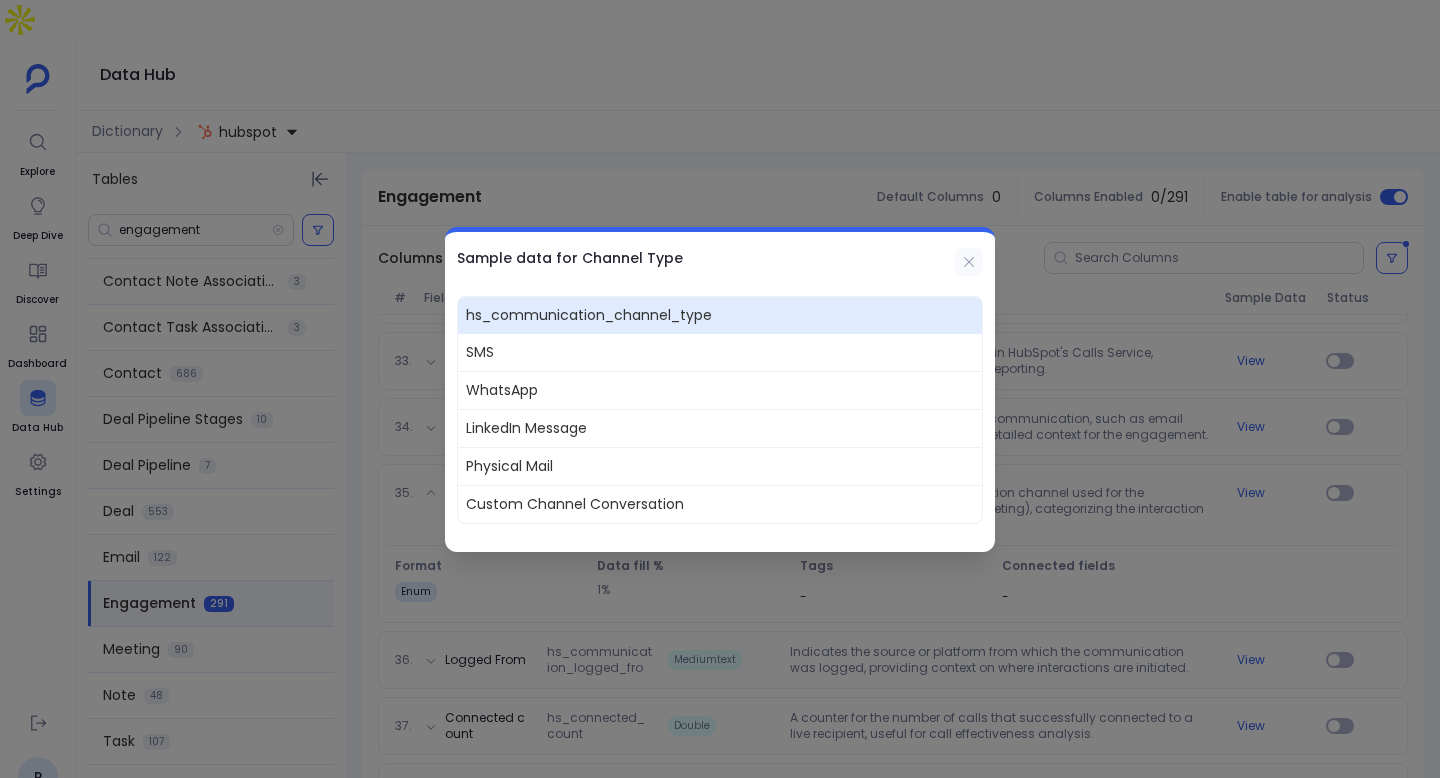 click 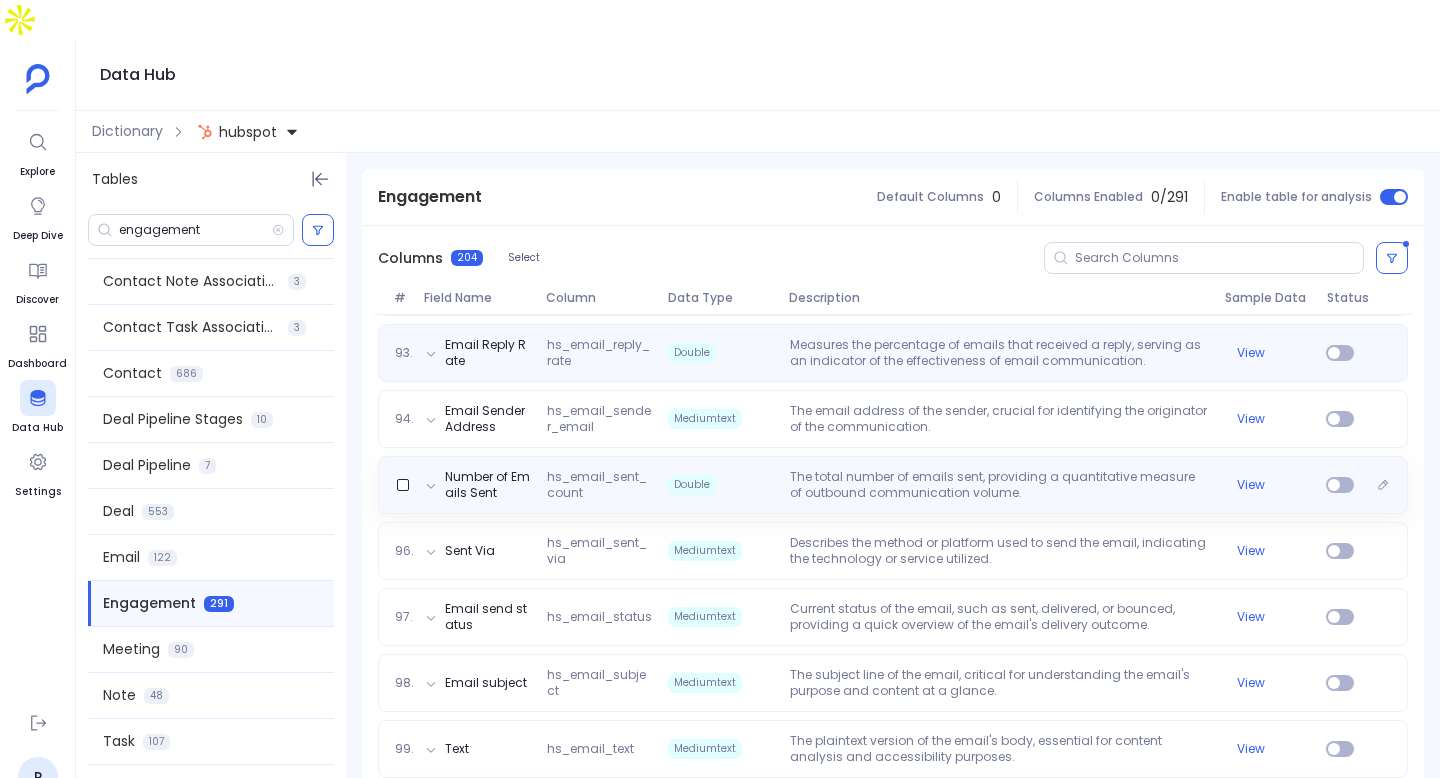 scroll, scrollTop: 6340, scrollLeft: 0, axis: vertical 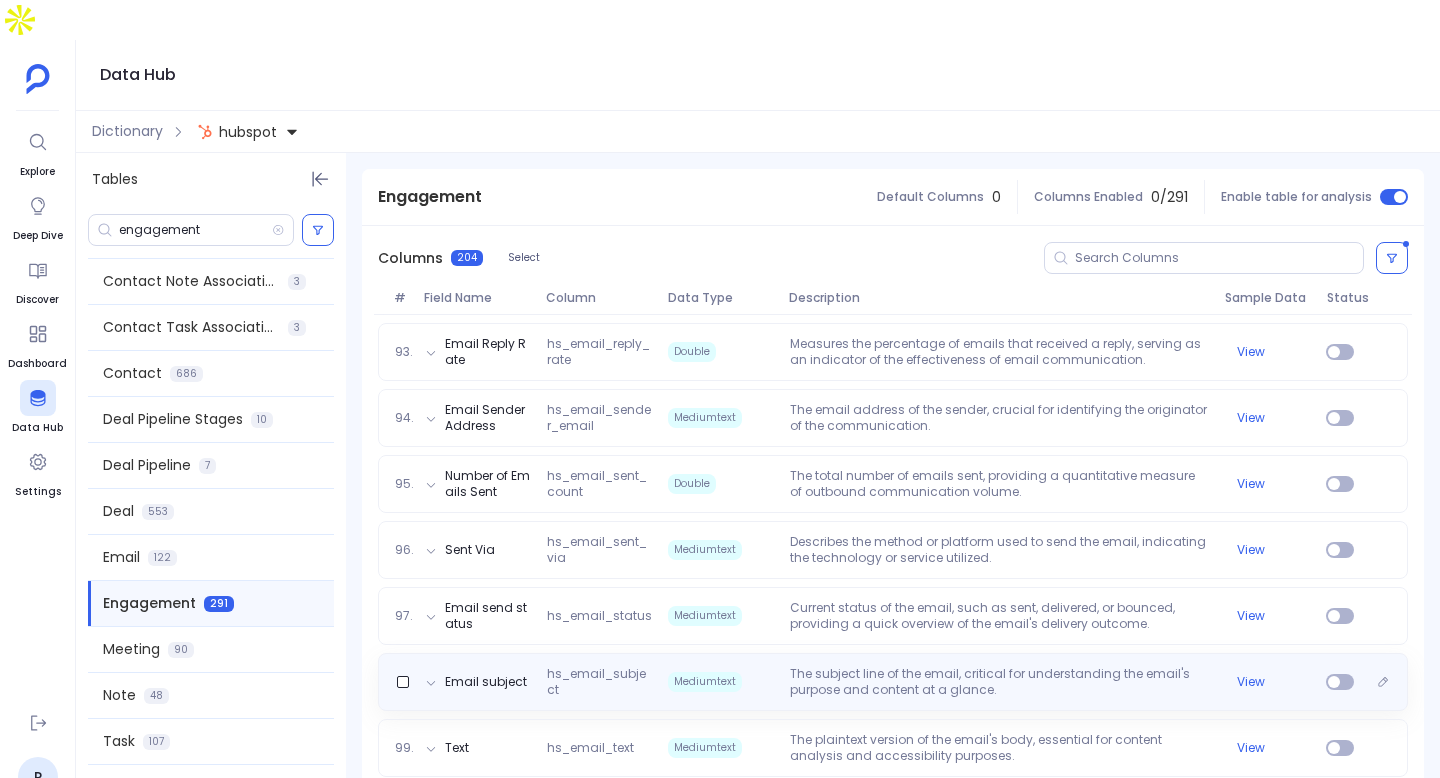 click on "The subject line of the email, critical for understanding the email's purpose and content at a glance." at bounding box center (999, 682) 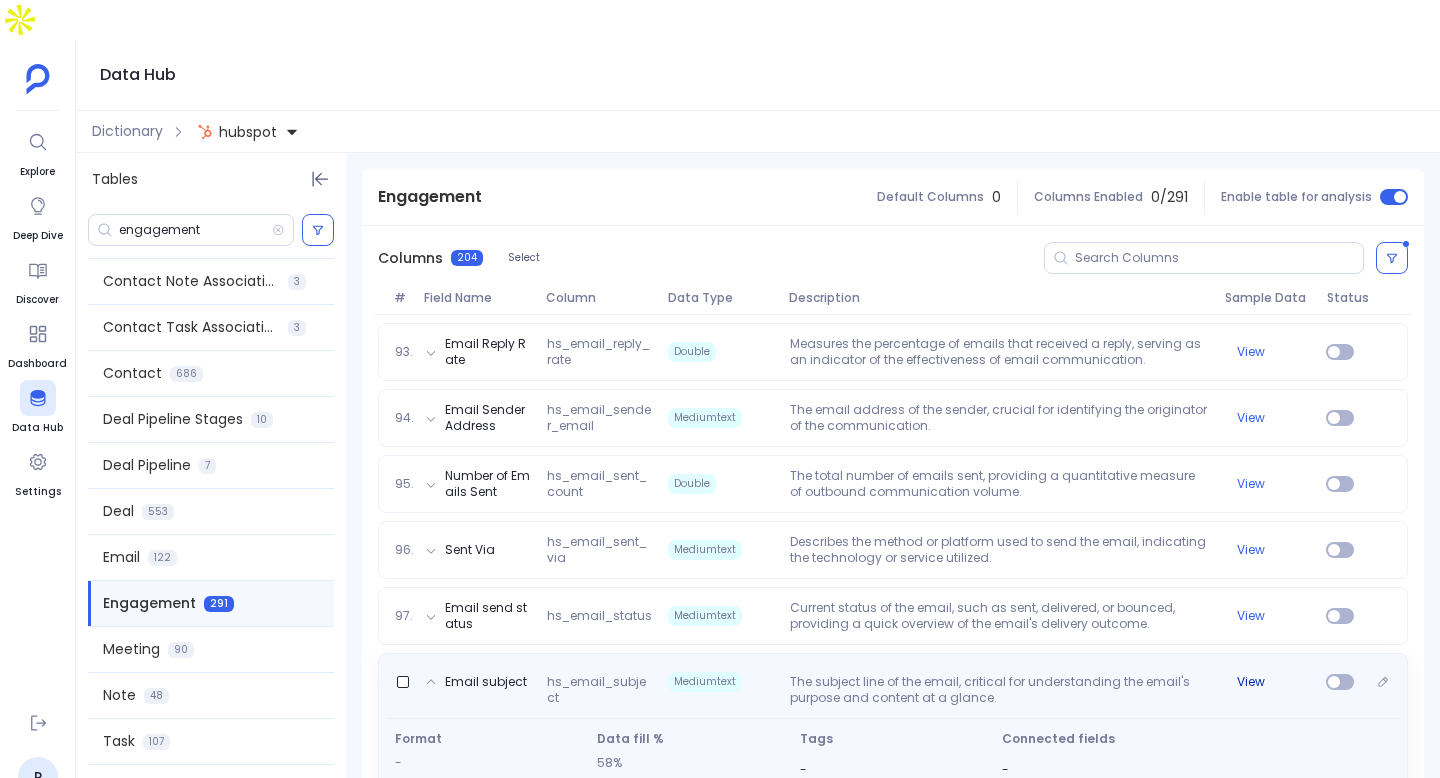 click on "View" at bounding box center (1251, 682) 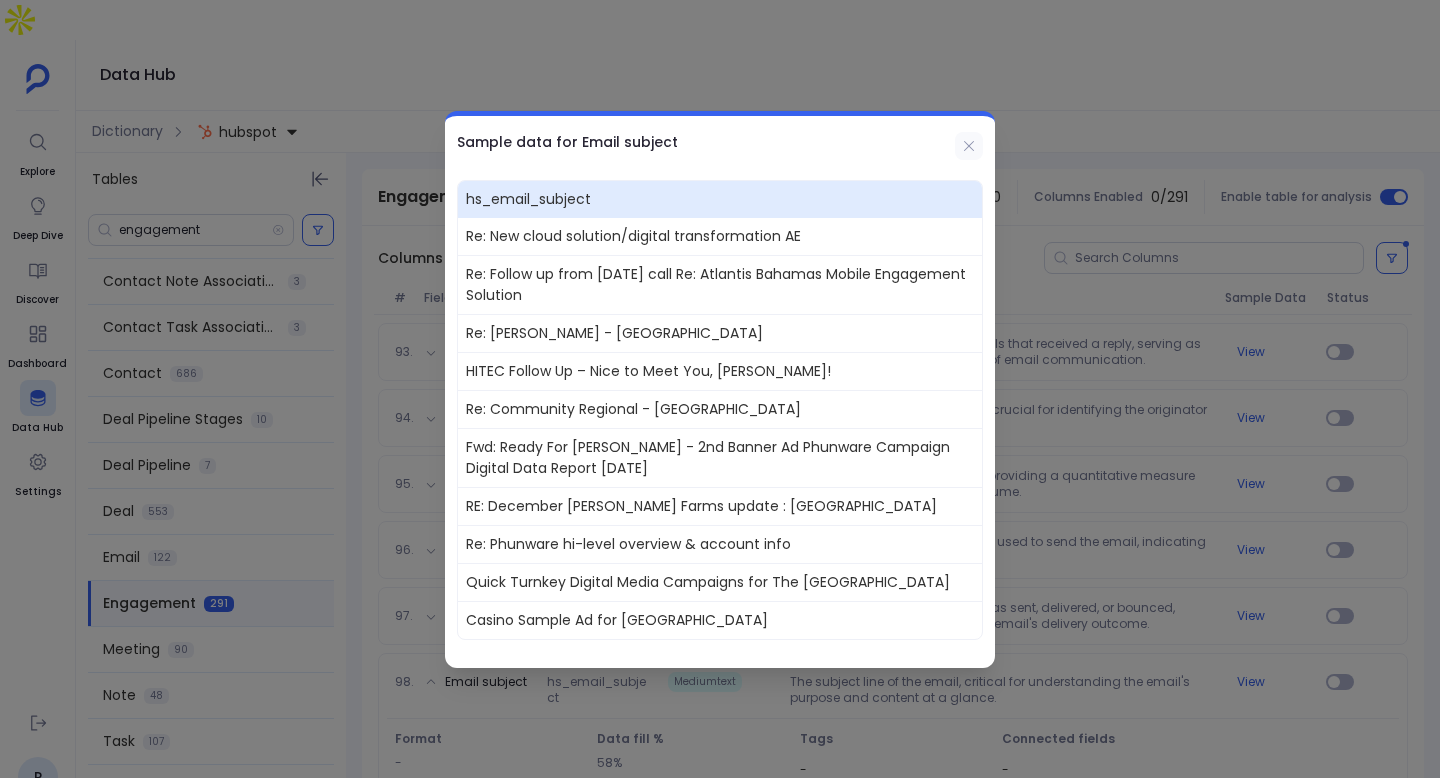 click 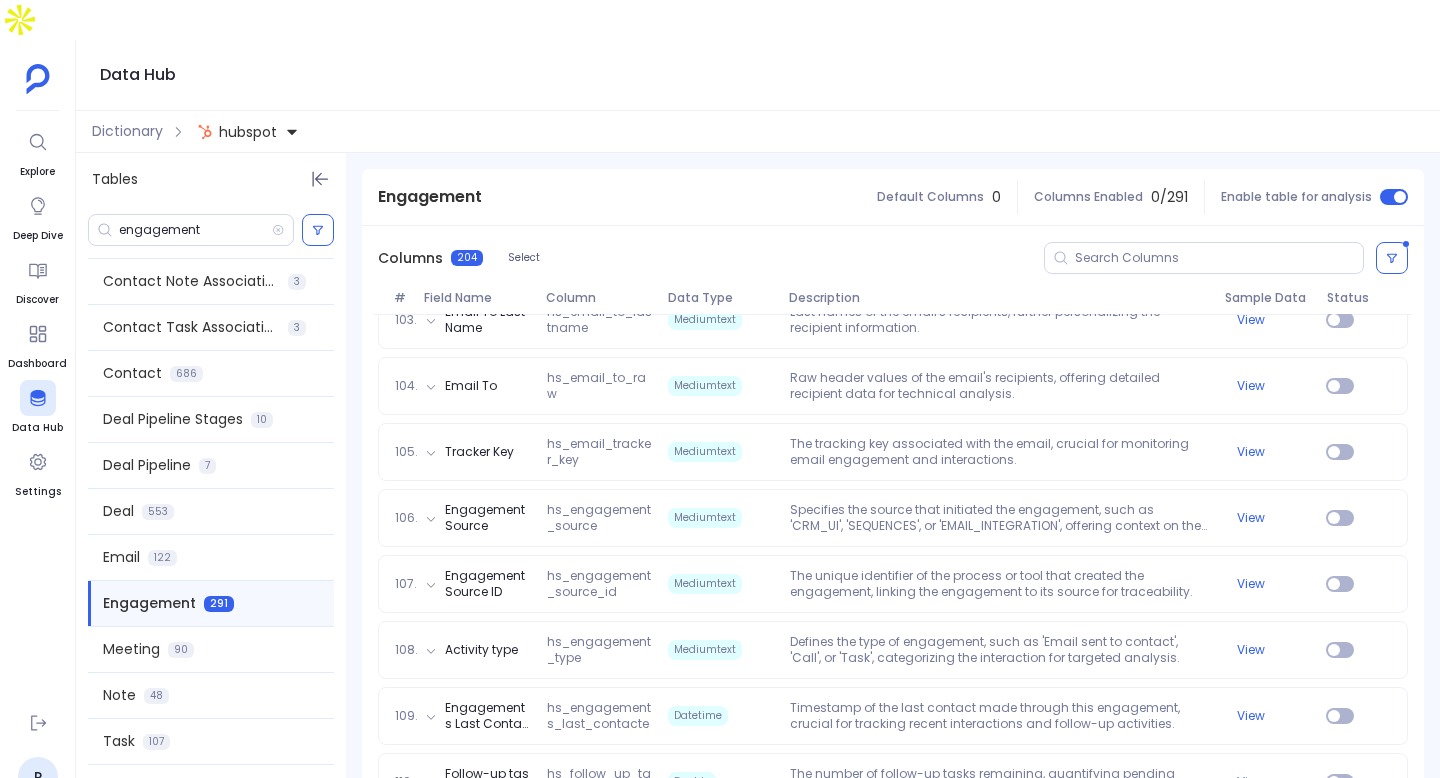 scroll, scrollTop: 7123, scrollLeft: 0, axis: vertical 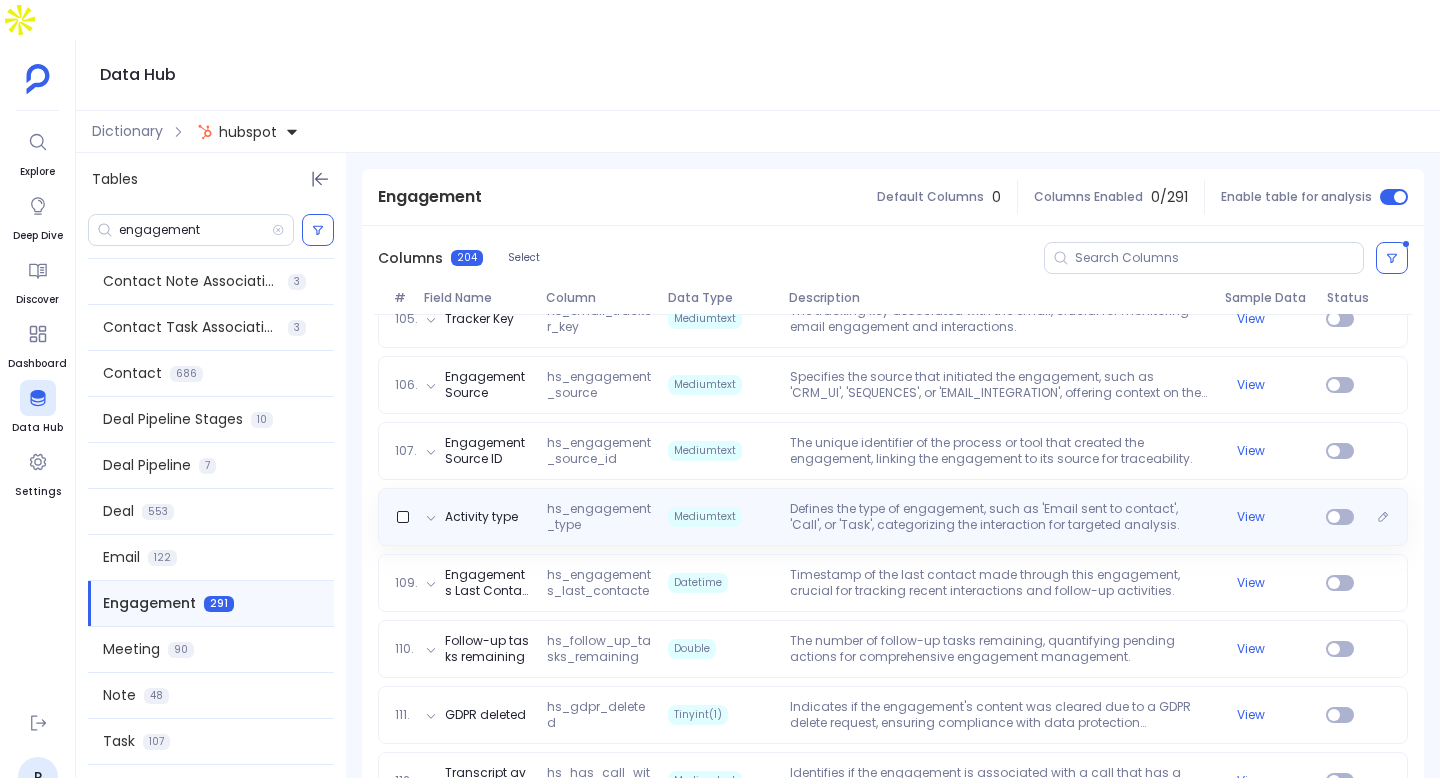 click on "Activity type hs_engagement_type Mediumtext Defines the type of engagement, such as 'Email sent to contact', 'Call', or 'Task', categorizing the interaction for targeted analysis. View" at bounding box center [893, 517] 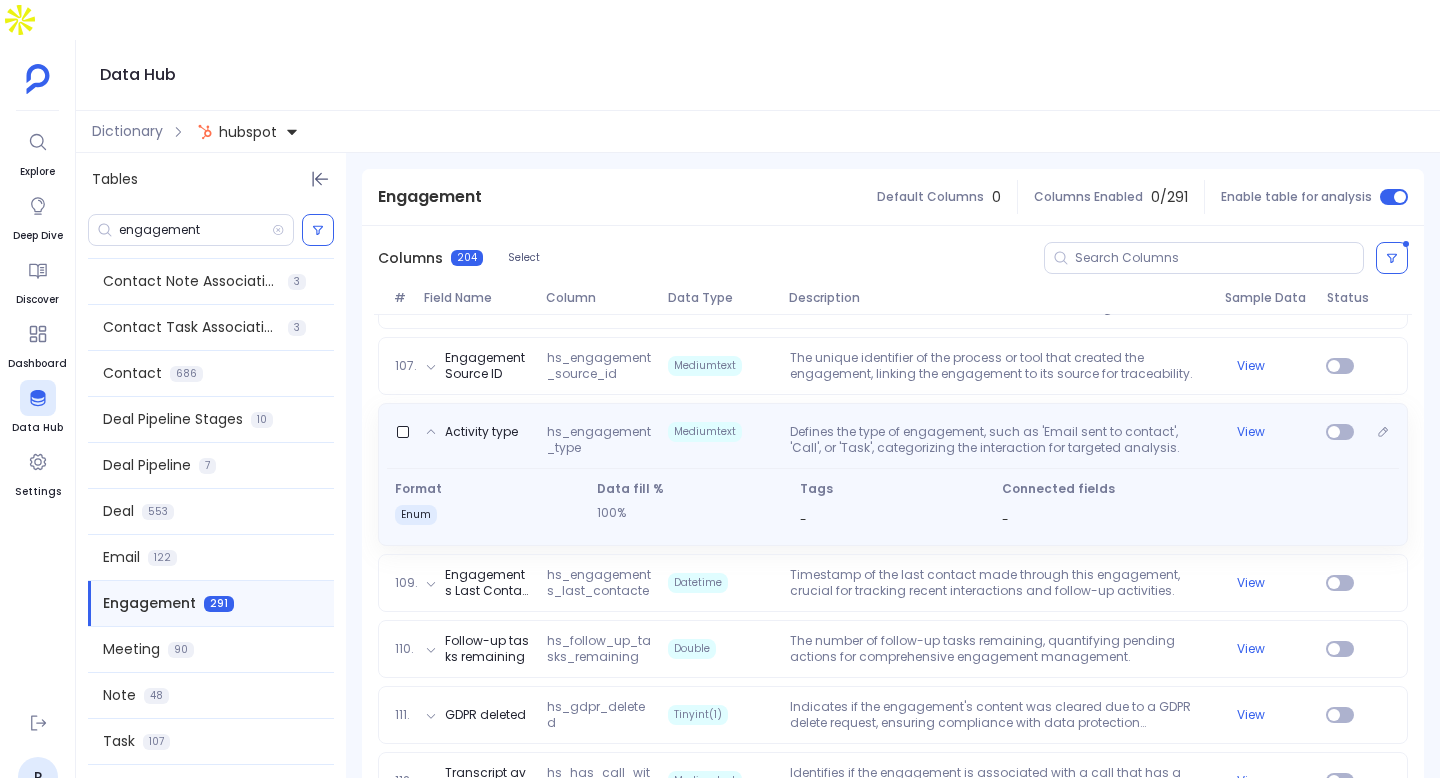 scroll, scrollTop: 7165, scrollLeft: 0, axis: vertical 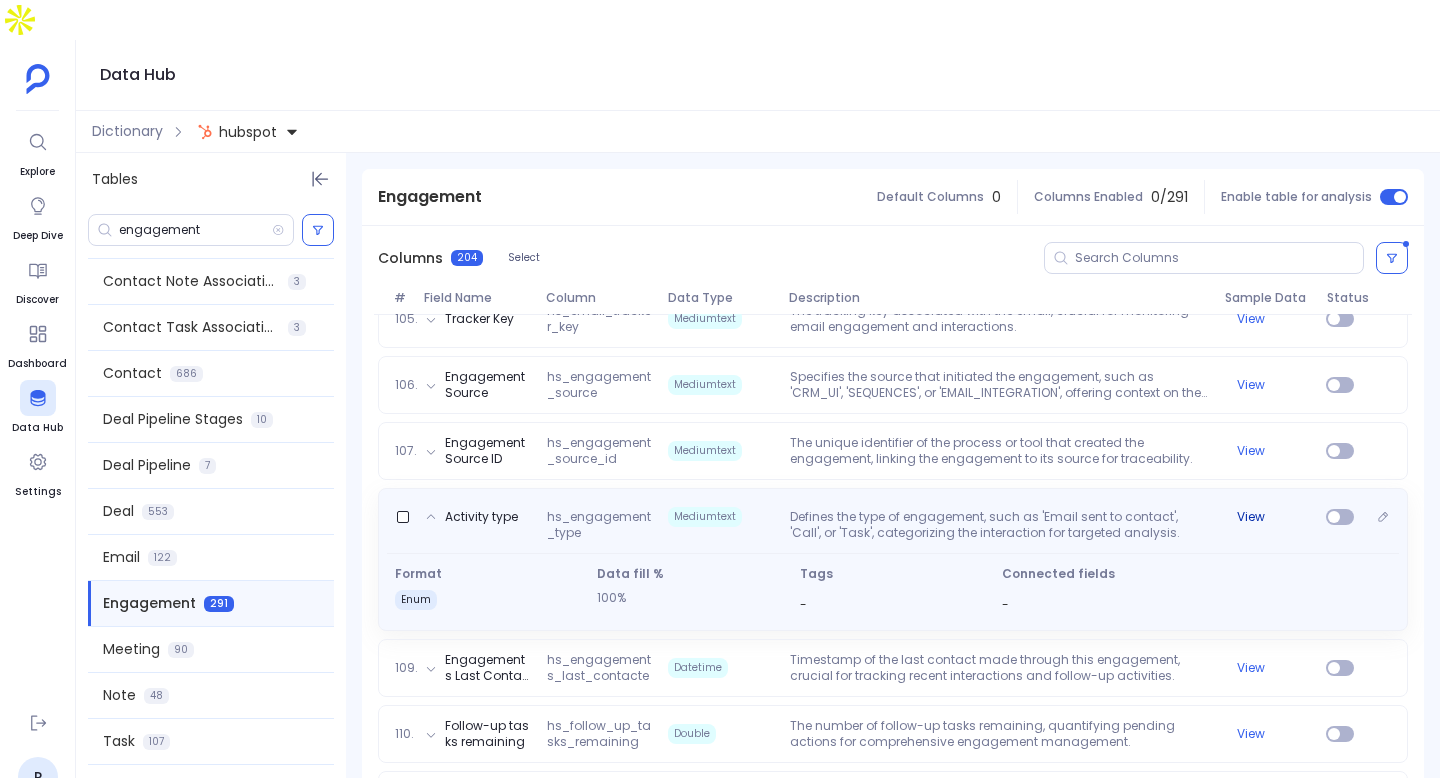 click on "View" at bounding box center [1267, 517] 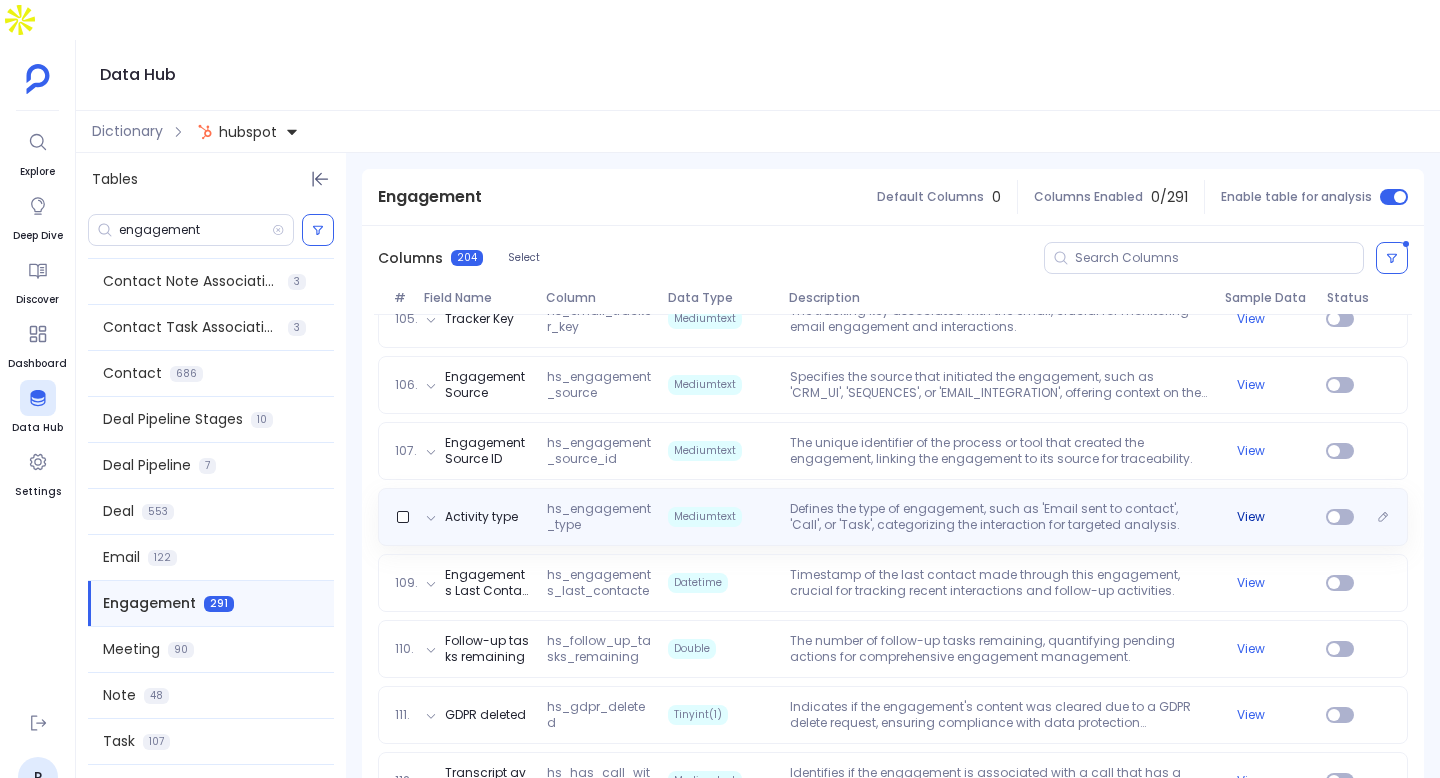 click on "View" at bounding box center [1251, 517] 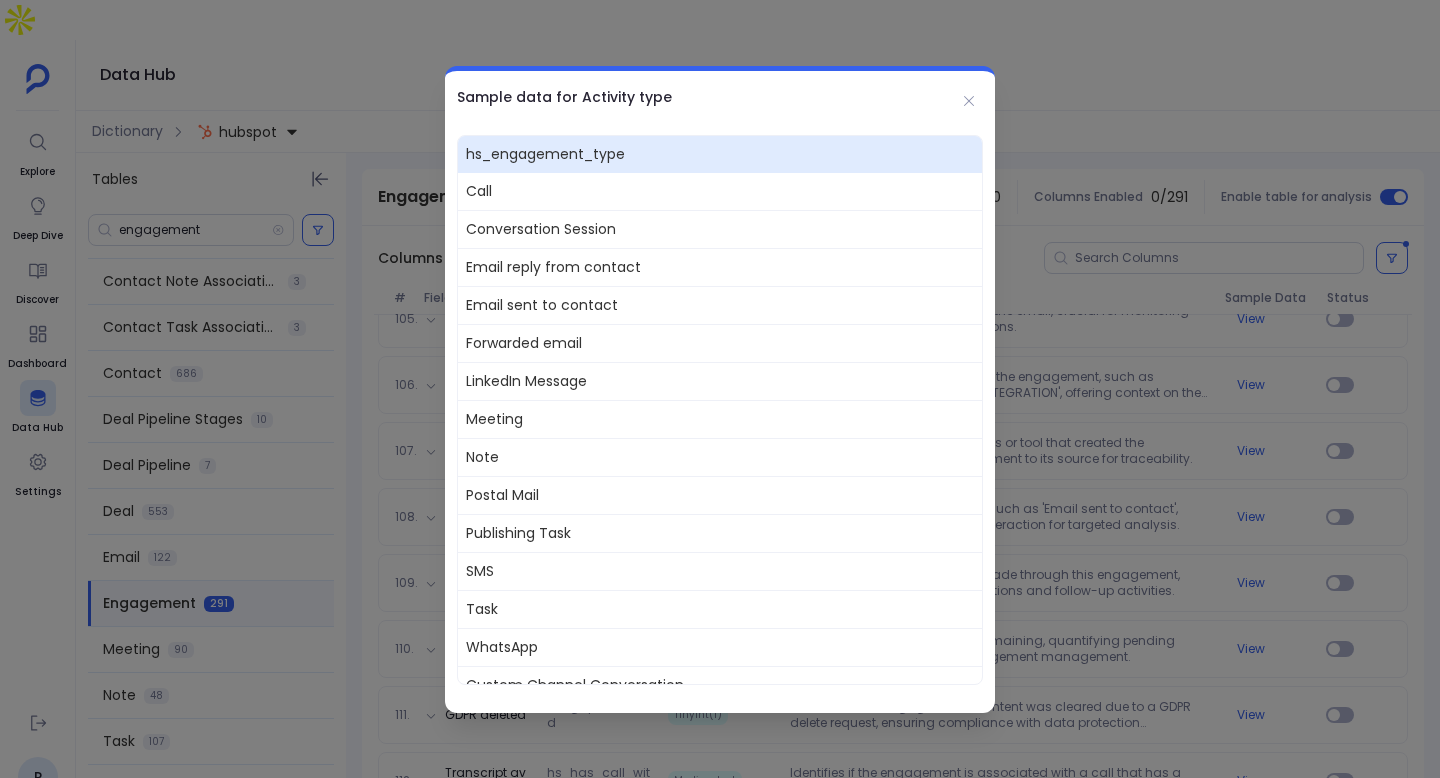 scroll, scrollTop: 20, scrollLeft: 0, axis: vertical 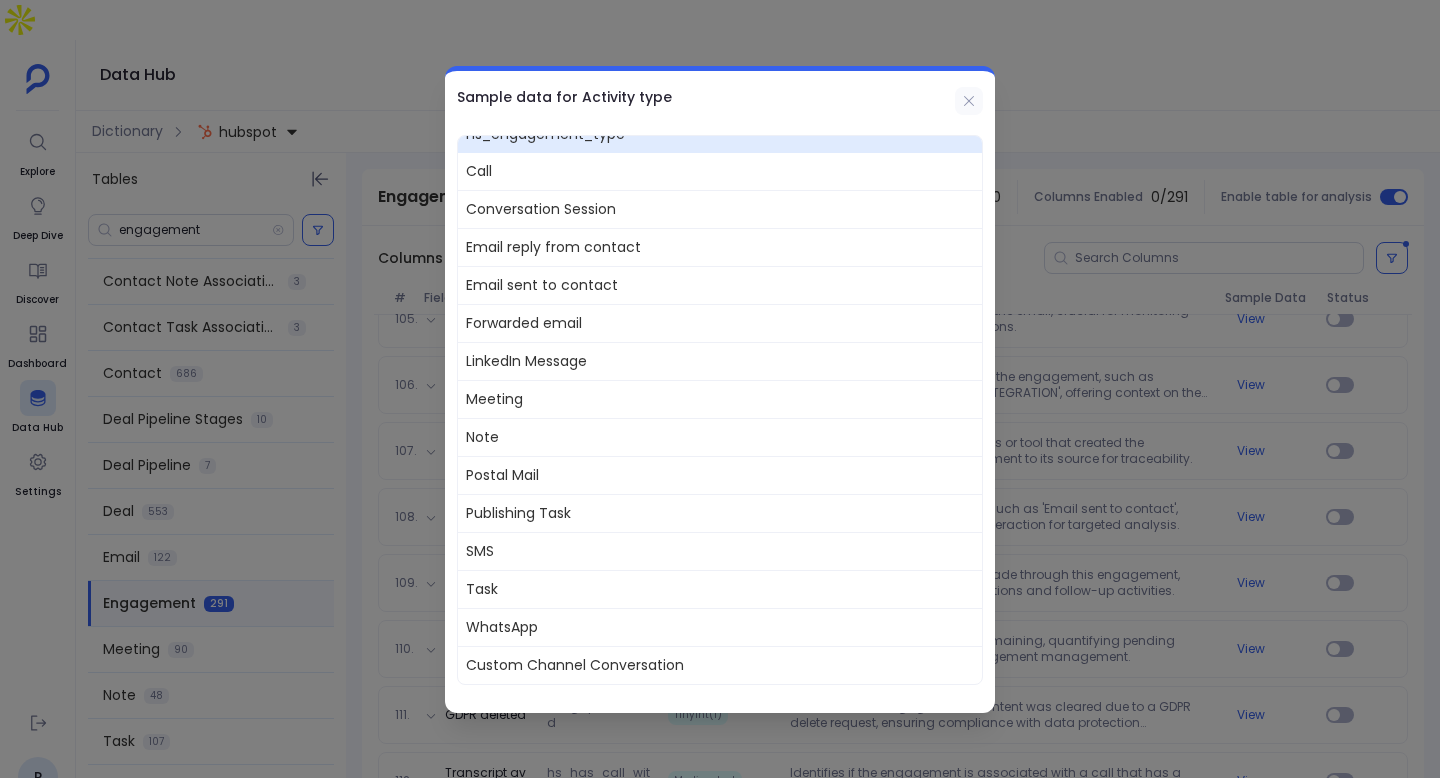 click 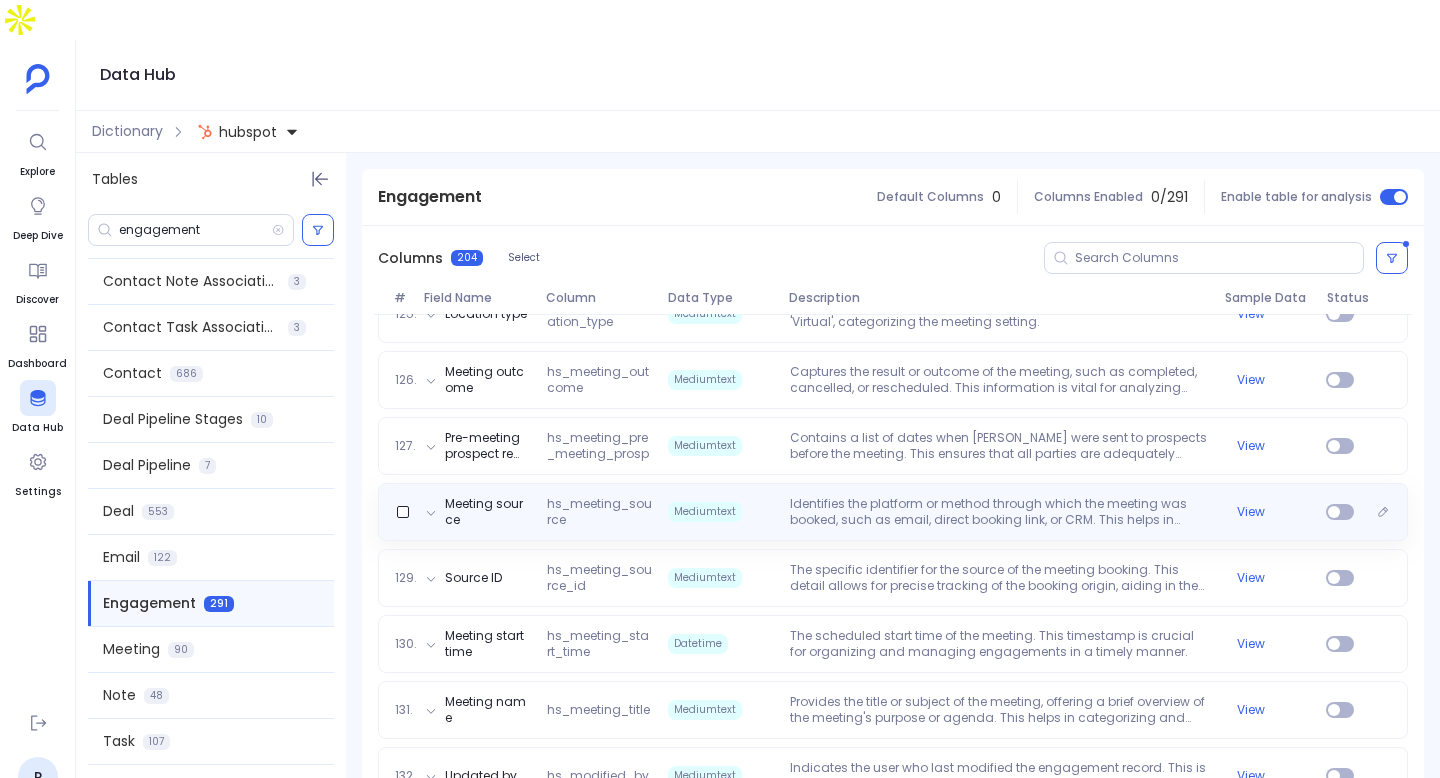 scroll, scrollTop: 8504, scrollLeft: 0, axis: vertical 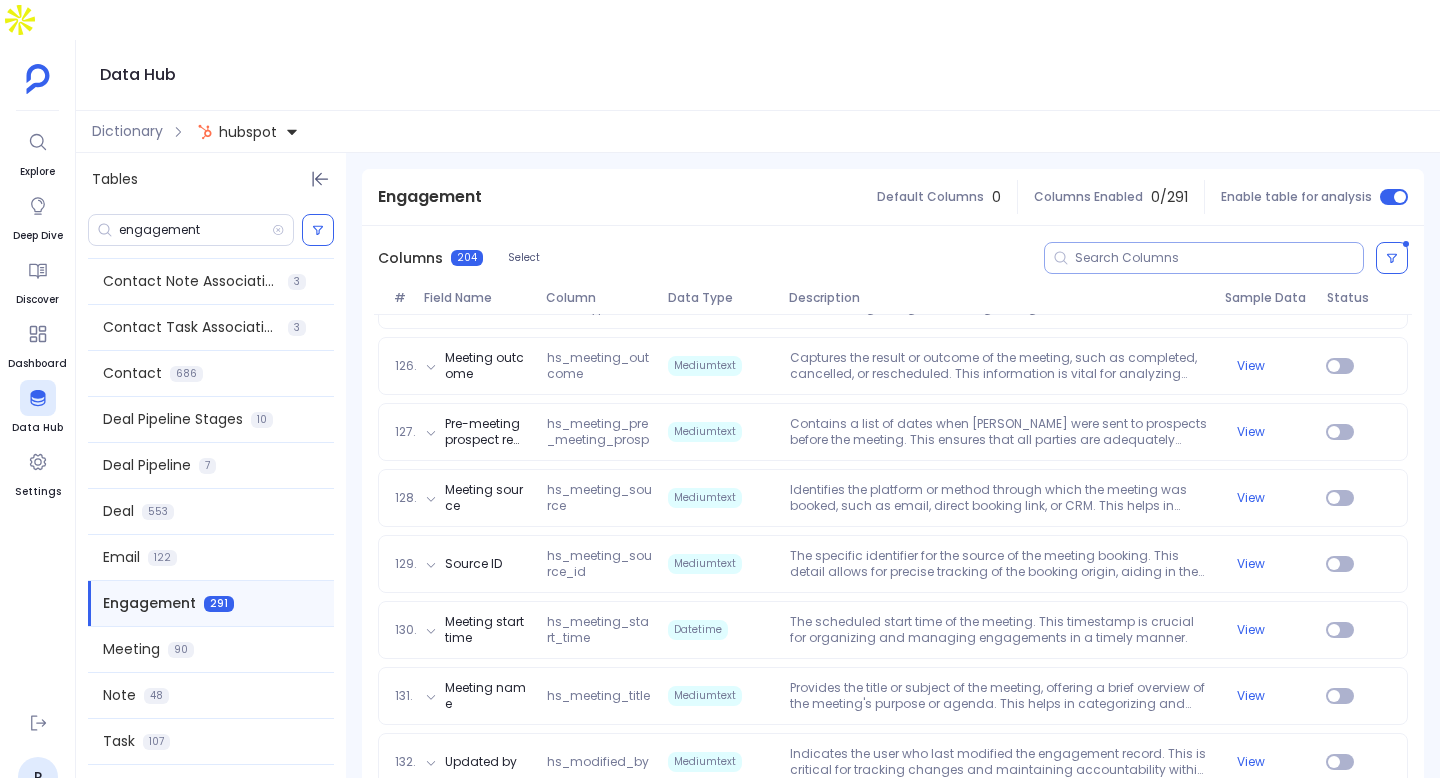click at bounding box center [1219, 258] 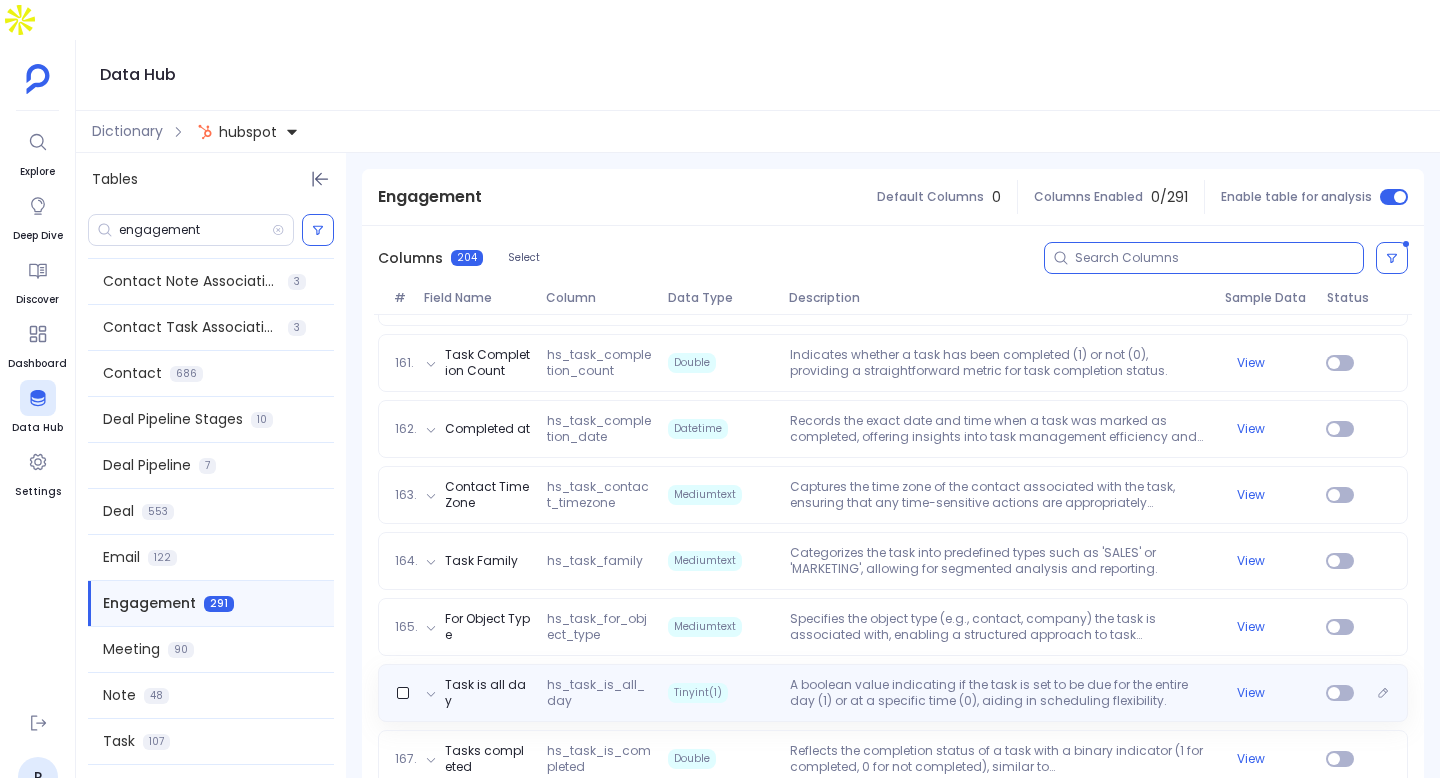 scroll, scrollTop: 10804, scrollLeft: 0, axis: vertical 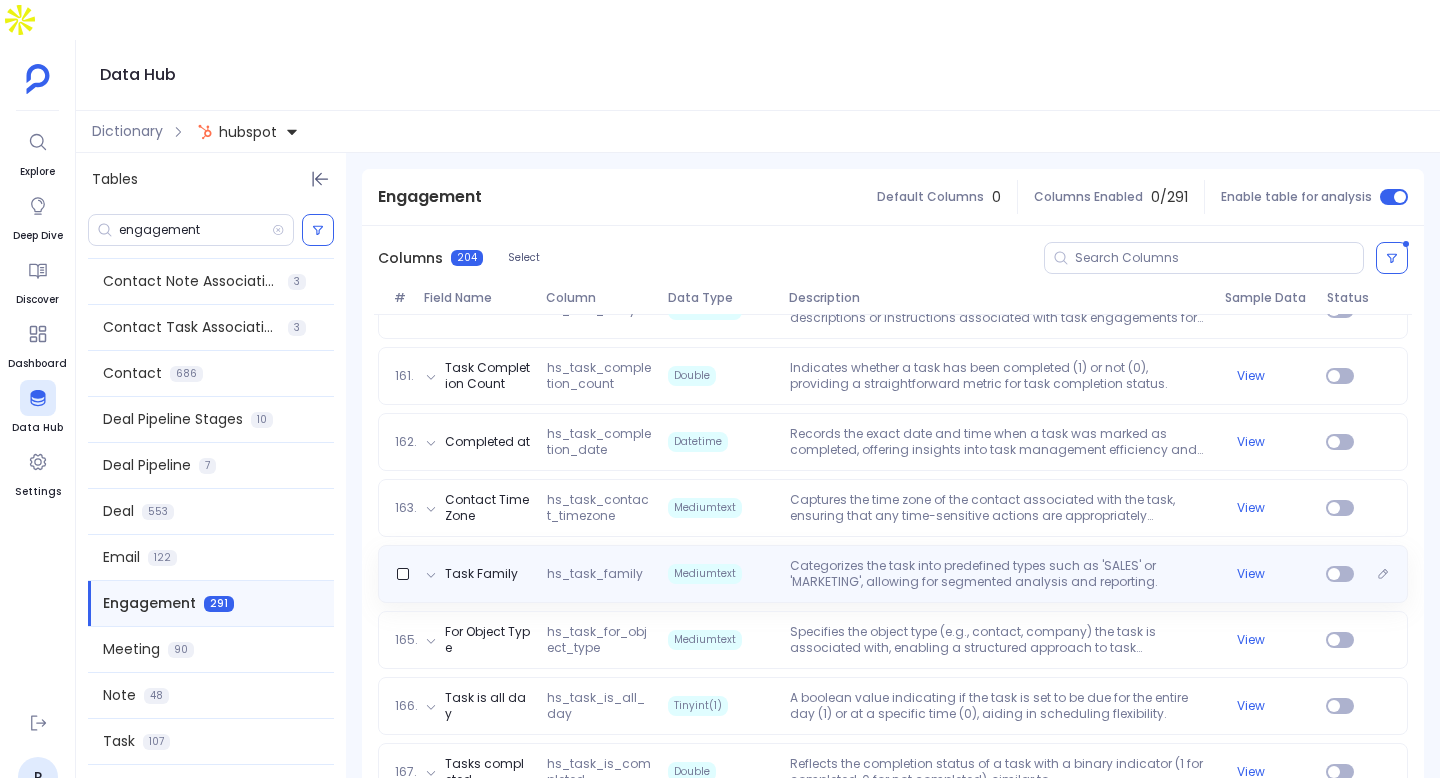 click on "Categorizes the task into predefined types such as 'SALES' or 'MARKETING', allowing for segmented analysis and reporting." at bounding box center [999, 574] 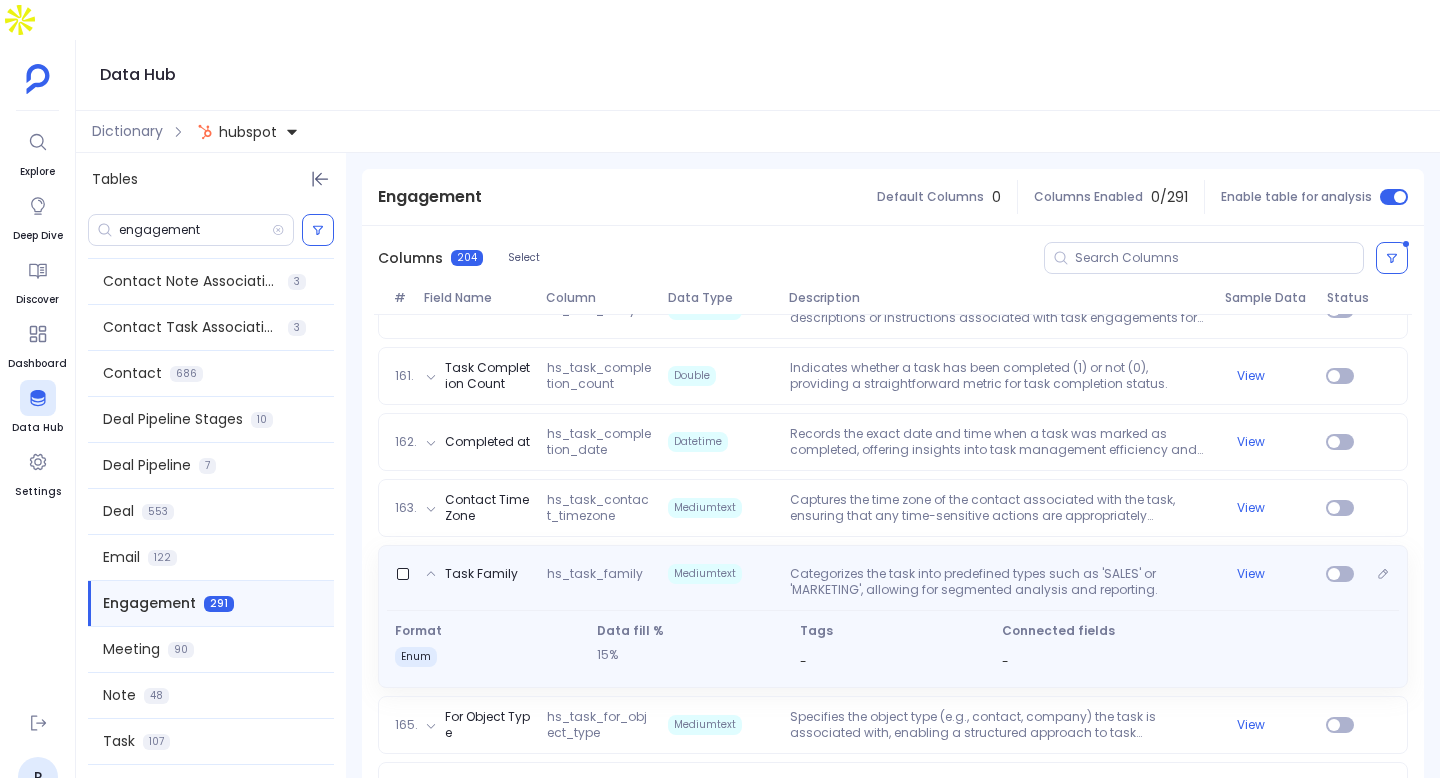 click on "Categorizes the task into predefined types such as 'SALES' or 'MARKETING', allowing for segmented analysis and reporting." at bounding box center [999, 582] 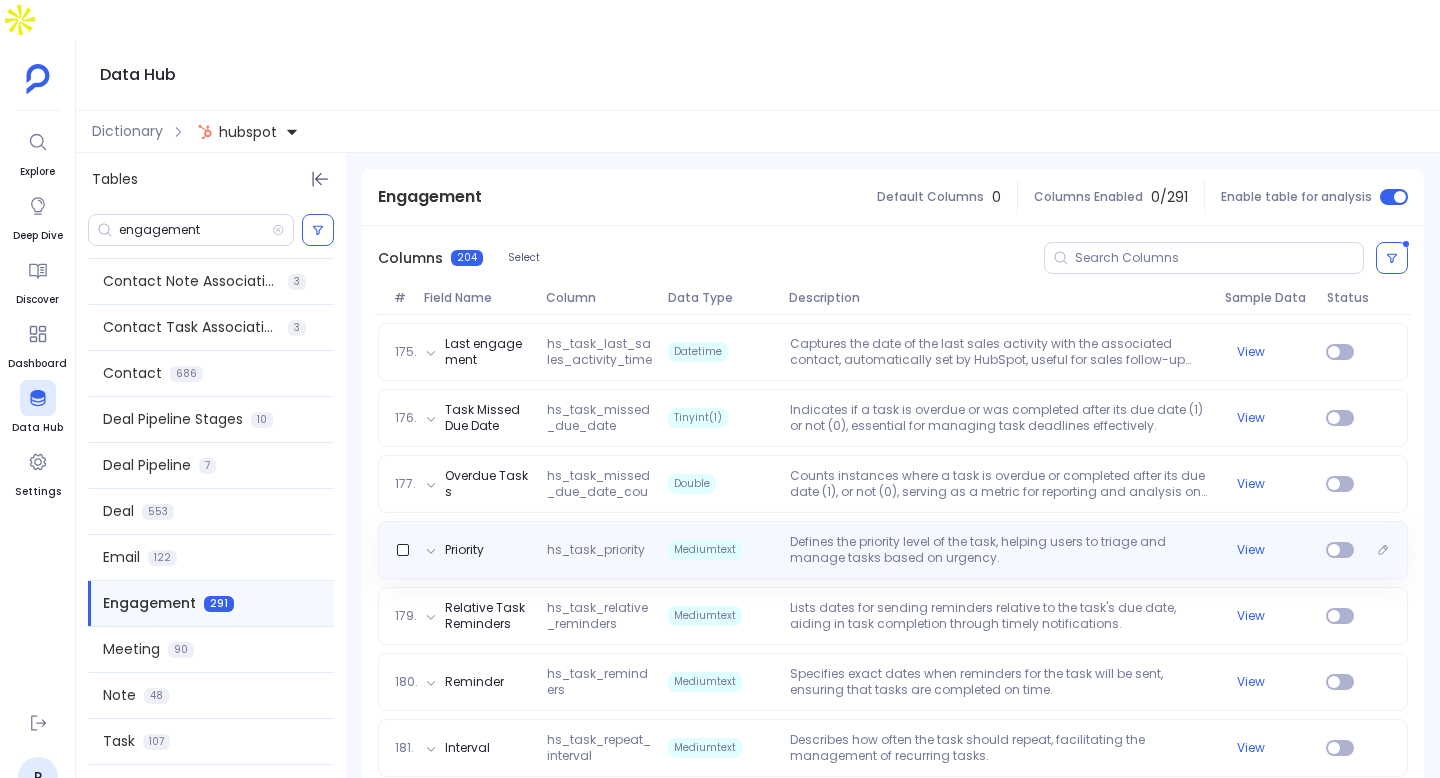 scroll, scrollTop: 11760, scrollLeft: 0, axis: vertical 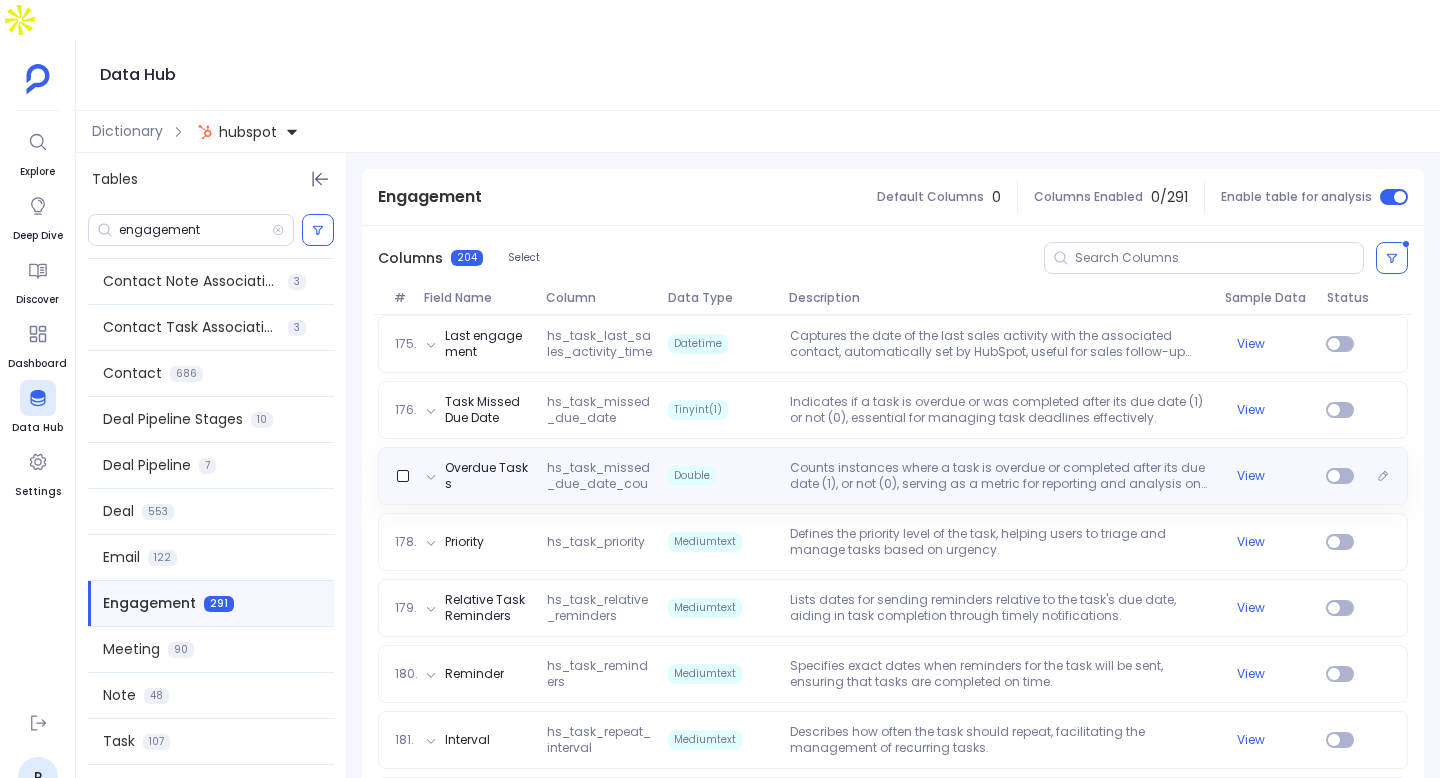 click on "Counts instances where a task is overdue or completed after its due date (1), or not (0), serving as a metric for reporting and analysis on task punctuality." at bounding box center (999, 476) 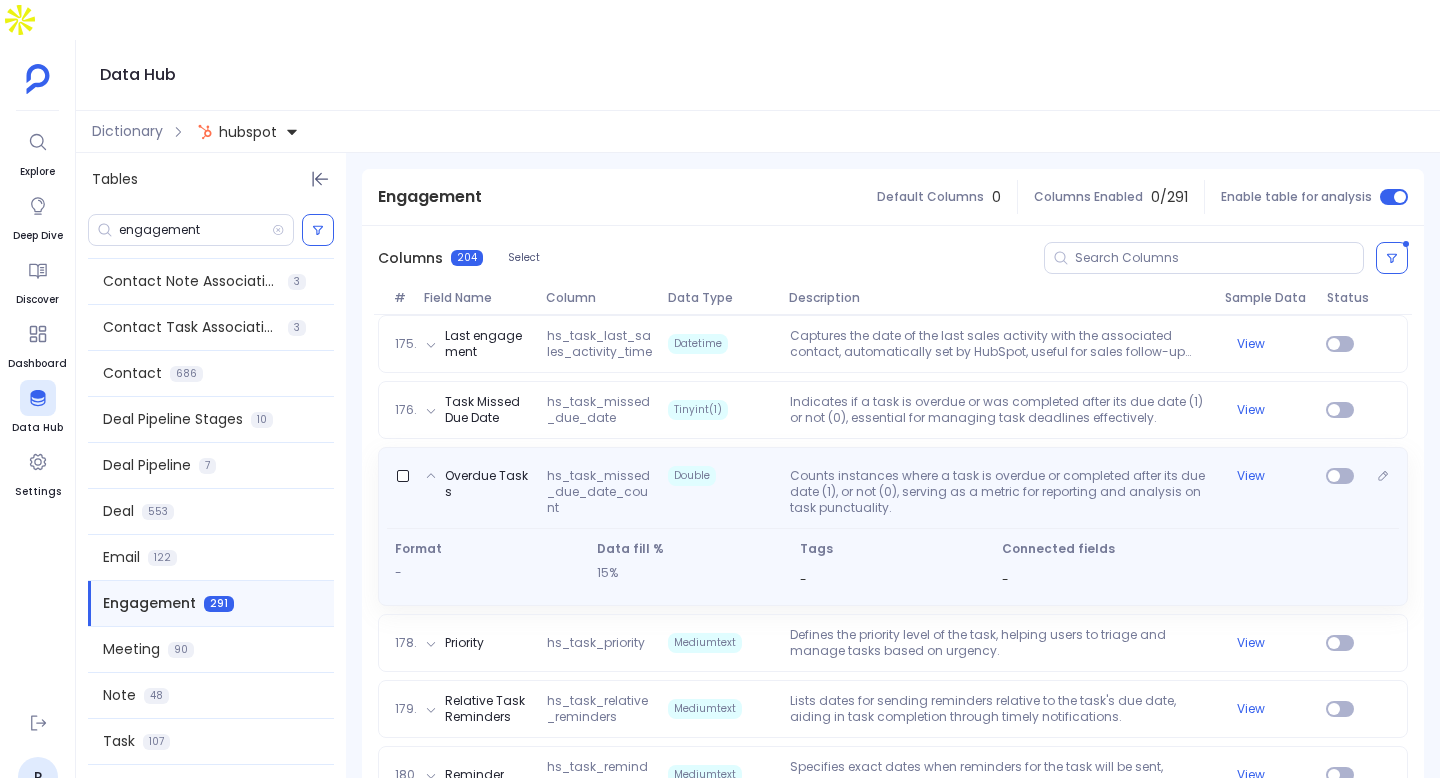 click on "Counts instances where a task is overdue or completed after its due date (1), or not (0), serving as a metric for reporting and analysis on task punctuality." at bounding box center (999, 492) 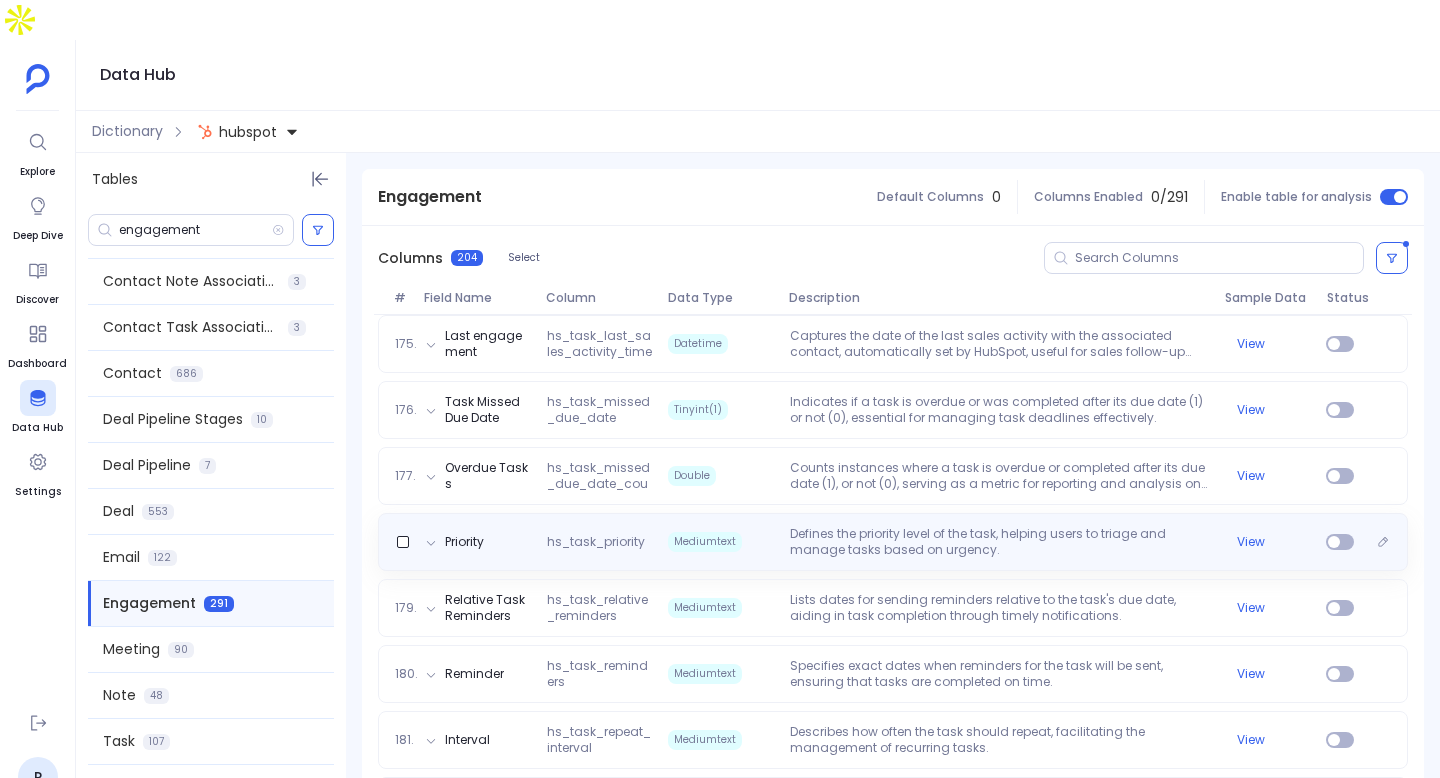 click on "Defines the priority level of the task, helping users to triage and manage tasks based on urgency." at bounding box center (999, 542) 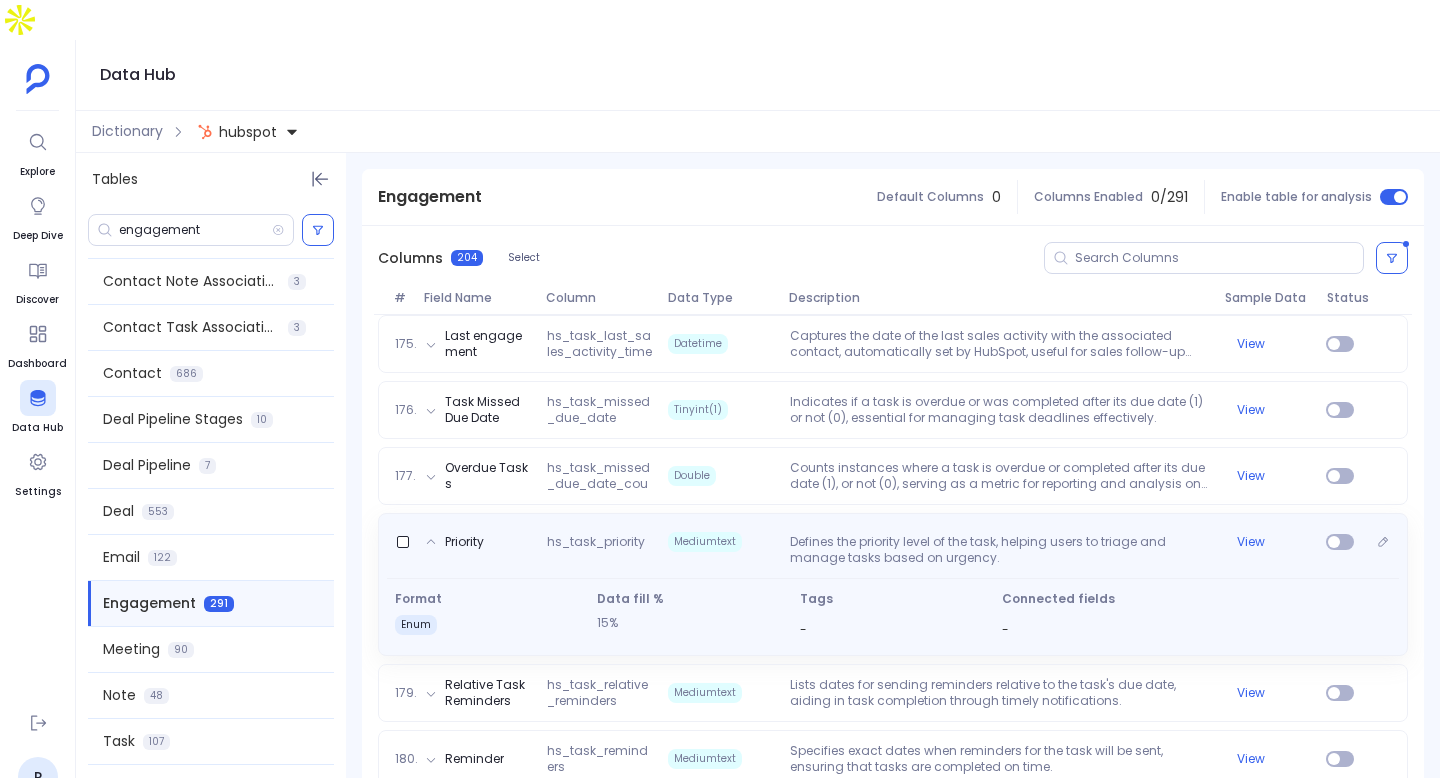 click on "Defines the priority level of the task, helping users to triage and manage tasks based on urgency." at bounding box center [999, 550] 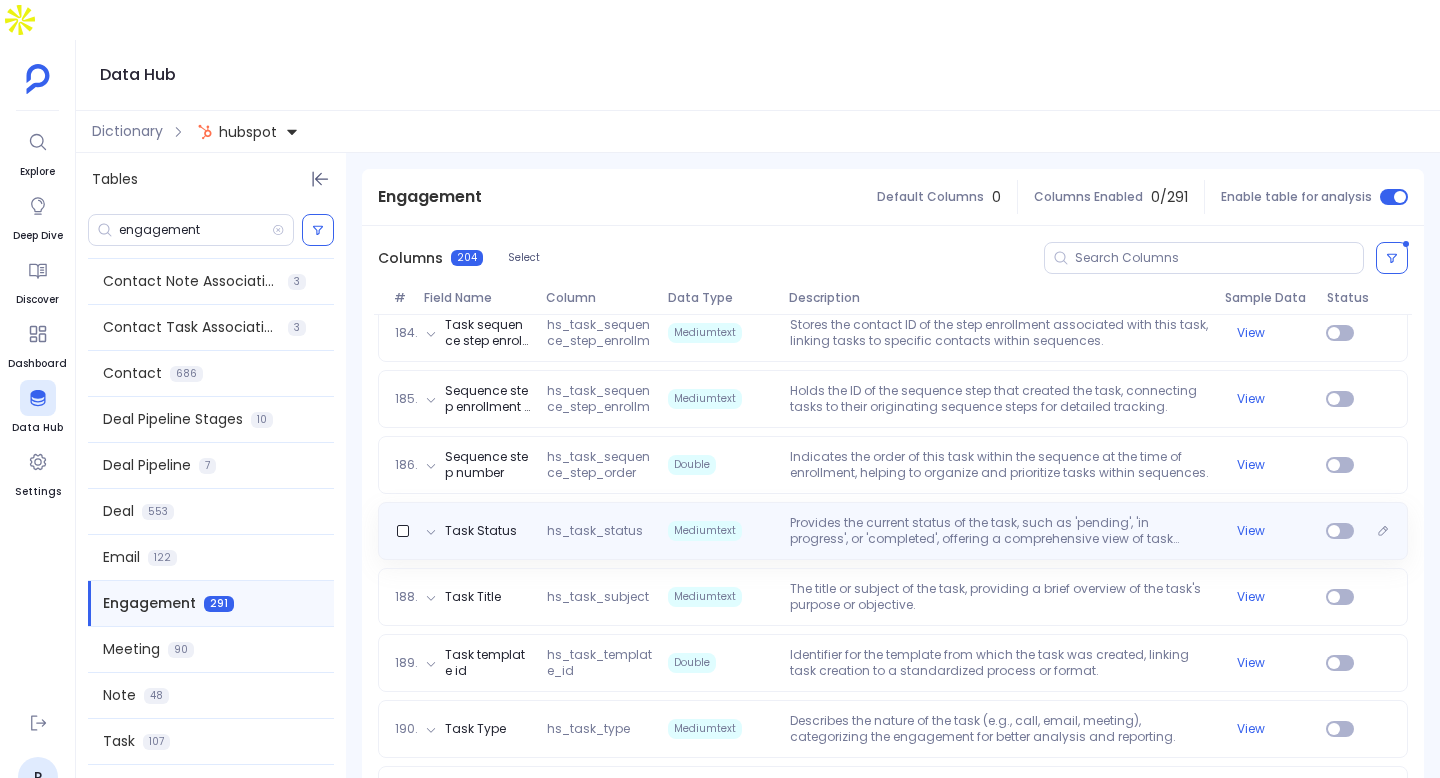 scroll, scrollTop: 12375, scrollLeft: 0, axis: vertical 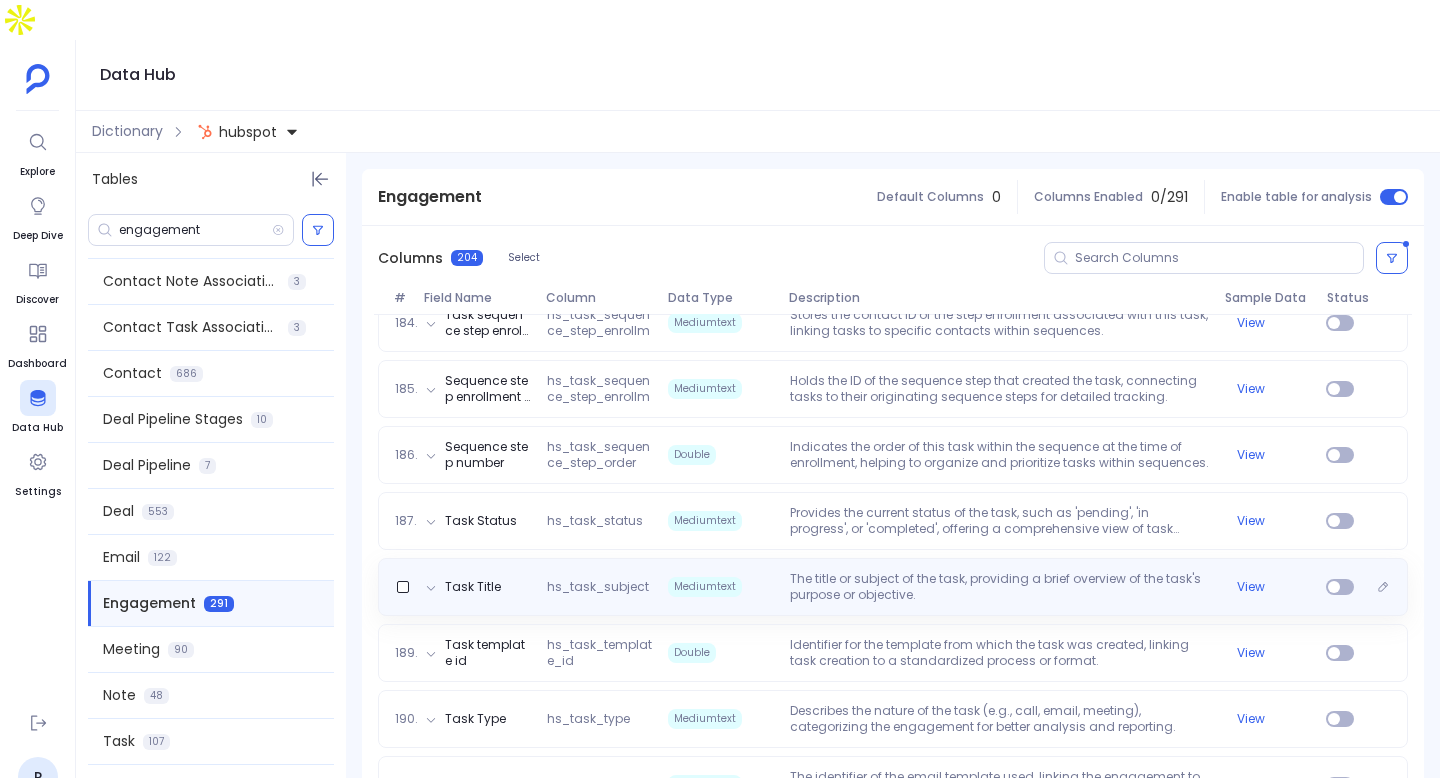 click on "The title or subject of the task, providing a brief overview of the task's purpose or objective." at bounding box center (999, 587) 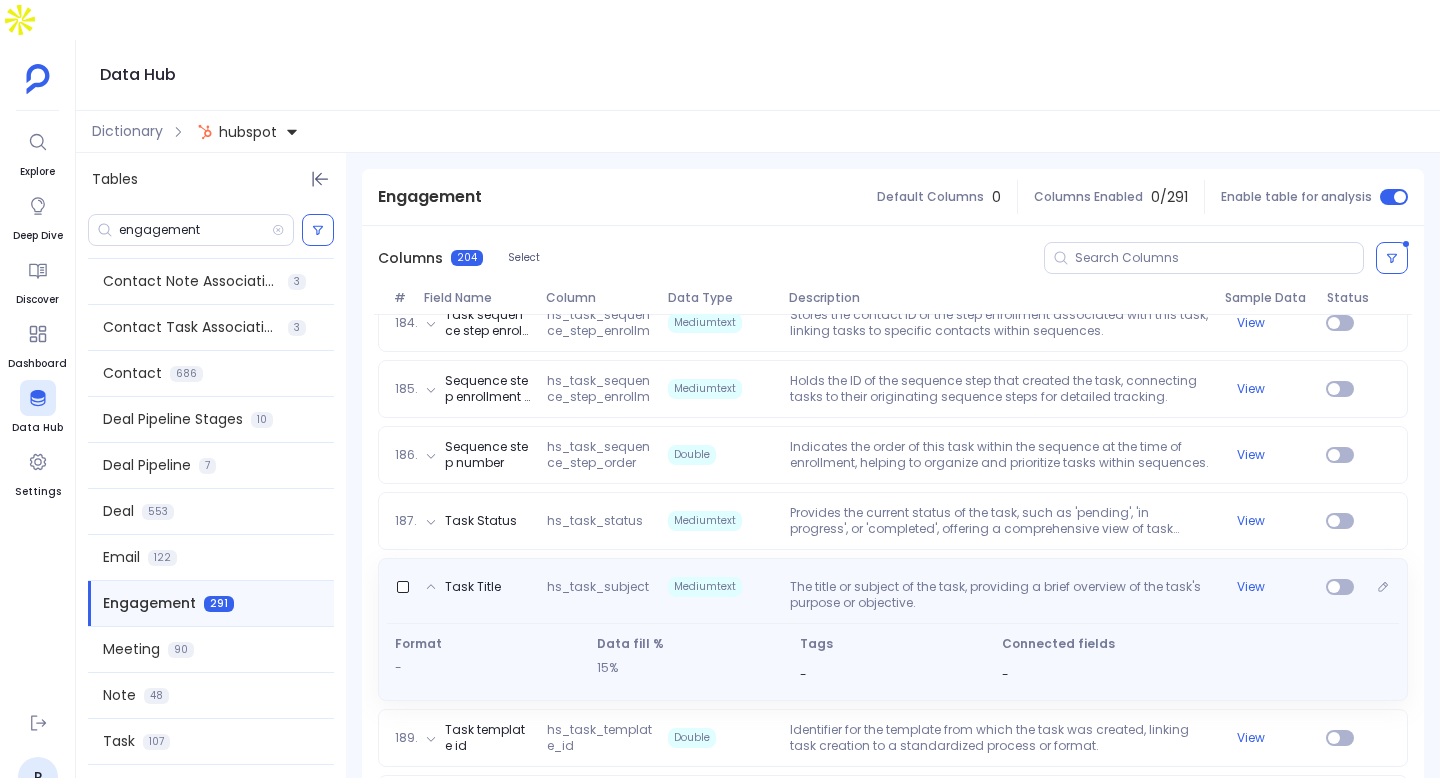 click on "The title or subject of the task, providing a brief overview of the task's purpose or objective." at bounding box center [999, 595] 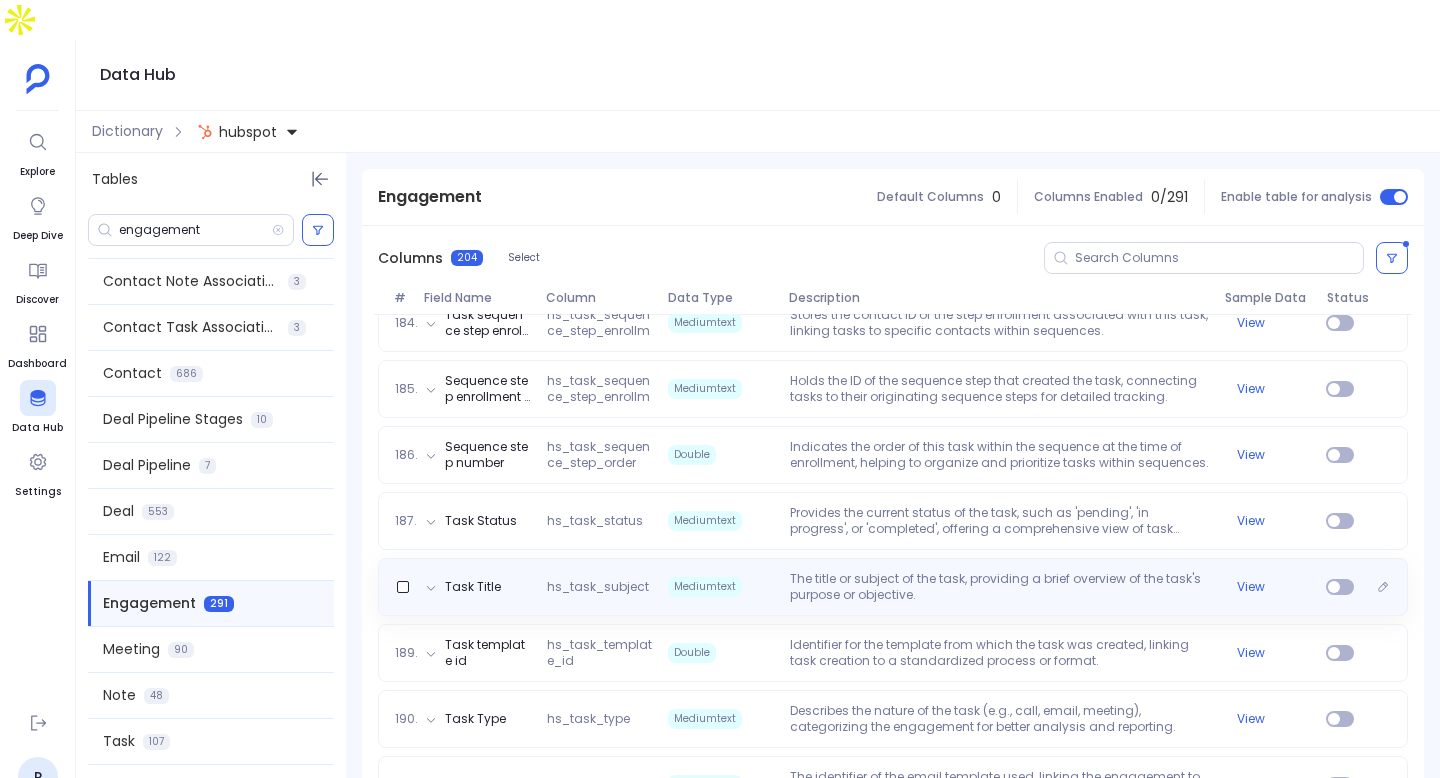 click on "The title or subject of the task, providing a brief overview of the task's purpose or objective." at bounding box center (999, 587) 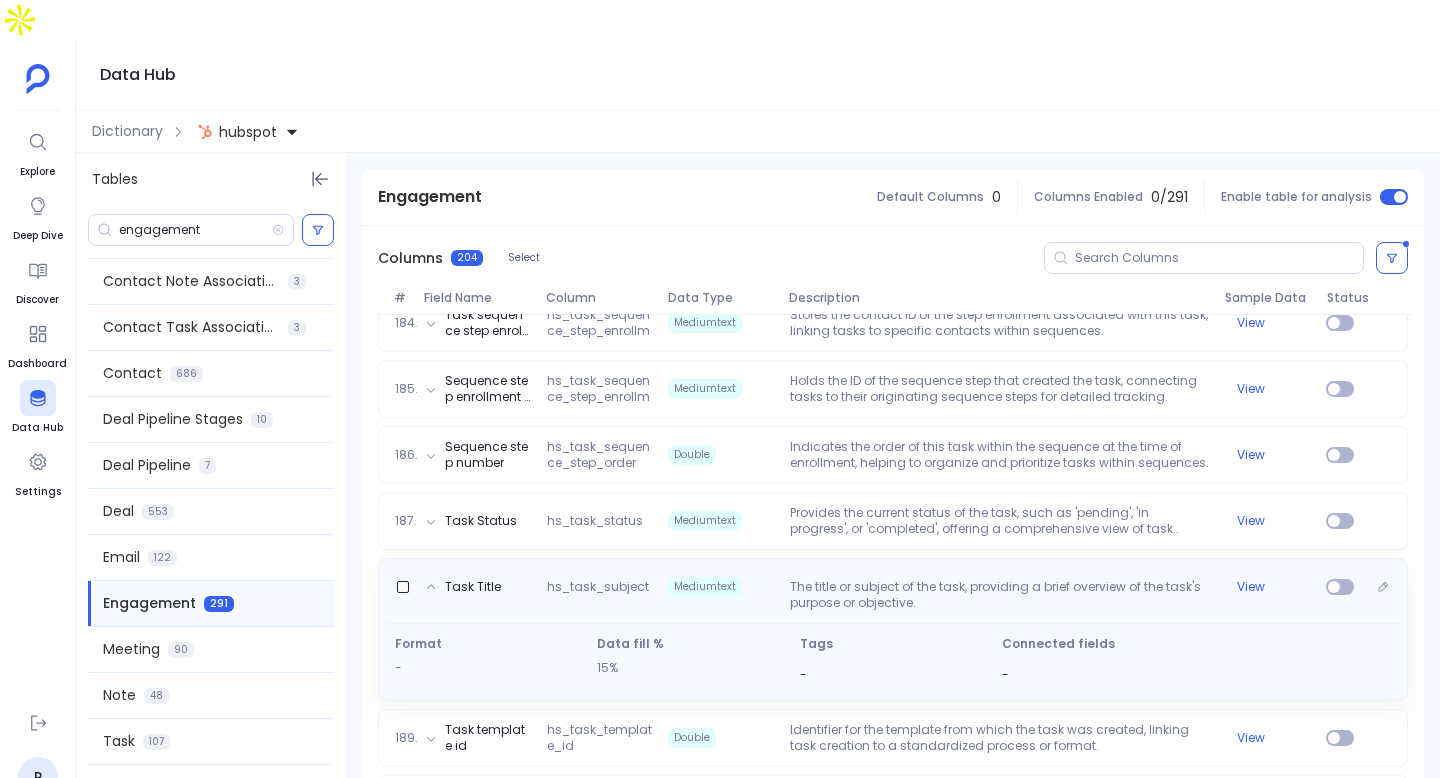 click on "The title or subject of the task, providing a brief overview of the task's purpose or objective." at bounding box center (999, 595) 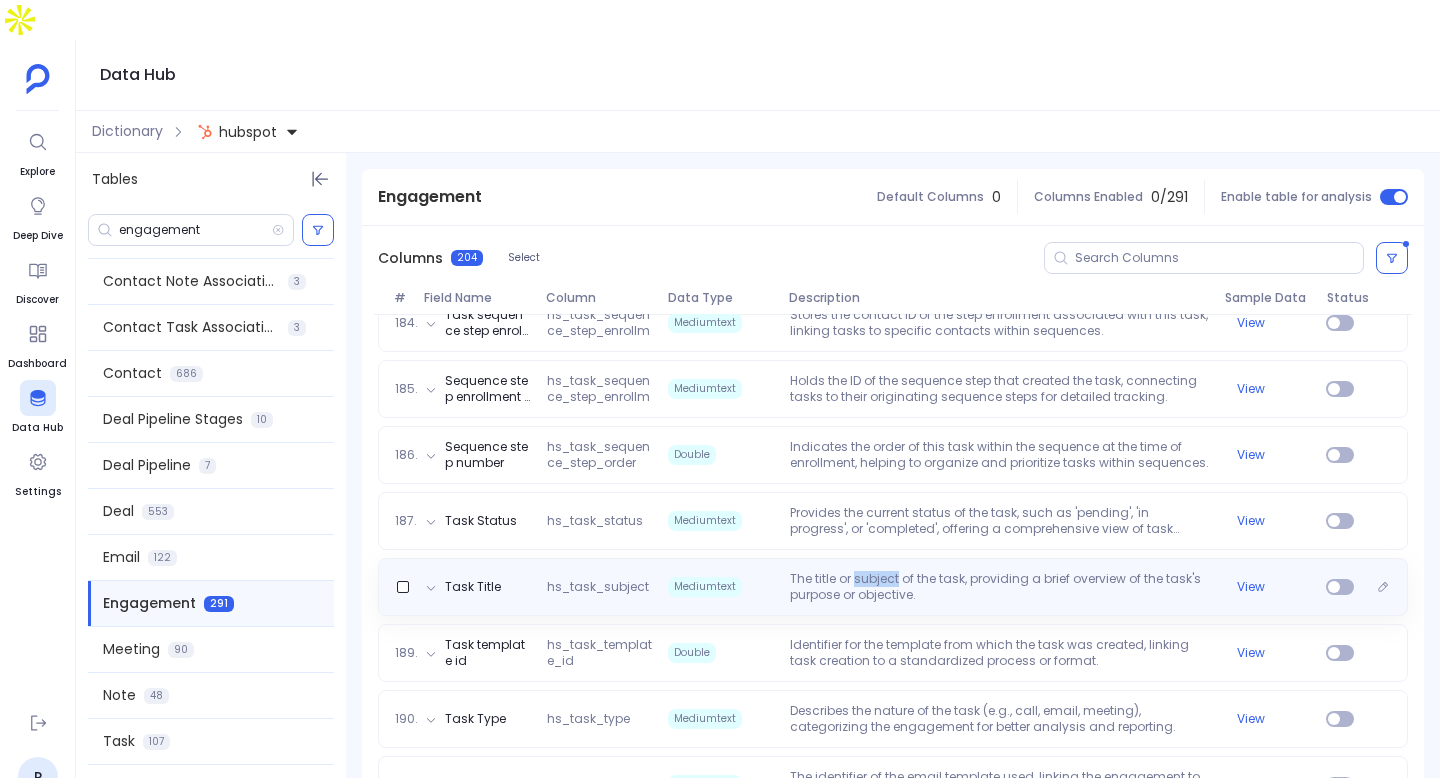click on "The title or subject of the task, providing a brief overview of the task's purpose or objective." at bounding box center [999, 587] 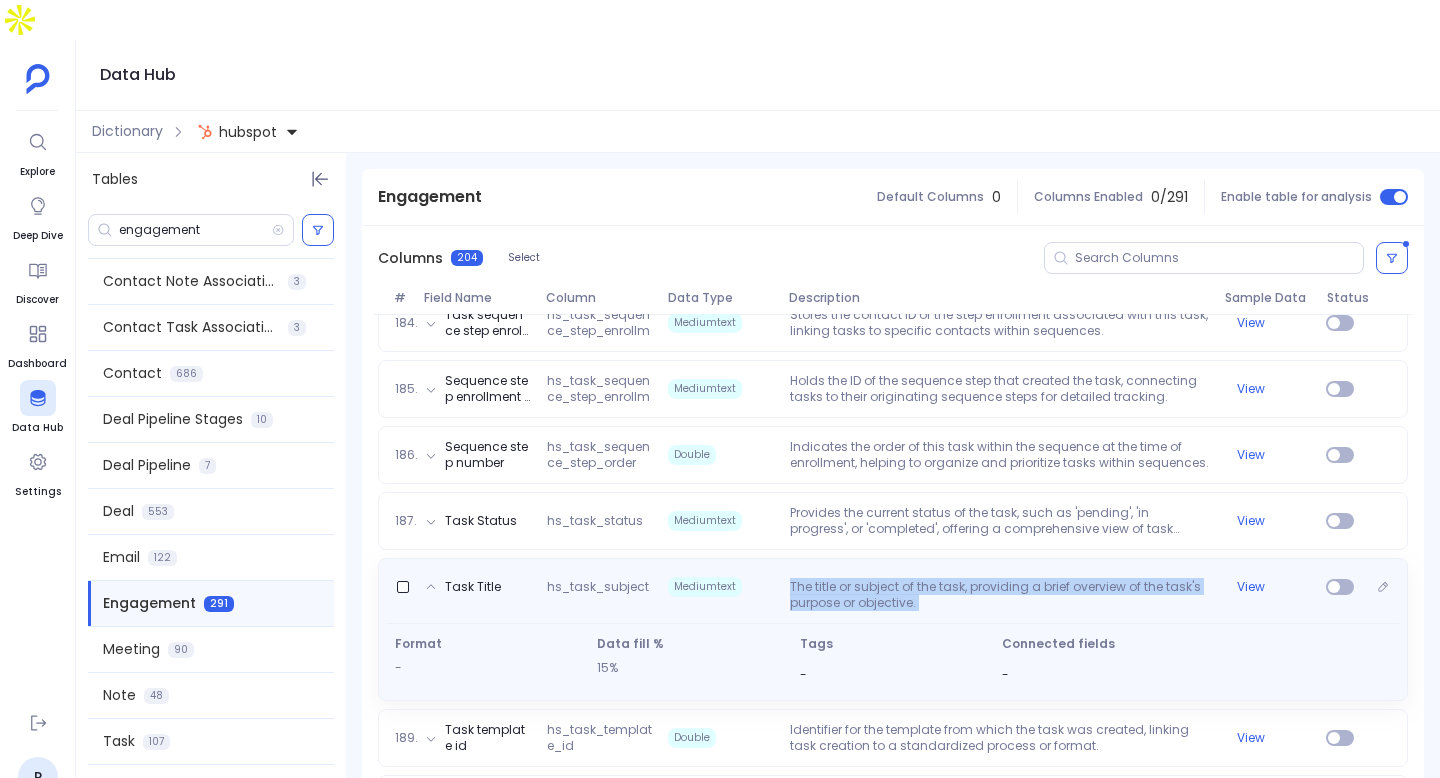 click on "The title or subject of the task, providing a brief overview of the task's purpose or objective." at bounding box center (999, 595) 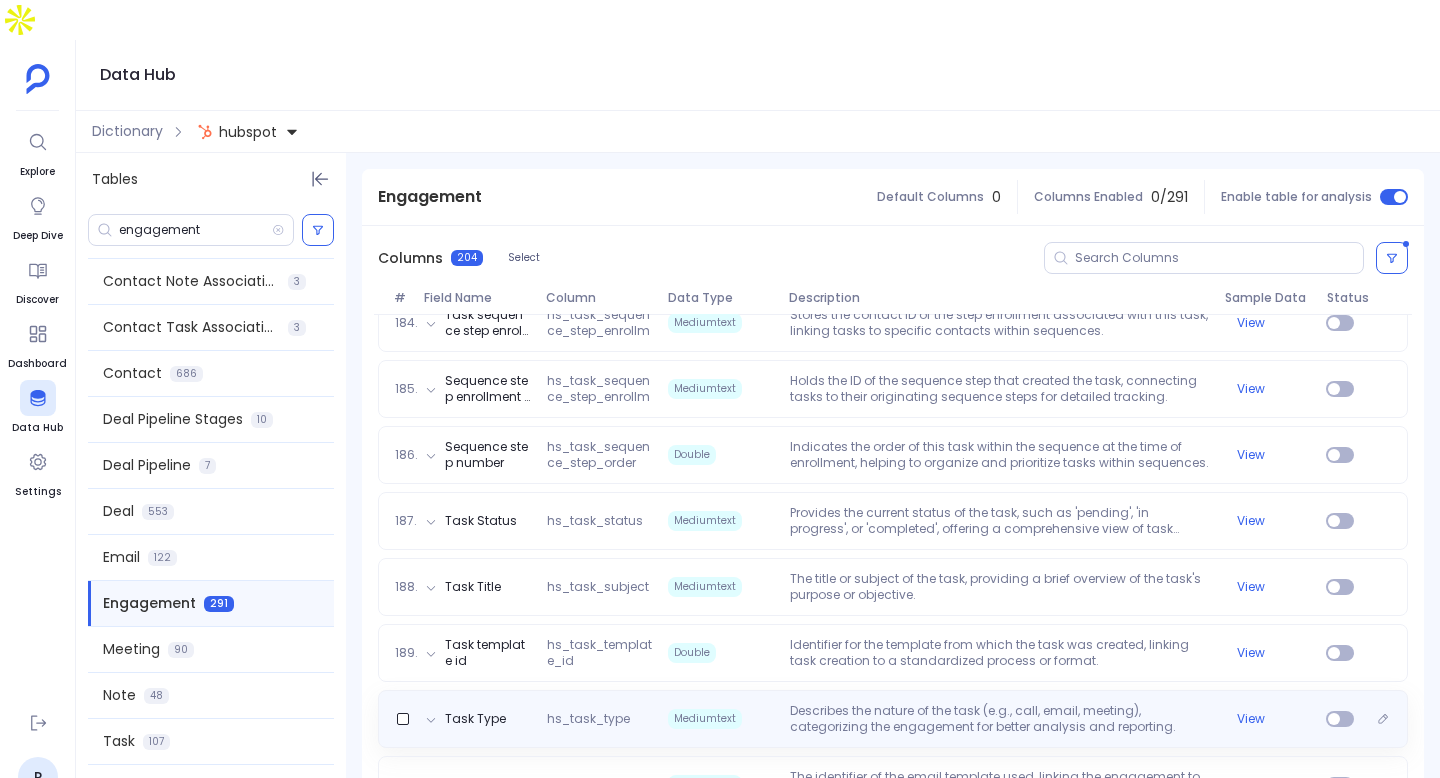 click on "Describes the nature of the task (e.g., call, email, meeting), categorizing the engagement for better analysis and reporting." at bounding box center [999, 719] 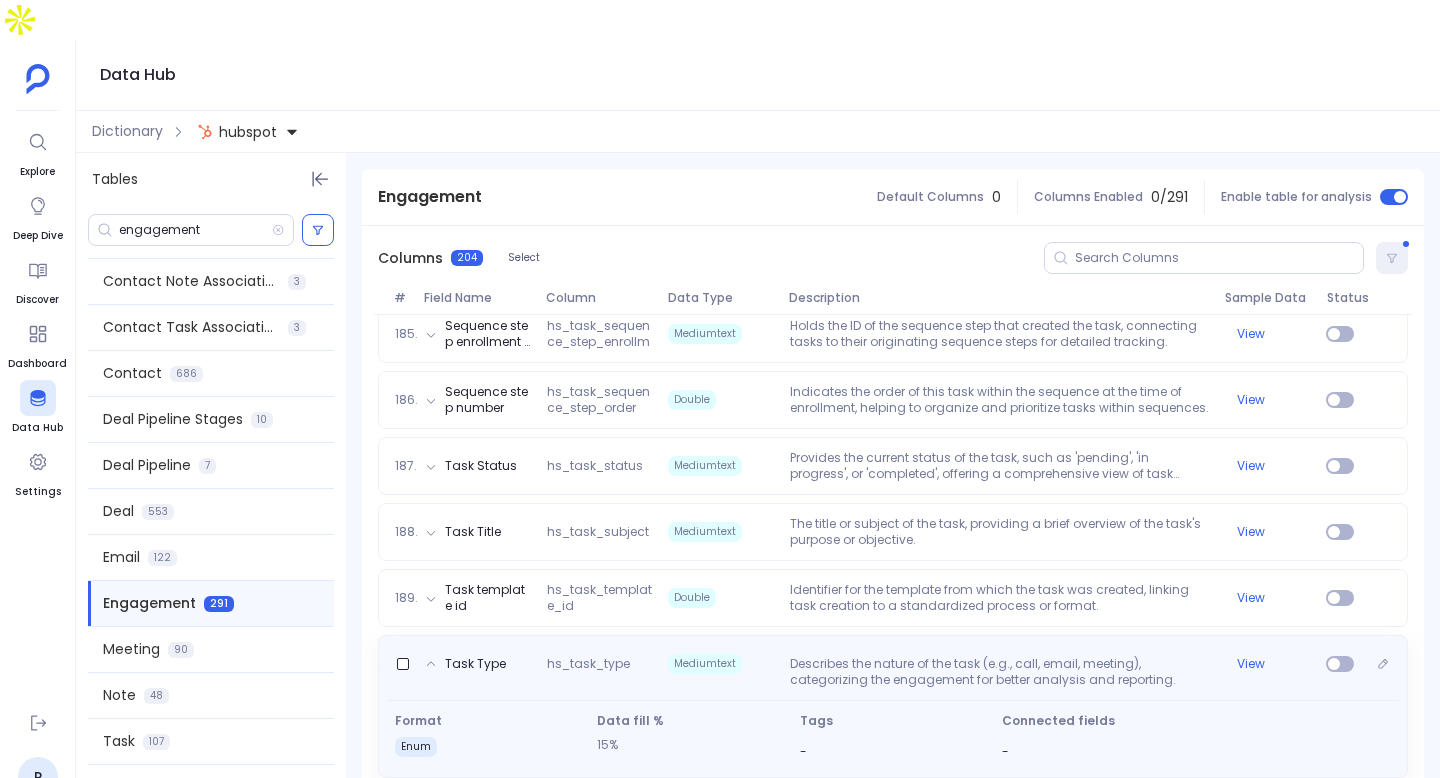 scroll, scrollTop: 12594, scrollLeft: 0, axis: vertical 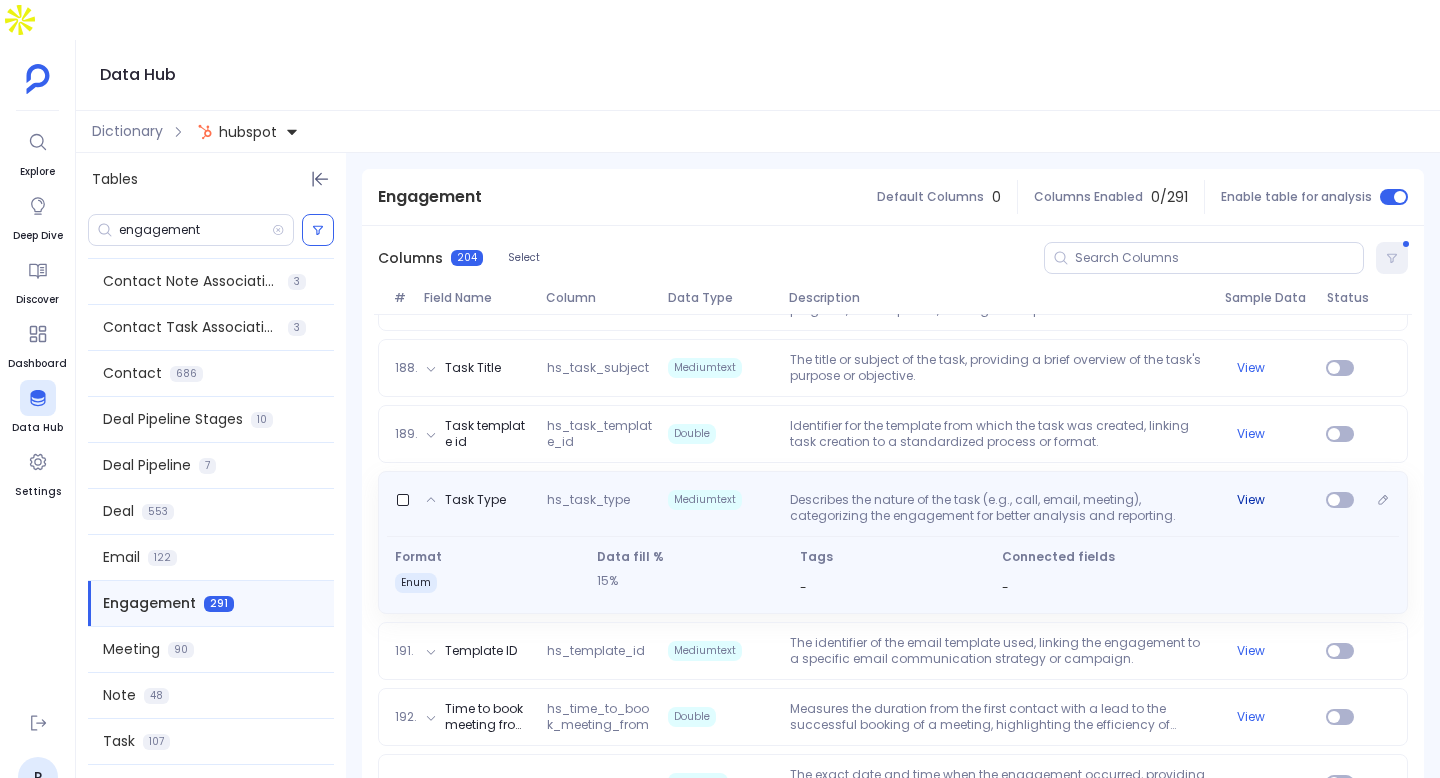 click on "View" at bounding box center (1251, 500) 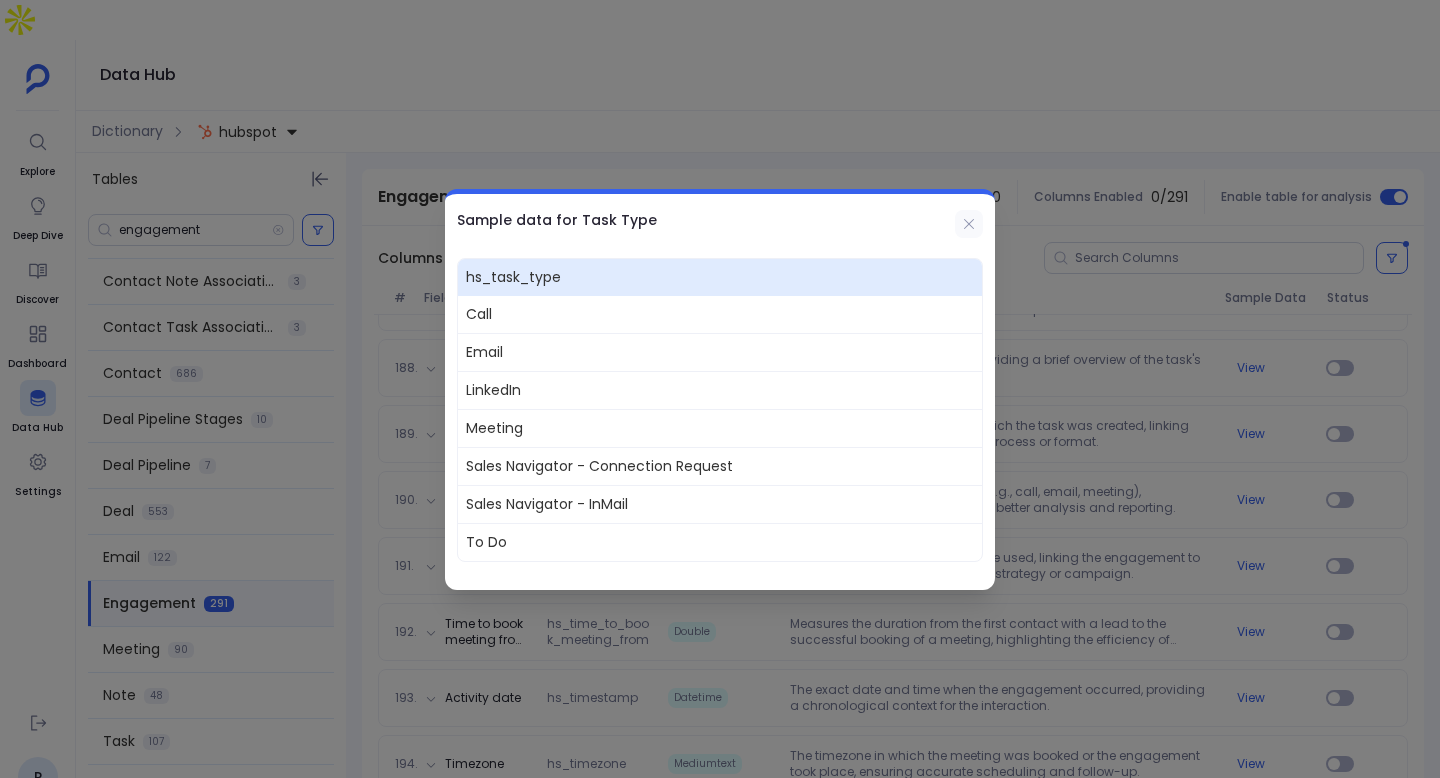click at bounding box center (969, 224) 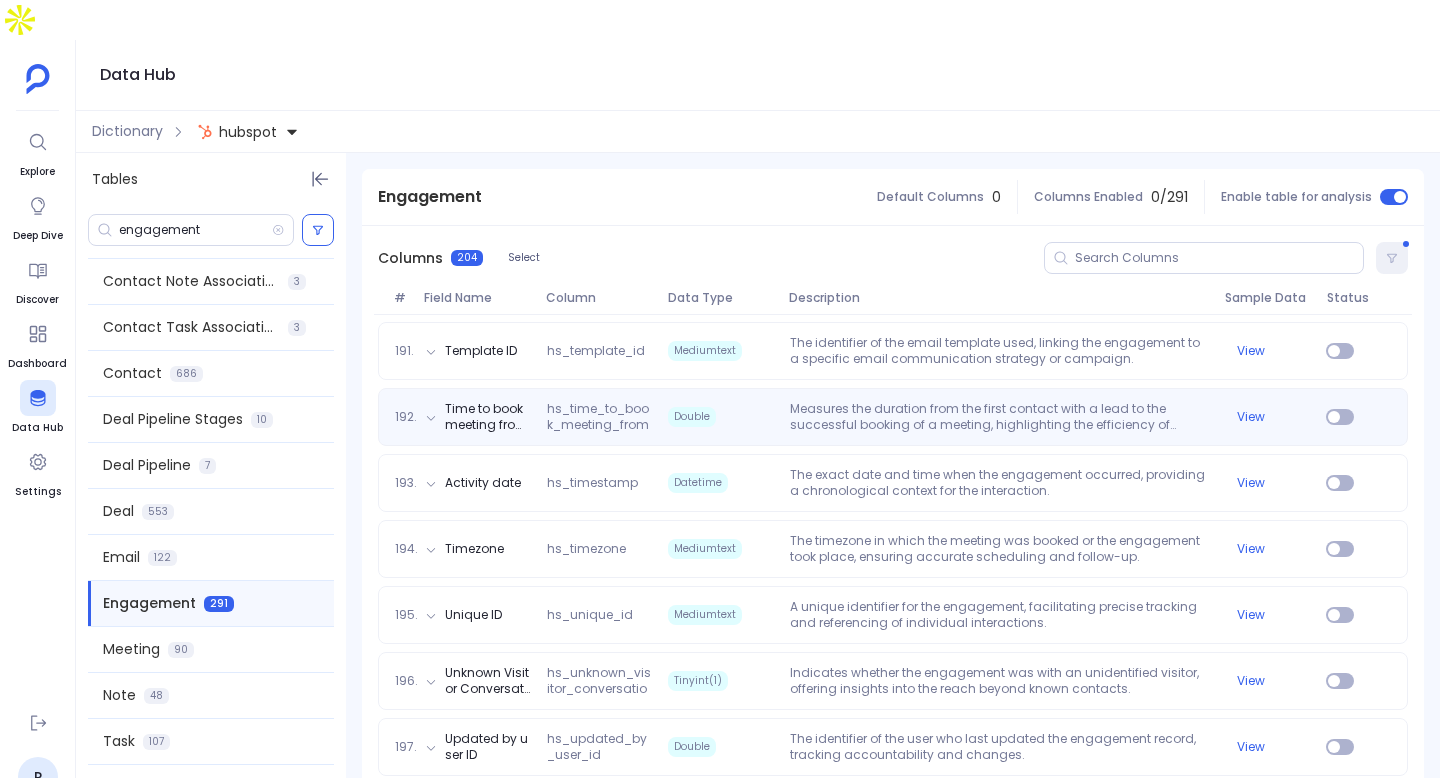 scroll, scrollTop: 12818, scrollLeft: 0, axis: vertical 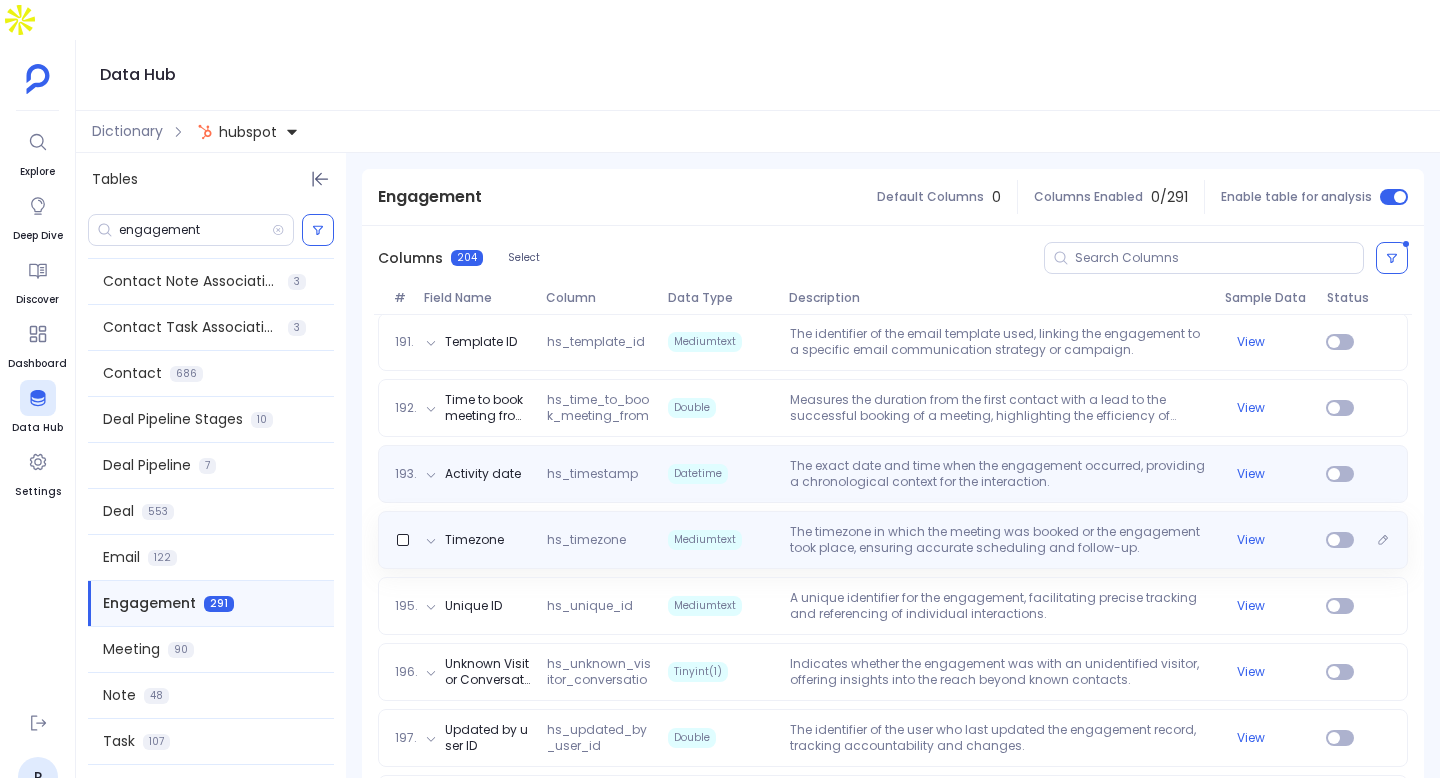 click on "193. Activity date hs_timestamp Datetime The exact date and time when the engagement occurred, providing a chronological context for the interaction. View" at bounding box center (893, 474) 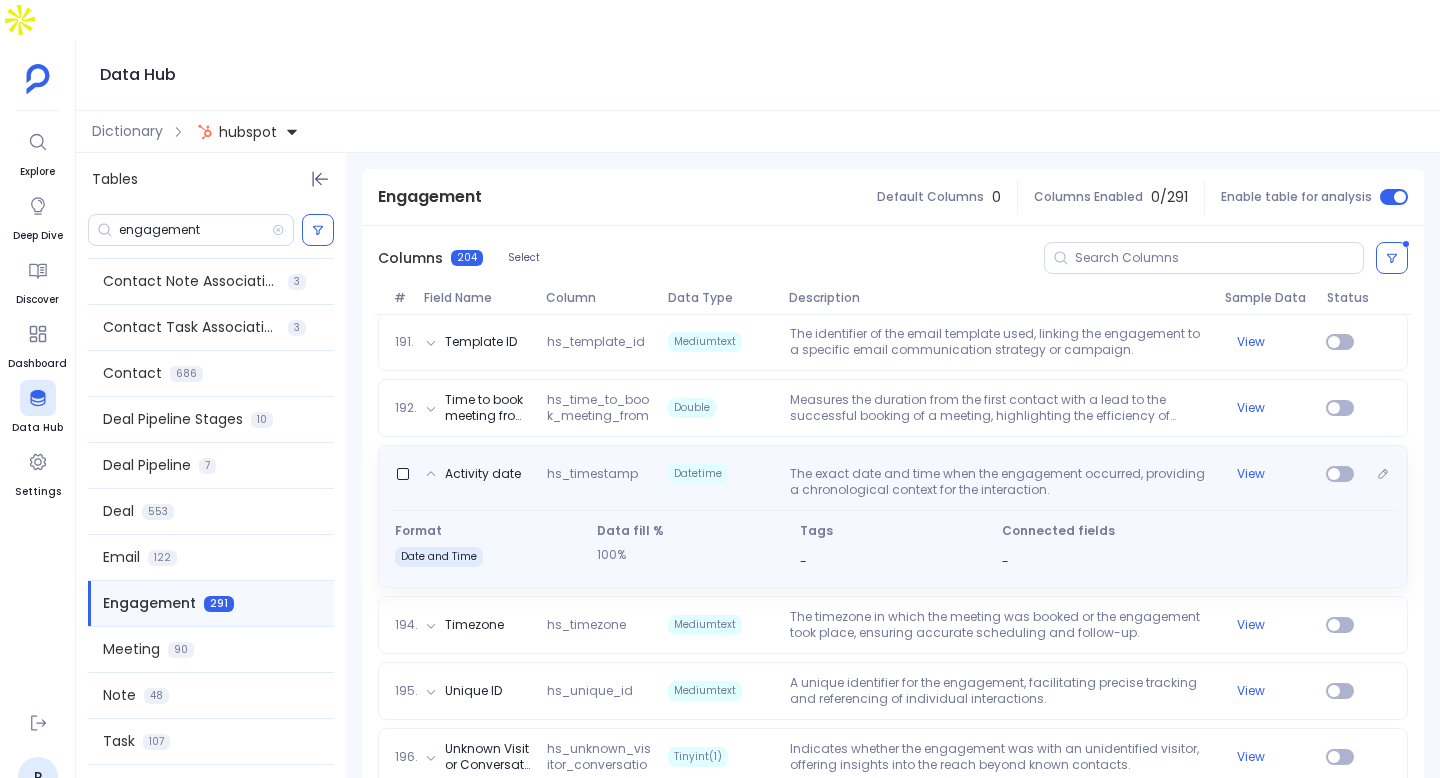 click on "Activity date hs_timestamp Datetime The exact date and time when the engagement occurred, providing a chronological context for the interaction. View Format Date and Time Data fill % 100% Tags - Connected fields -" at bounding box center [893, 516] 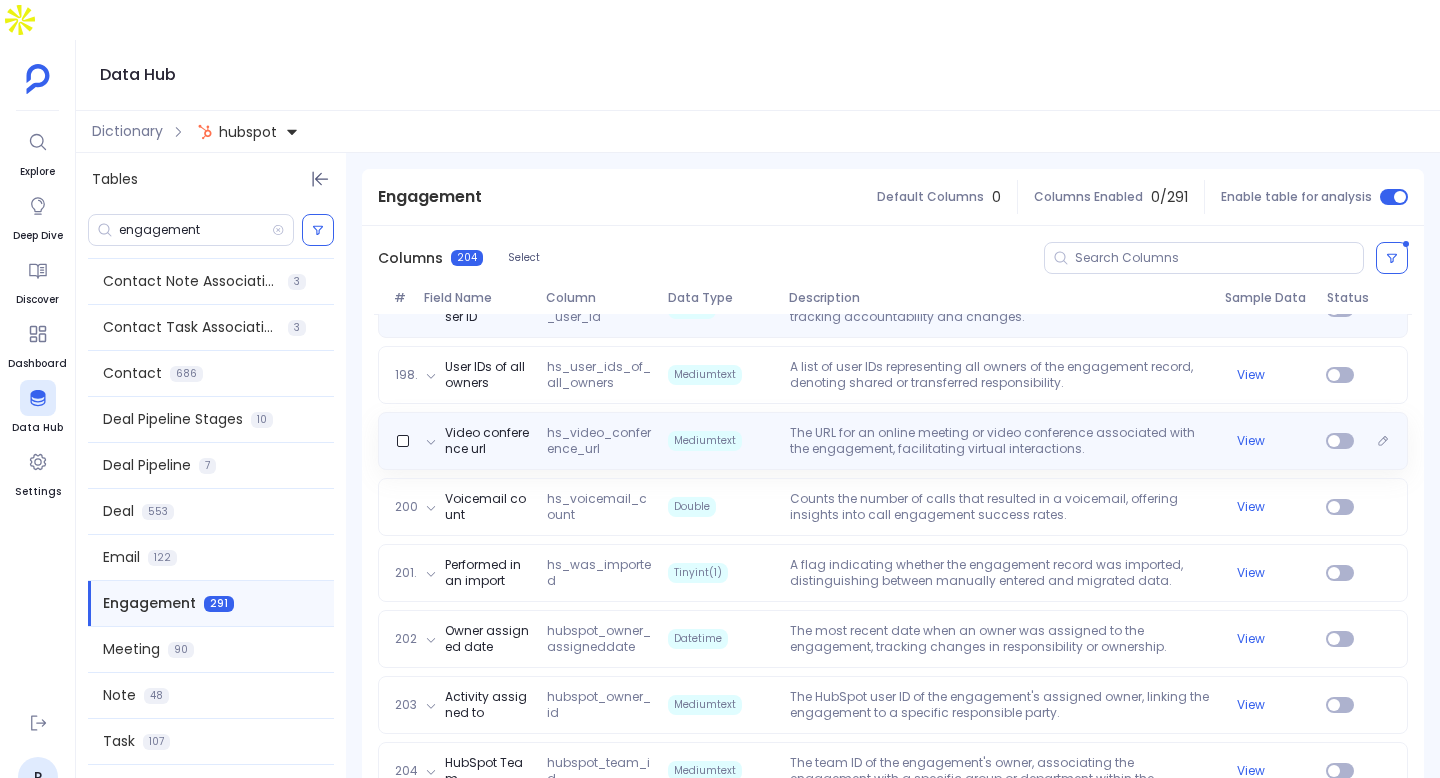 scroll, scrollTop: 13261, scrollLeft: 0, axis: vertical 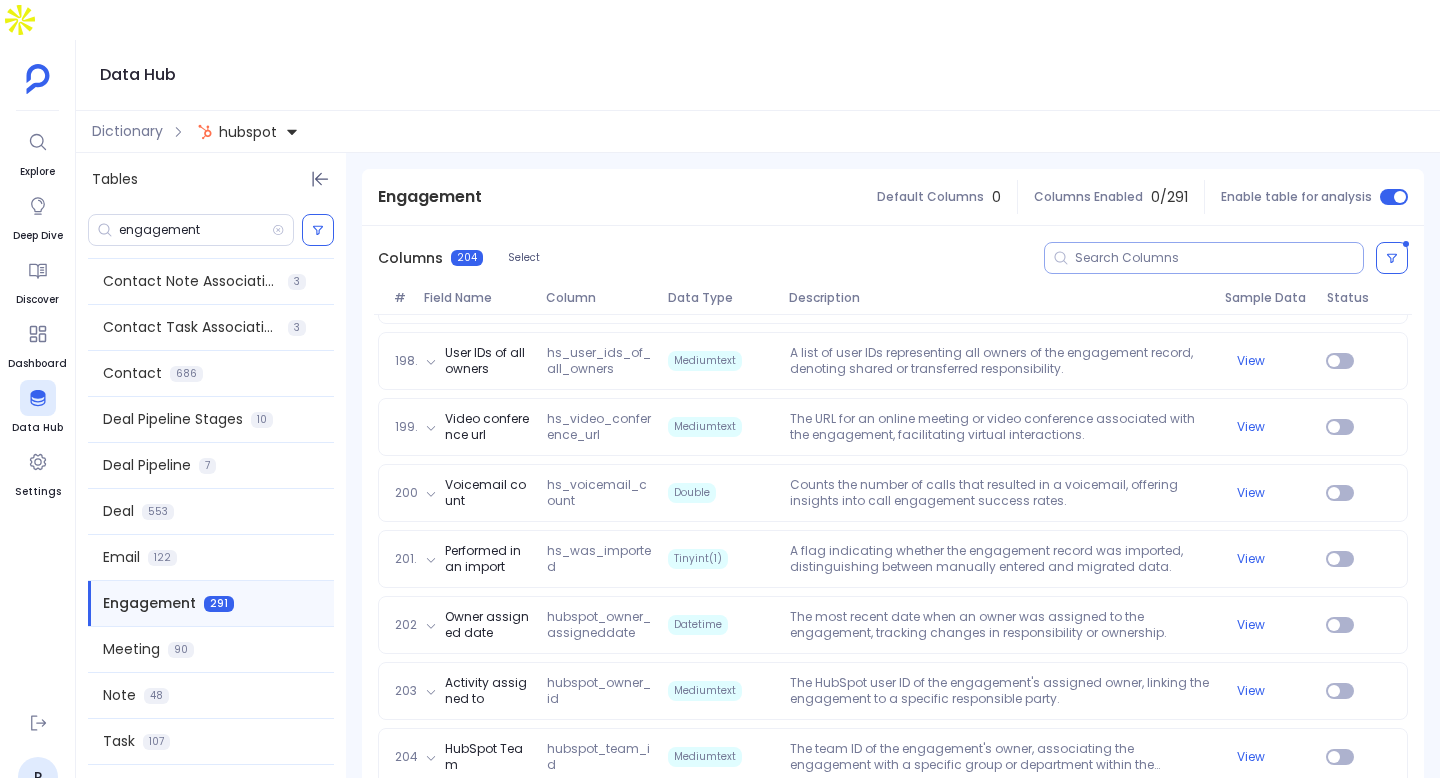 click at bounding box center (1204, 258) 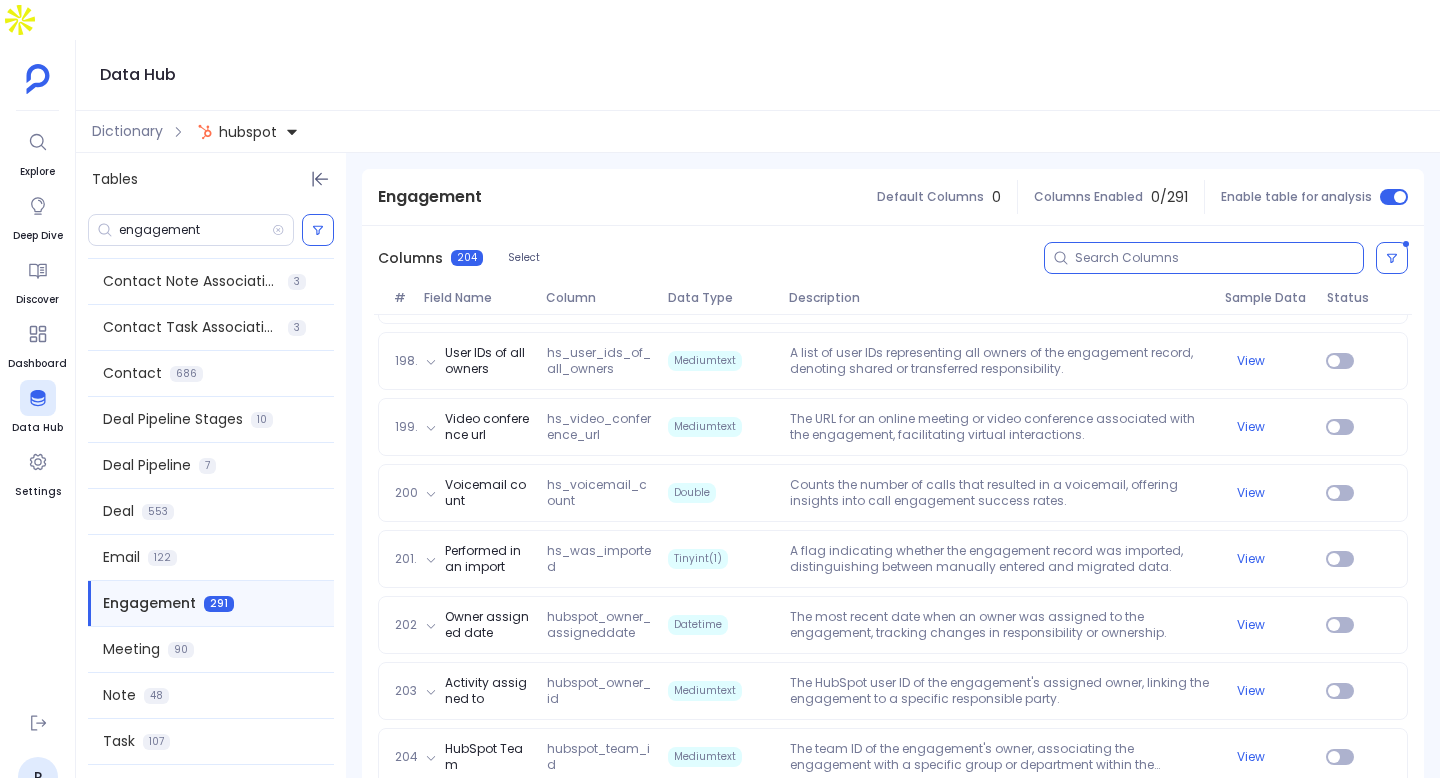 click at bounding box center (1219, 258) 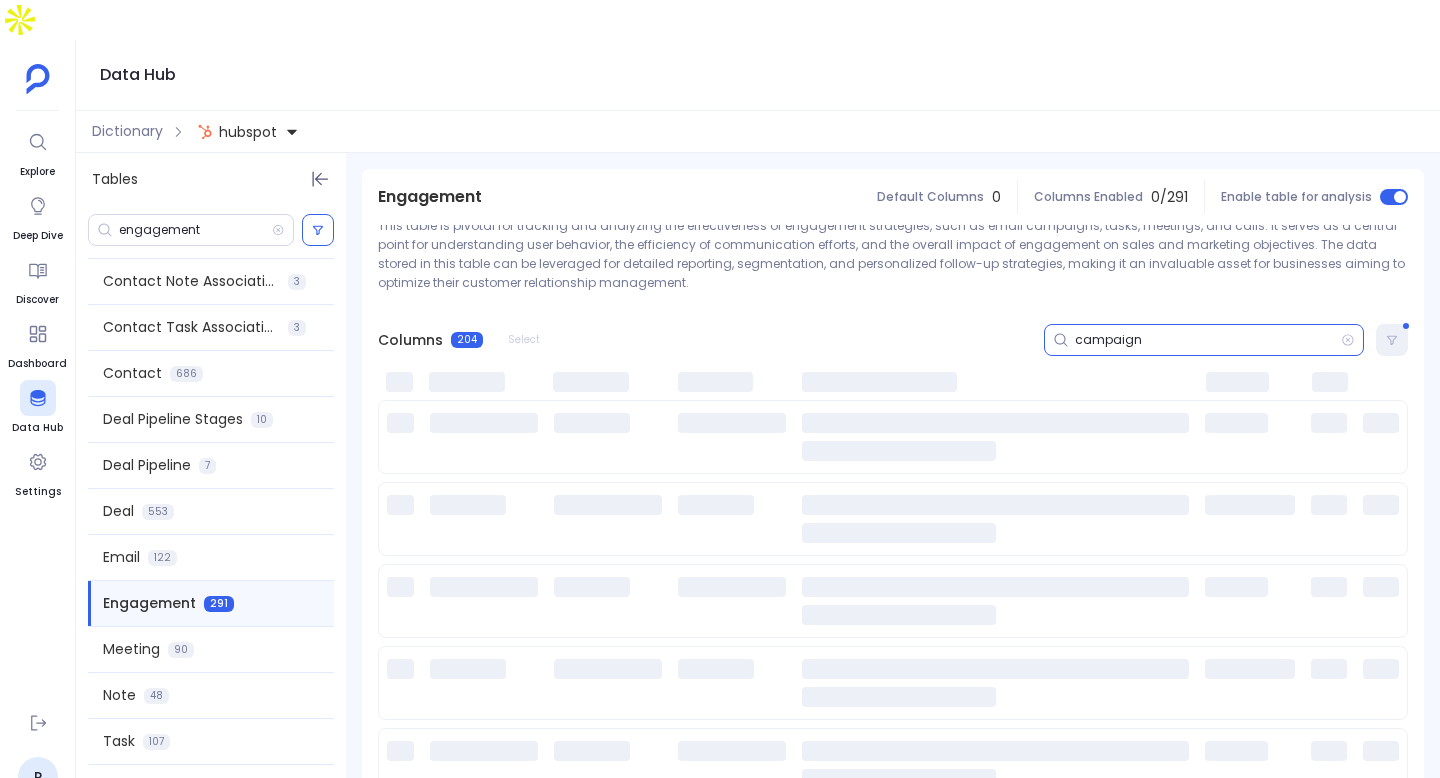 scroll, scrollTop: 0, scrollLeft: 0, axis: both 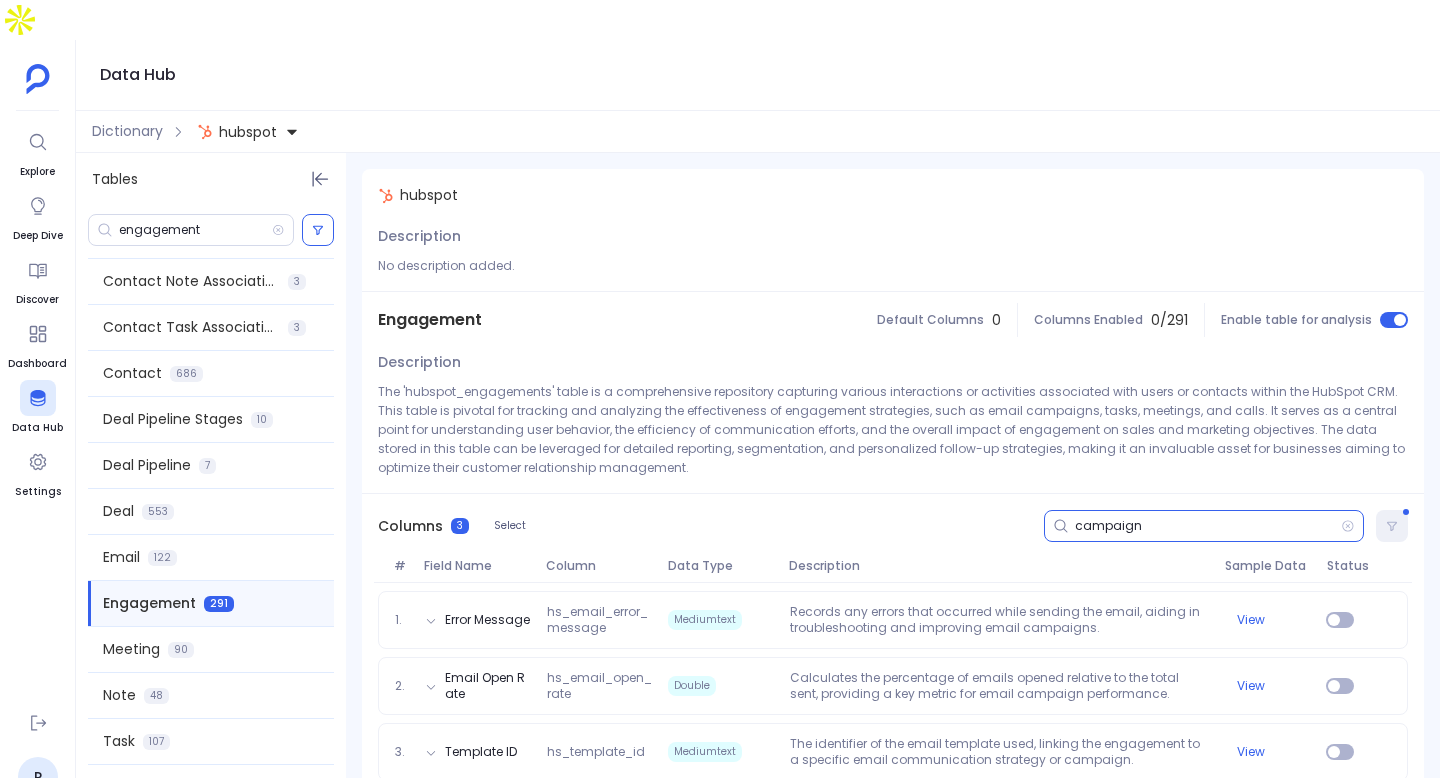 type on "campaign" 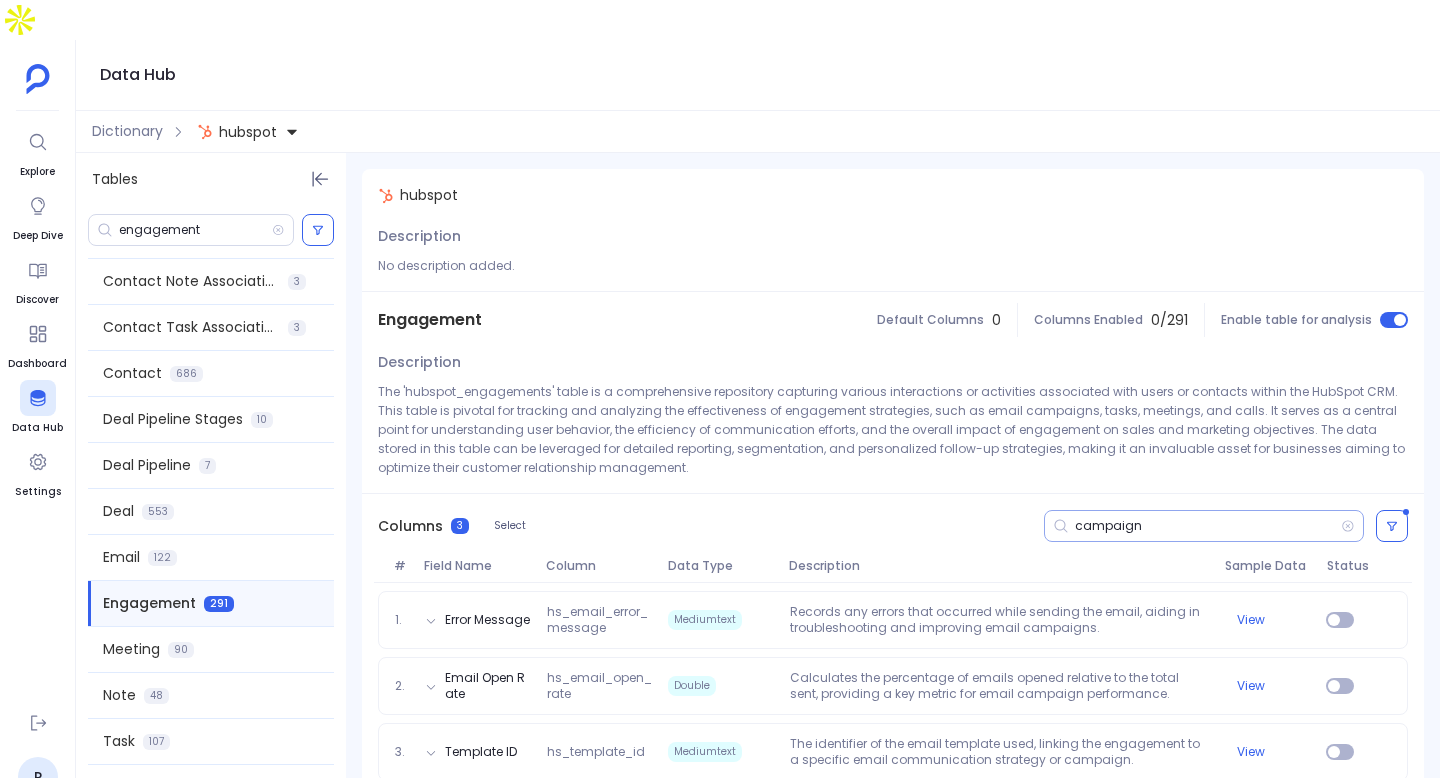 click 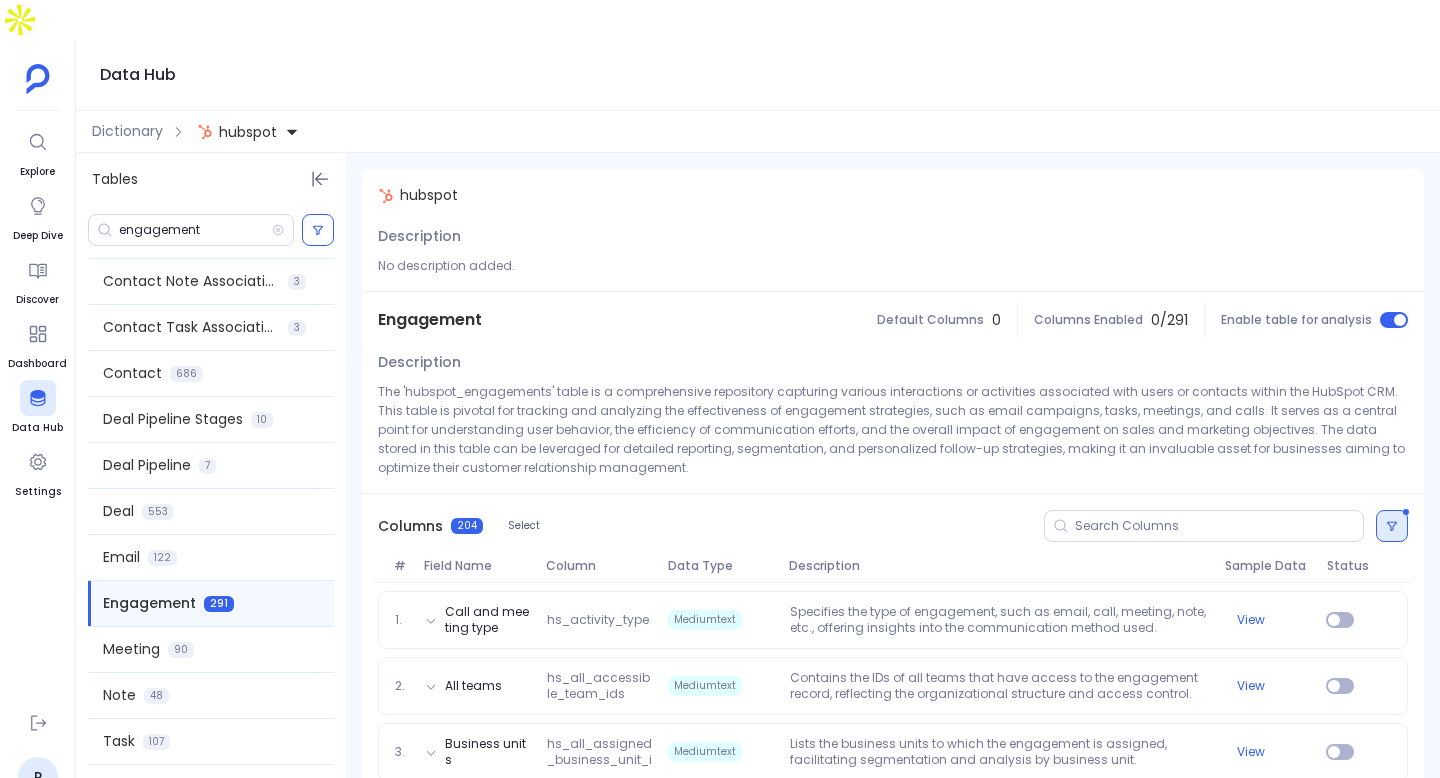 click 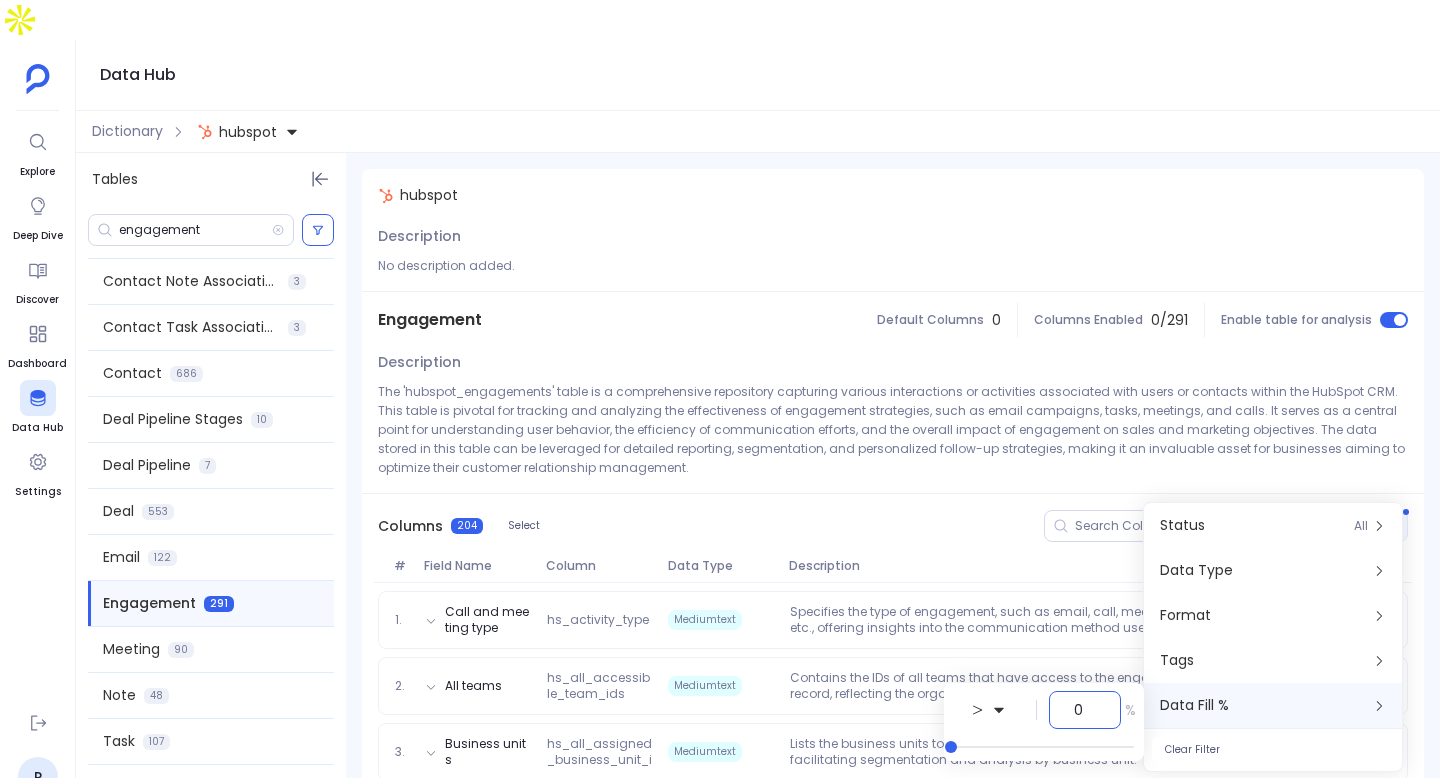 click on "0" at bounding box center [1085, 710] 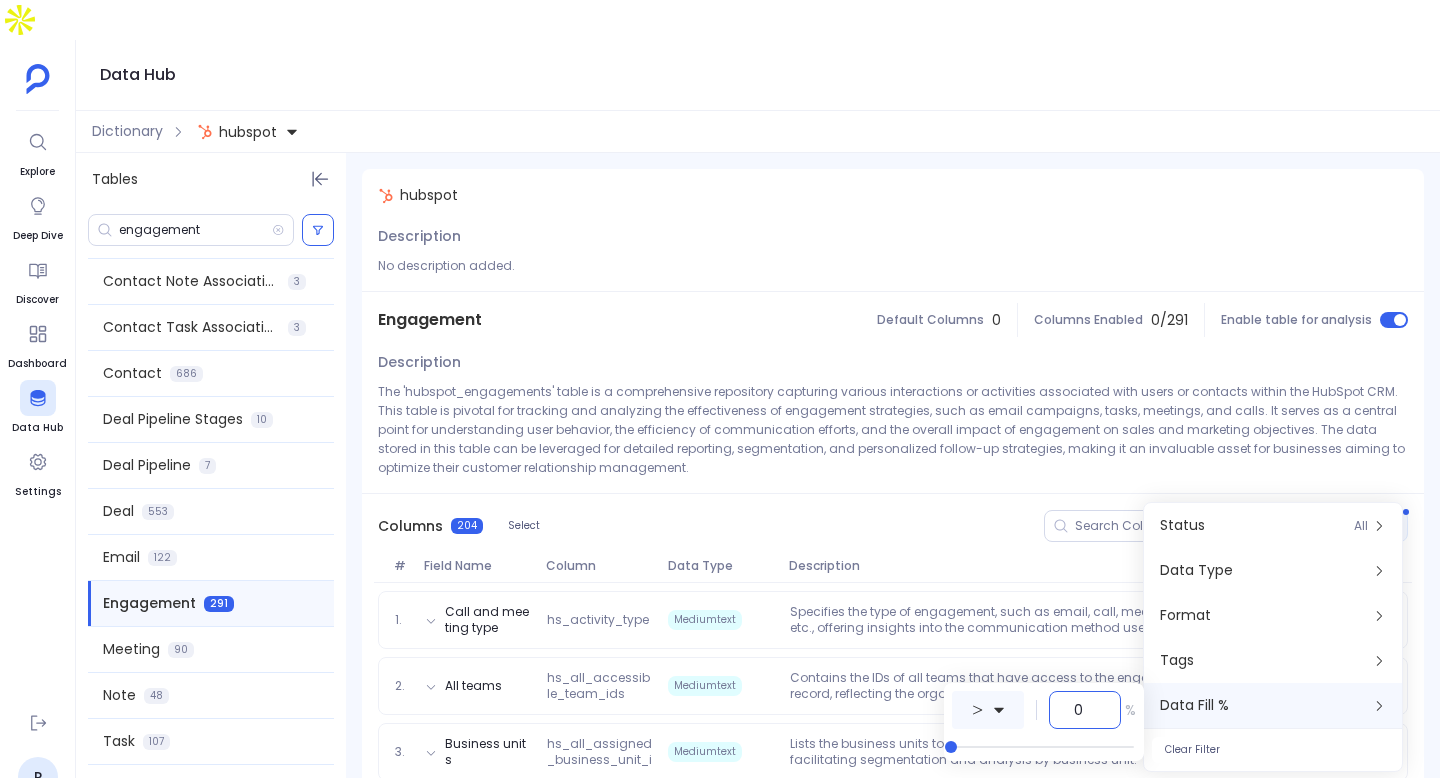 click at bounding box center [988, 710] 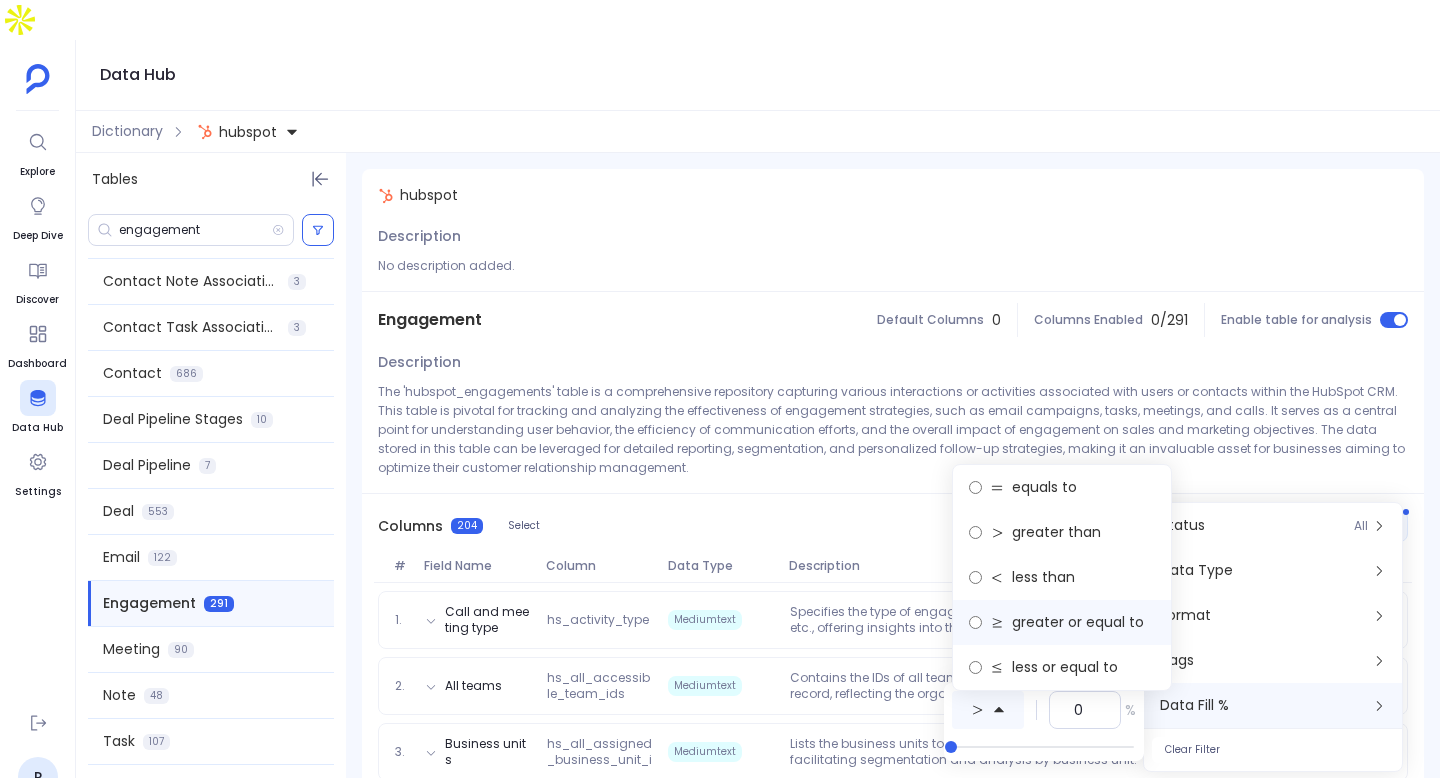 click on "greater or equal to" at bounding box center (1078, 622) 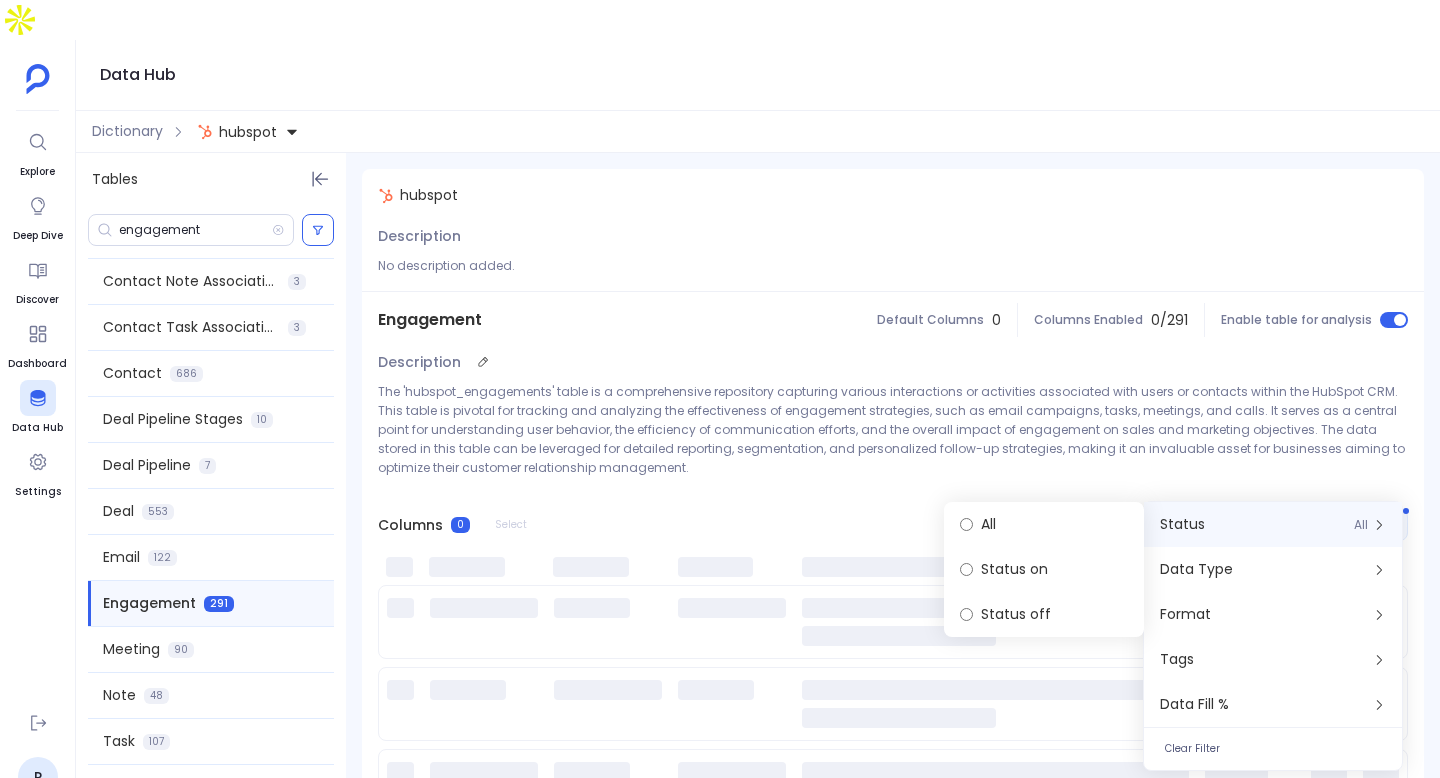 click on "Description The 'hubspot_engagements' table is a comprehensive repository capturing various interactions or activities associated with users or contacts within the HubSpot CRM. This table is pivotal for tracking and analyzing the effectiveness of engagement strategies, such as email campaigns, tasks, meetings, and calls. It serves as a central point for understanding user behavior, the efficiency of communication efforts, and the overall impact of engagement on sales and marketing objectives. The data stored in this table can be leveraged for detailed reporting, segmentation, and personalized follow-up strategies, making it an invaluable asset for businesses aiming to optimize their customer relationship management." at bounding box center (893, 420) 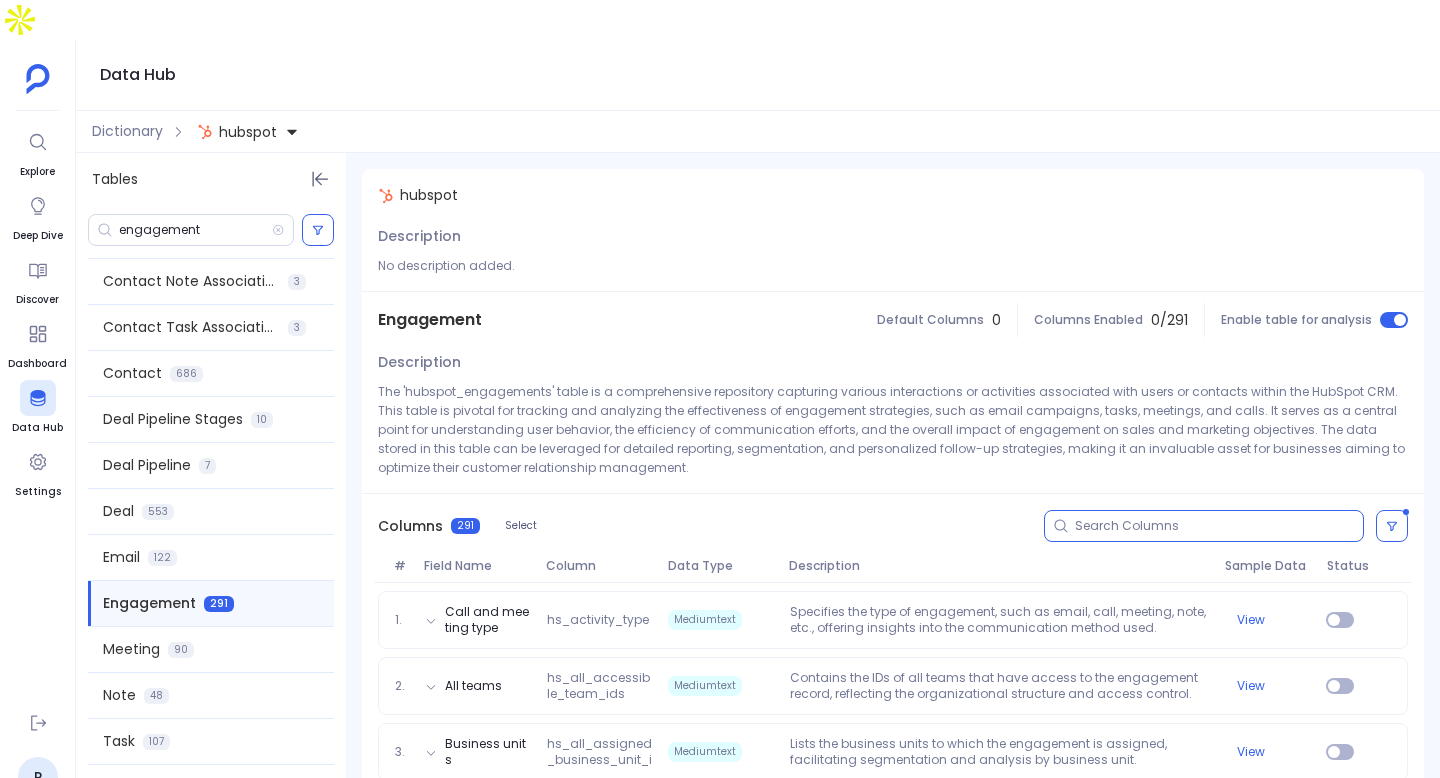 click at bounding box center (1219, 526) 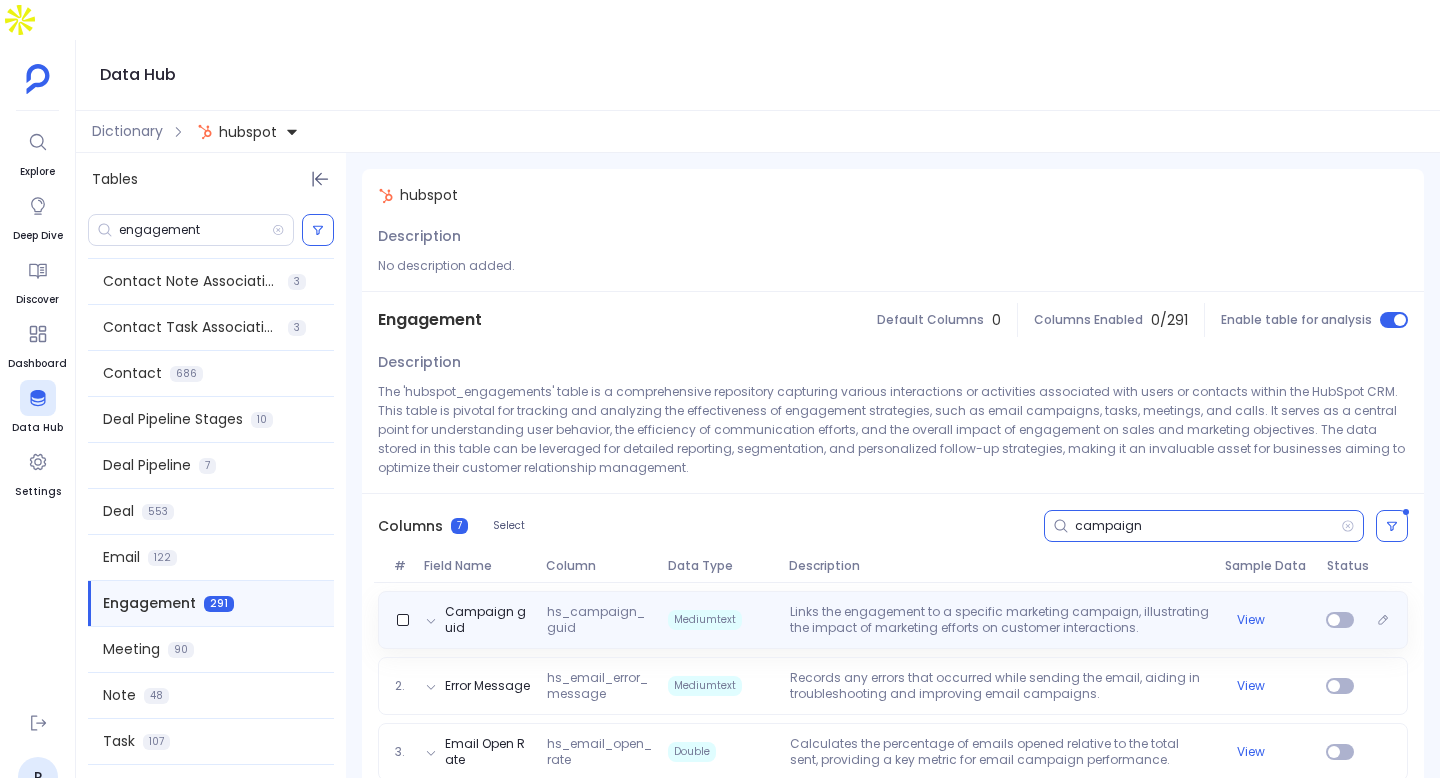 type on "campaign" 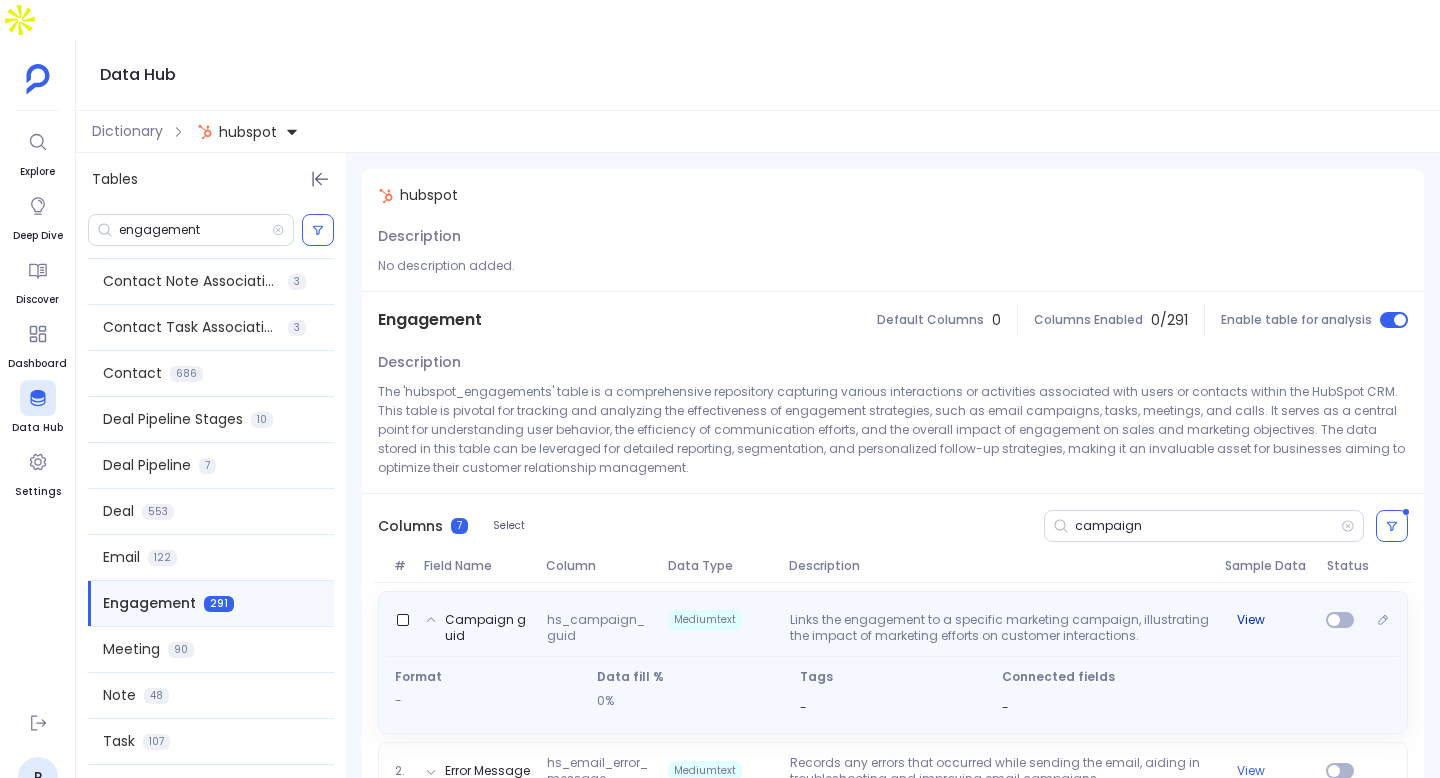 click on "View" at bounding box center [1251, 620] 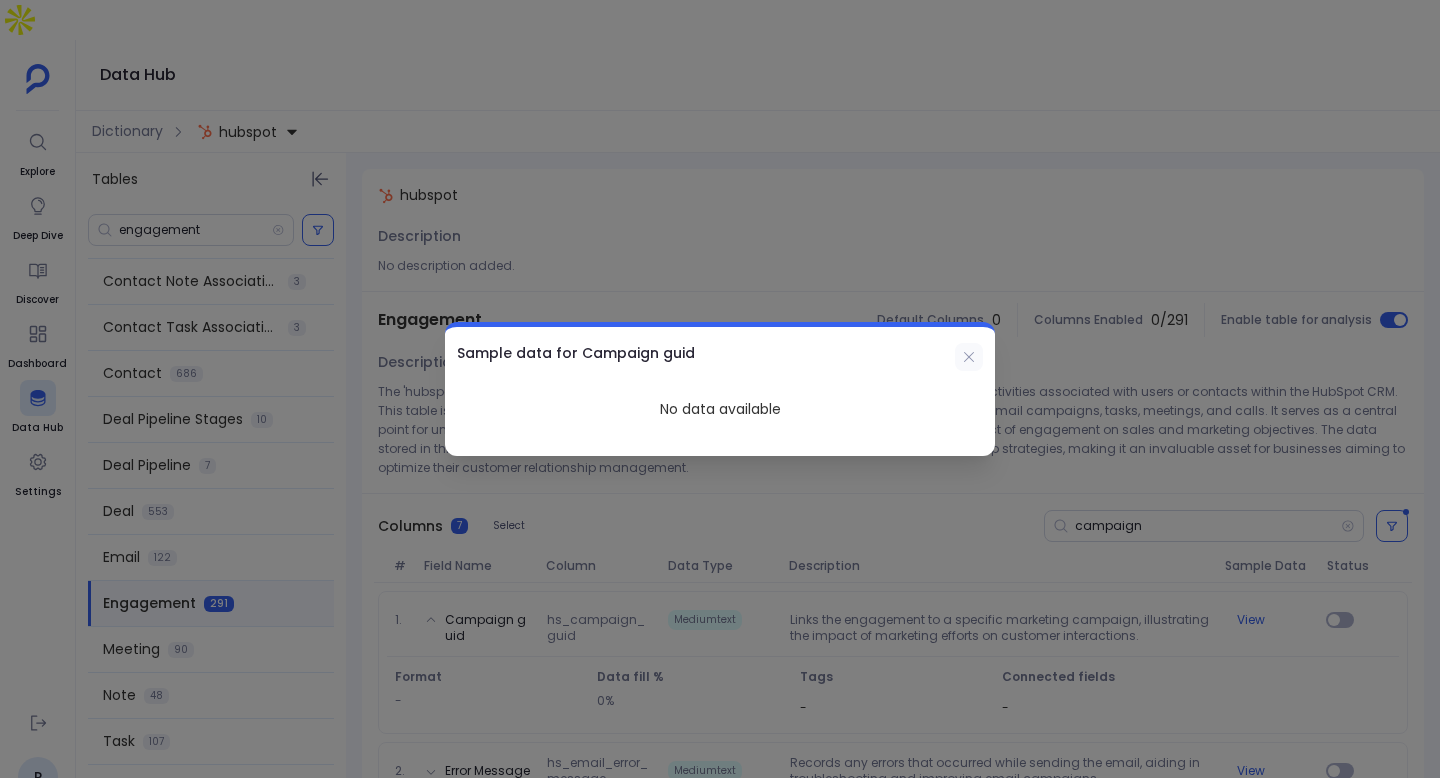 click at bounding box center [969, 357] 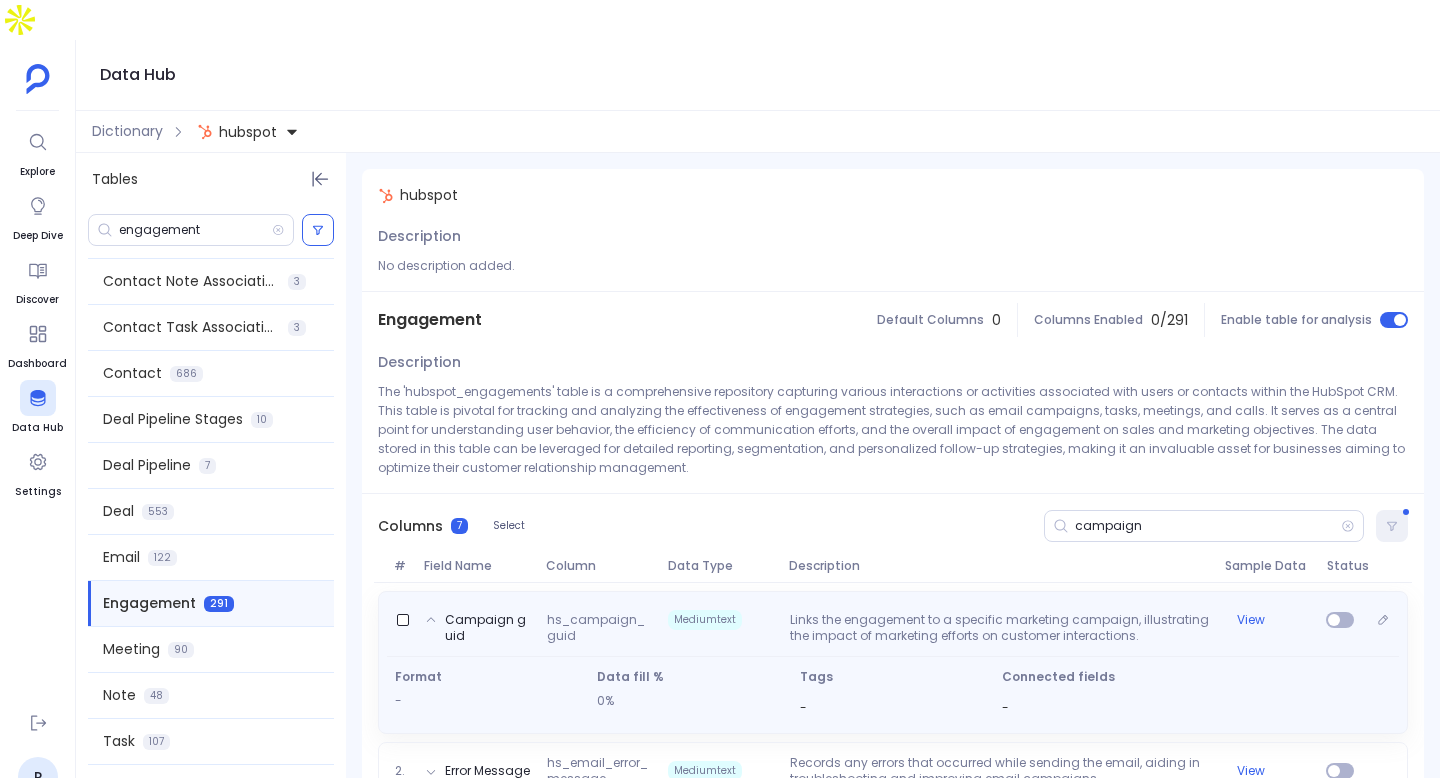 scroll, scrollTop: 344, scrollLeft: 0, axis: vertical 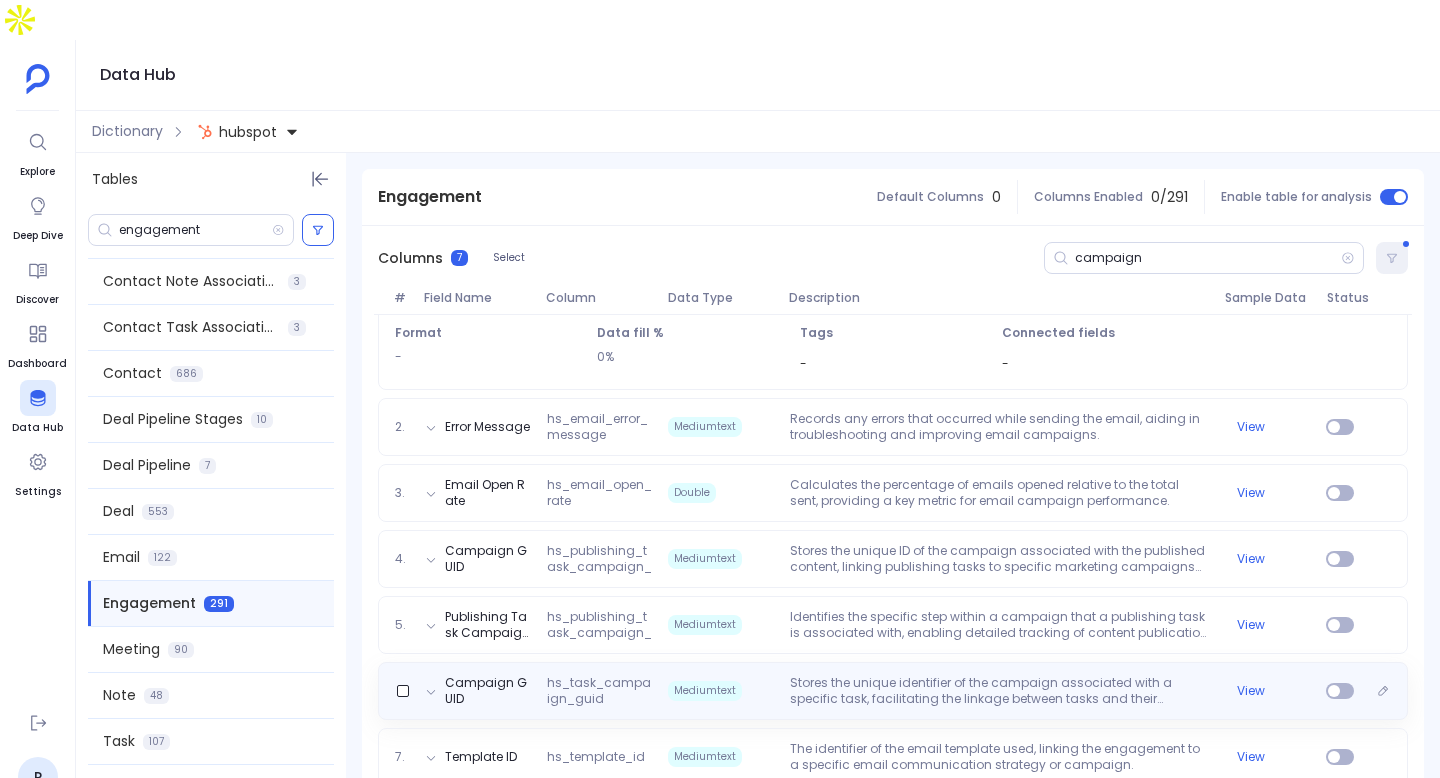 click on "Stores the unique identifier of the campaign associated with a specific task, facilitating the linkage between tasks and their respective marketing or sales campaigns." at bounding box center (999, 691) 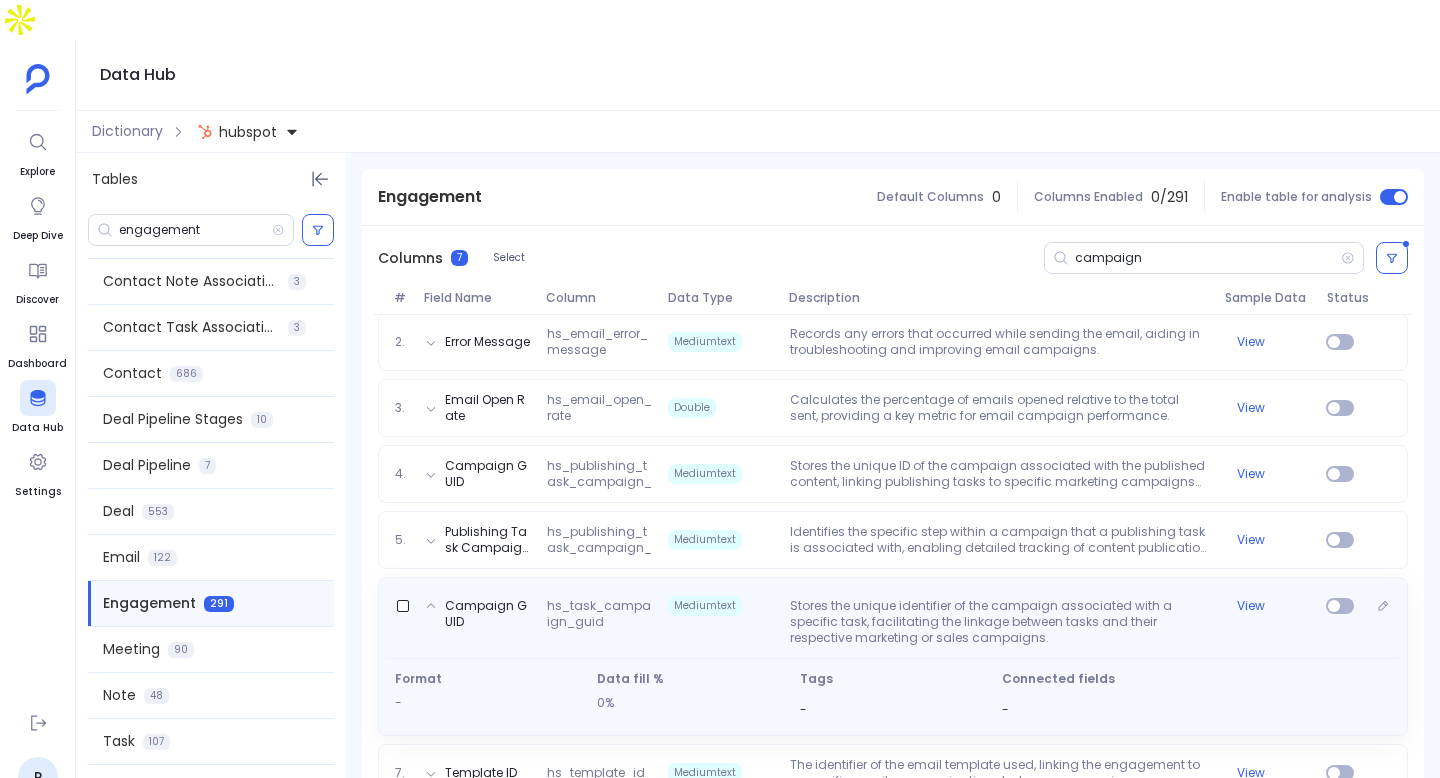 scroll, scrollTop: 360, scrollLeft: 0, axis: vertical 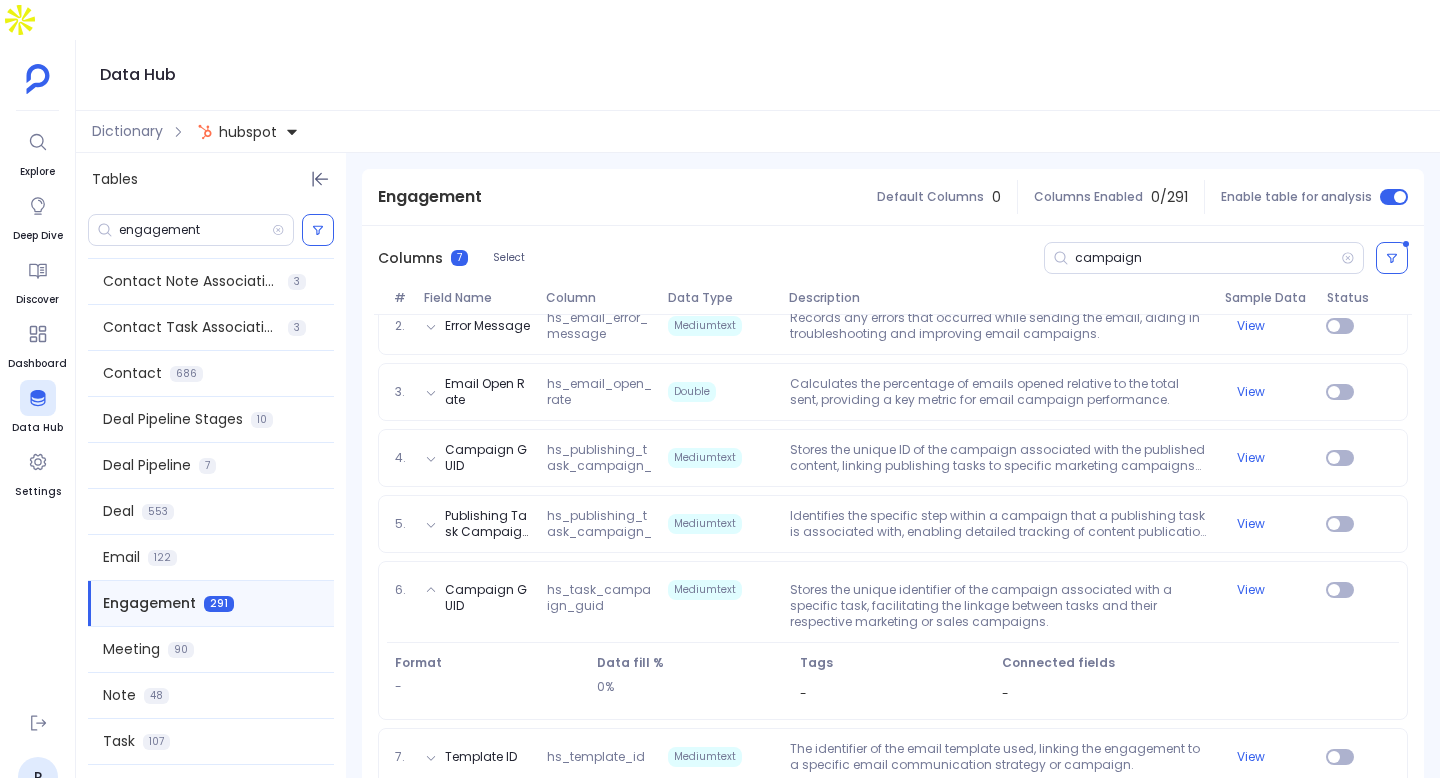 click on "1. Campaign guid hs_campaign_guid Mediumtext Links the engagement to a specific marketing campaign, illustrating the impact of marketing efforts on customer interactions. View 2. Error Message hs_email_error_message Mediumtext Records any errors that occurred while sending the email, aiding in troubleshooting and improving email campaigns. View 3. Email Open Rate hs_email_open_rate Double Calculates the percentage of emails opened relative to the total sent, providing a key metric for email campaign performance. View 4. Campaign GUID hs_publishing_task_campaign_guid Mediumtext Stores the unique ID of the campaign associated with the published content, linking publishing tasks to specific marketing campaigns for cohesive tracking. View 5. Publishing Task Campaign Step Id hs_publishing_task_campaign_step_id Mediumtext Identifies the specific step within a campaign that a publishing task is associated with, enabling detailed tracking of content publication within the broader context of campaign execution. View -" at bounding box center (893, 512) 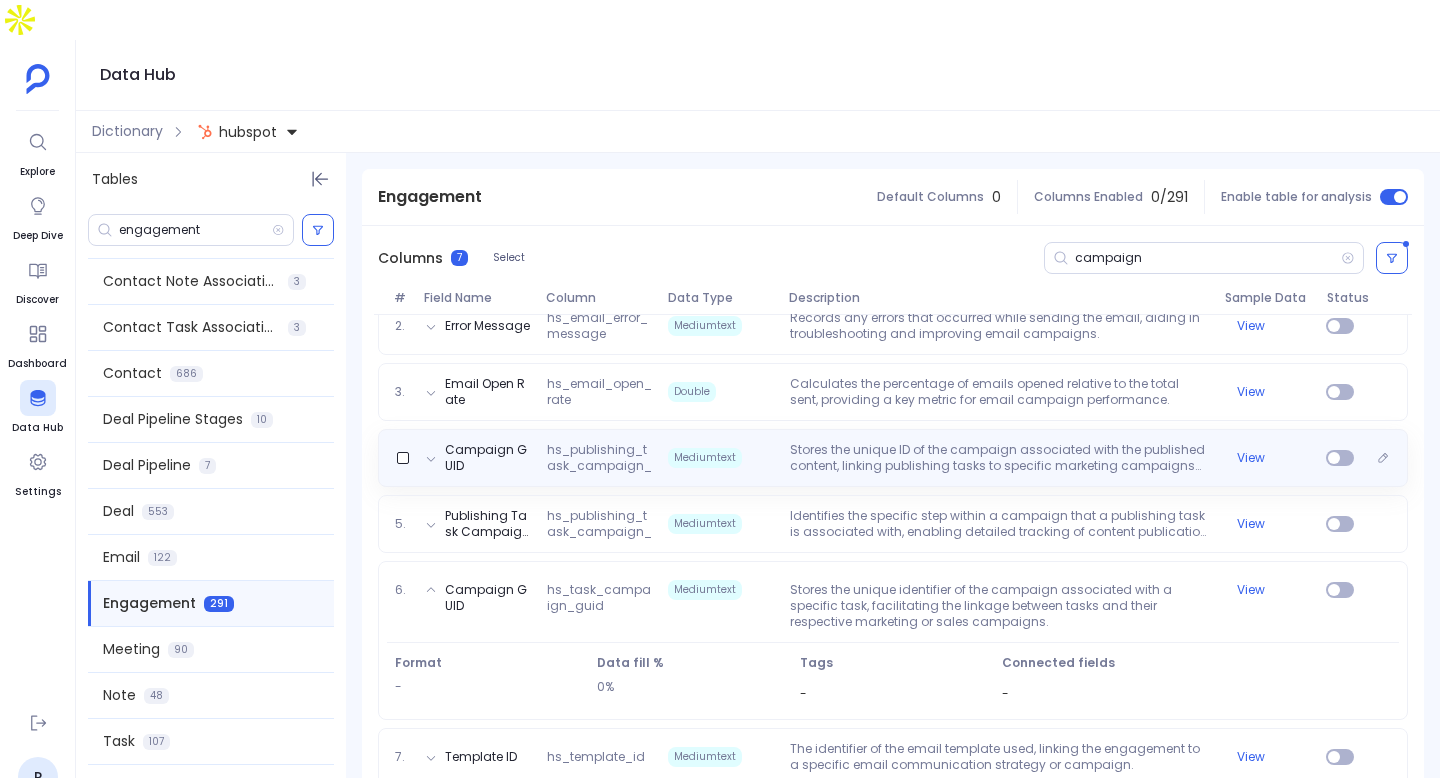 click on "Stores the unique ID of the campaign associated with the published content, linking publishing tasks to specific marketing campaigns for cohesive tracking." at bounding box center (999, 458) 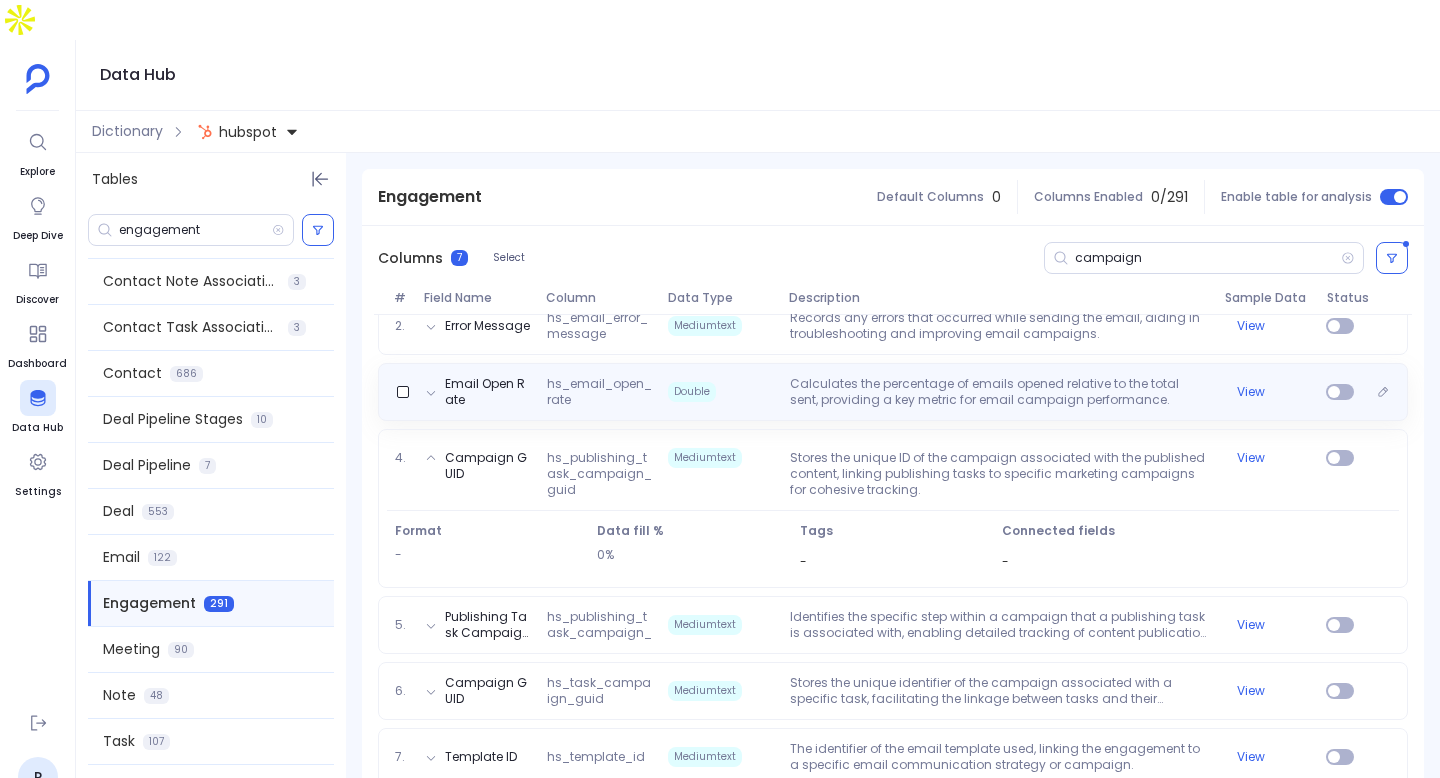 click on "Calculates the percentage of emails opened relative to the total sent, providing a key metric for email campaign performance." at bounding box center (999, 392) 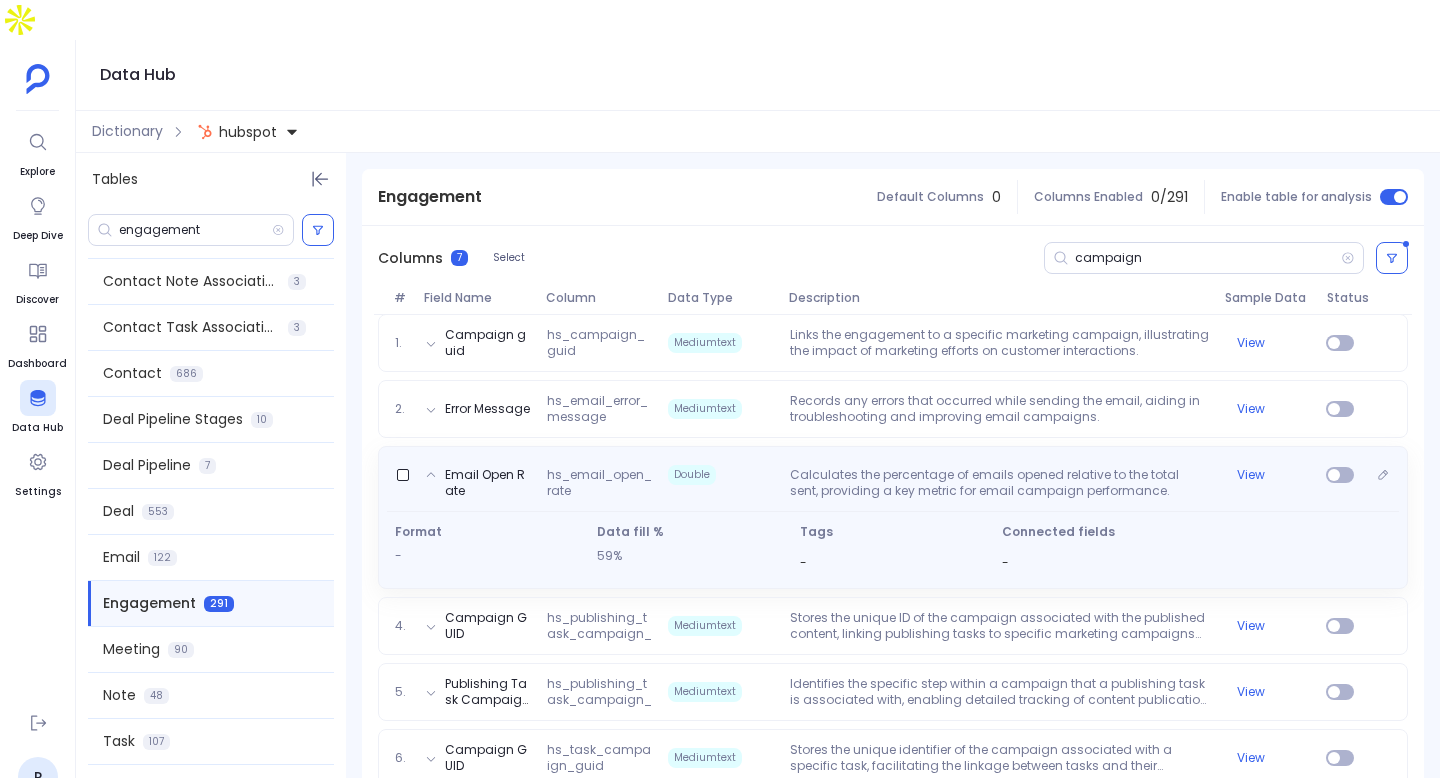 scroll, scrollTop: 262, scrollLeft: 0, axis: vertical 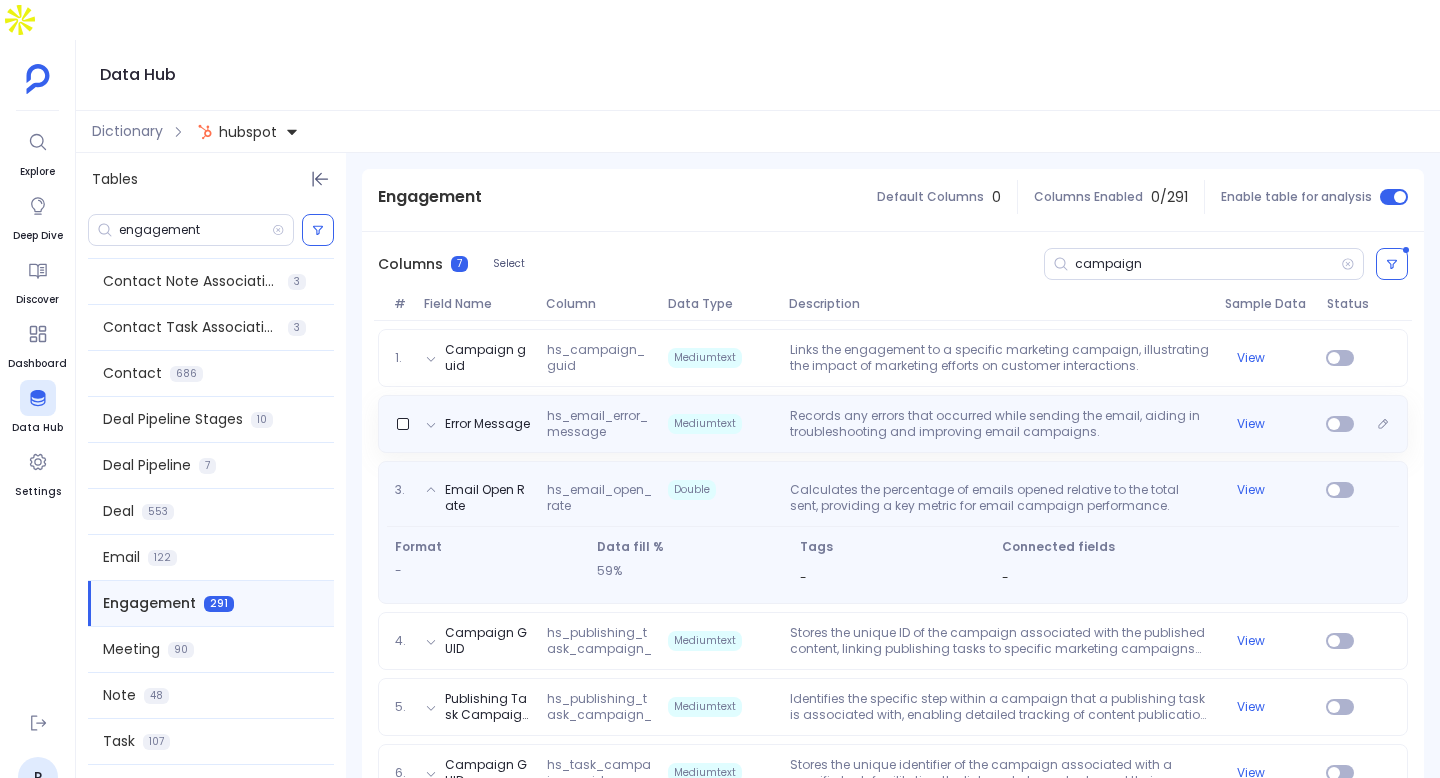click on "Error Message hs_email_error_message Mediumtext Records any errors that occurred while sending the email, aiding in troubleshooting and improving email campaigns. View" at bounding box center [893, 424] 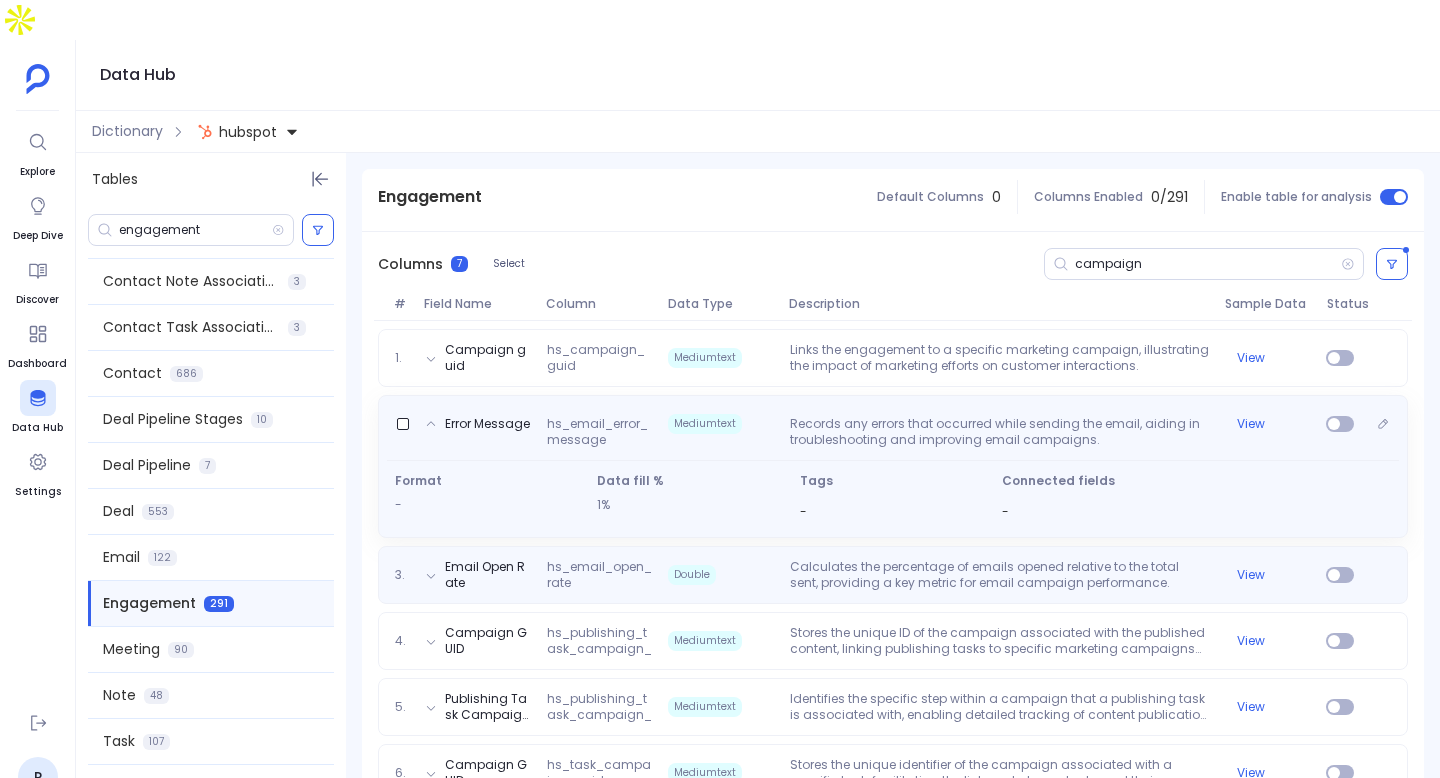 scroll, scrollTop: 344, scrollLeft: 0, axis: vertical 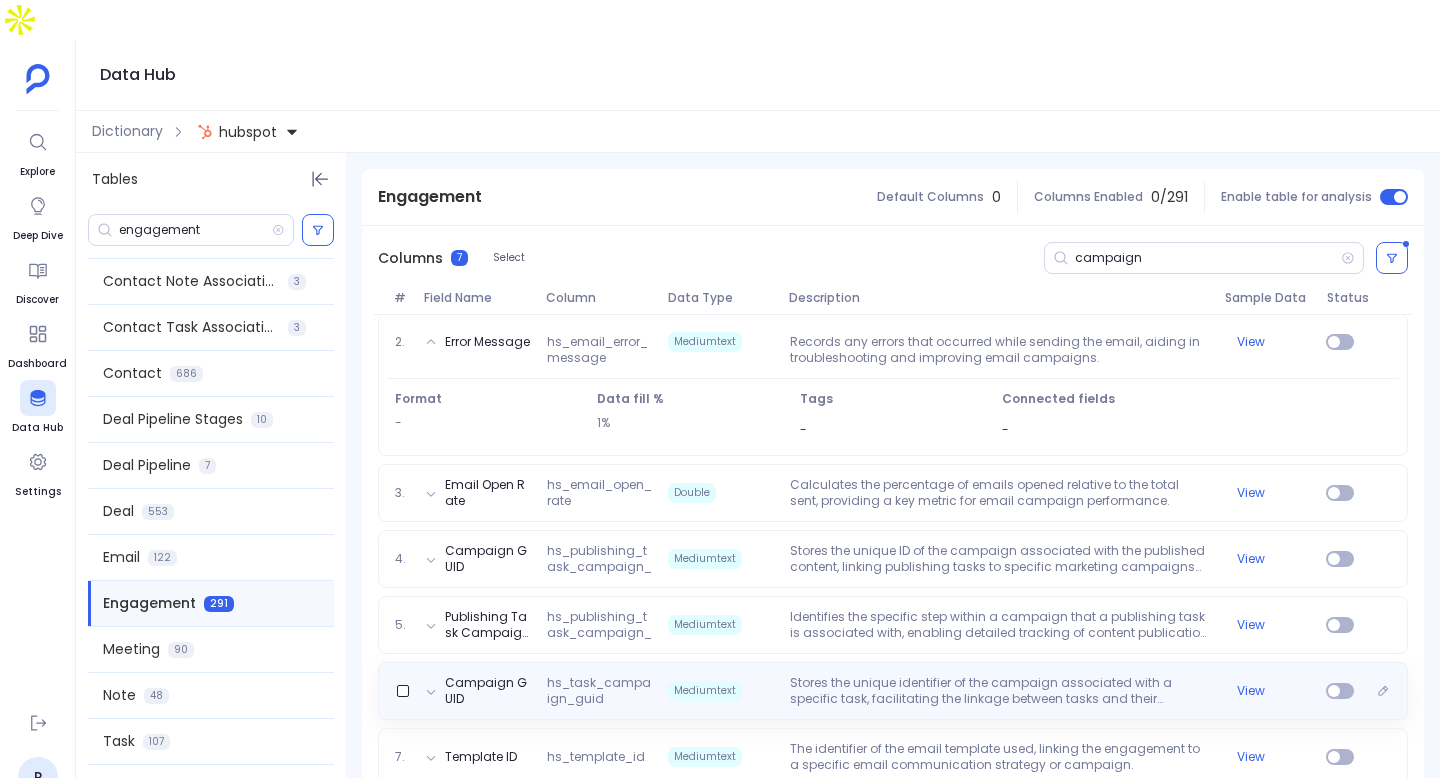 click on "Stores the unique identifier of the campaign associated with a specific task, facilitating the linkage between tasks and their respective marketing or sales campaigns." at bounding box center [999, 691] 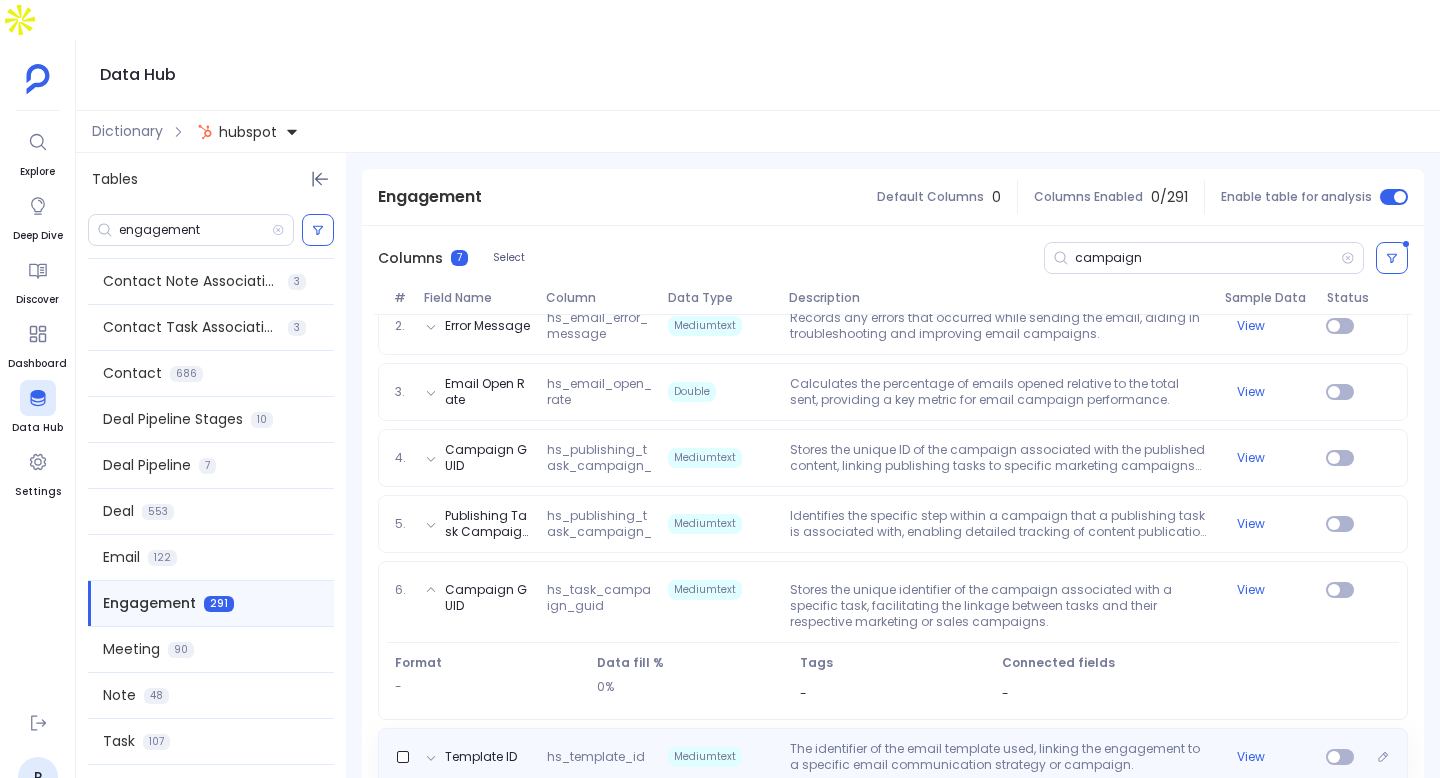click on "The identifier of the email template used, linking the engagement to a specific email communication strategy or campaign." at bounding box center [999, 757] 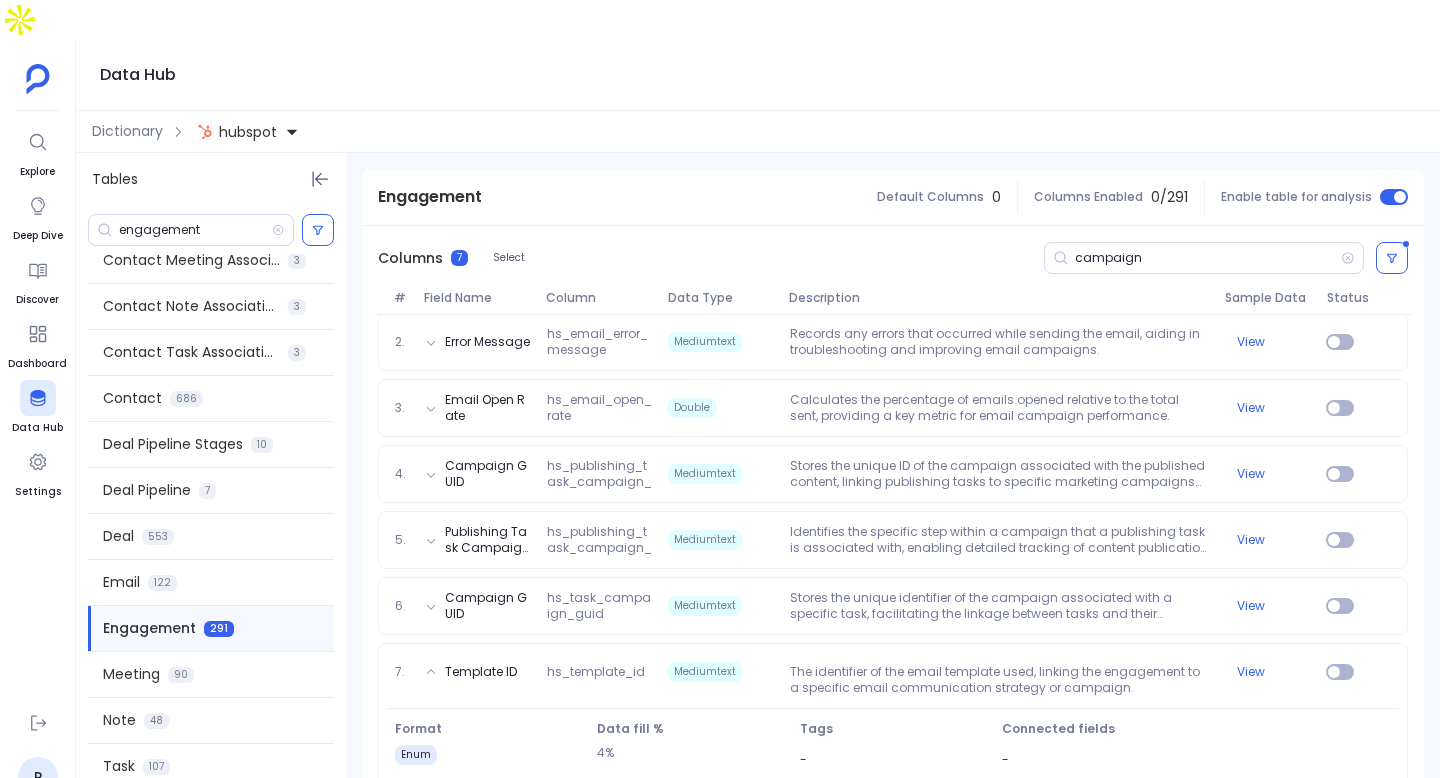 scroll, scrollTop: 601, scrollLeft: 0, axis: vertical 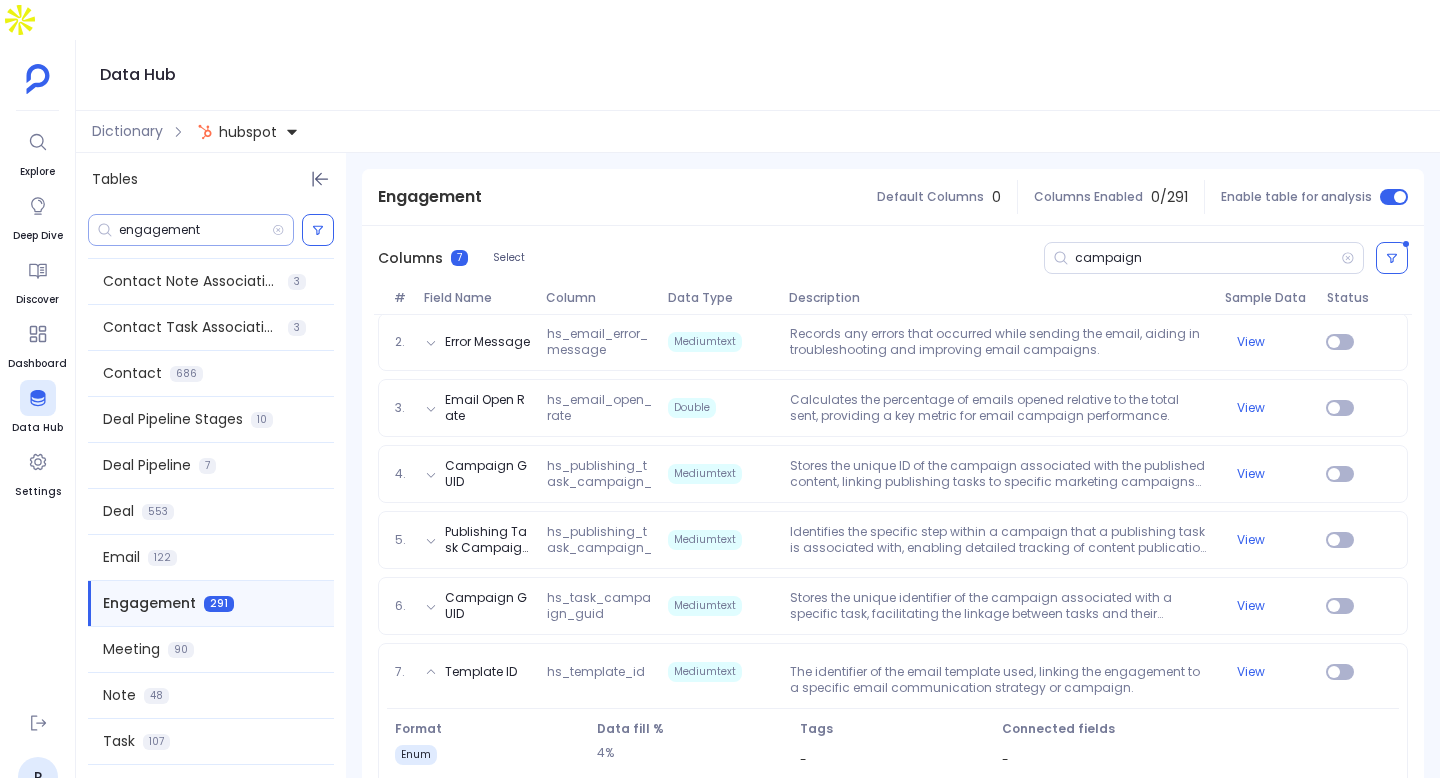 click on "engagement" at bounding box center [195, 230] 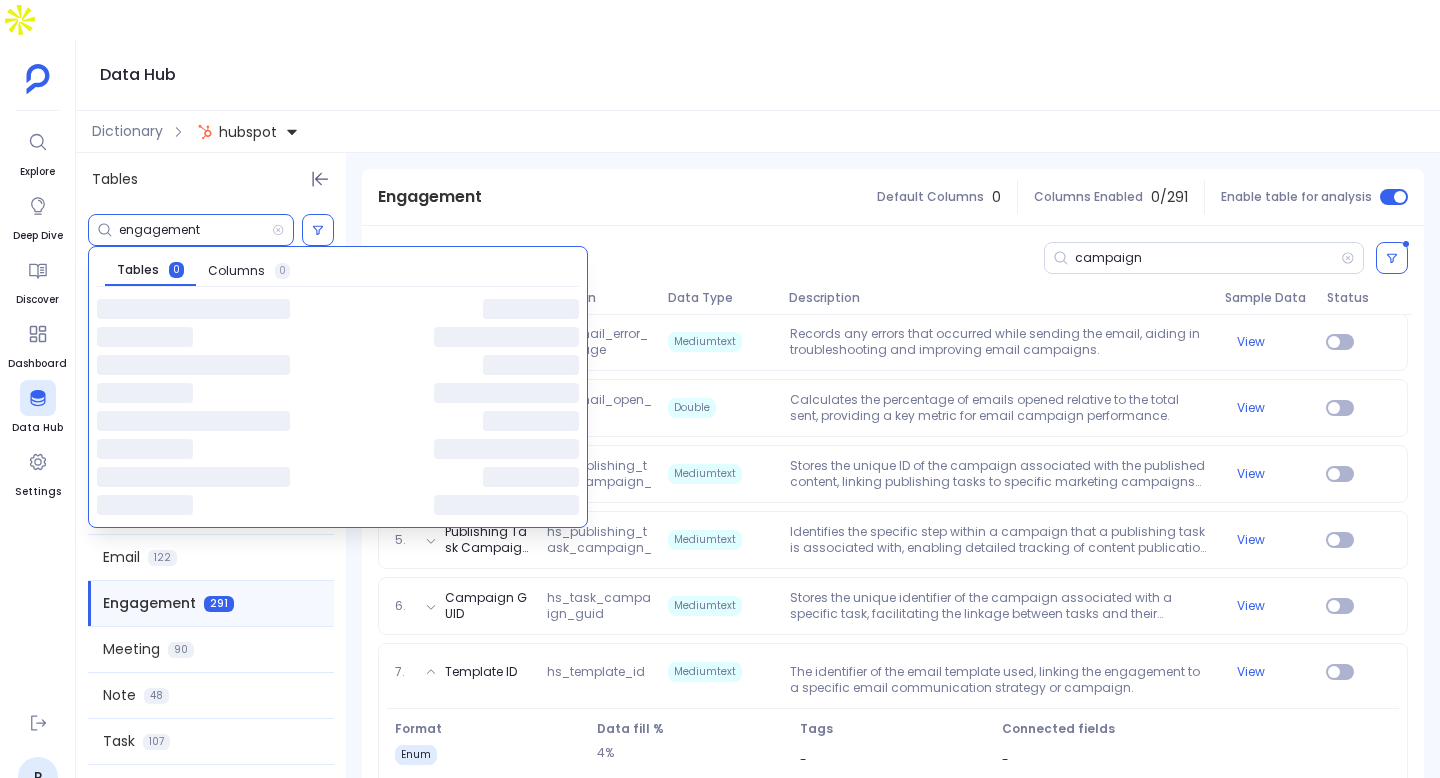 click on "engagement" at bounding box center (195, 230) 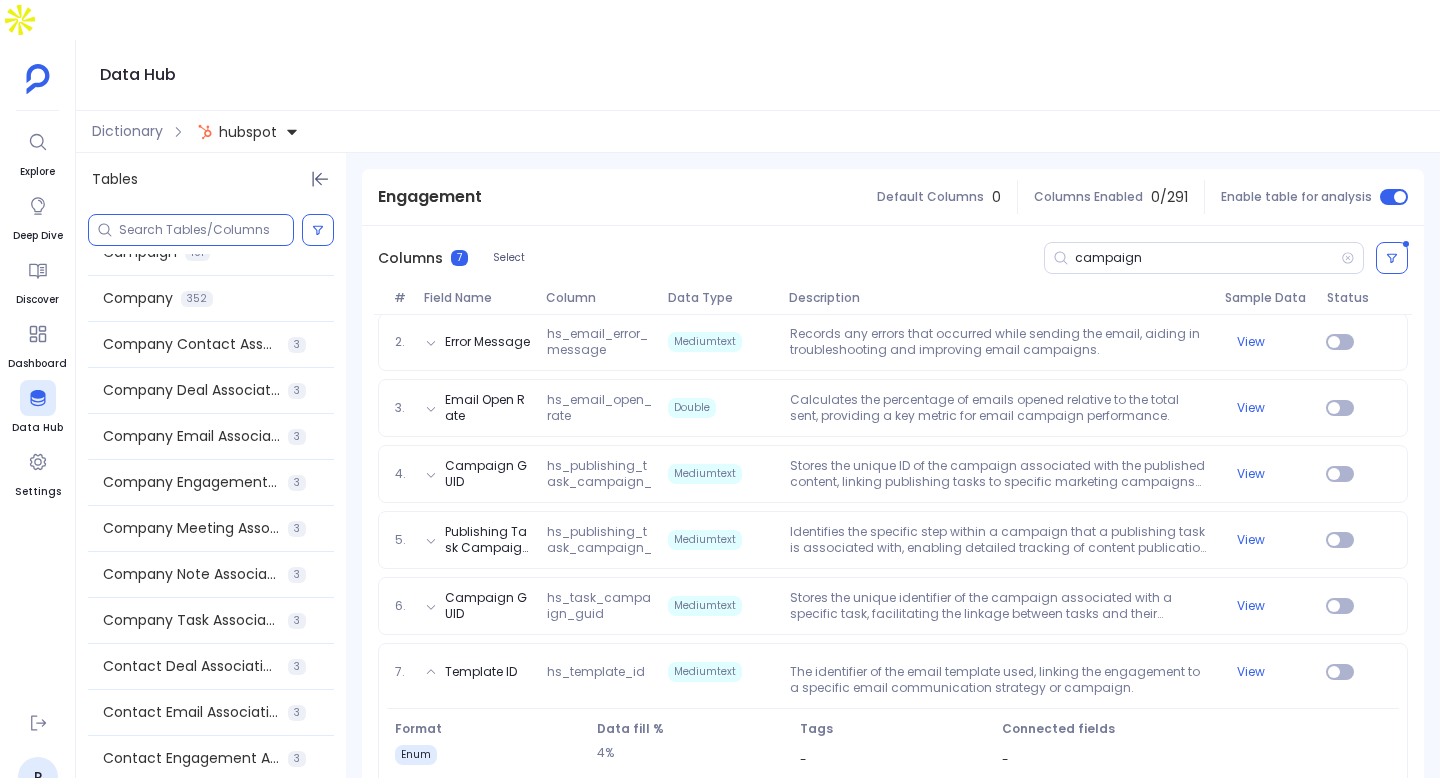 scroll, scrollTop: 0, scrollLeft: 0, axis: both 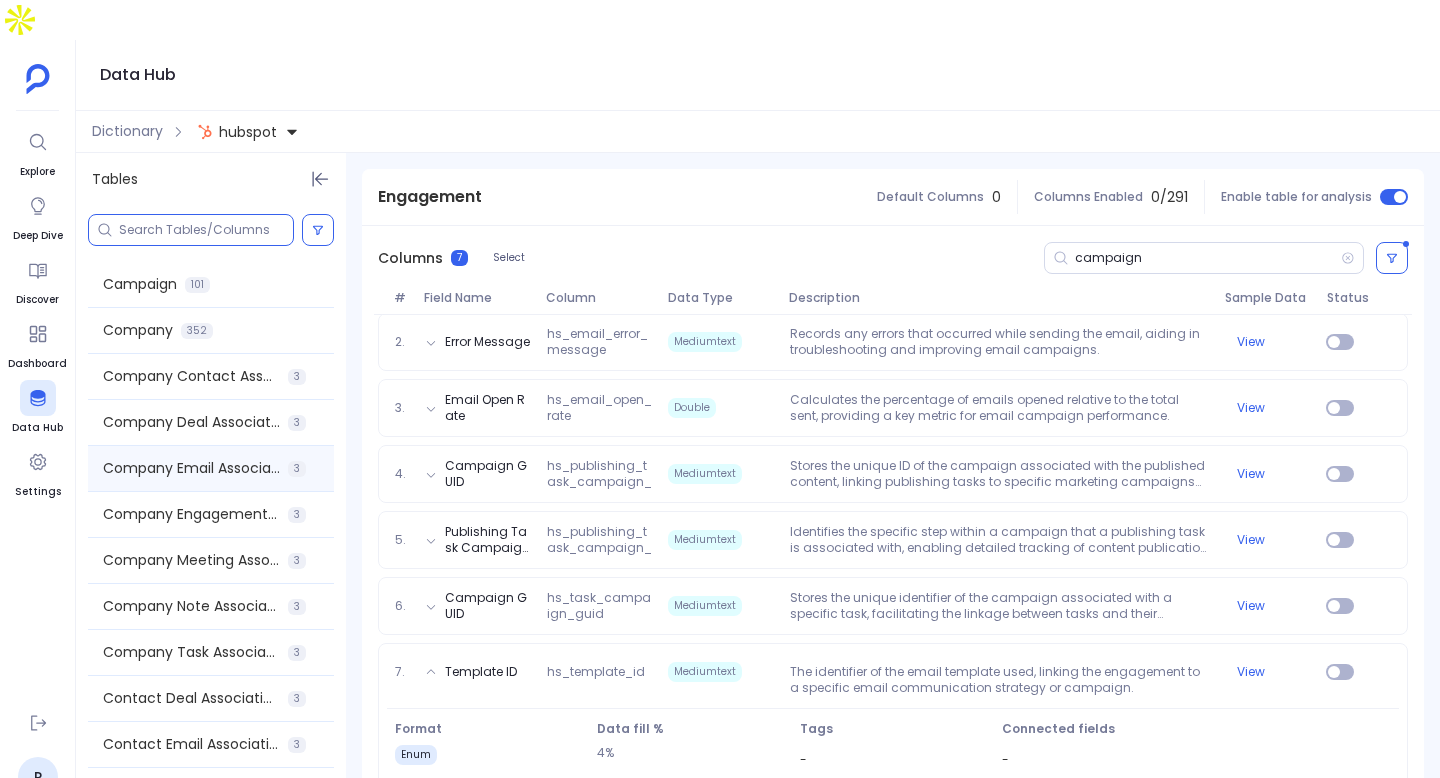type 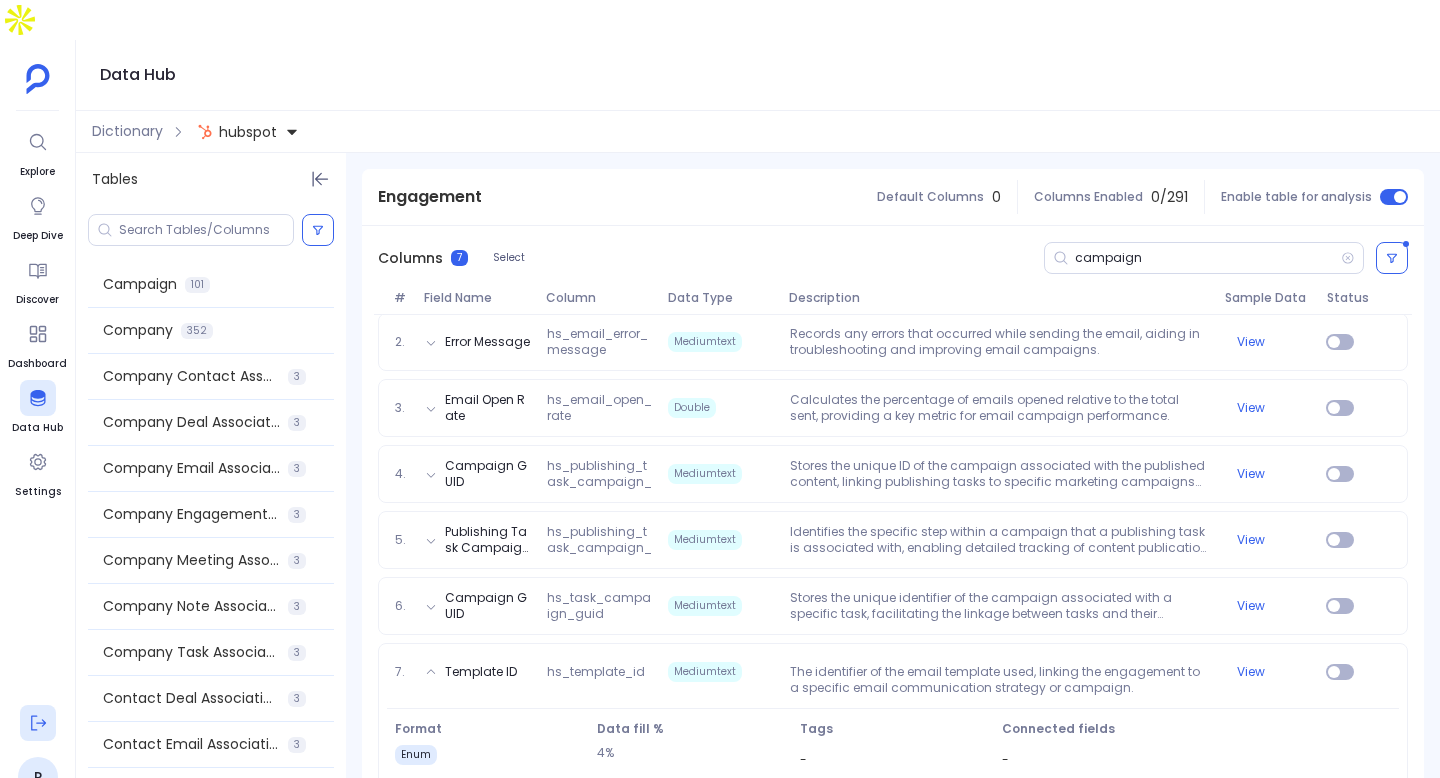 click at bounding box center [38, 723] 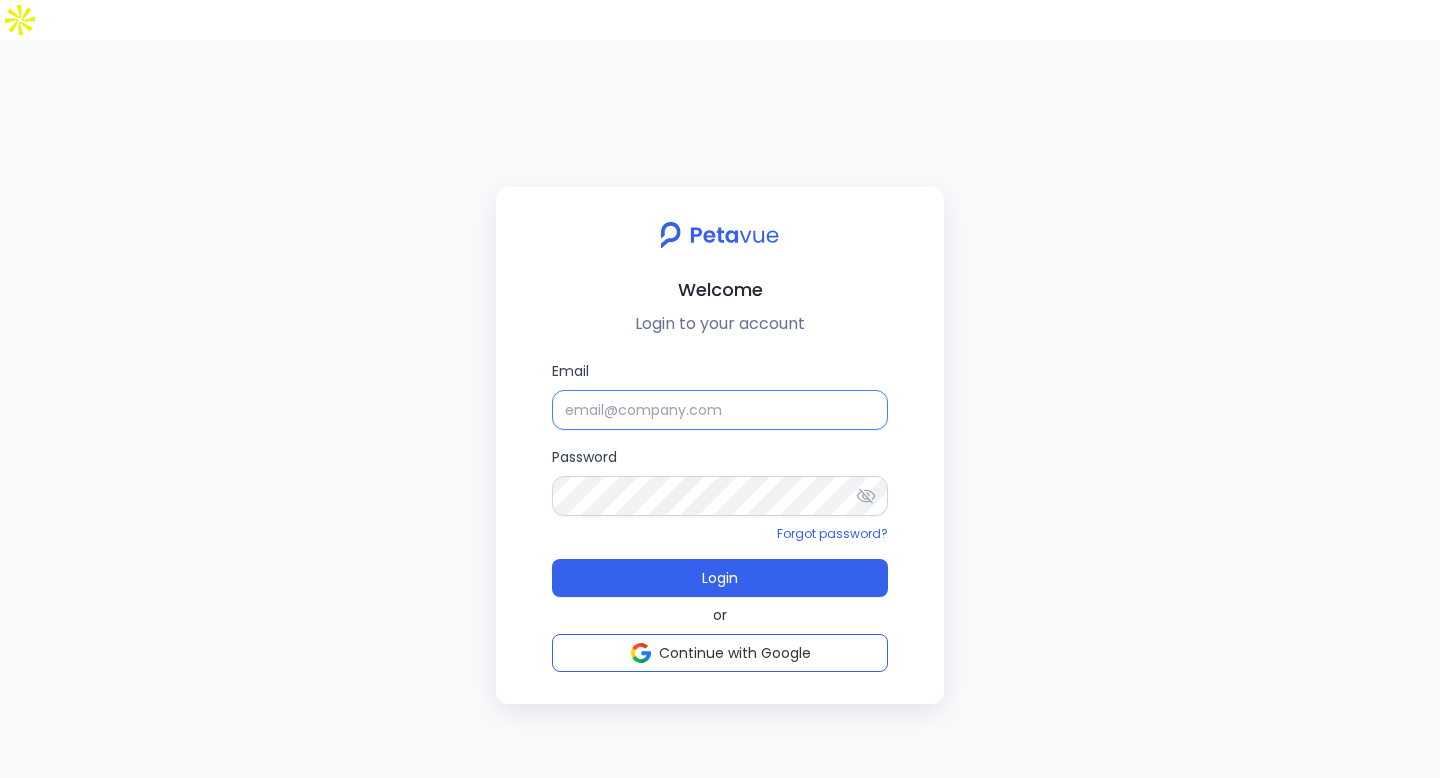 click on "Email" at bounding box center (720, 410) 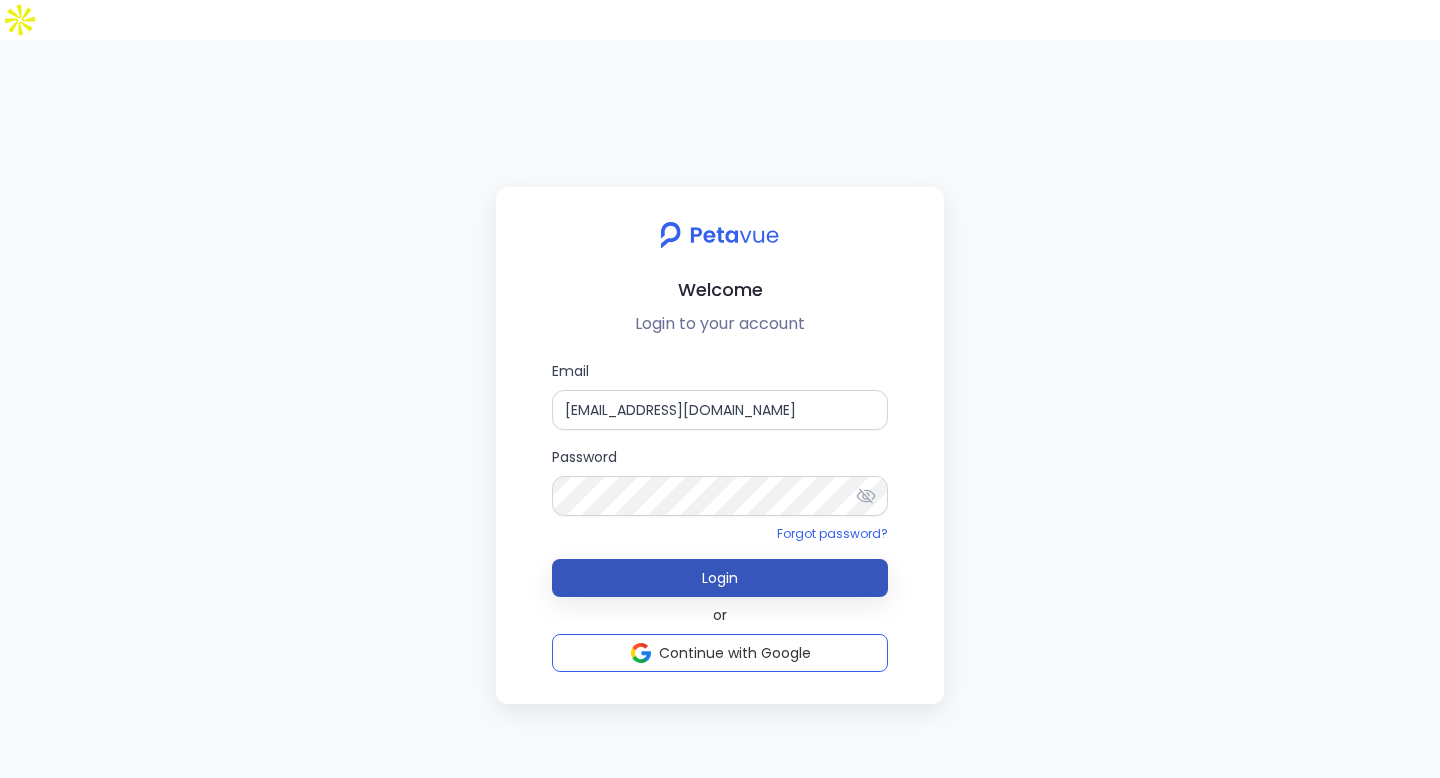 click on "Login" at bounding box center [720, 578] 